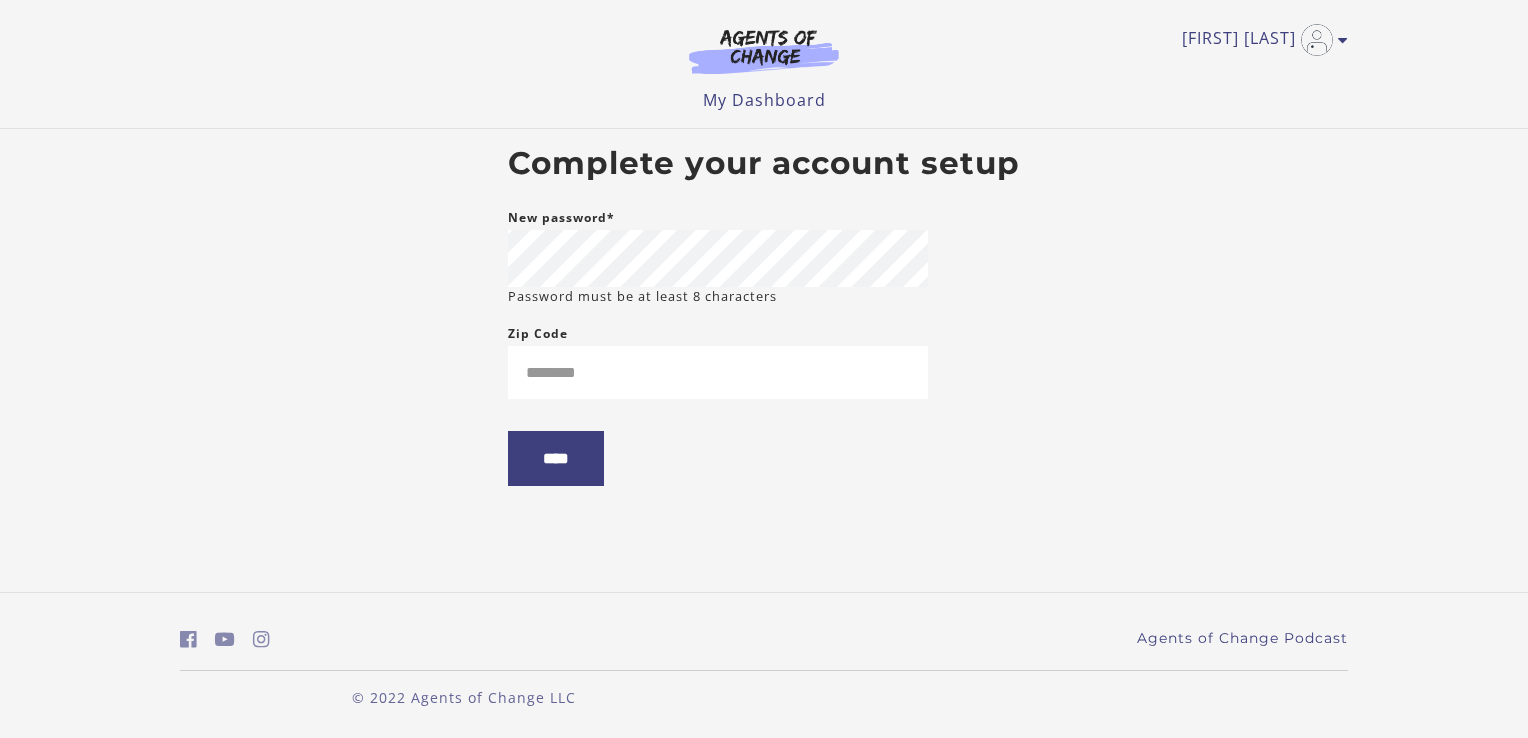 scroll, scrollTop: 0, scrollLeft: 0, axis: both 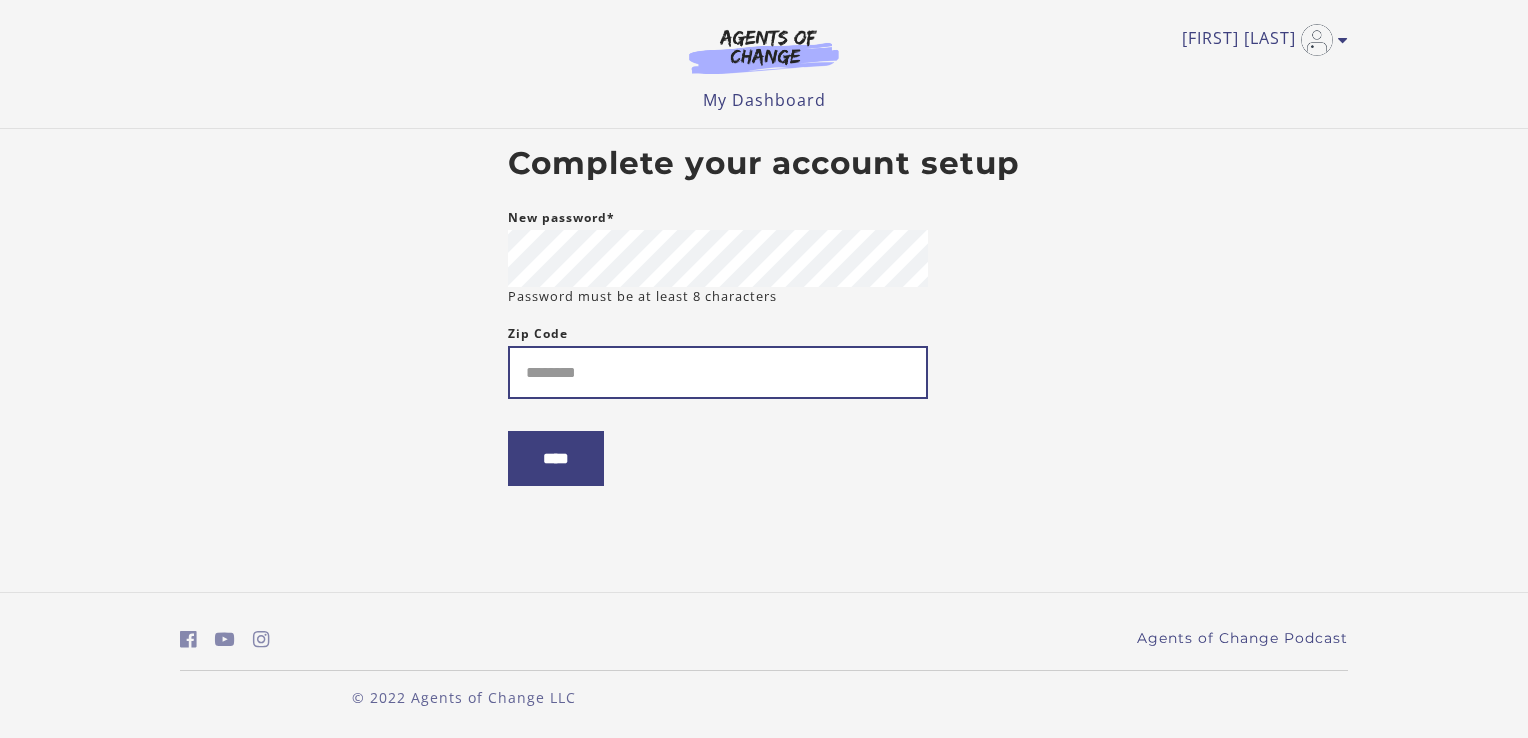 click on "Zip Code" at bounding box center [718, 372] 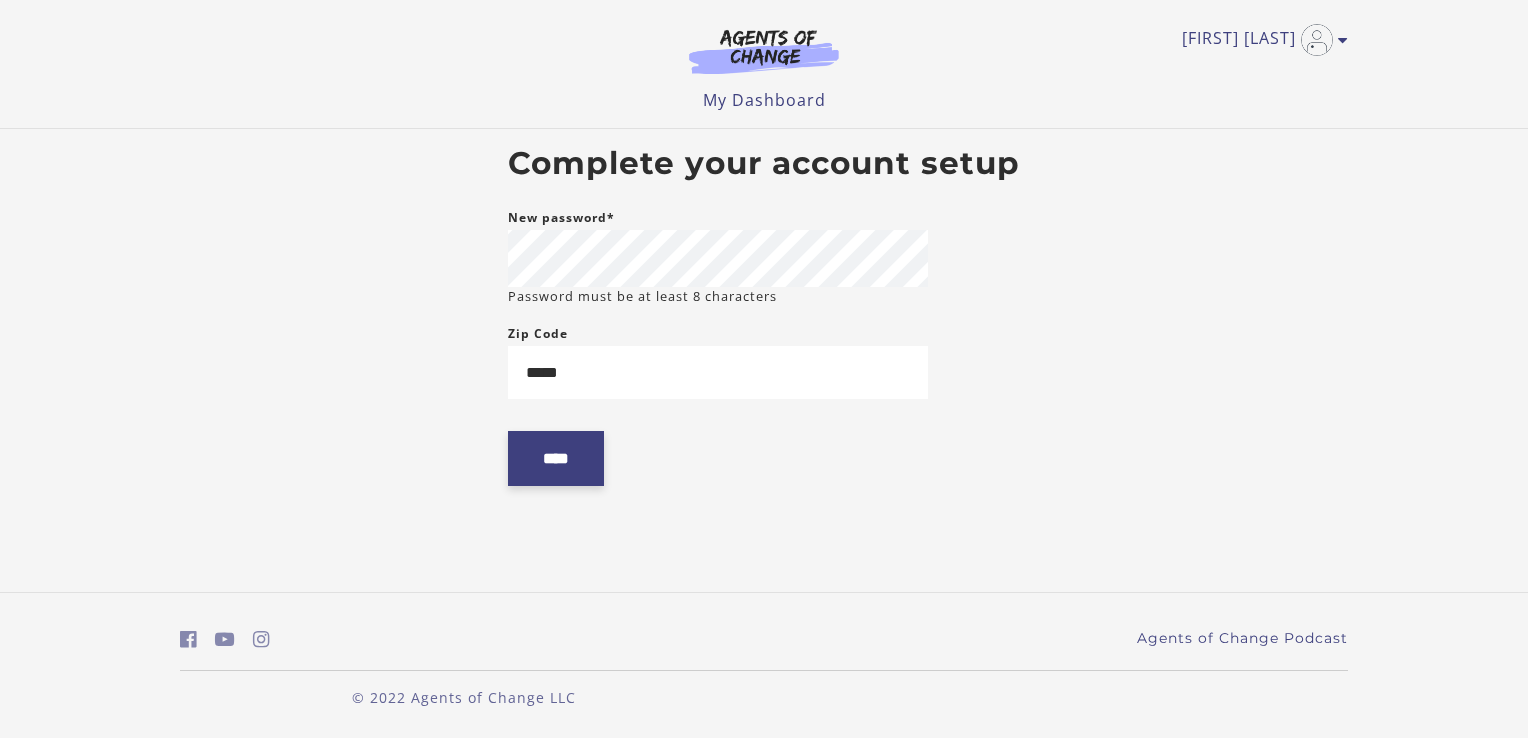 click on "****" at bounding box center [556, 458] 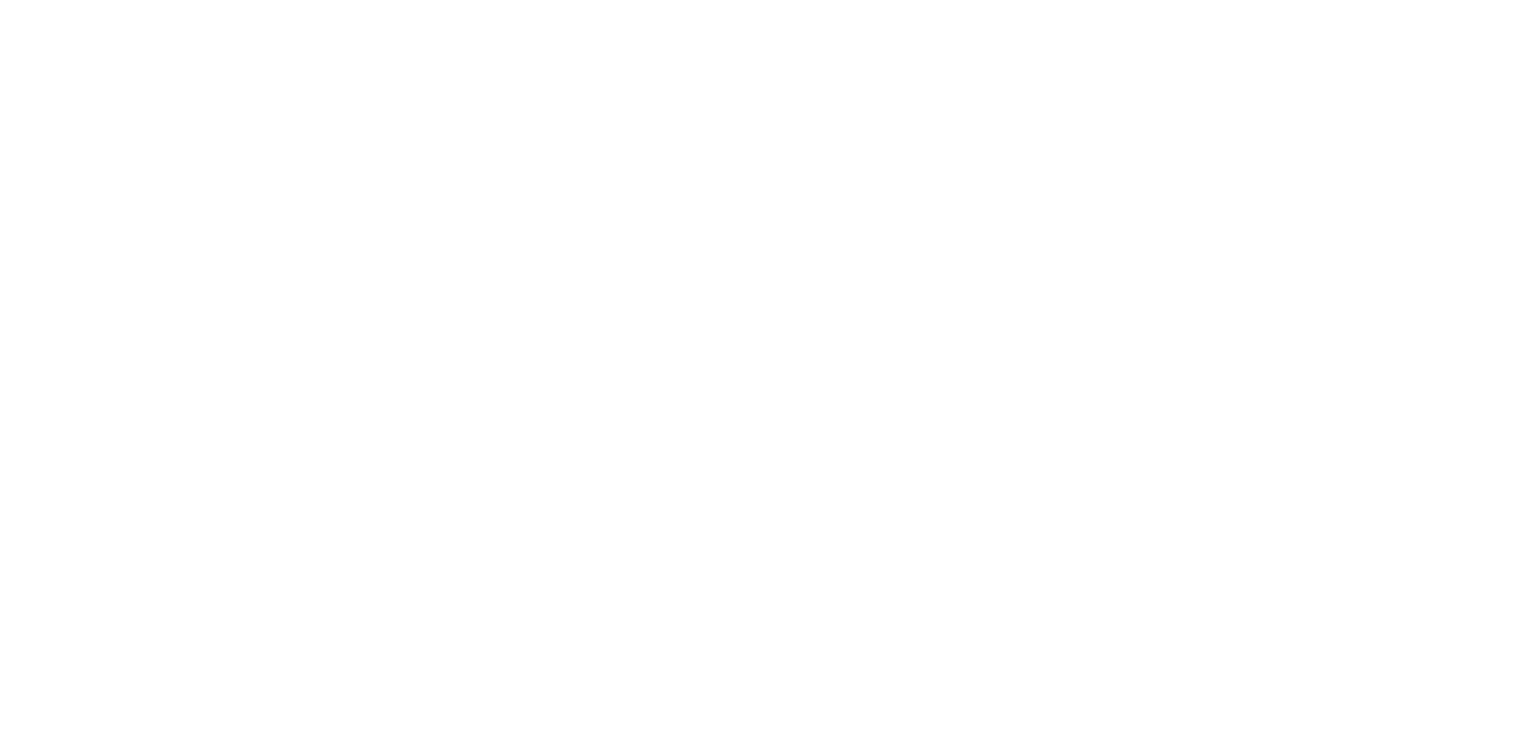 scroll, scrollTop: 0, scrollLeft: 0, axis: both 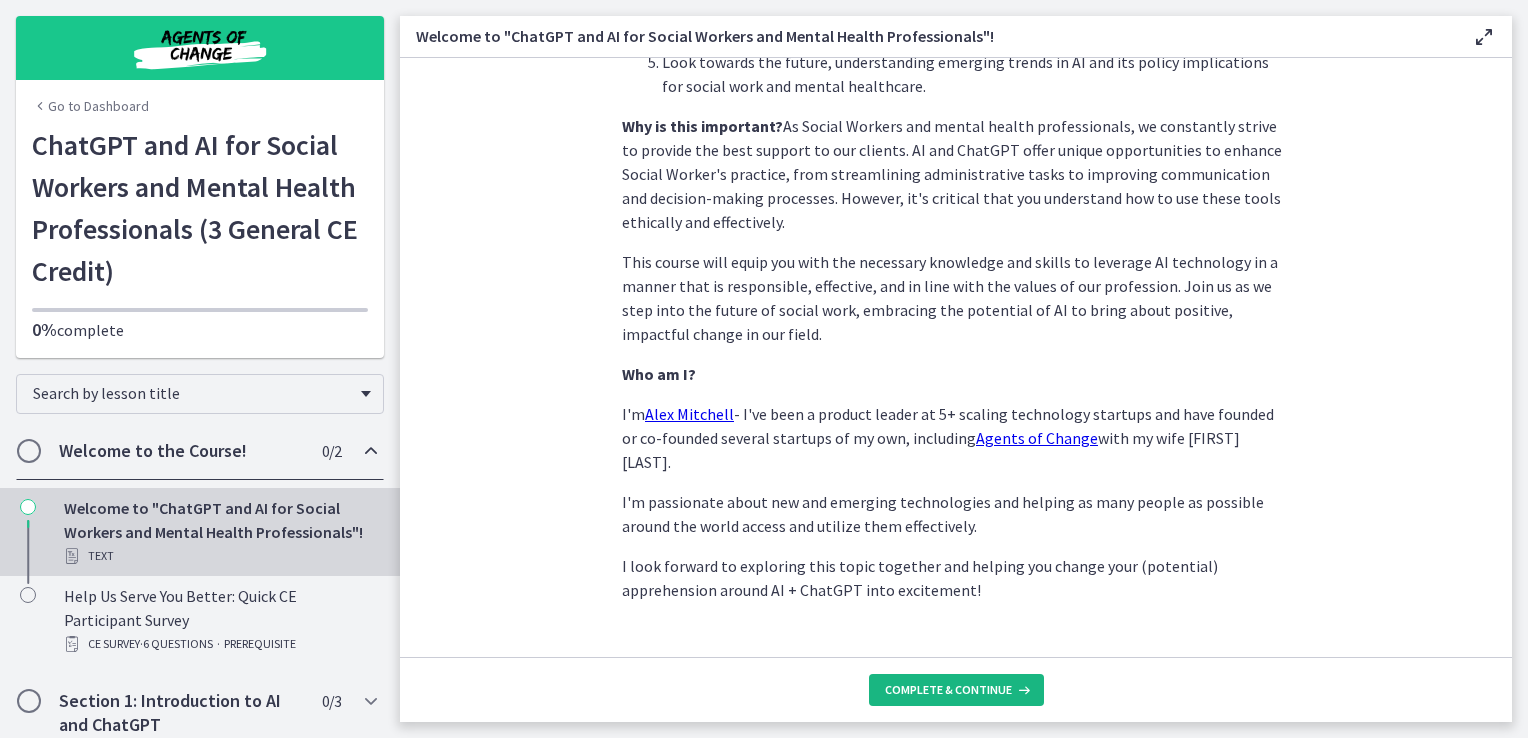 click on "Complete & continue" at bounding box center [948, 690] 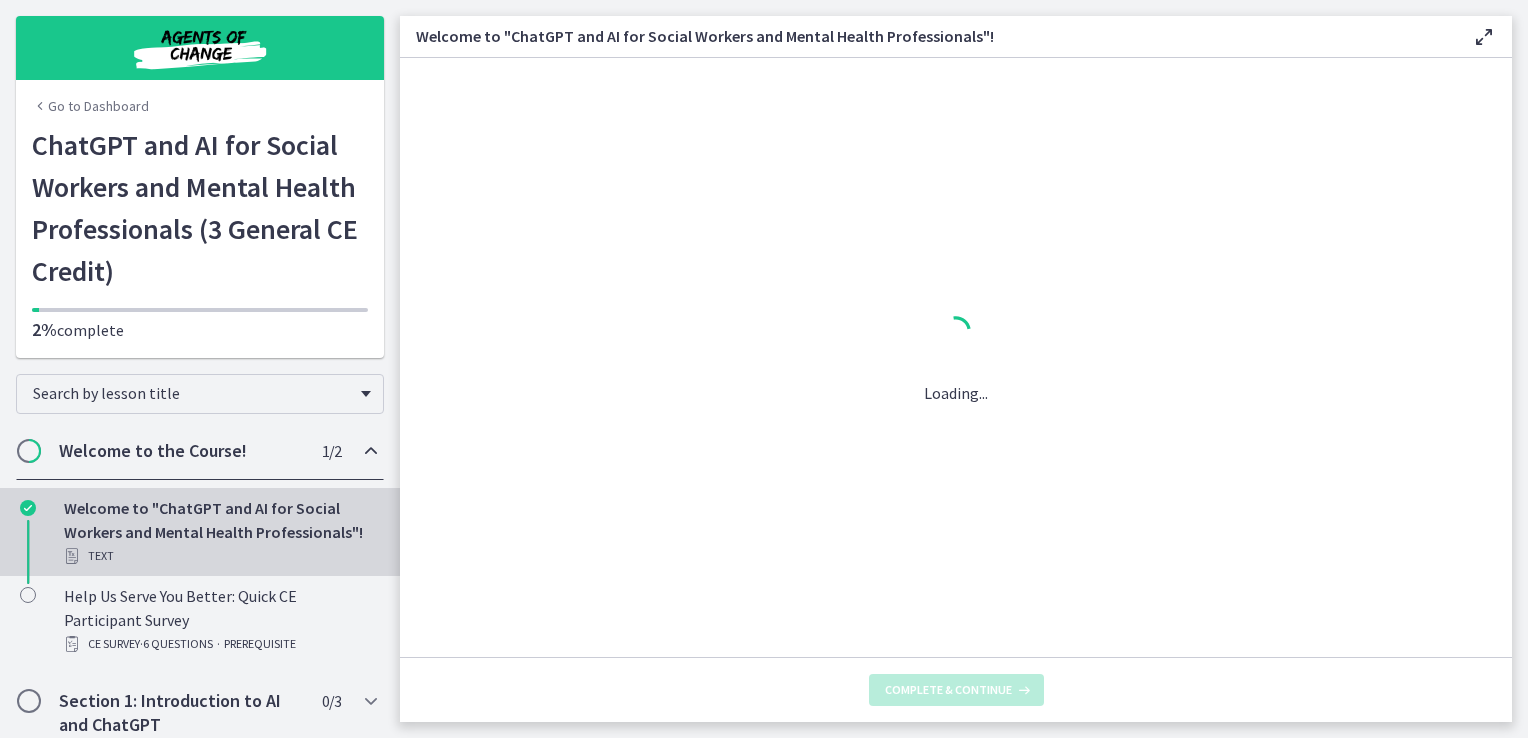 scroll, scrollTop: 0, scrollLeft: 0, axis: both 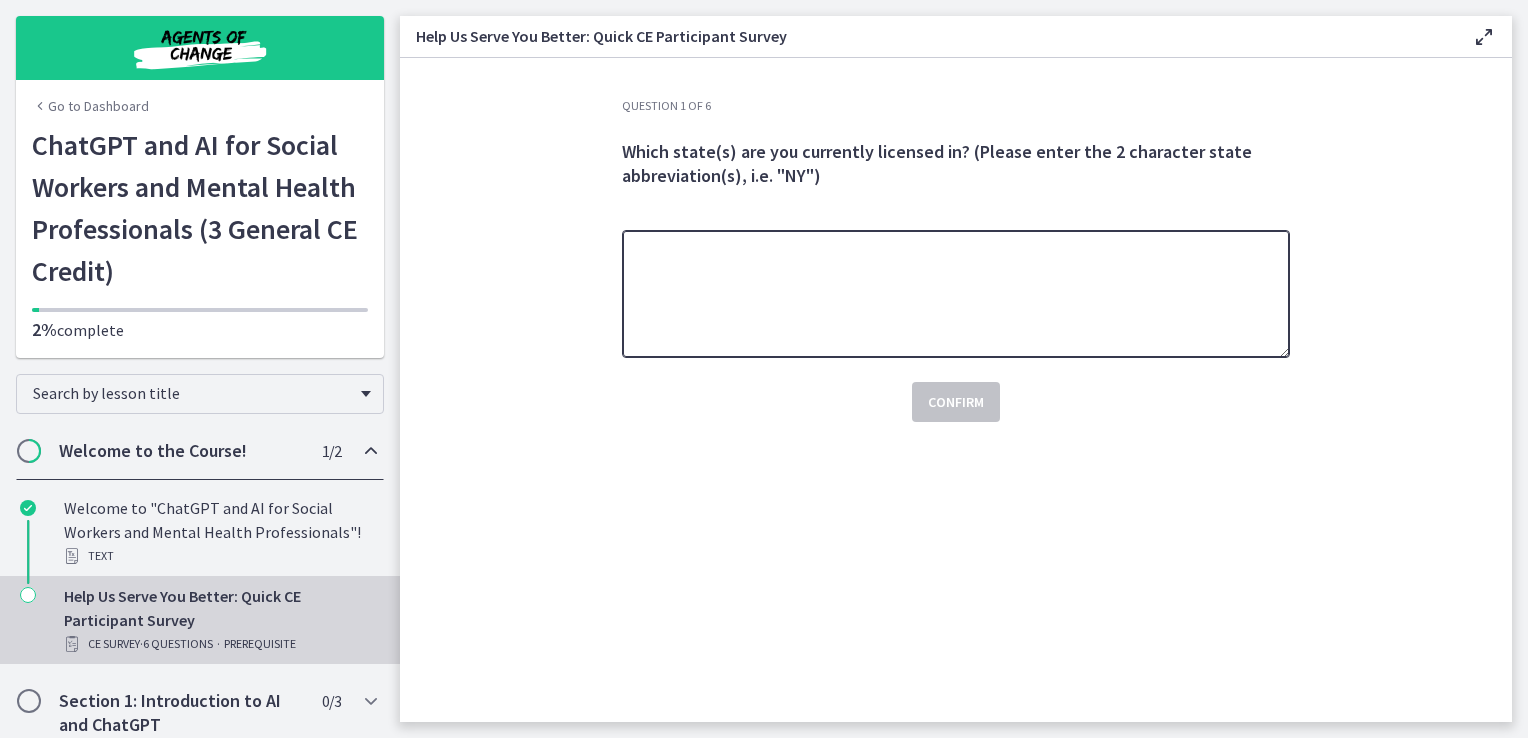 click at bounding box center (956, 294) 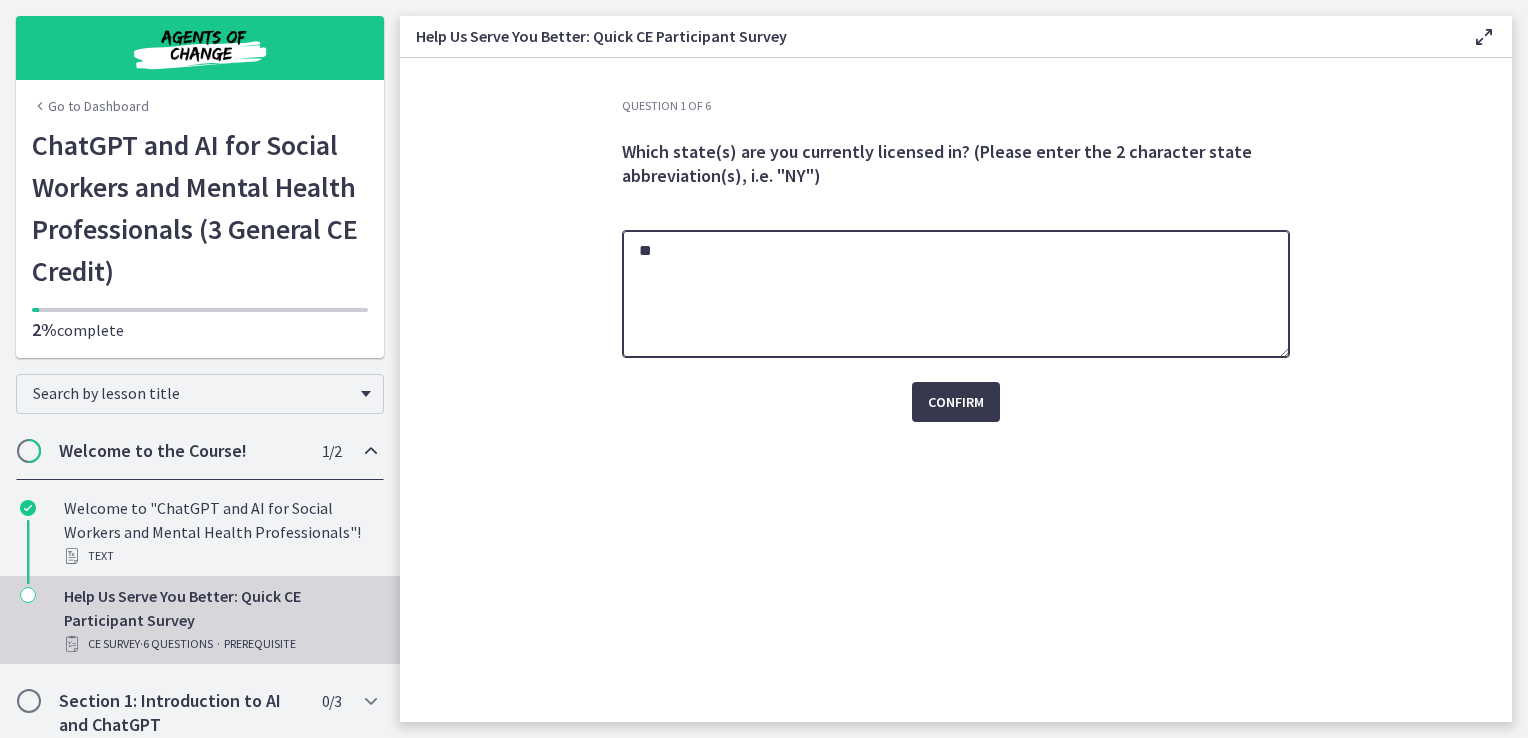 type on "**" 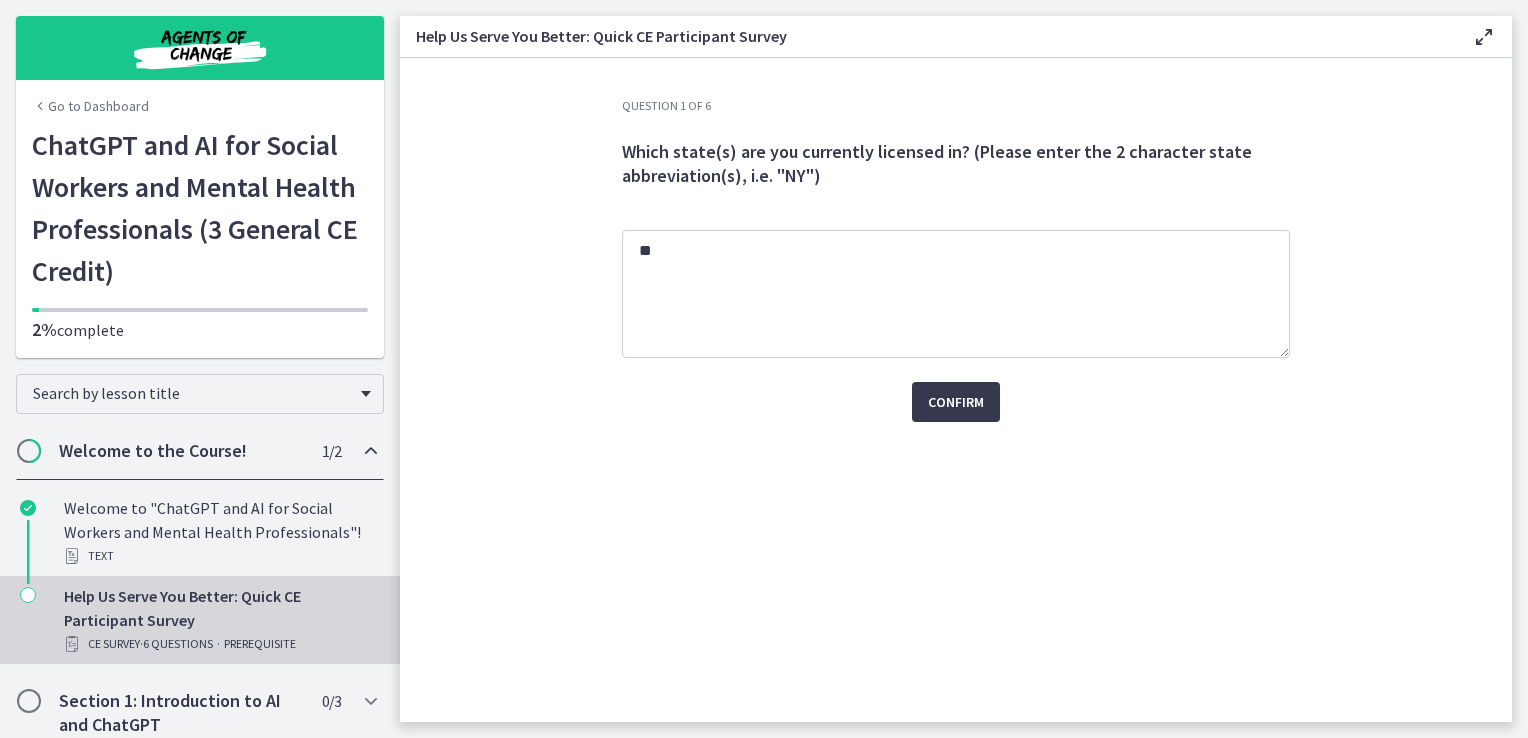click on "Question   1   of   6
Which state(s) are you currently licensed in? (Please enter the 2 character state abbreviation(s), i.e. "NY")
**
Confirm" 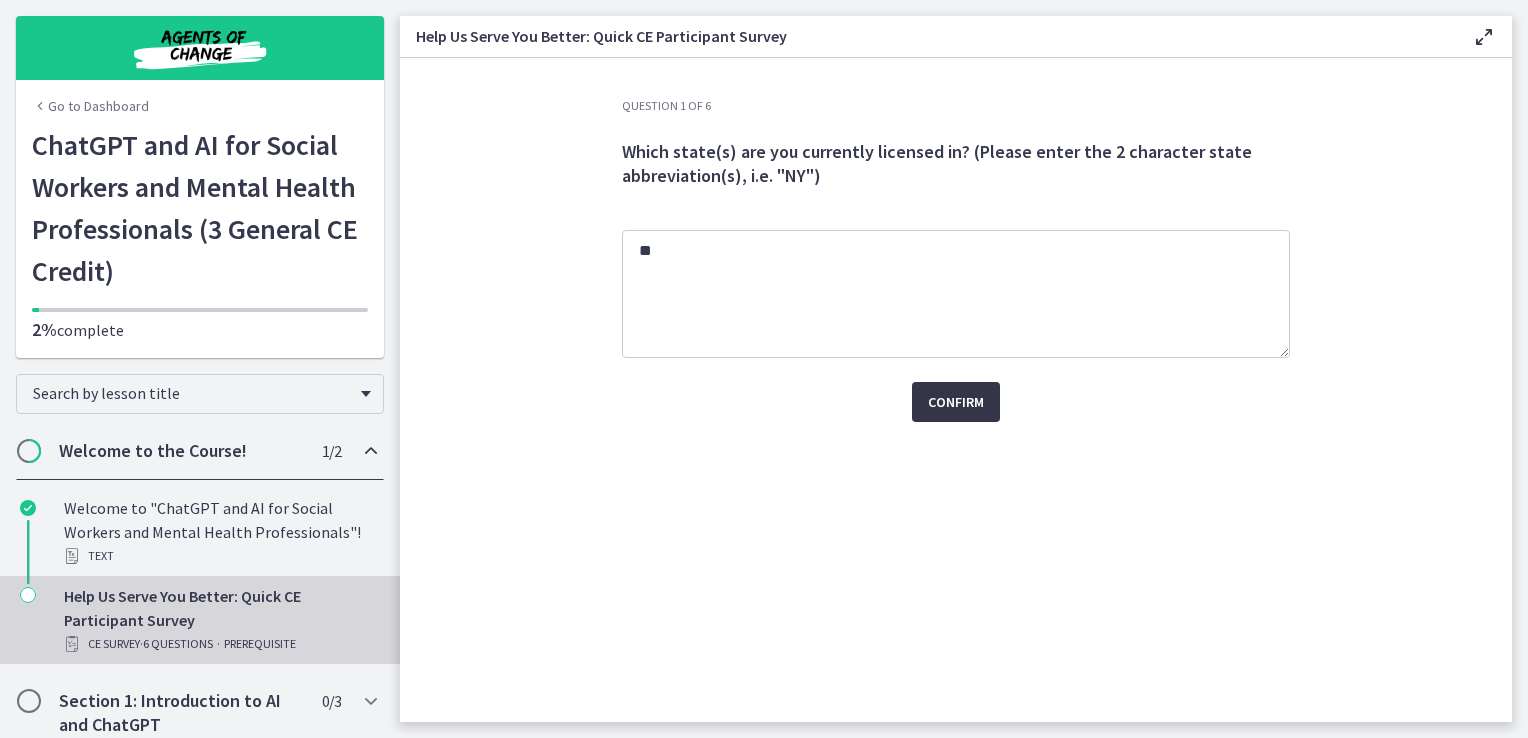 click on "Confirm" at bounding box center [956, 402] 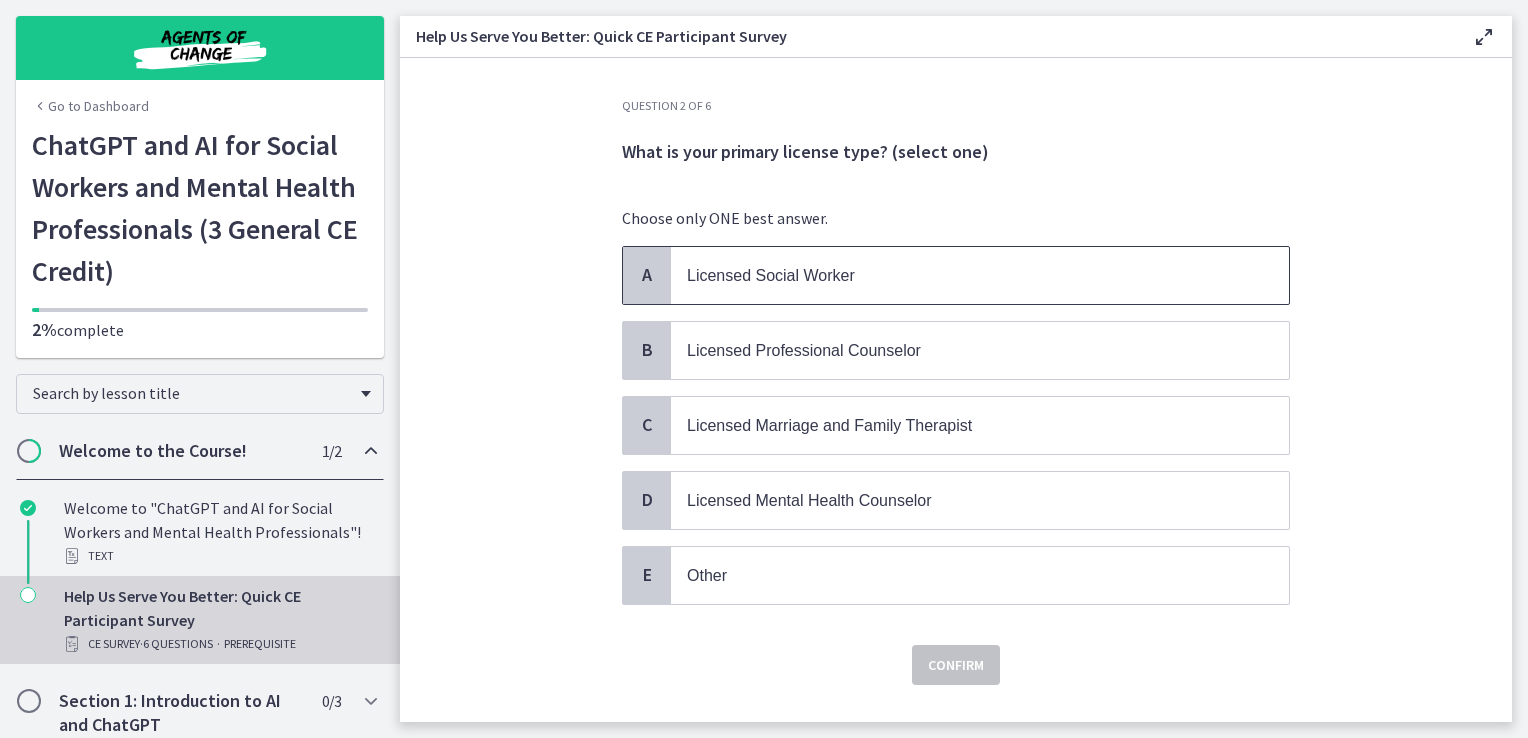 click on "Licensed Social Worker" at bounding box center [960, 275] 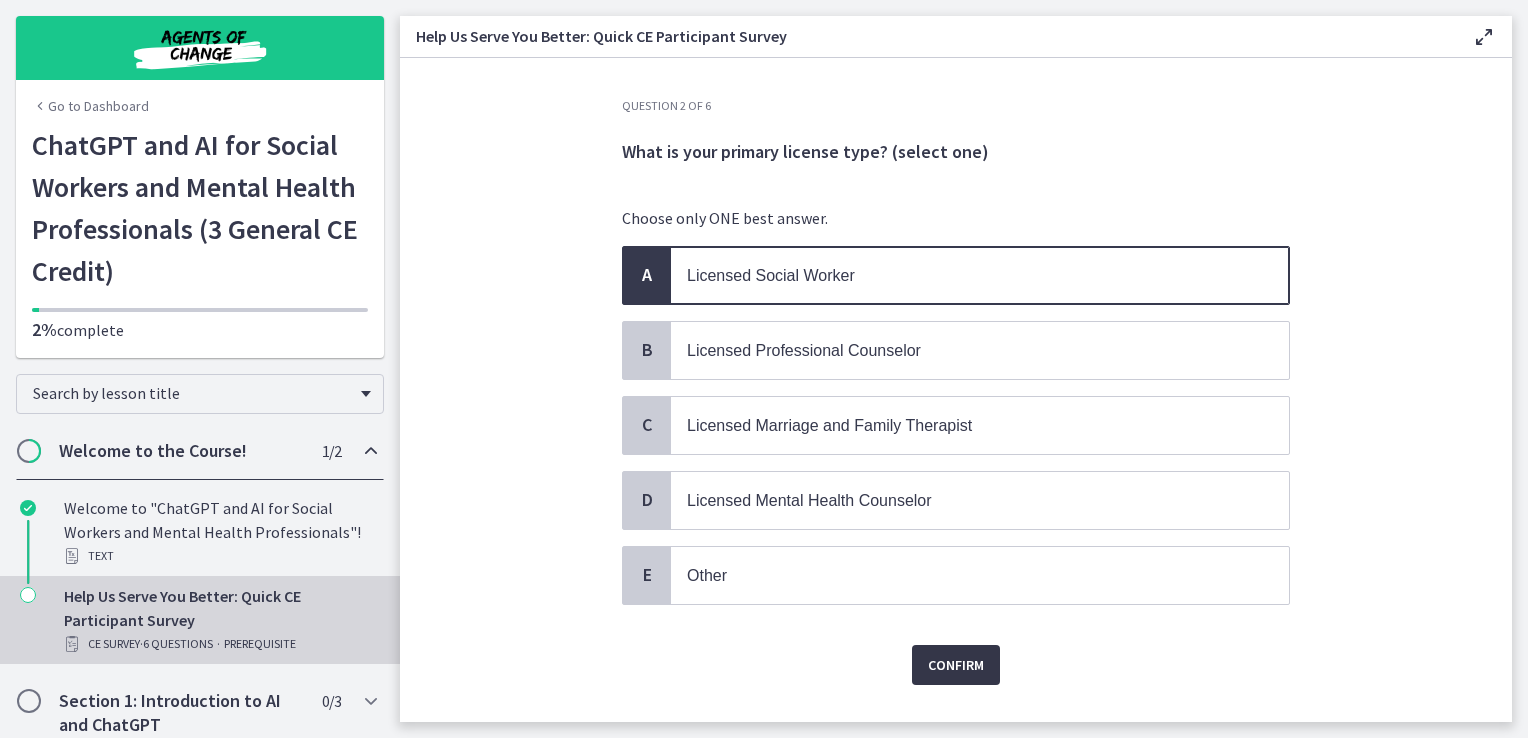 click on "Confirm" at bounding box center (956, 665) 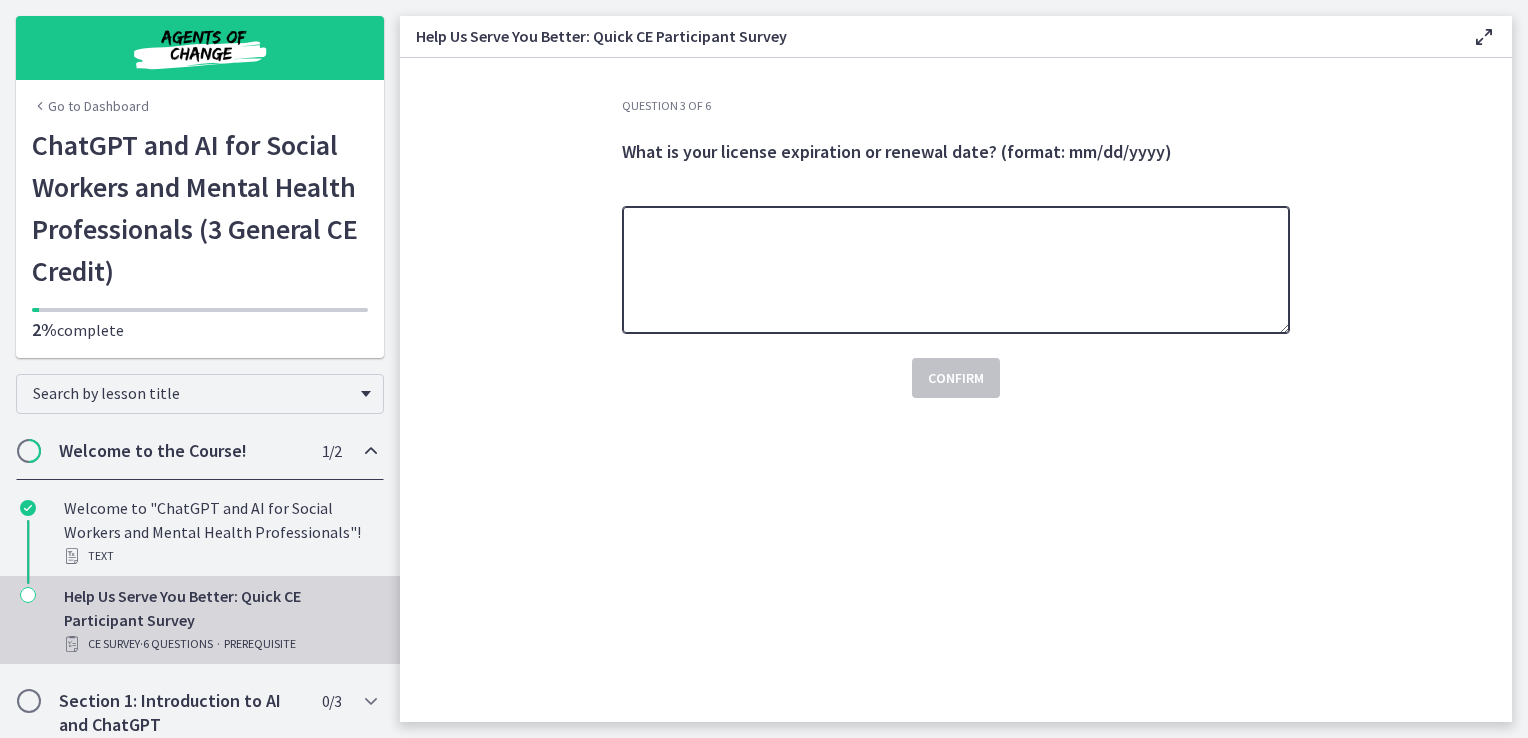 click at bounding box center [956, 270] 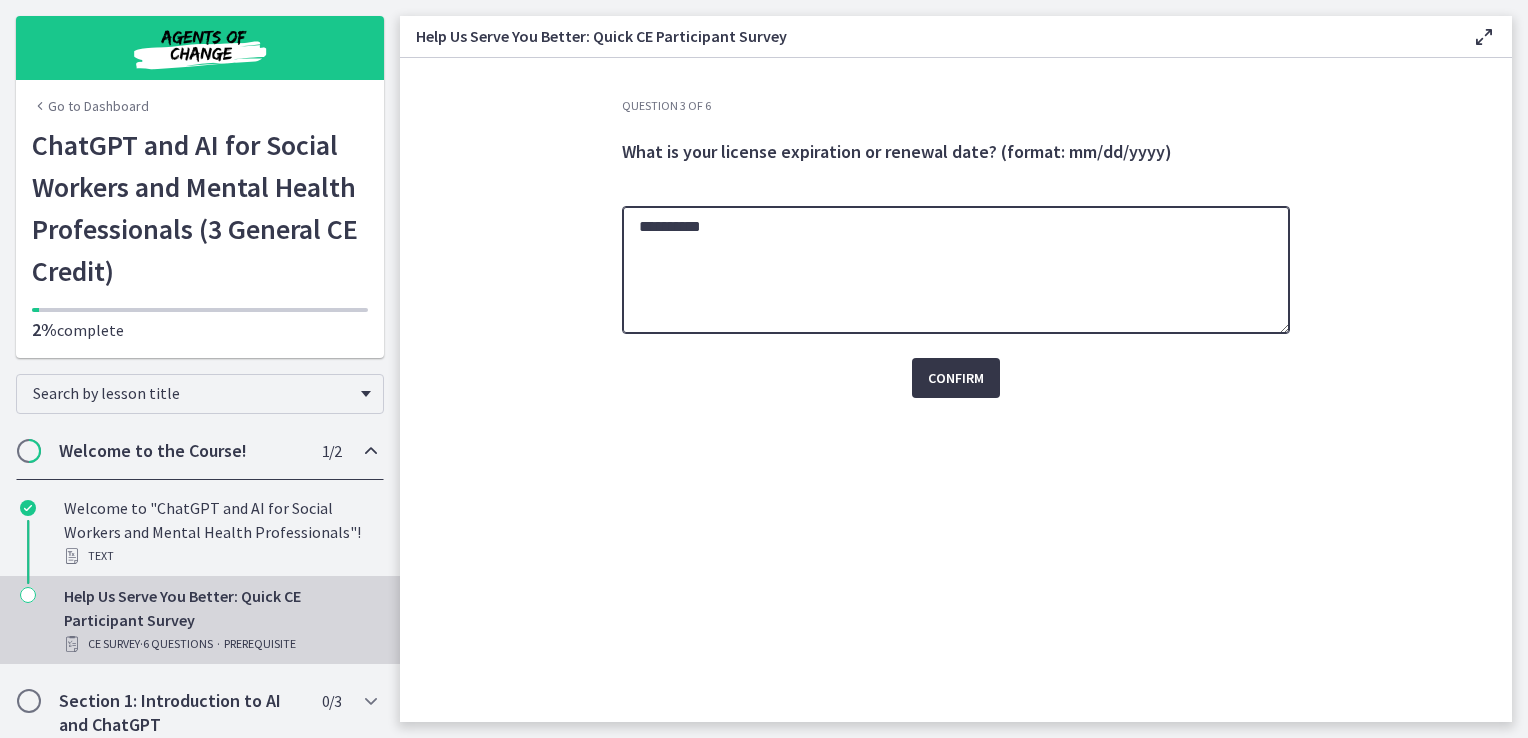 type on "**********" 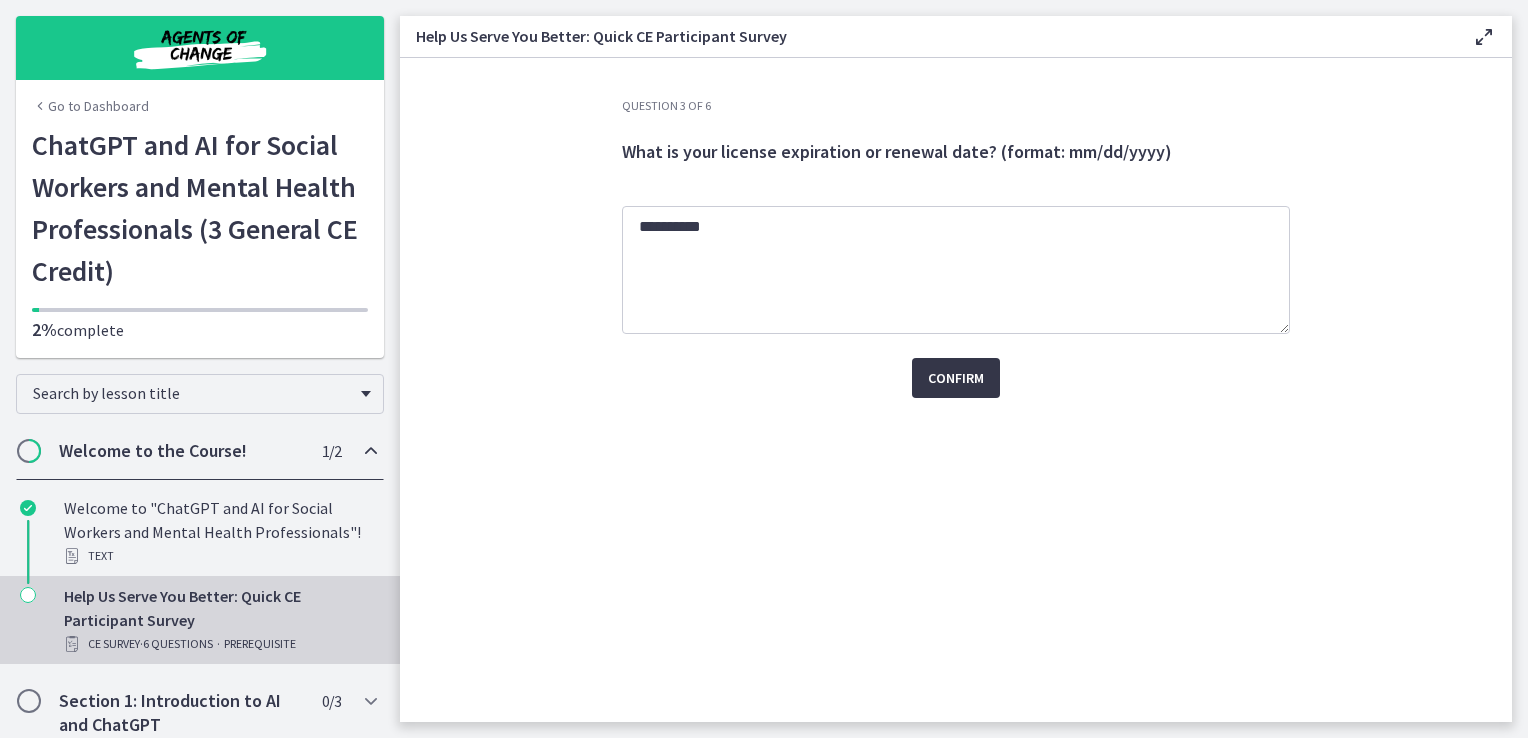click on "Confirm" at bounding box center (956, 378) 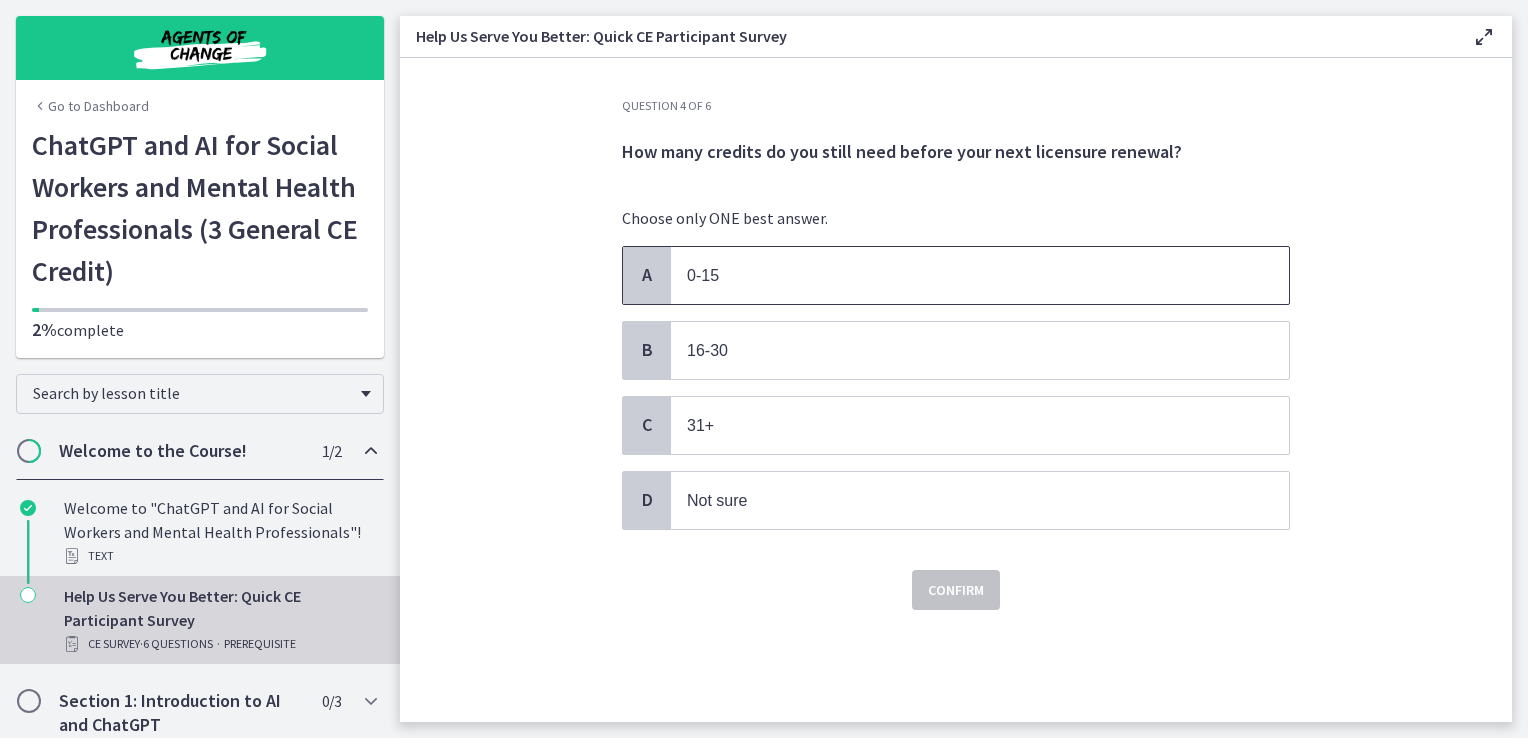 click on "0-15" at bounding box center (980, 275) 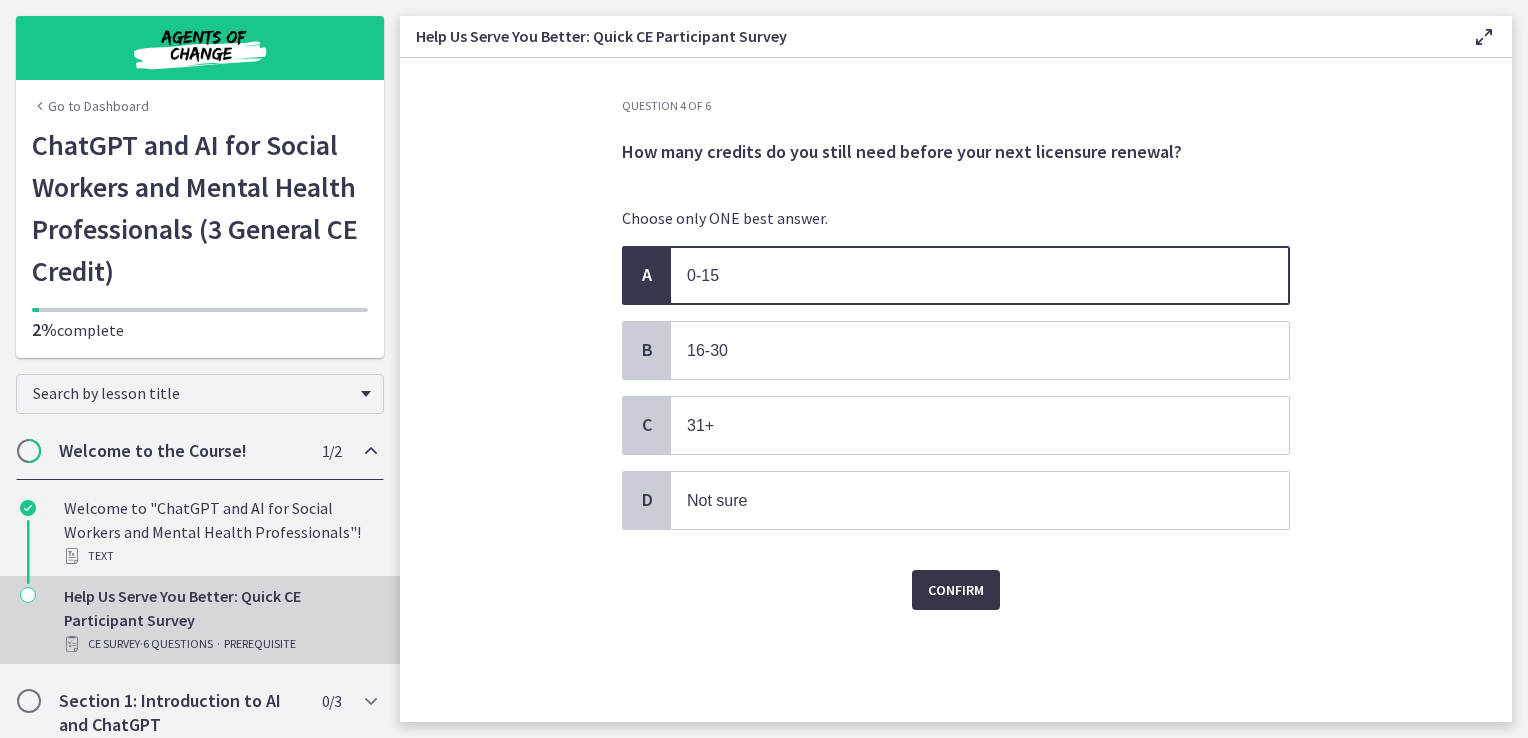 click on "Confirm" at bounding box center (956, 590) 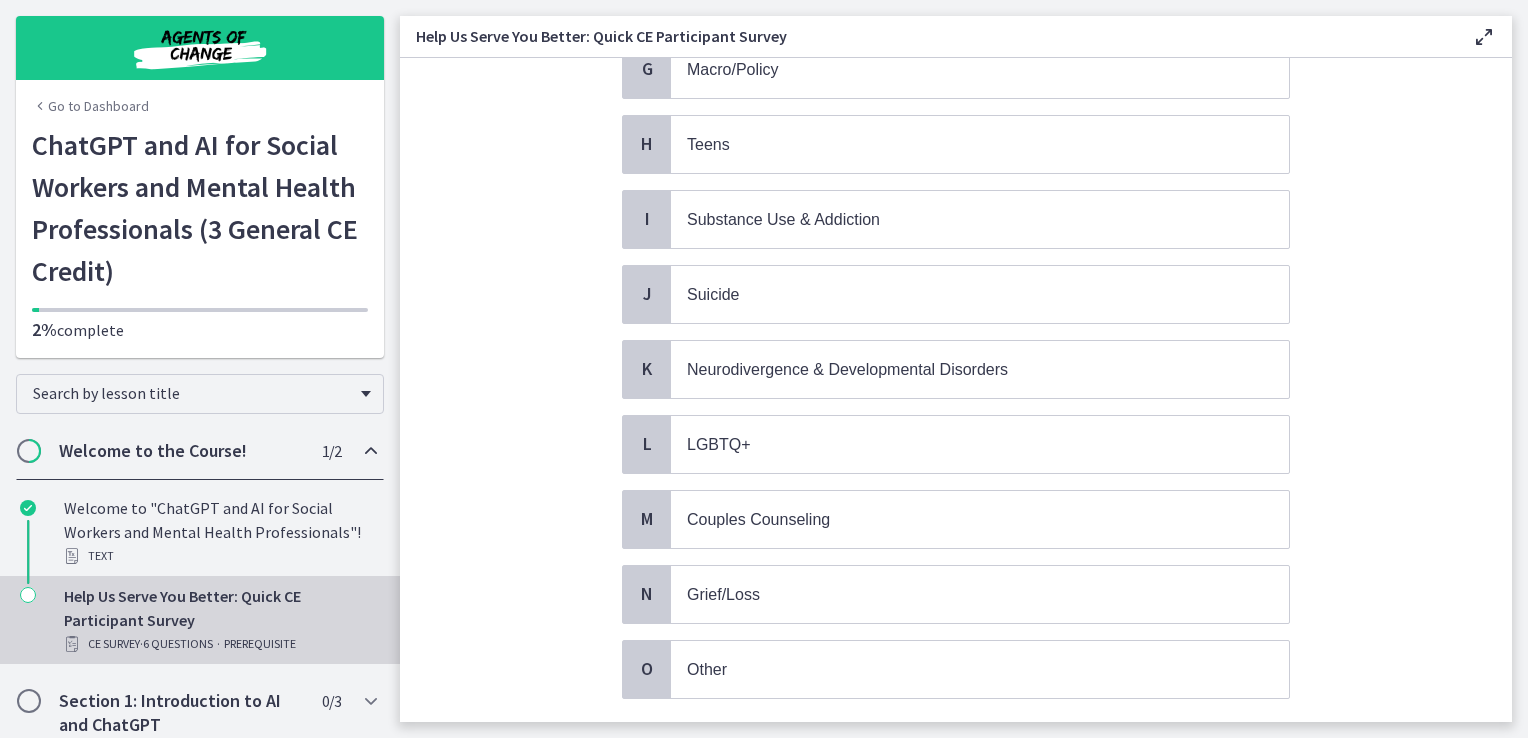 scroll, scrollTop: 700, scrollLeft: 0, axis: vertical 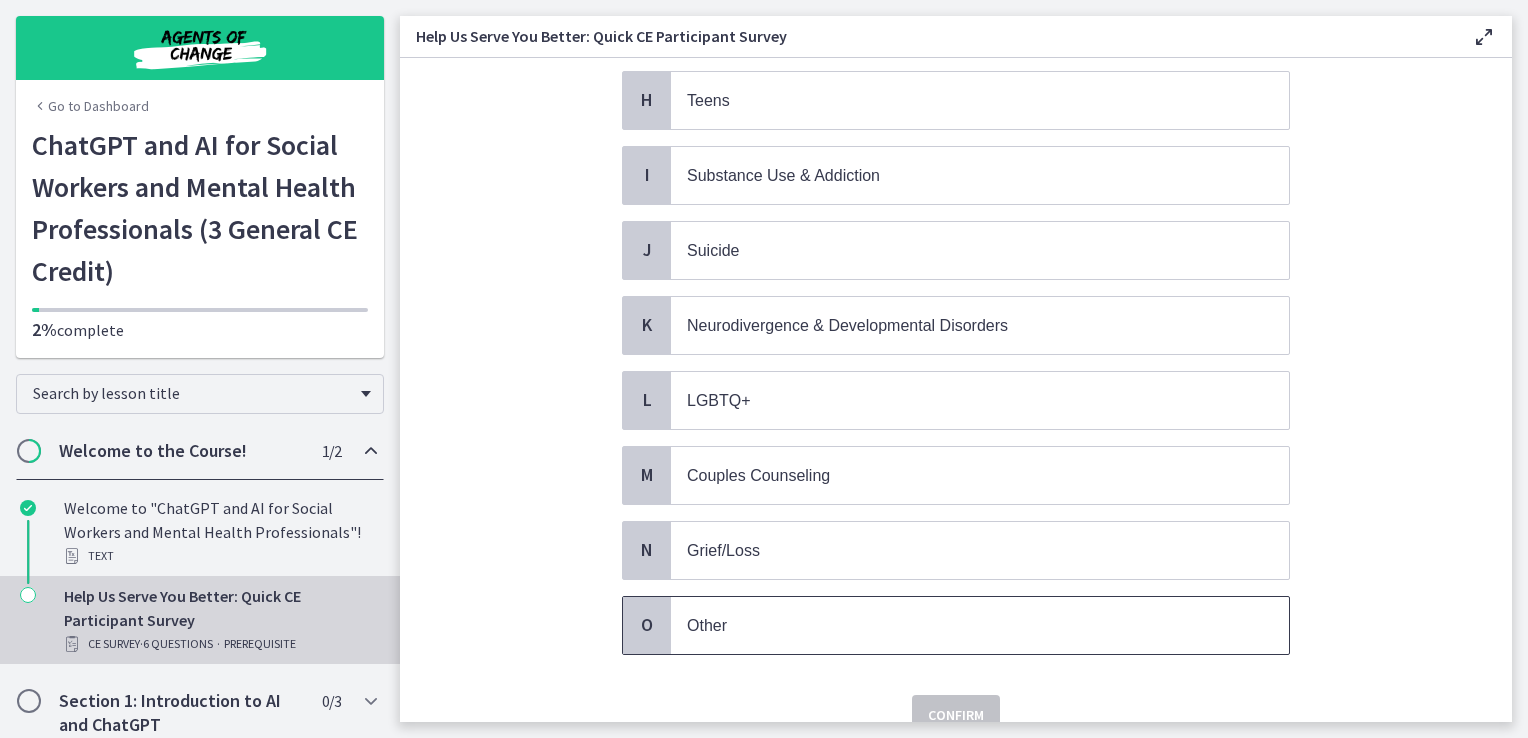 click on "Other" at bounding box center (960, 625) 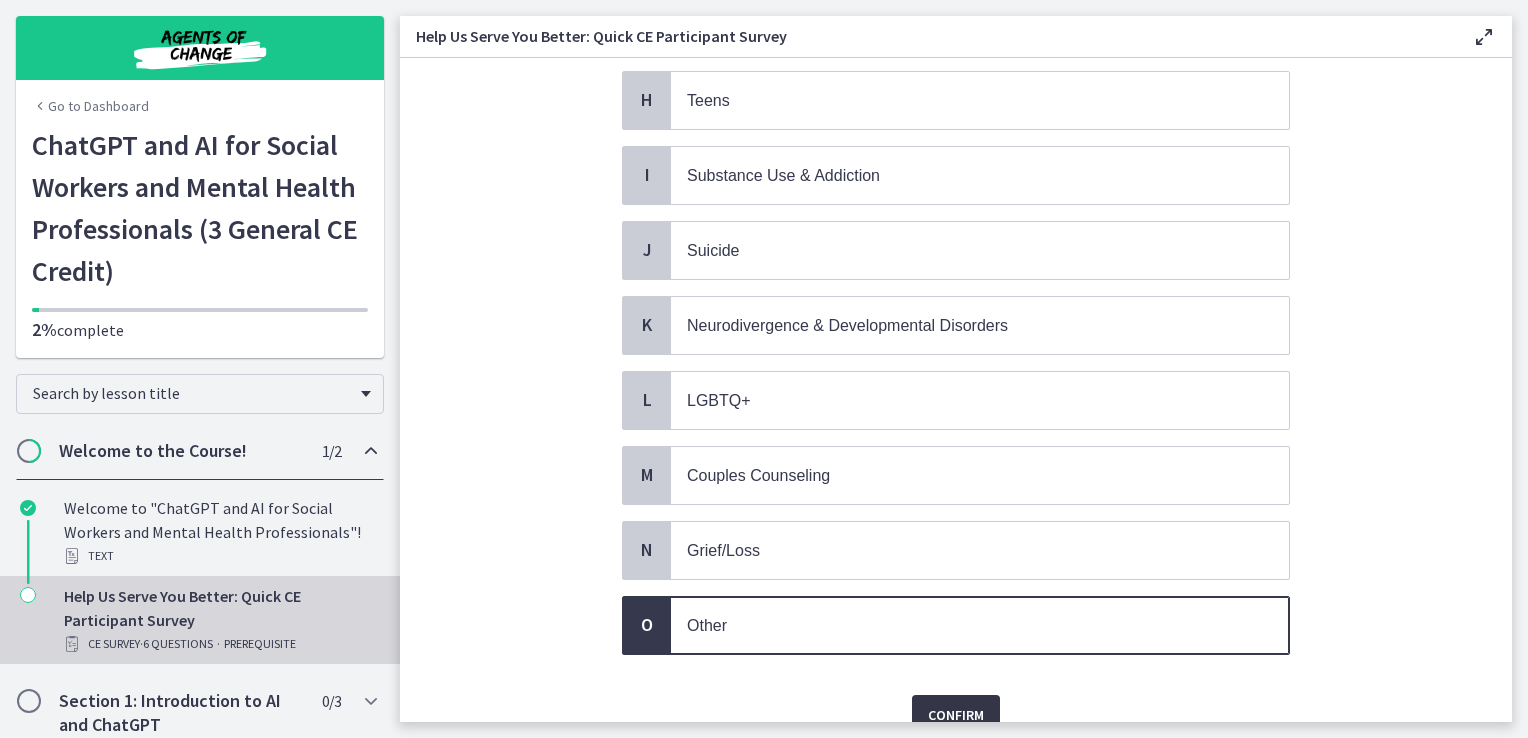 click on "Confirm" at bounding box center [956, 715] 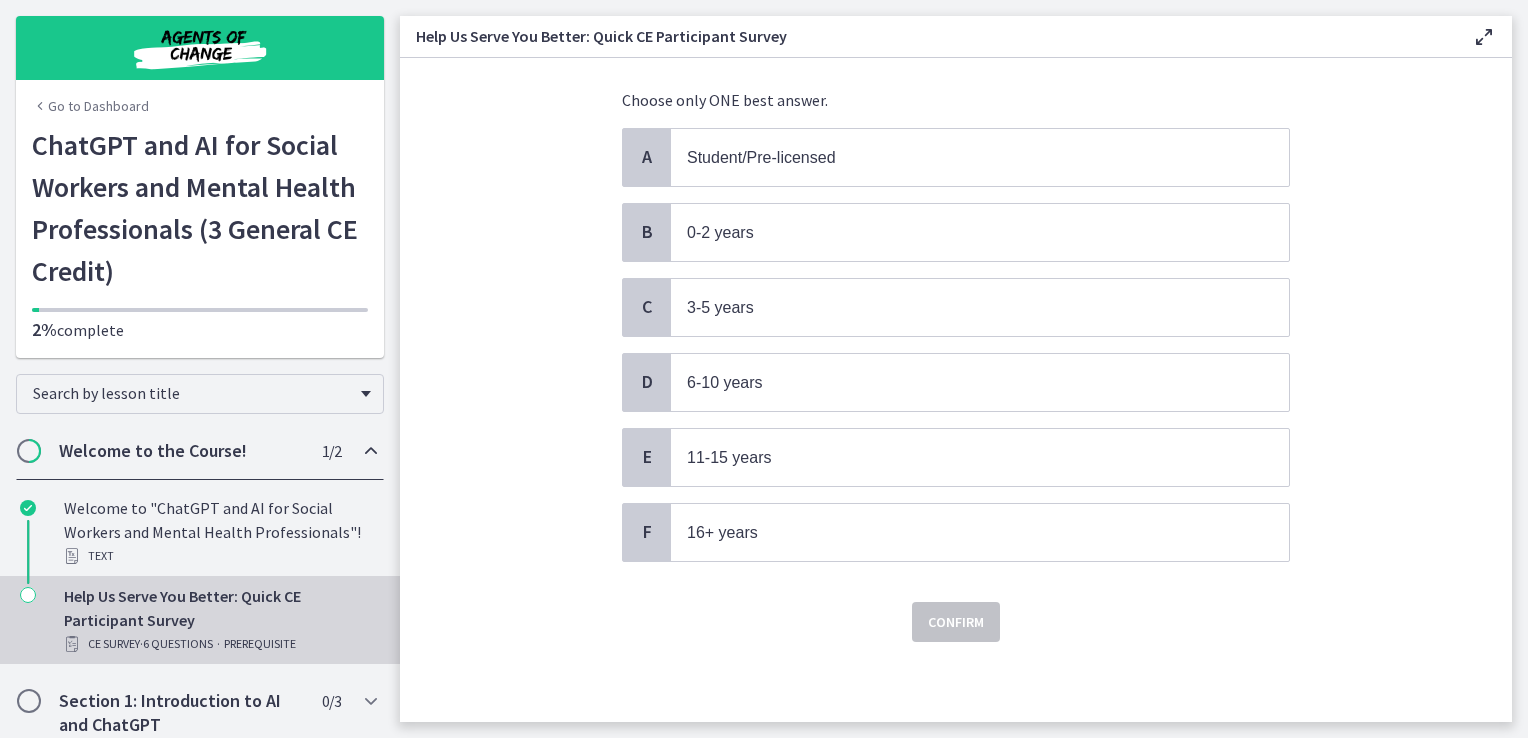 scroll, scrollTop: 0, scrollLeft: 0, axis: both 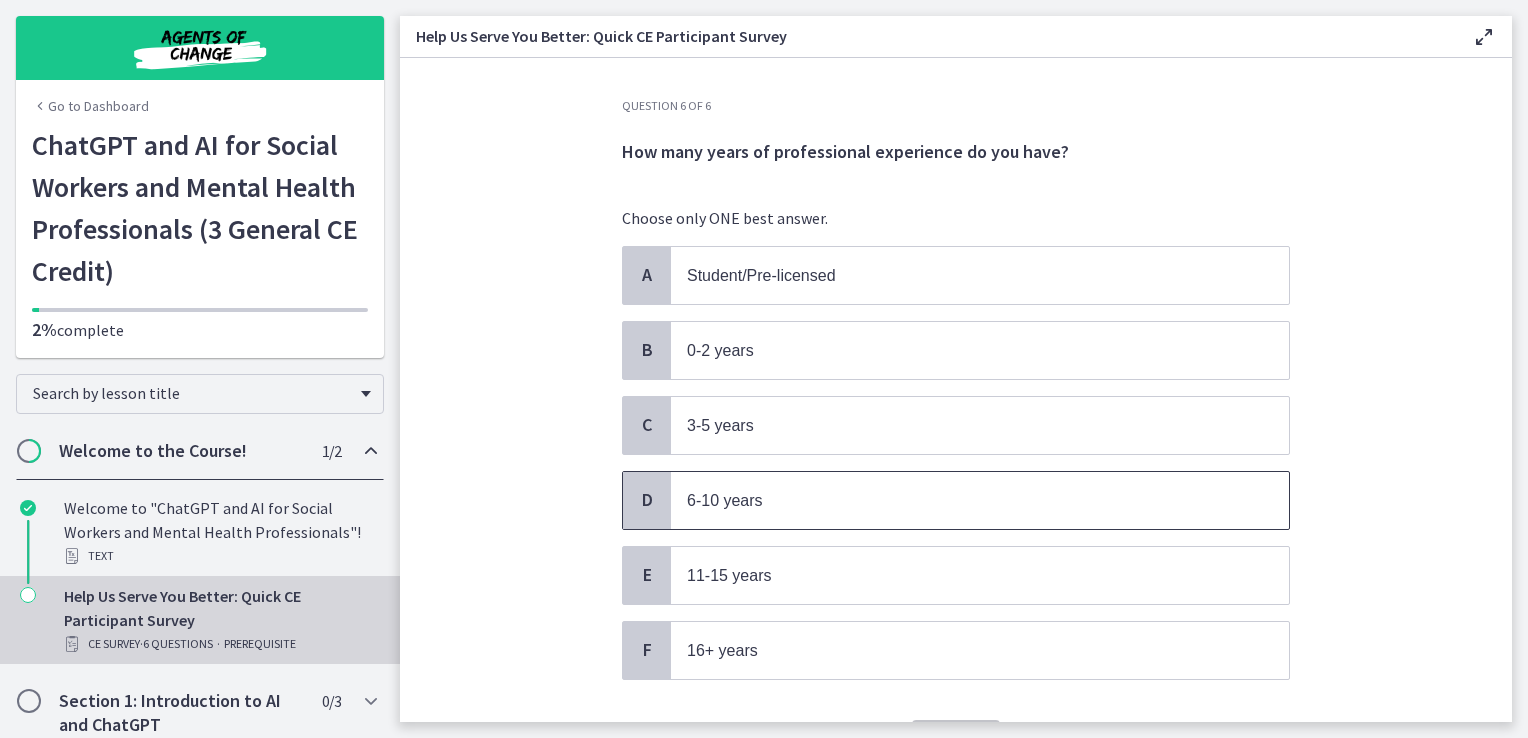 click on "6-10 years" at bounding box center (960, 500) 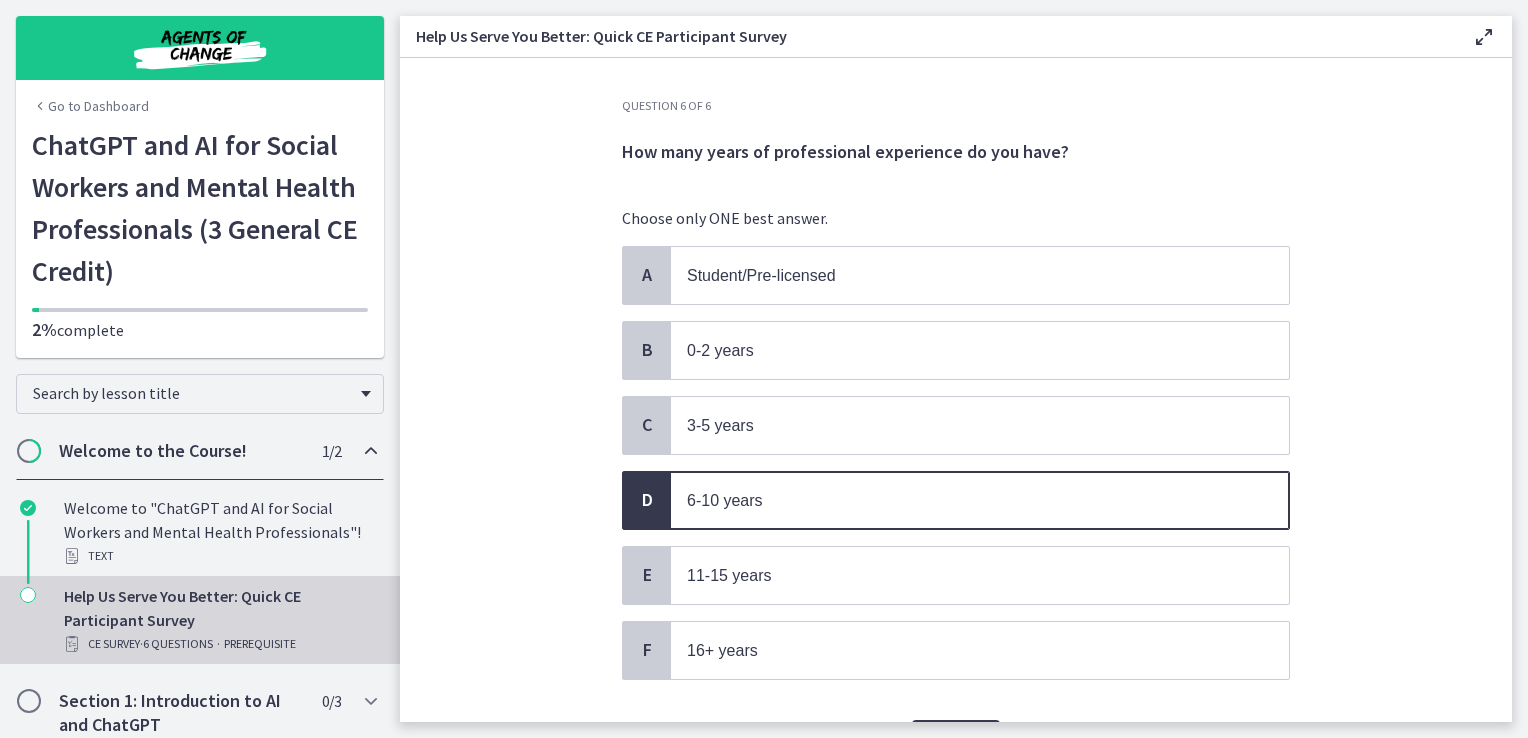 scroll, scrollTop: 100, scrollLeft: 0, axis: vertical 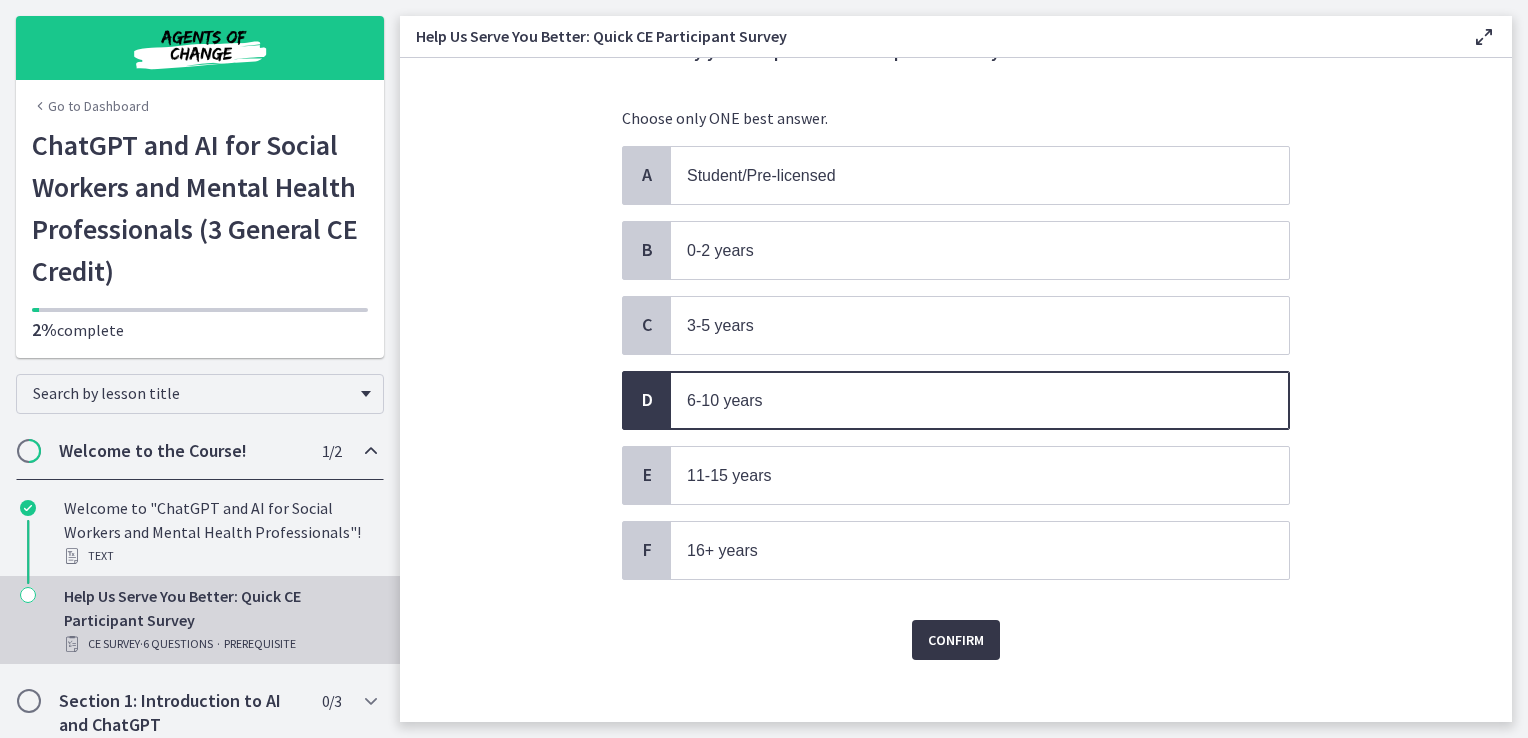 click on "Confirm" at bounding box center [956, 640] 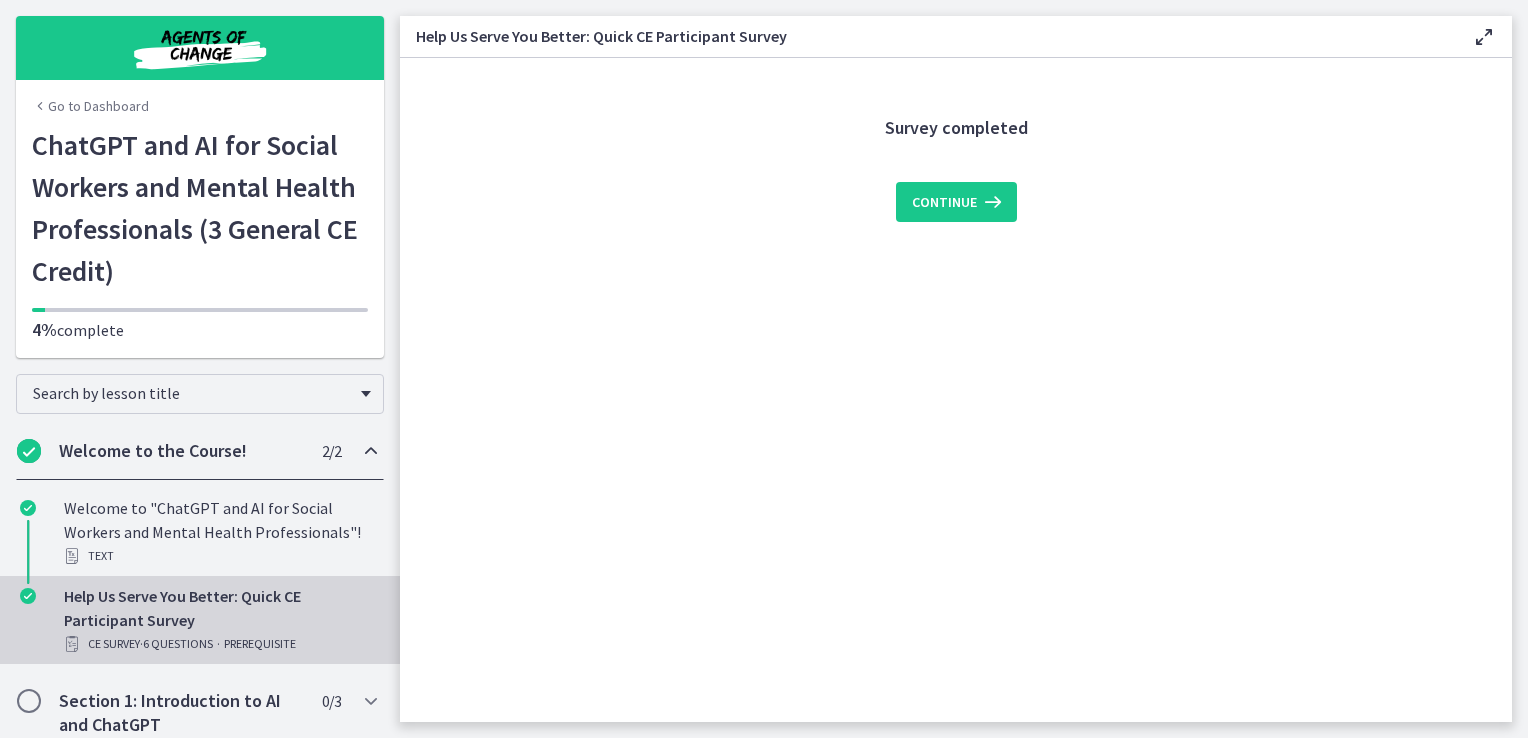 scroll, scrollTop: 0, scrollLeft: 0, axis: both 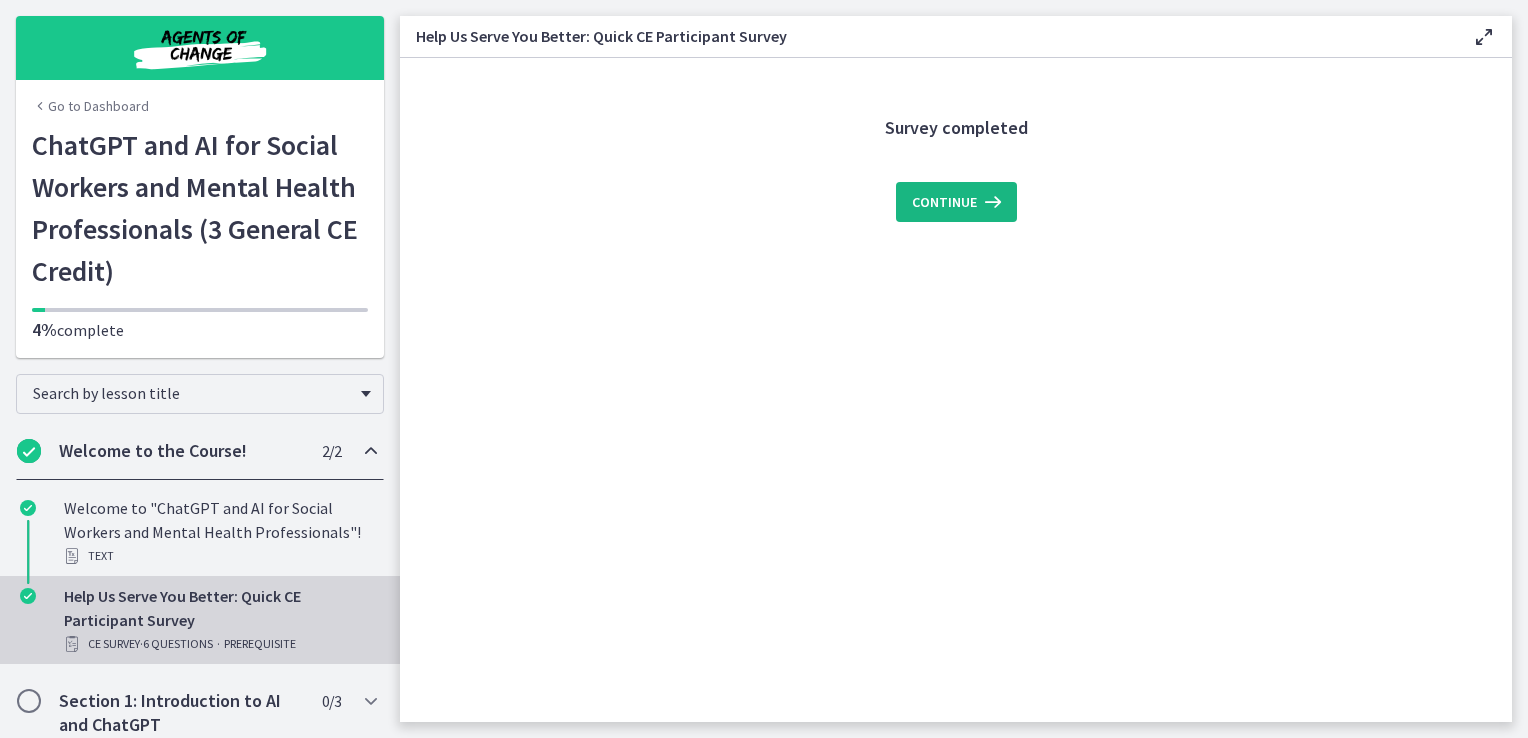 click on "Continue" at bounding box center (944, 202) 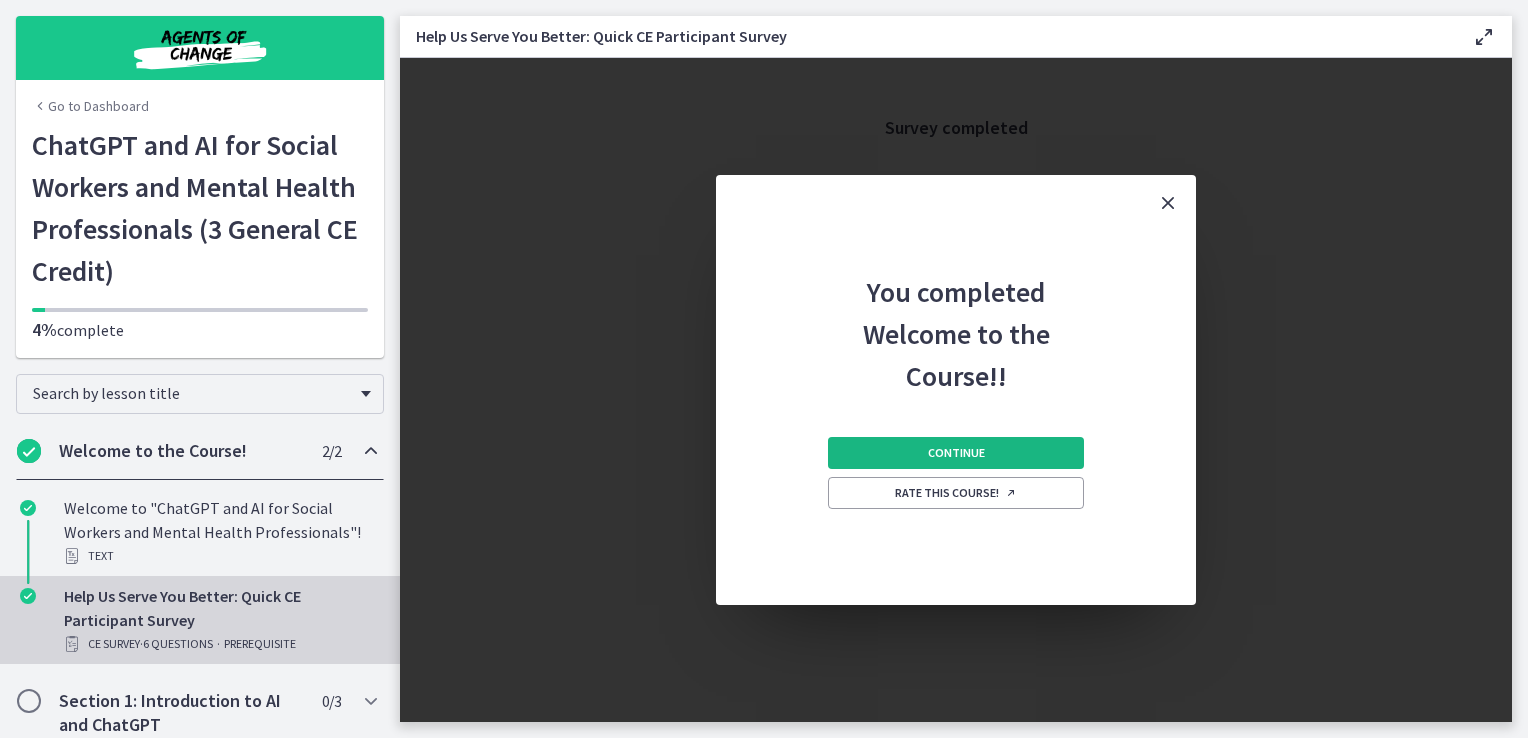 click on "Continue" at bounding box center [956, 453] 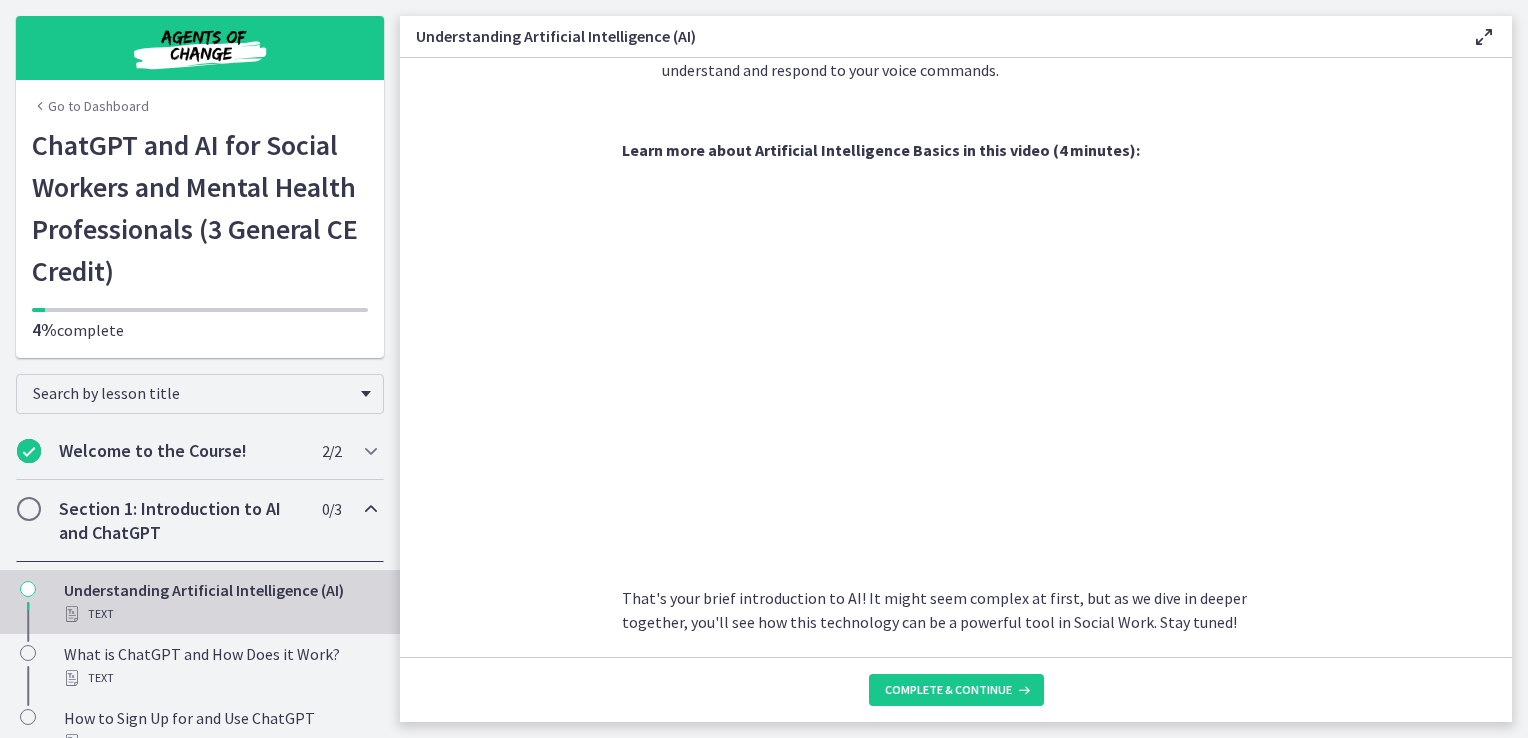 scroll, scrollTop: 870, scrollLeft: 0, axis: vertical 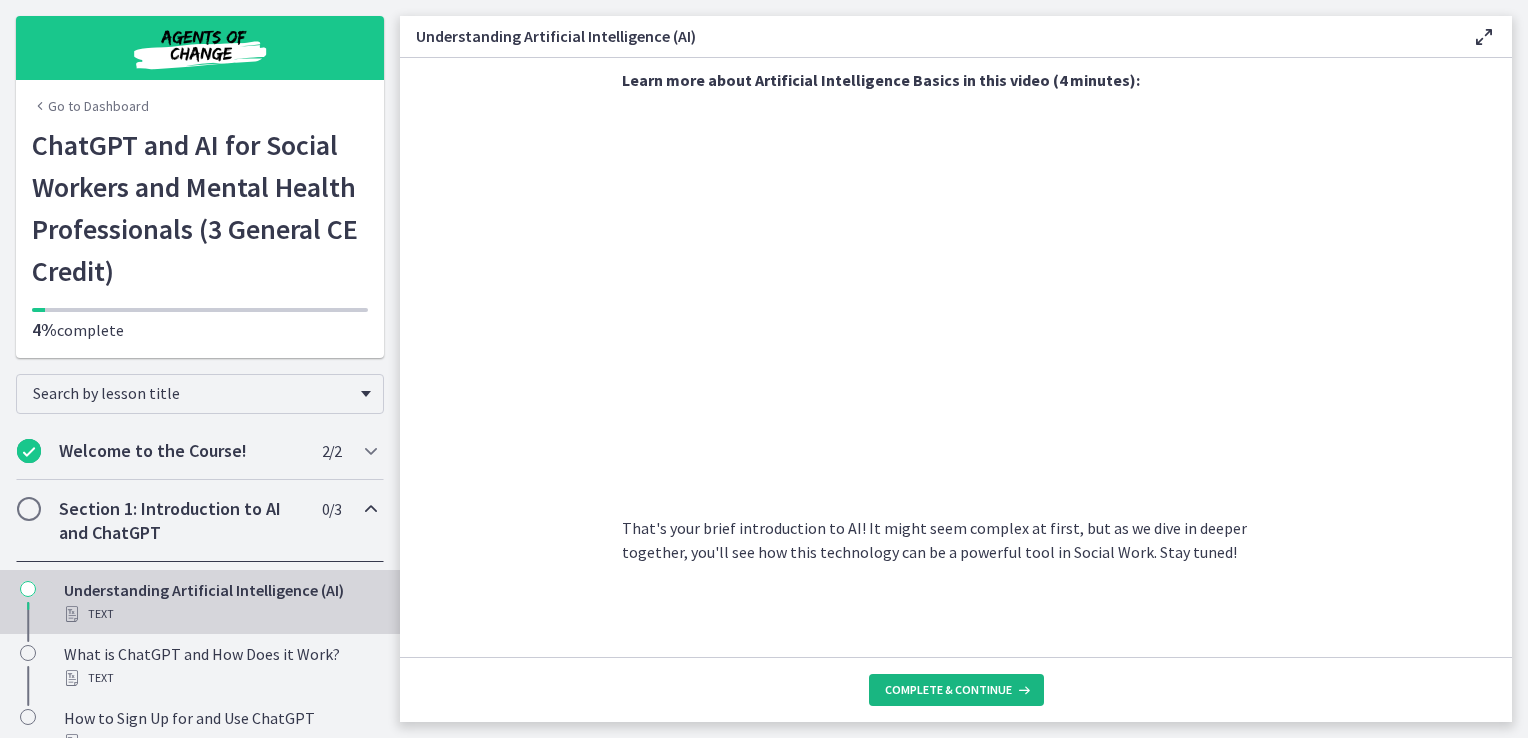 click on "Complete & continue" at bounding box center [948, 690] 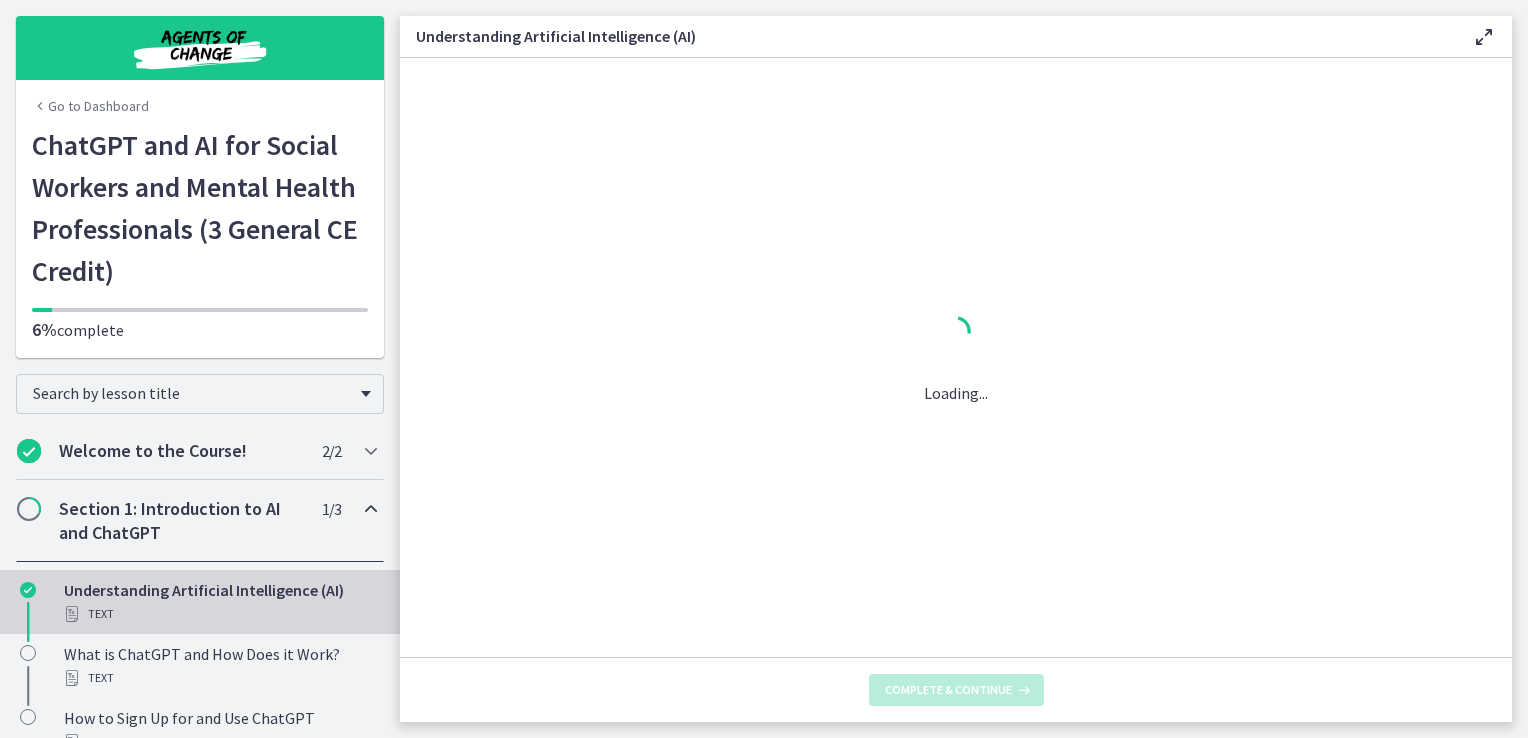 scroll, scrollTop: 0, scrollLeft: 0, axis: both 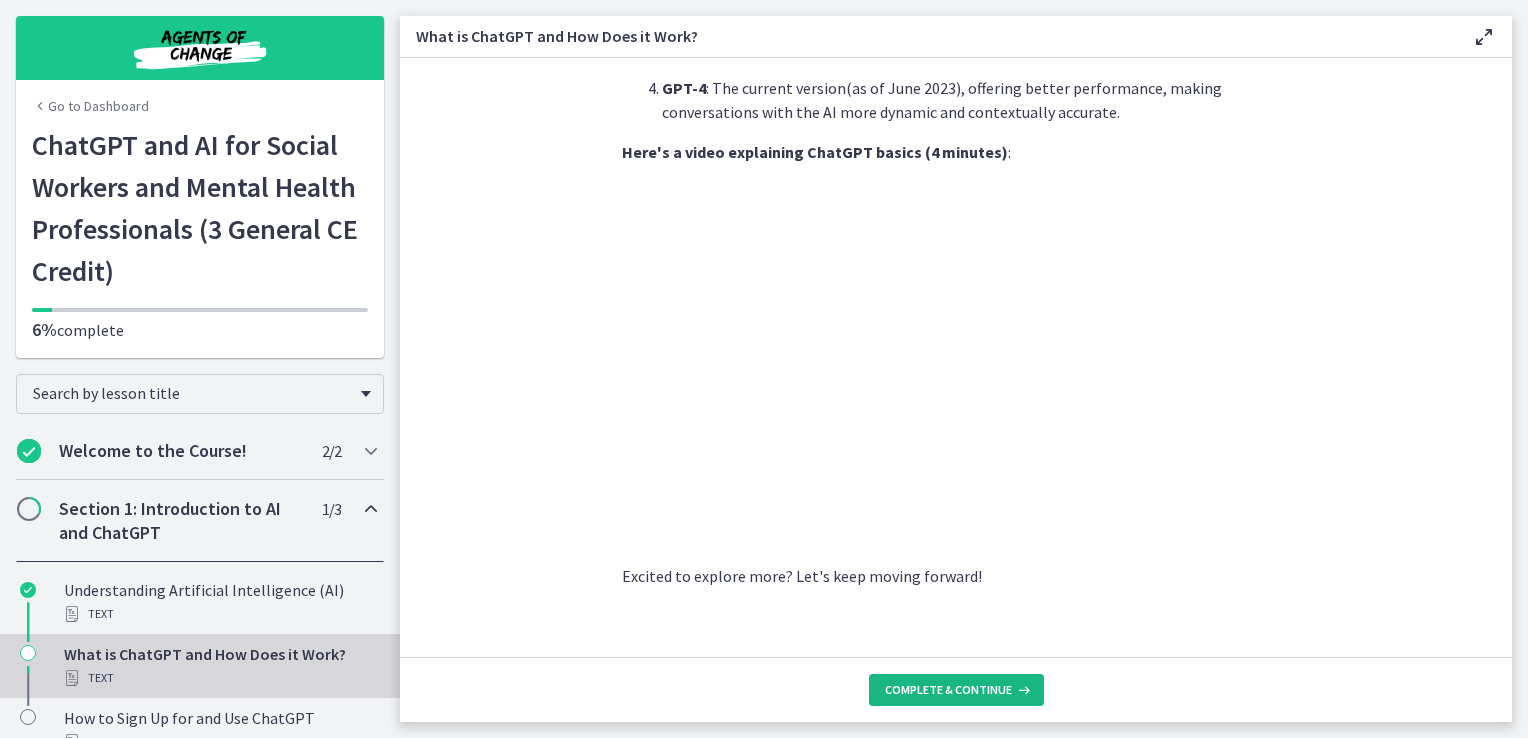 click on "Complete & continue" at bounding box center (948, 690) 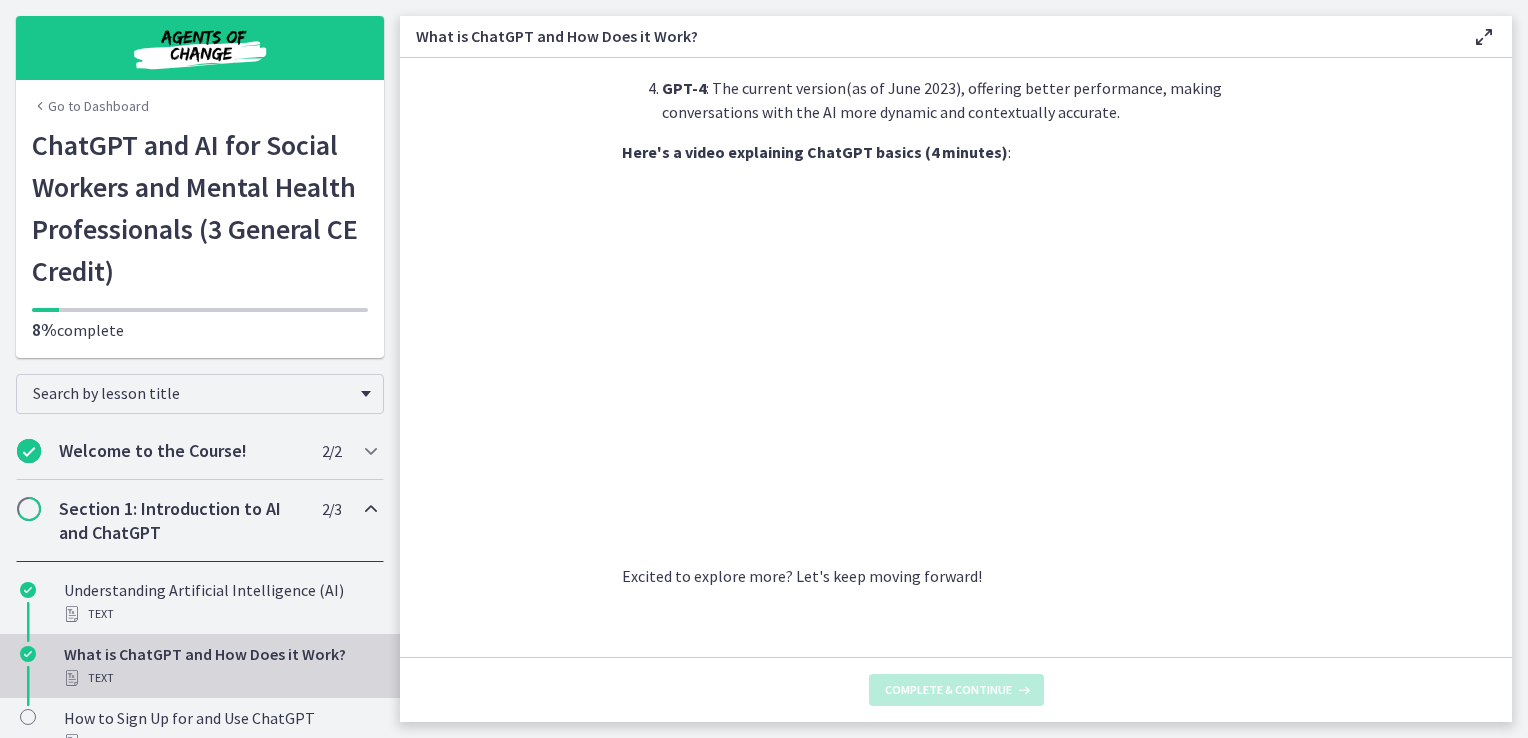scroll, scrollTop: 0, scrollLeft: 0, axis: both 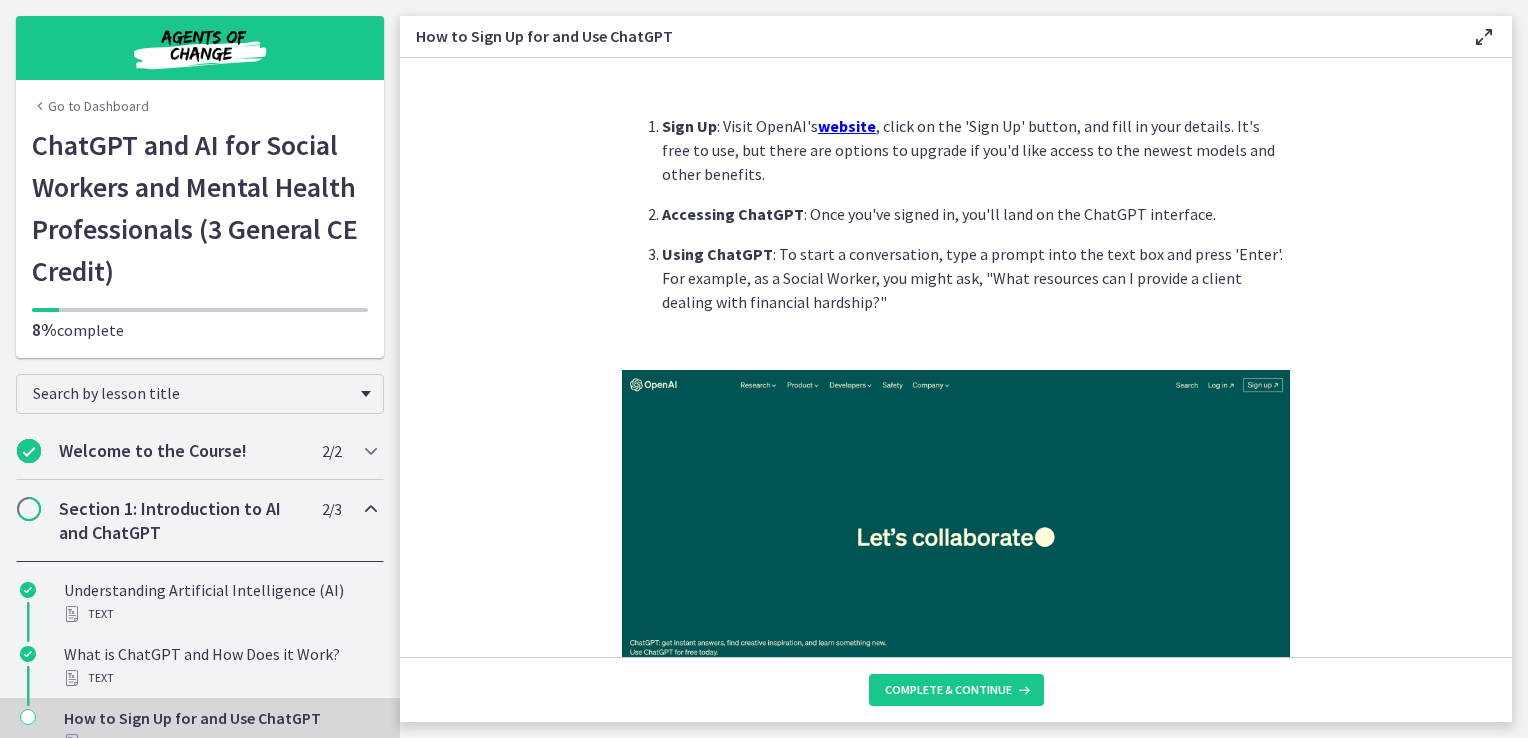 click on "website" at bounding box center [847, 126] 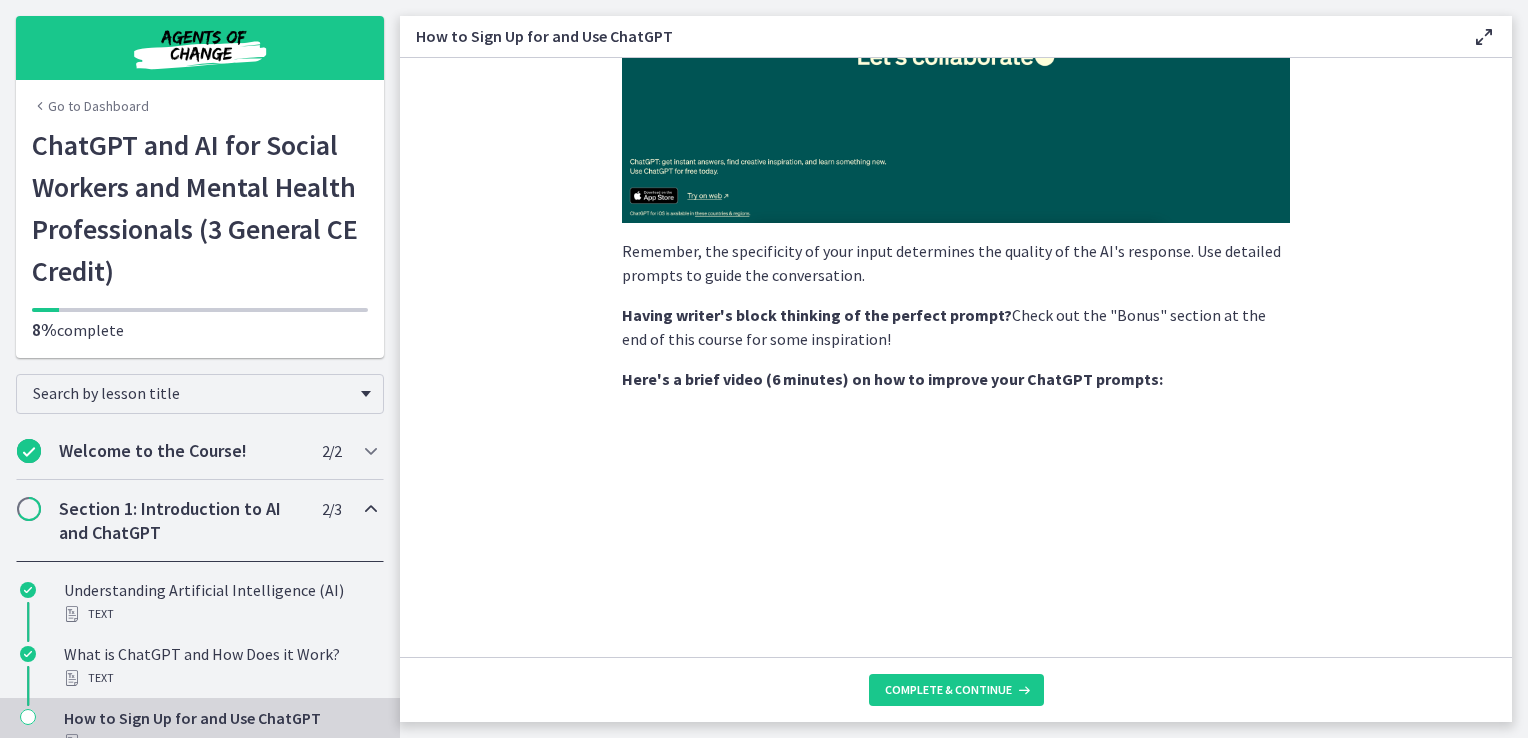 scroll, scrollTop: 500, scrollLeft: 0, axis: vertical 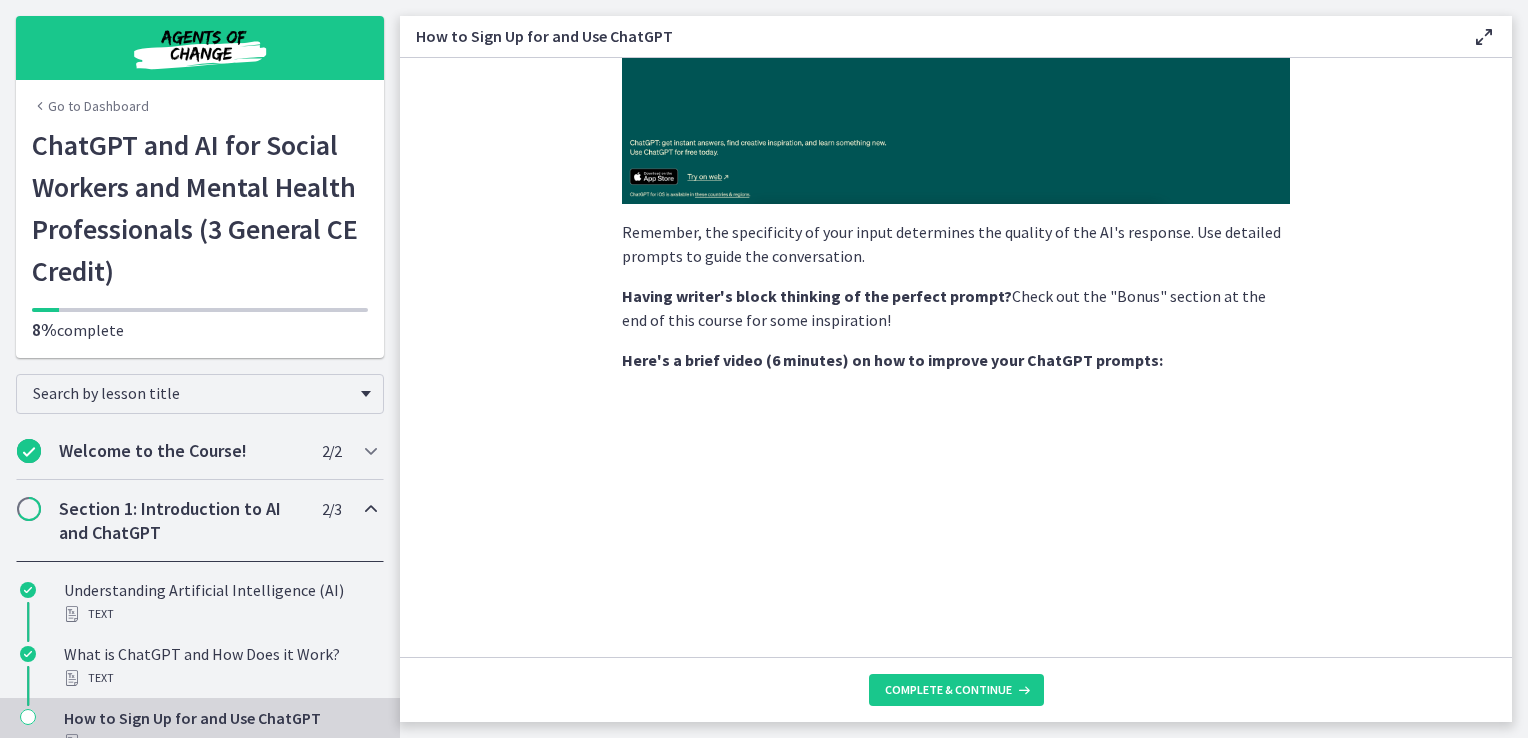 click on "website" at bounding box center (847, -374) 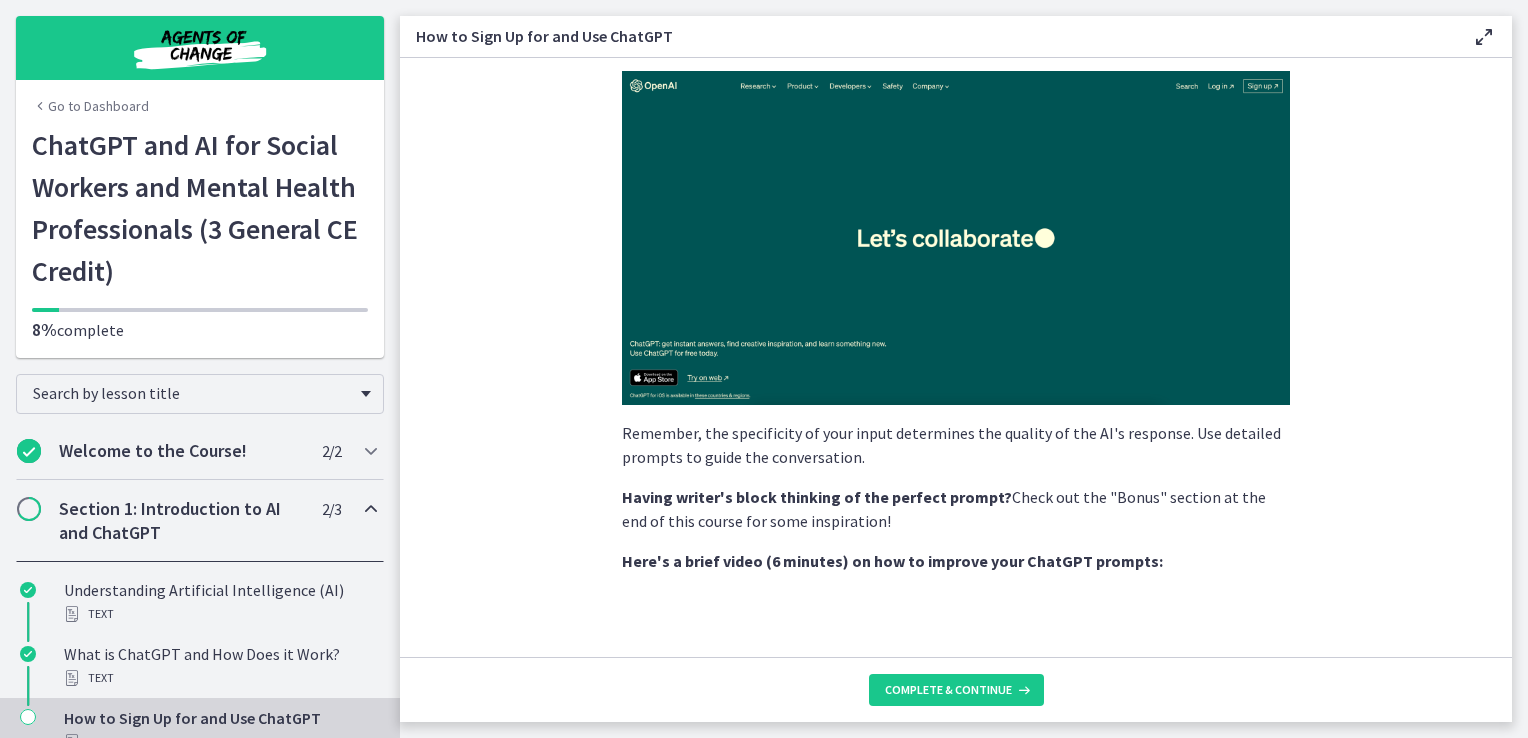 scroll, scrollTop: 300, scrollLeft: 0, axis: vertical 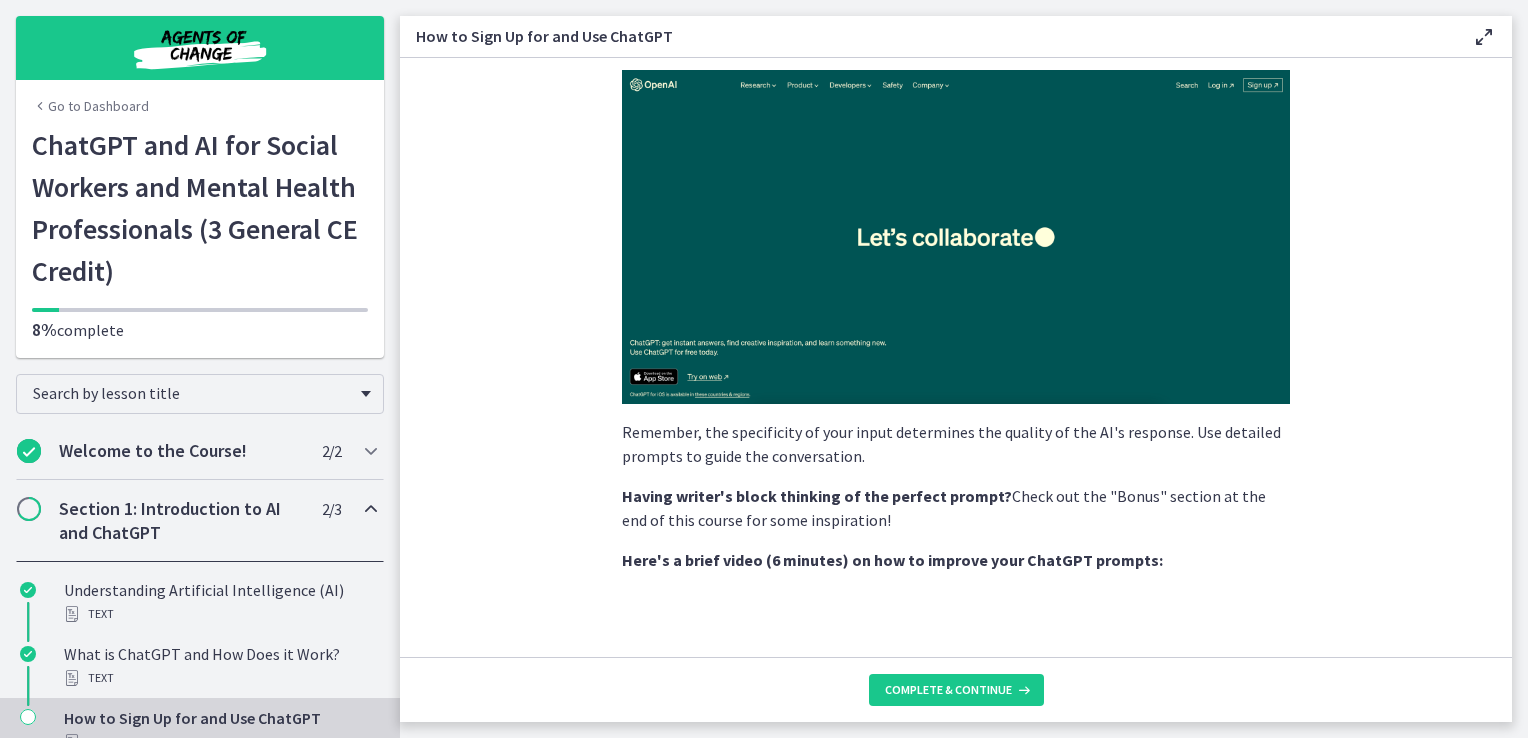 click on "Sign Up : Visit OpenAI's  website , click on the 'Sign Up' button, and fill in your details. It's free to use, but there are options to upgrade if you'd like access to the newest models and other benefits.
Accessing ChatGPT : Once you've signed in, you'll land on the ChatGPT interface.
Using ChatGPT : To start a conversation, type a prompt into the text box and press 'Enter'. For example, as a Social Worker, you might ask, "What resources can I provide a client dealing with financial hardship?"
Remember, the specificity of your input determines the quality of the AI's response. Use detailed prompts to guide the conversation.
Having writer's block thinking of the perfect prompt?  Check out the "Bonus" section at the end of this course for some inspiration!
Here's a brief video (6 minutes) on how to improve your ChatGPT prompts:
Finally, ChatGPT itself can help you craft the perfect prompt too!" at bounding box center [956, 357] 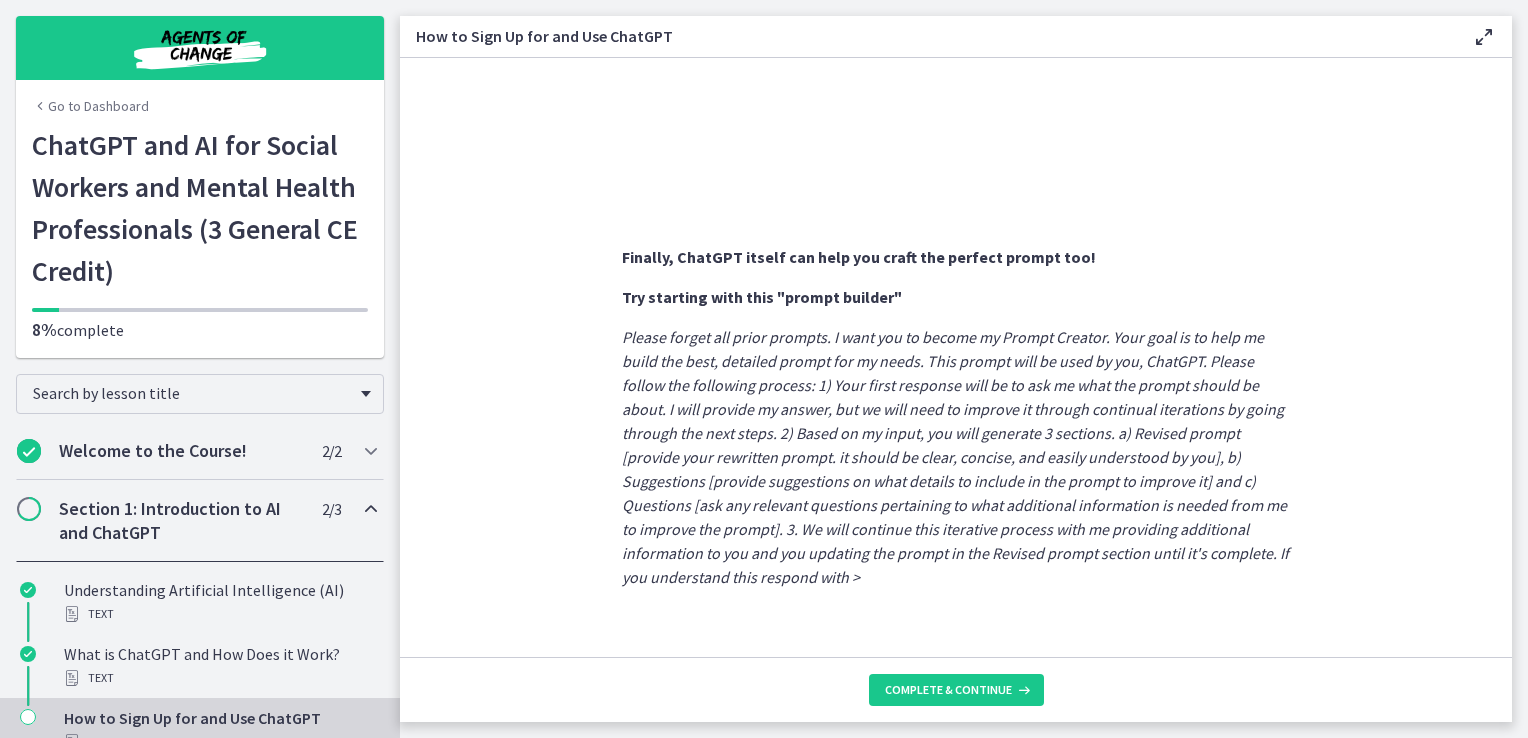 scroll, scrollTop: 1076, scrollLeft: 0, axis: vertical 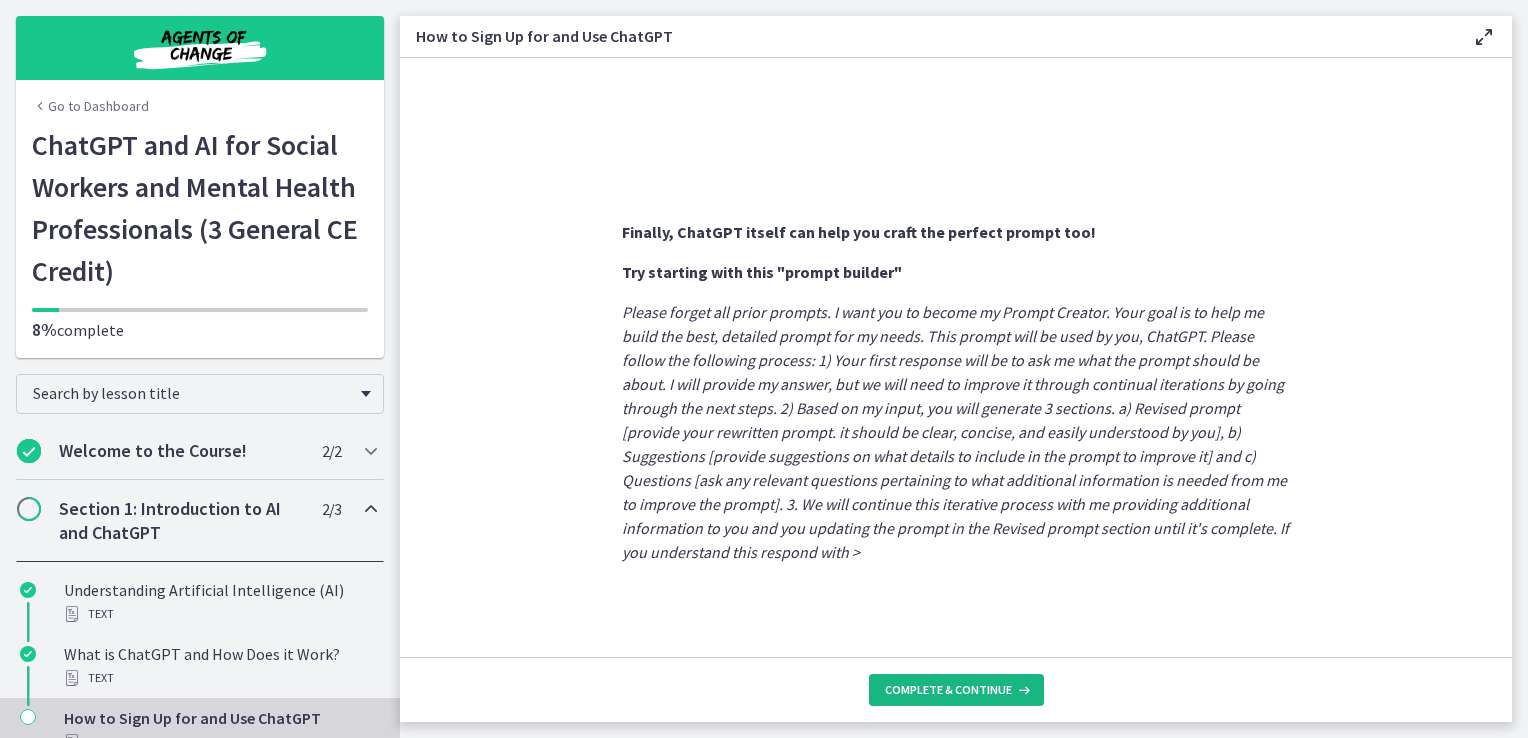 click on "Complete & continue" at bounding box center (956, 690) 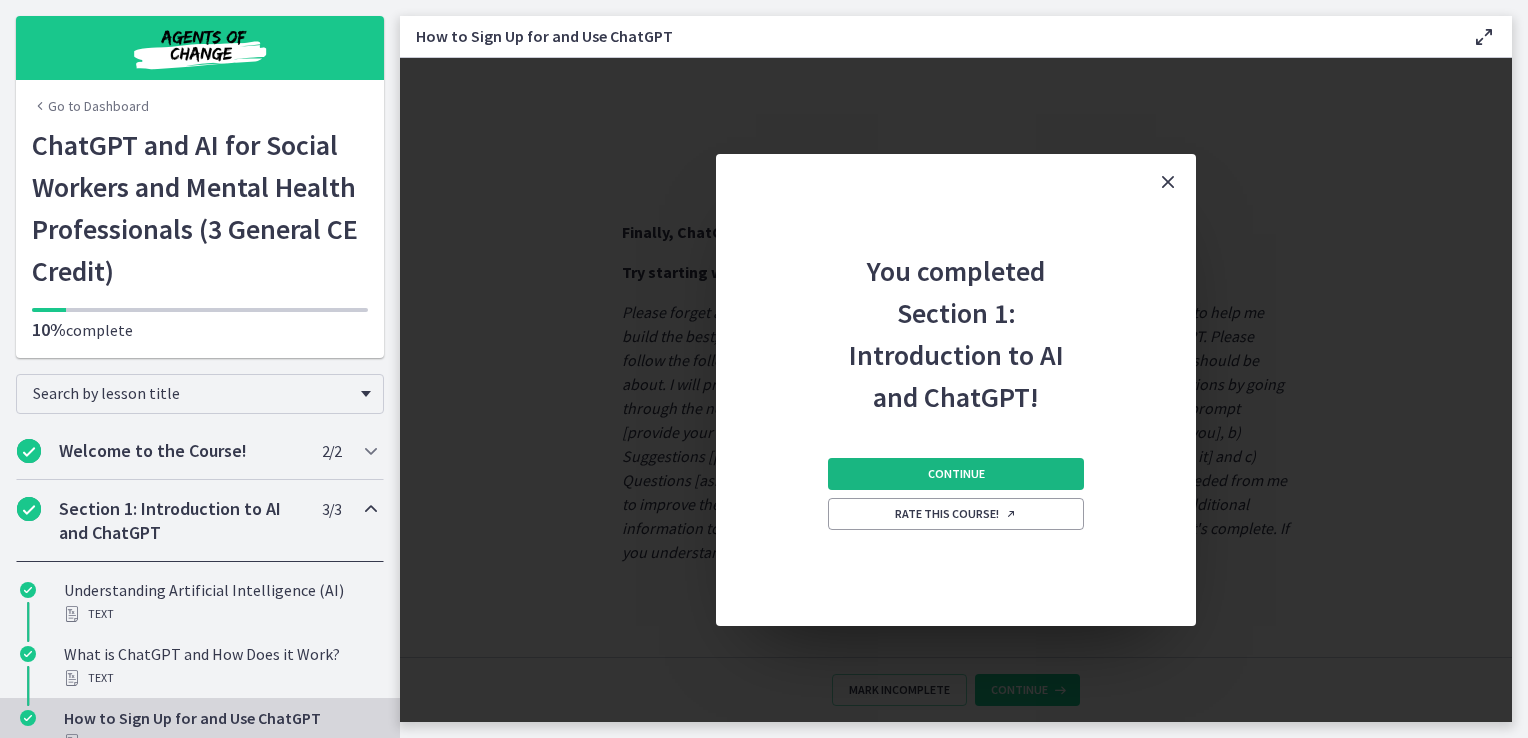 click on "Continue" at bounding box center (956, 474) 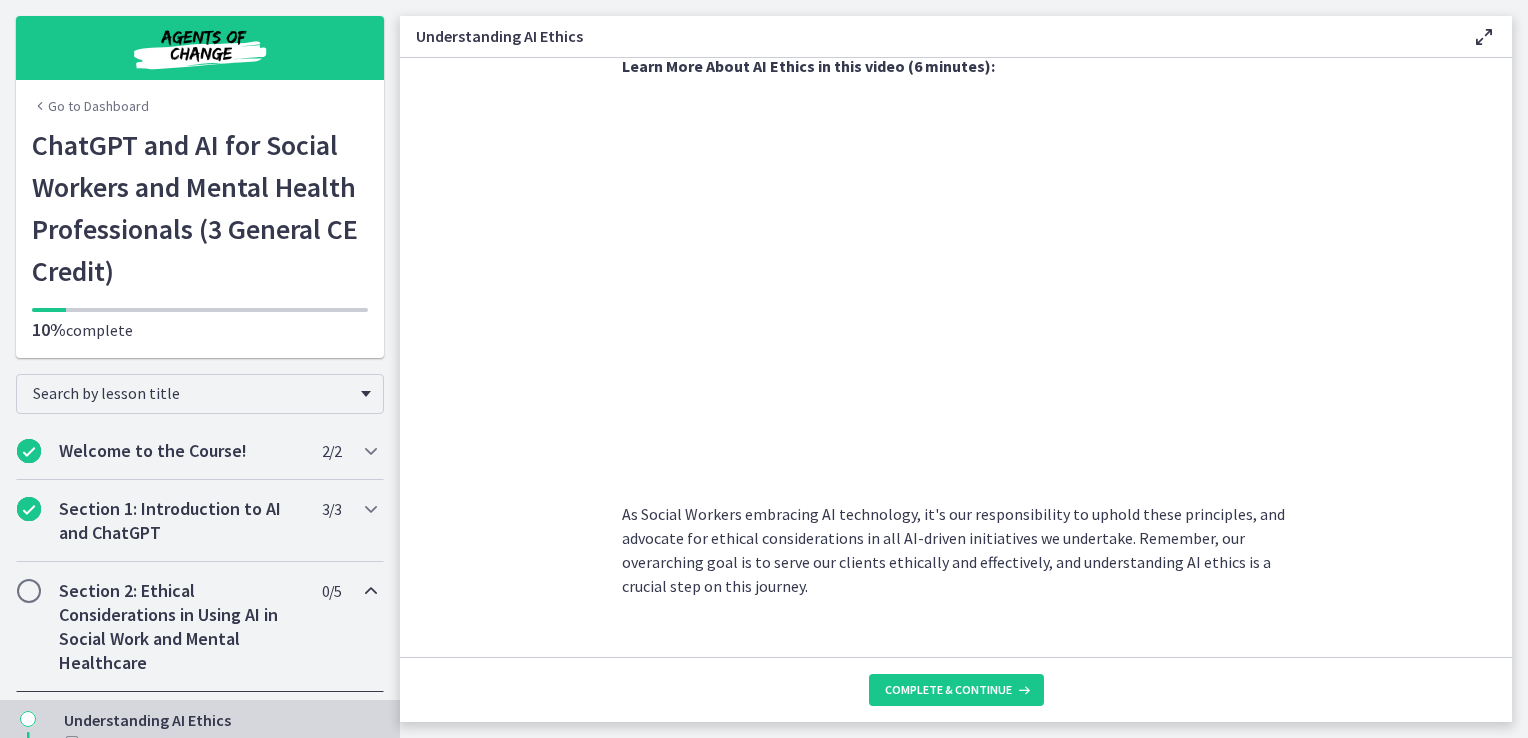 scroll, scrollTop: 998, scrollLeft: 0, axis: vertical 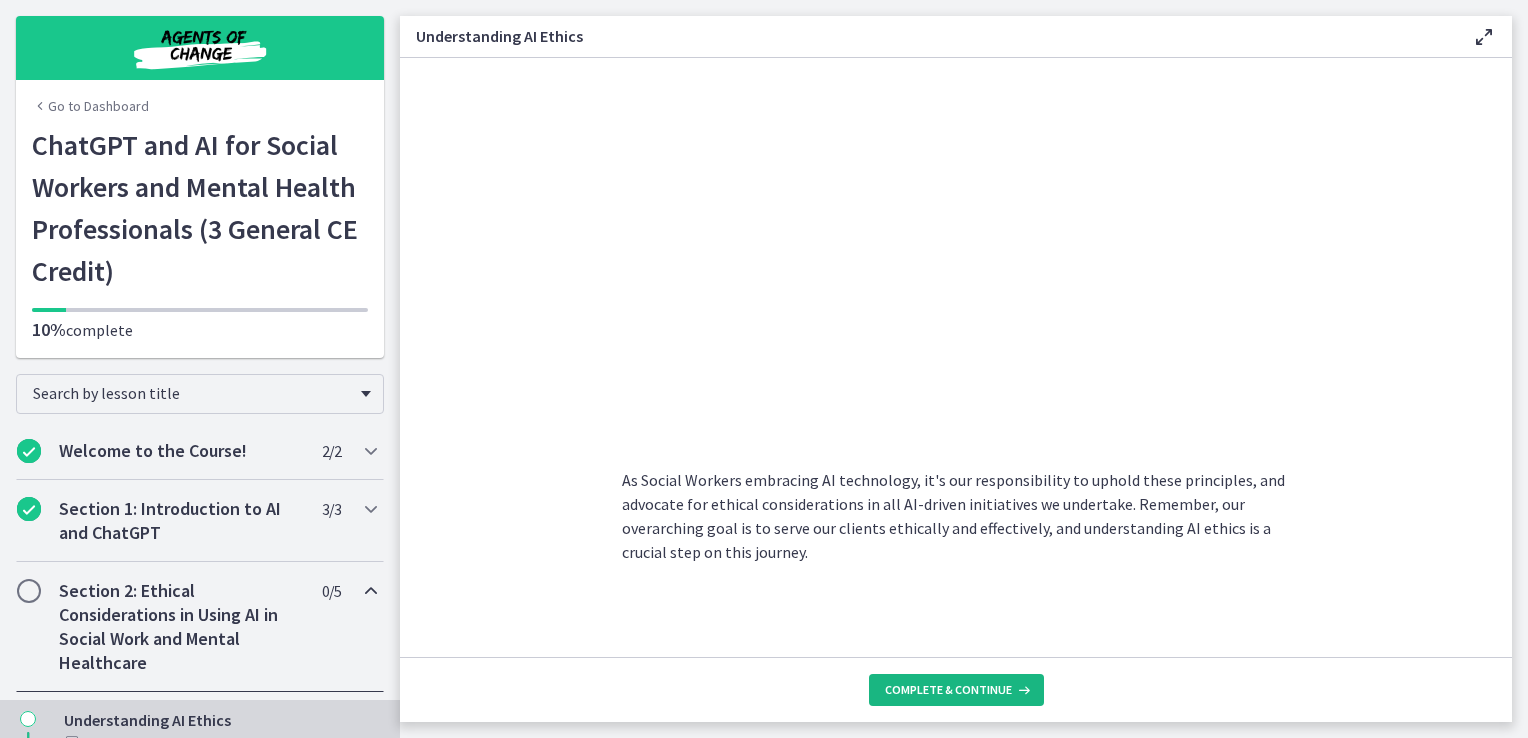 click at bounding box center (1022, 690) 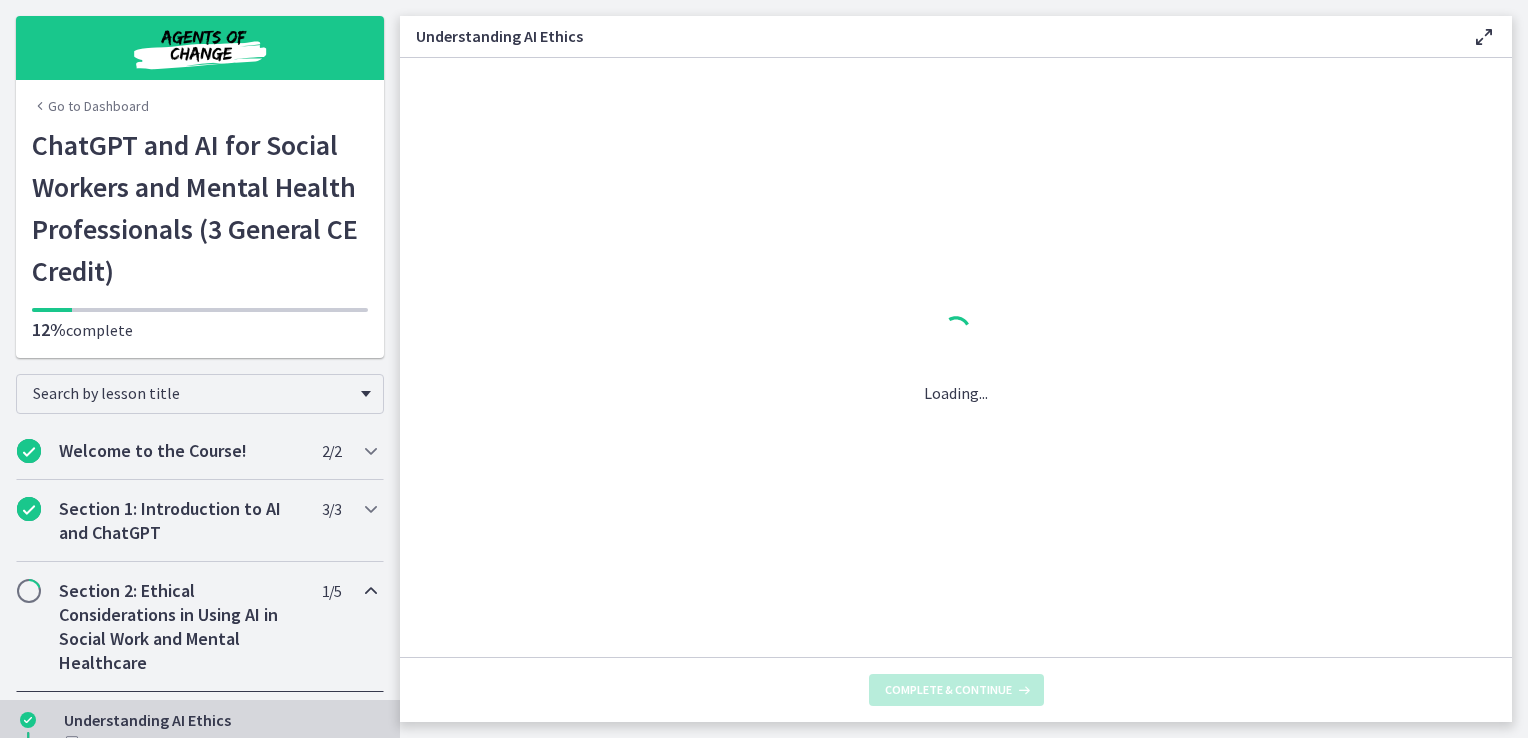 scroll, scrollTop: 0, scrollLeft: 0, axis: both 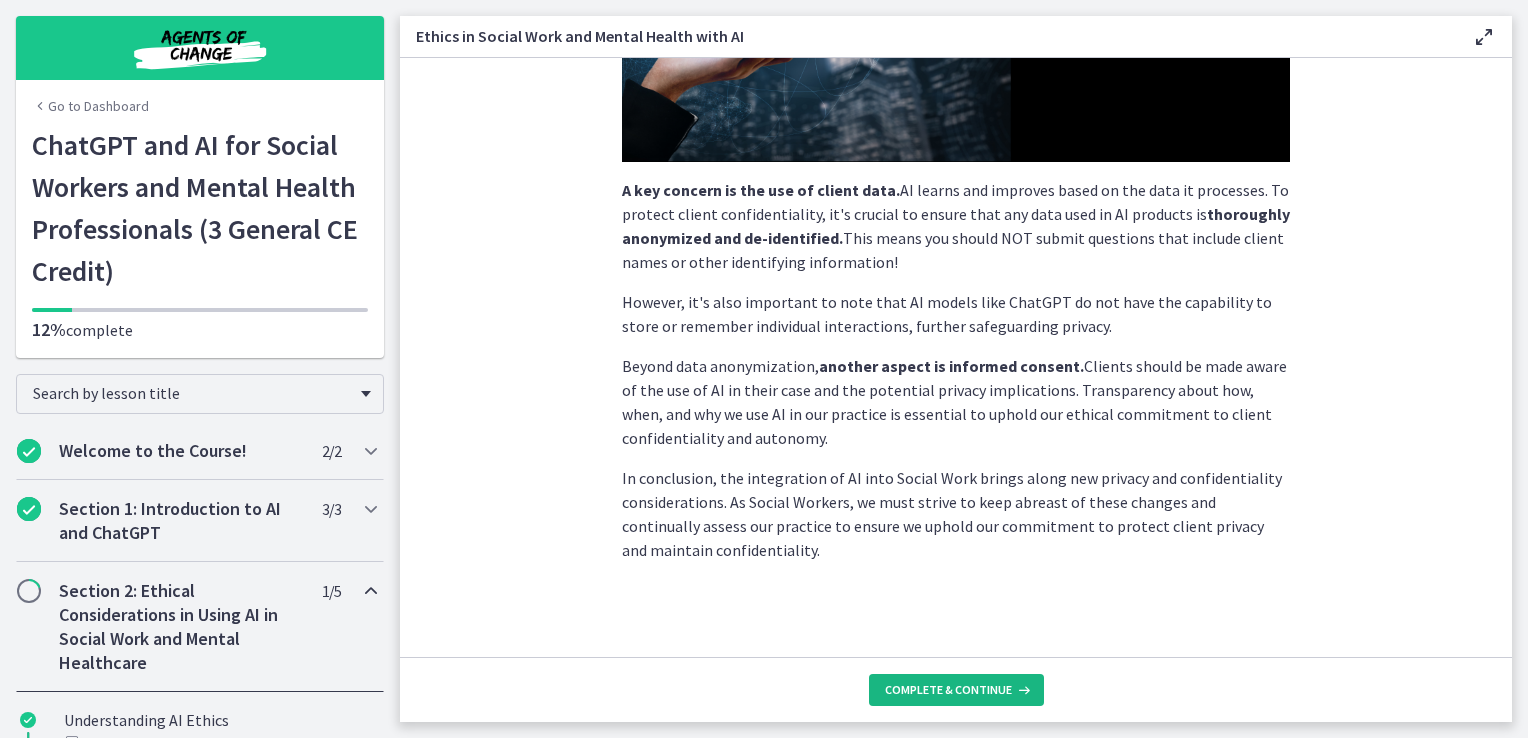 click on "Complete & continue" at bounding box center (956, 690) 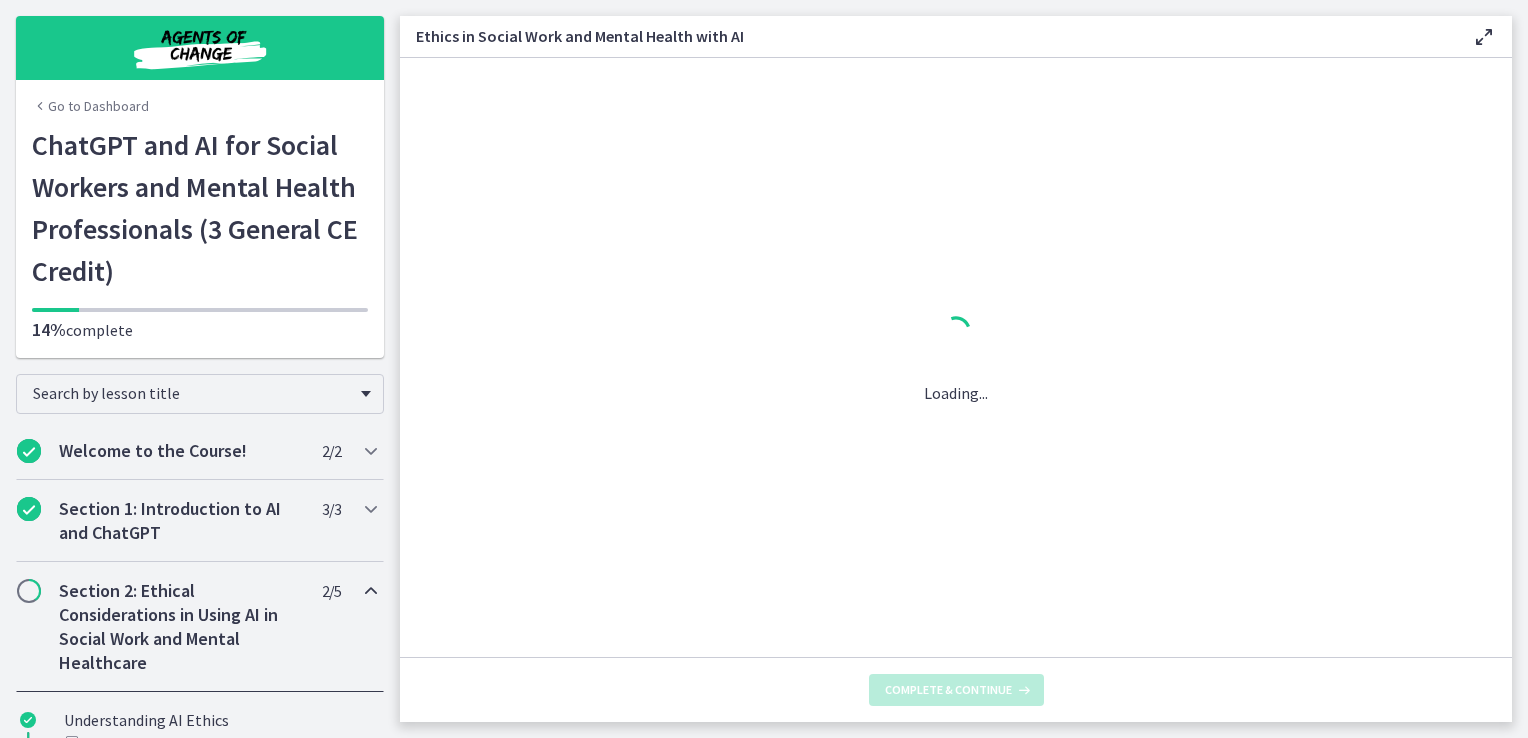 scroll, scrollTop: 0, scrollLeft: 0, axis: both 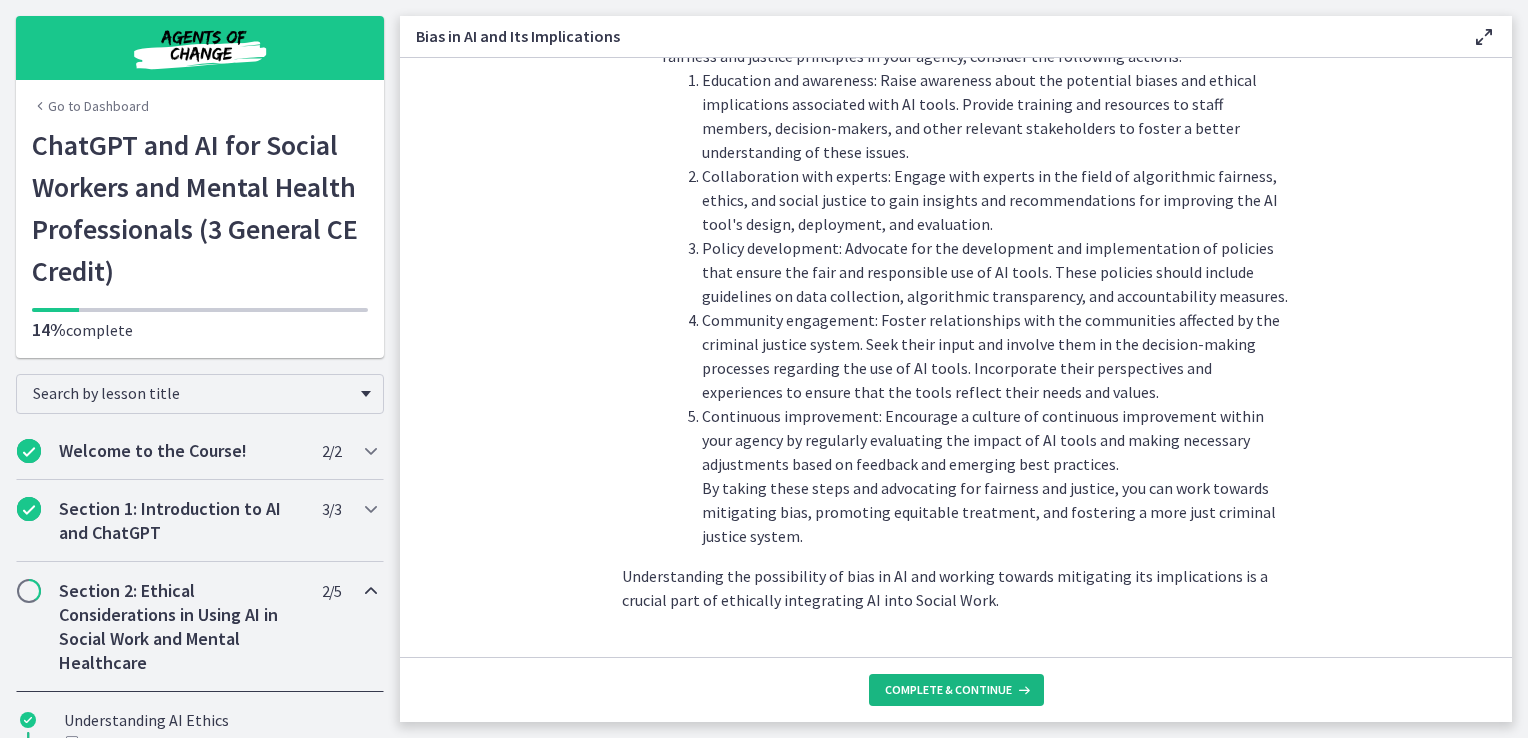 click on "Complete & continue" at bounding box center [948, 690] 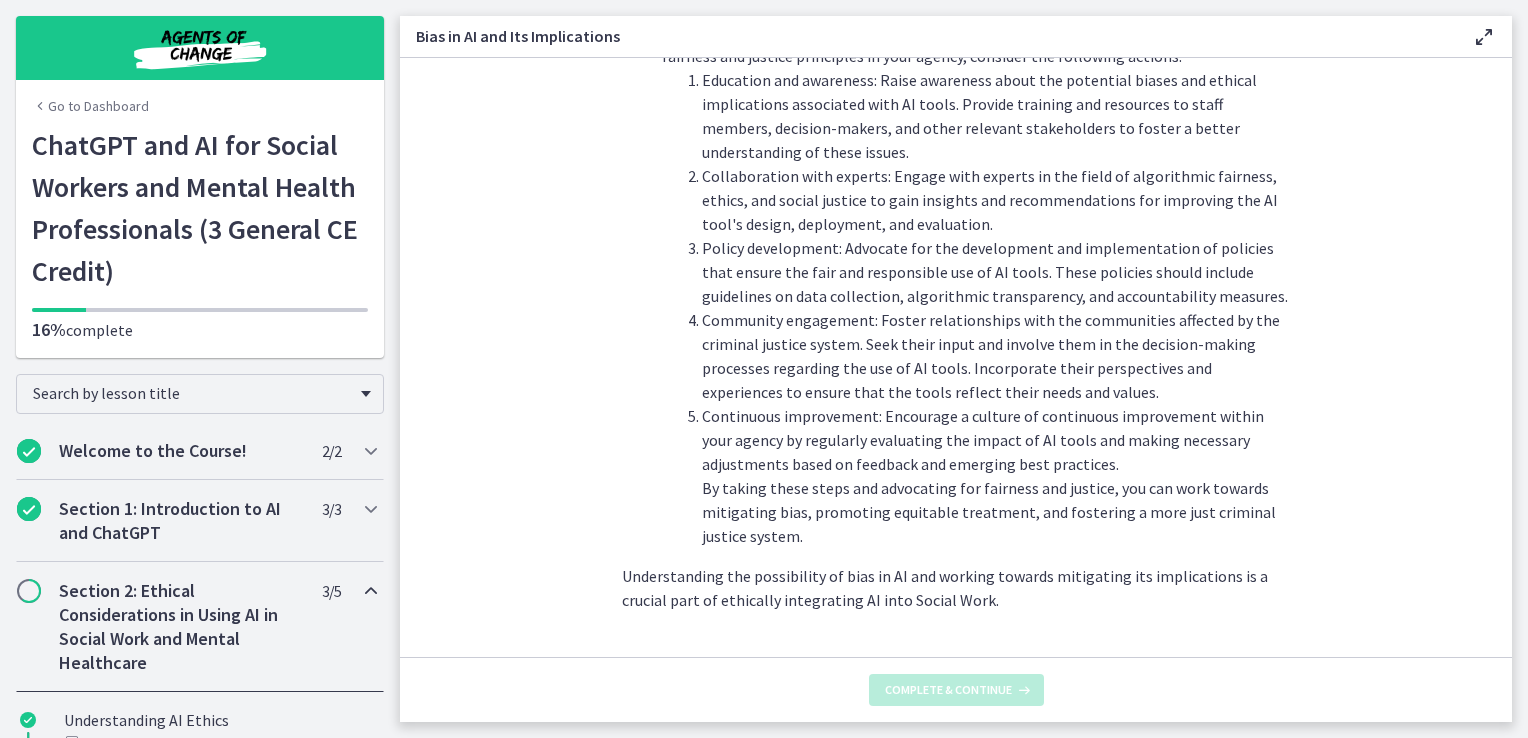scroll, scrollTop: 0, scrollLeft: 0, axis: both 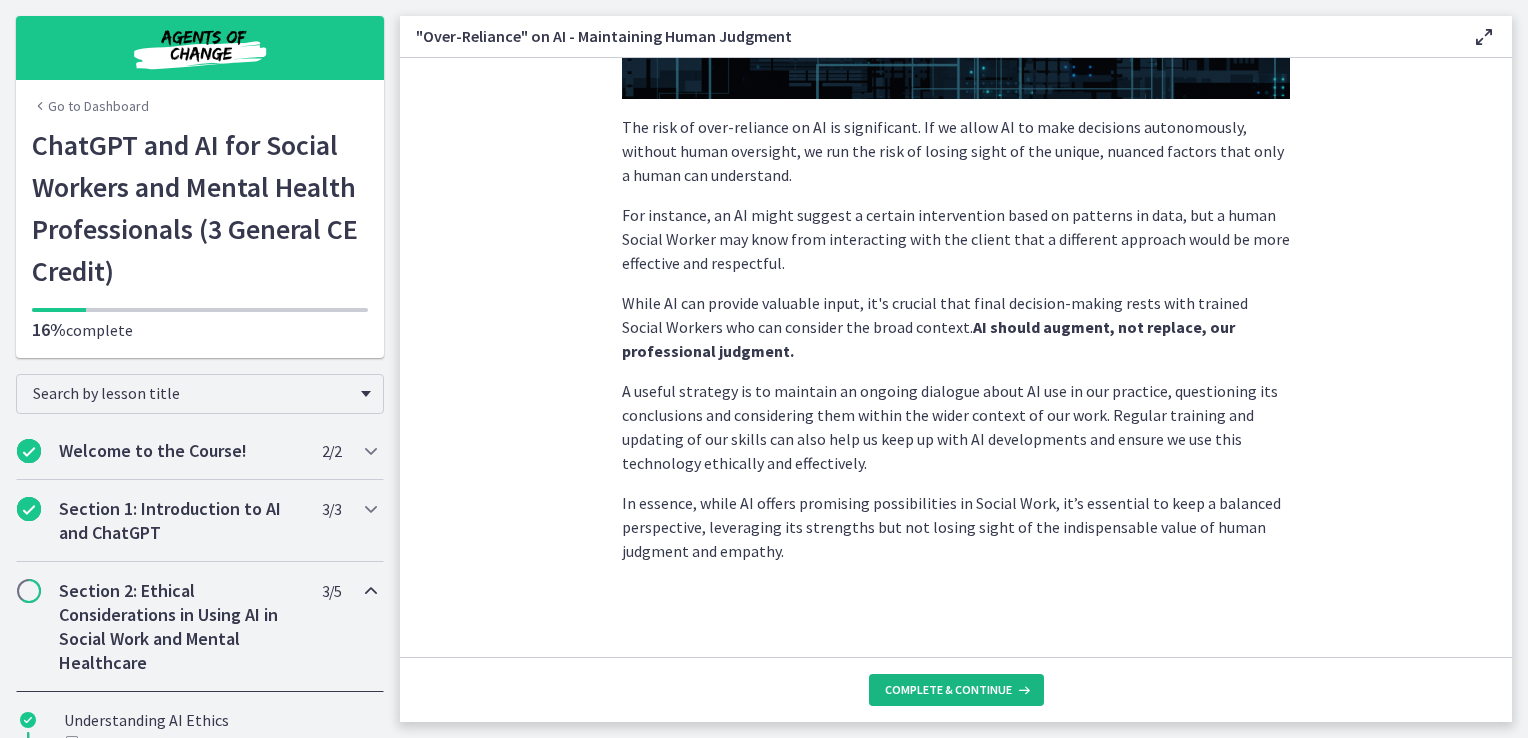 click on "Complete & continue" at bounding box center (948, 690) 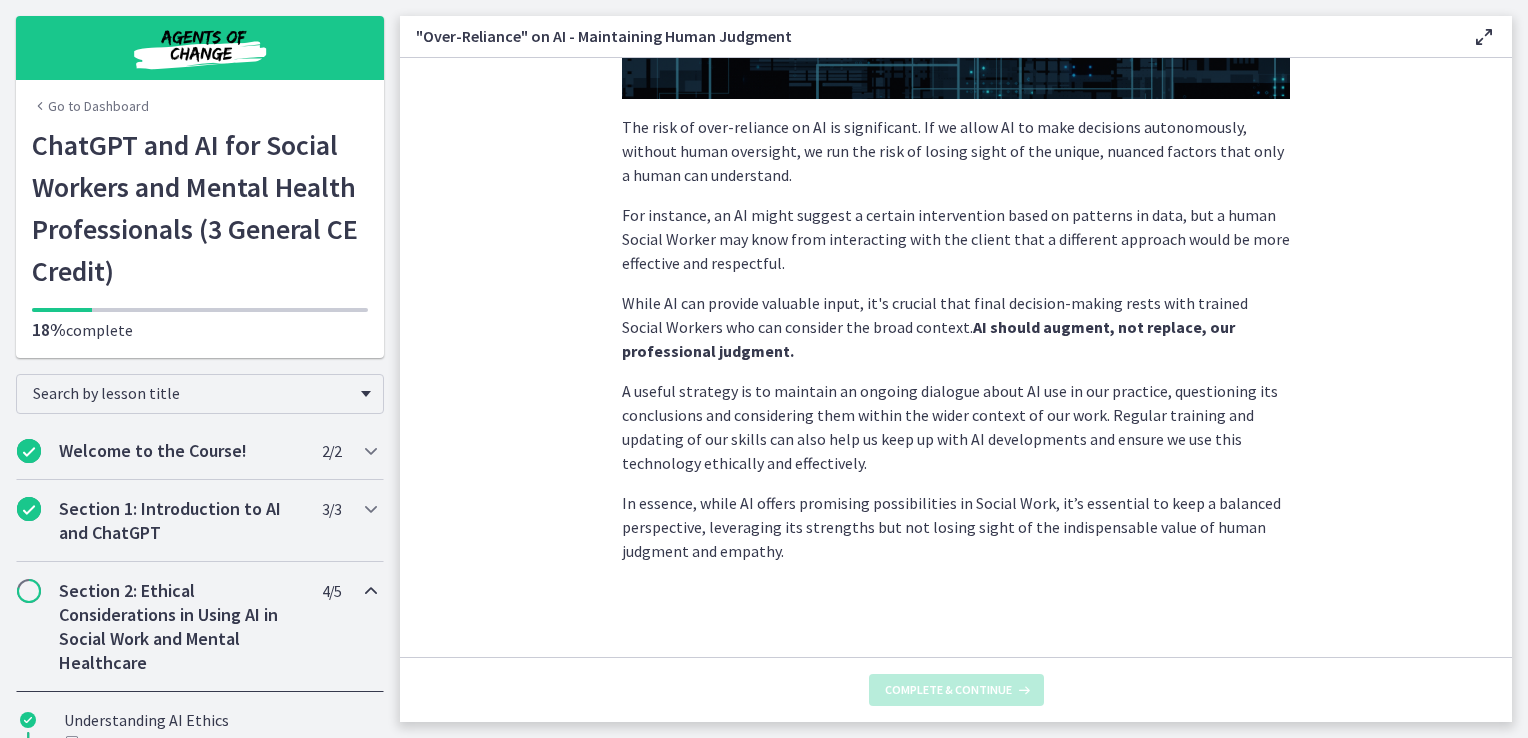 scroll, scrollTop: 0, scrollLeft: 0, axis: both 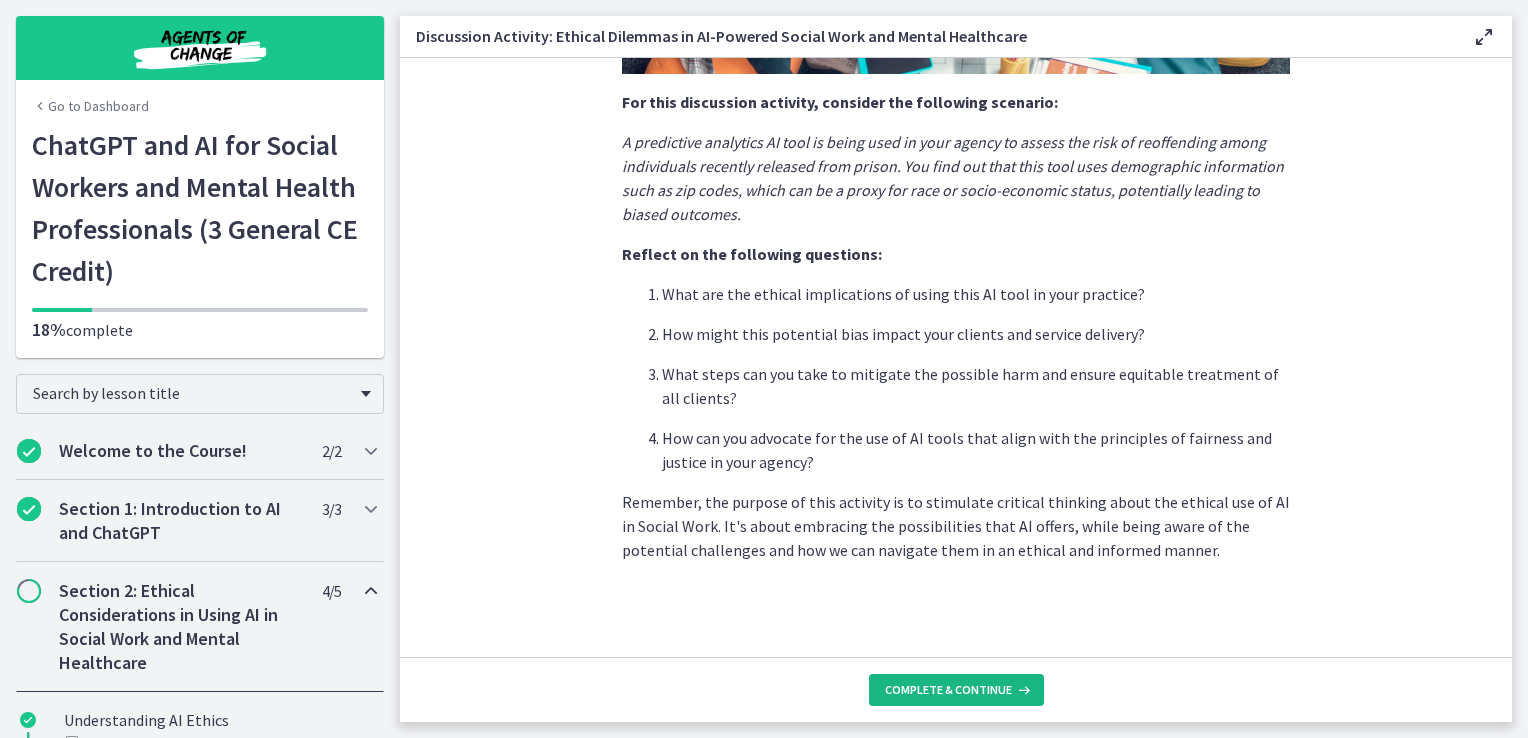 click on "Complete & continue" at bounding box center (948, 690) 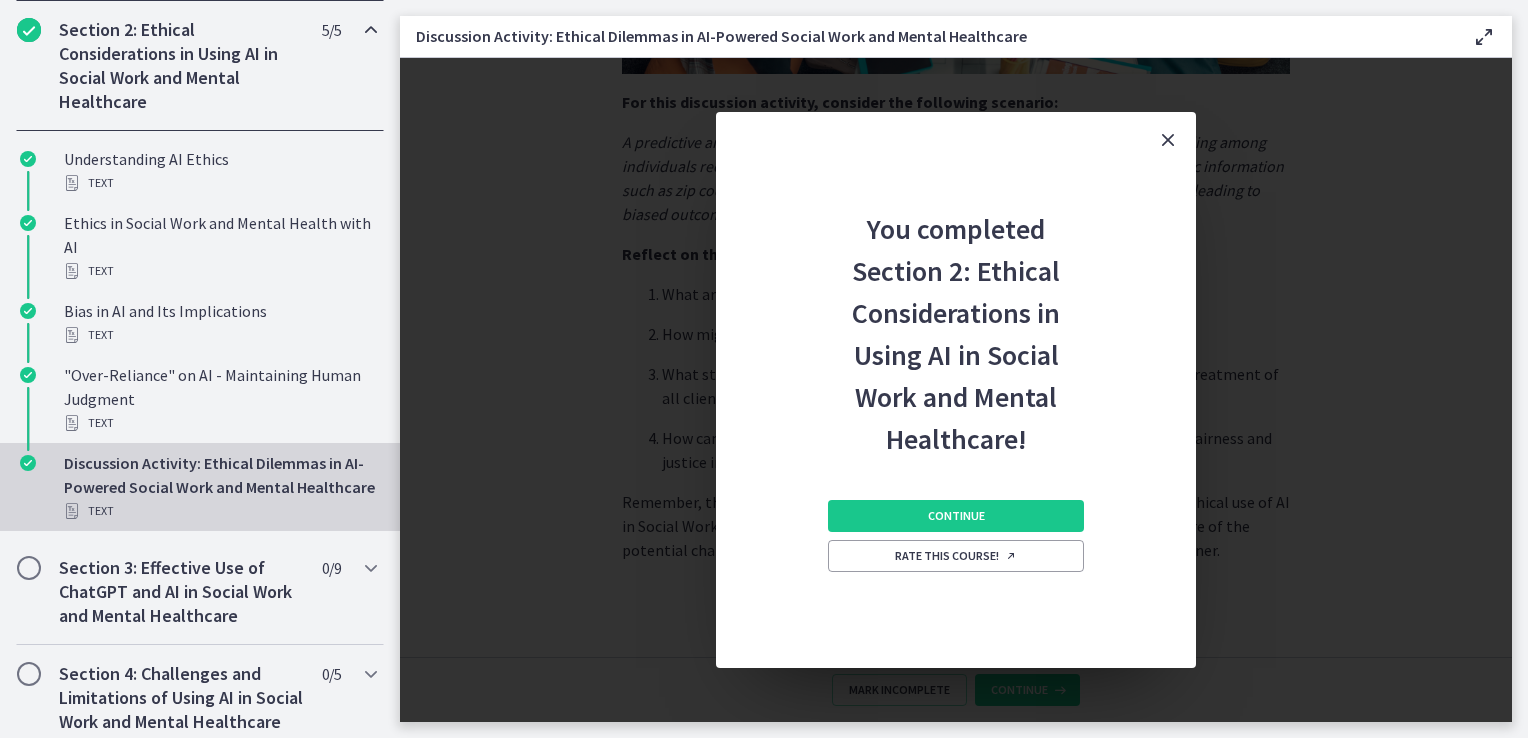 scroll, scrollTop: 600, scrollLeft: 0, axis: vertical 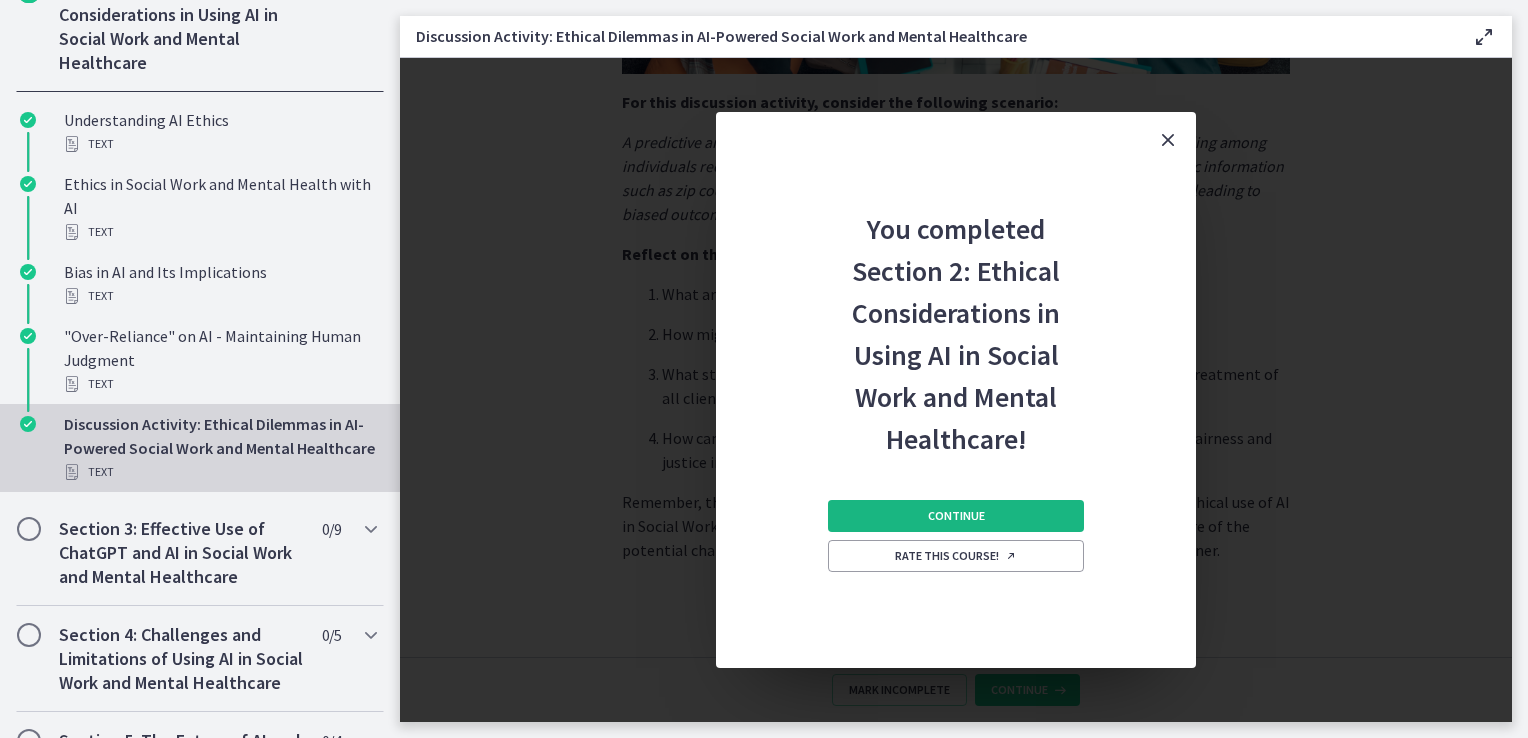 click on "Continue" at bounding box center (956, 516) 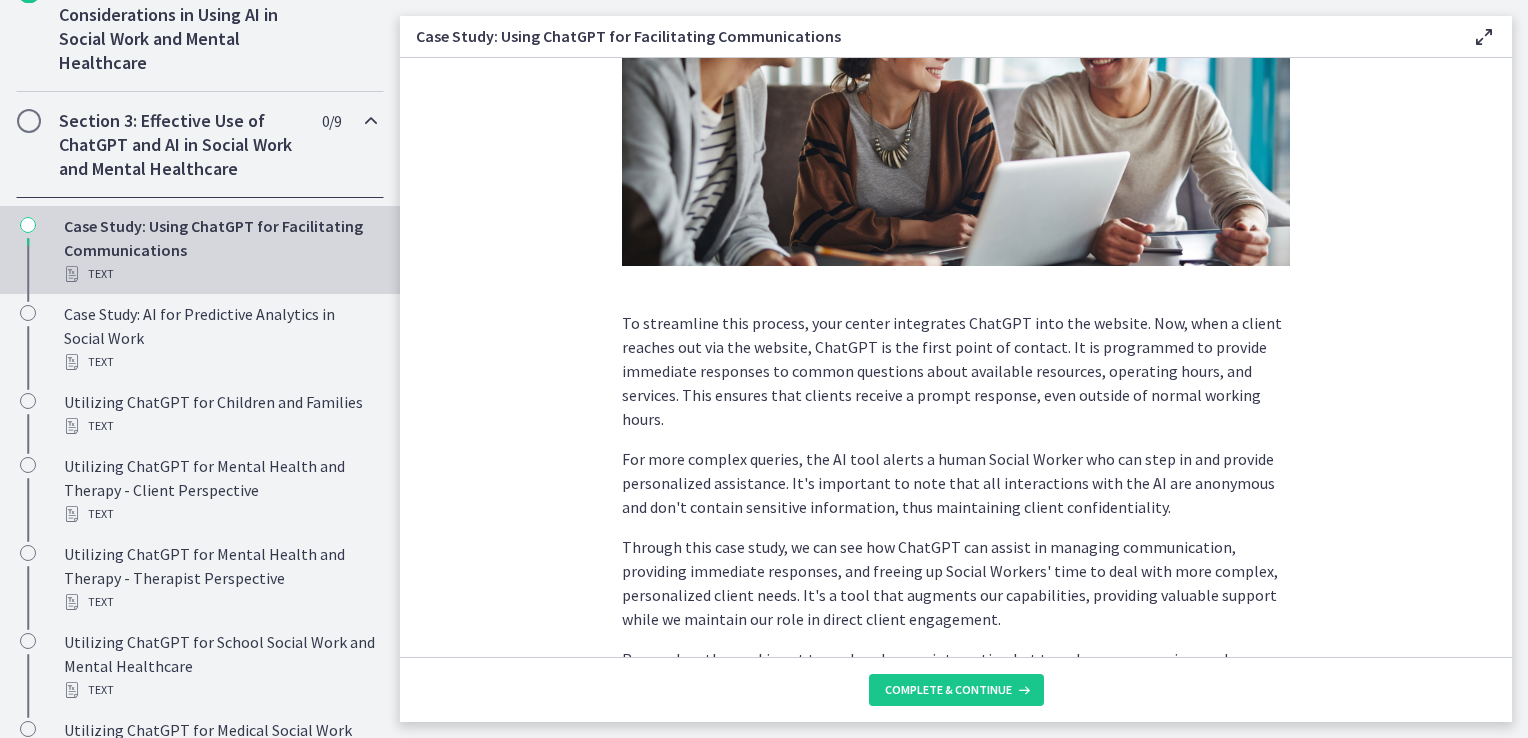 scroll, scrollTop: 500, scrollLeft: 0, axis: vertical 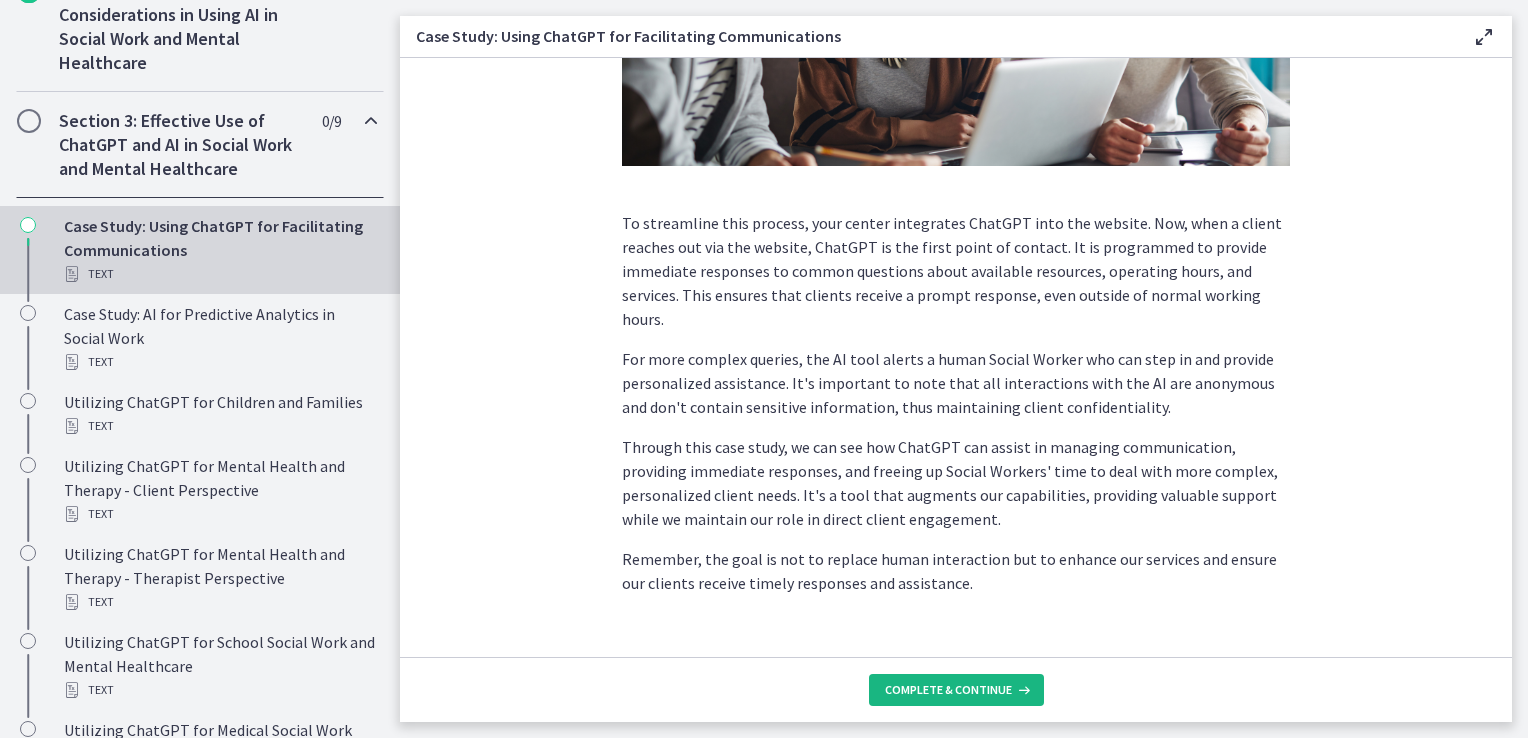 click on "Complete & continue" at bounding box center (948, 690) 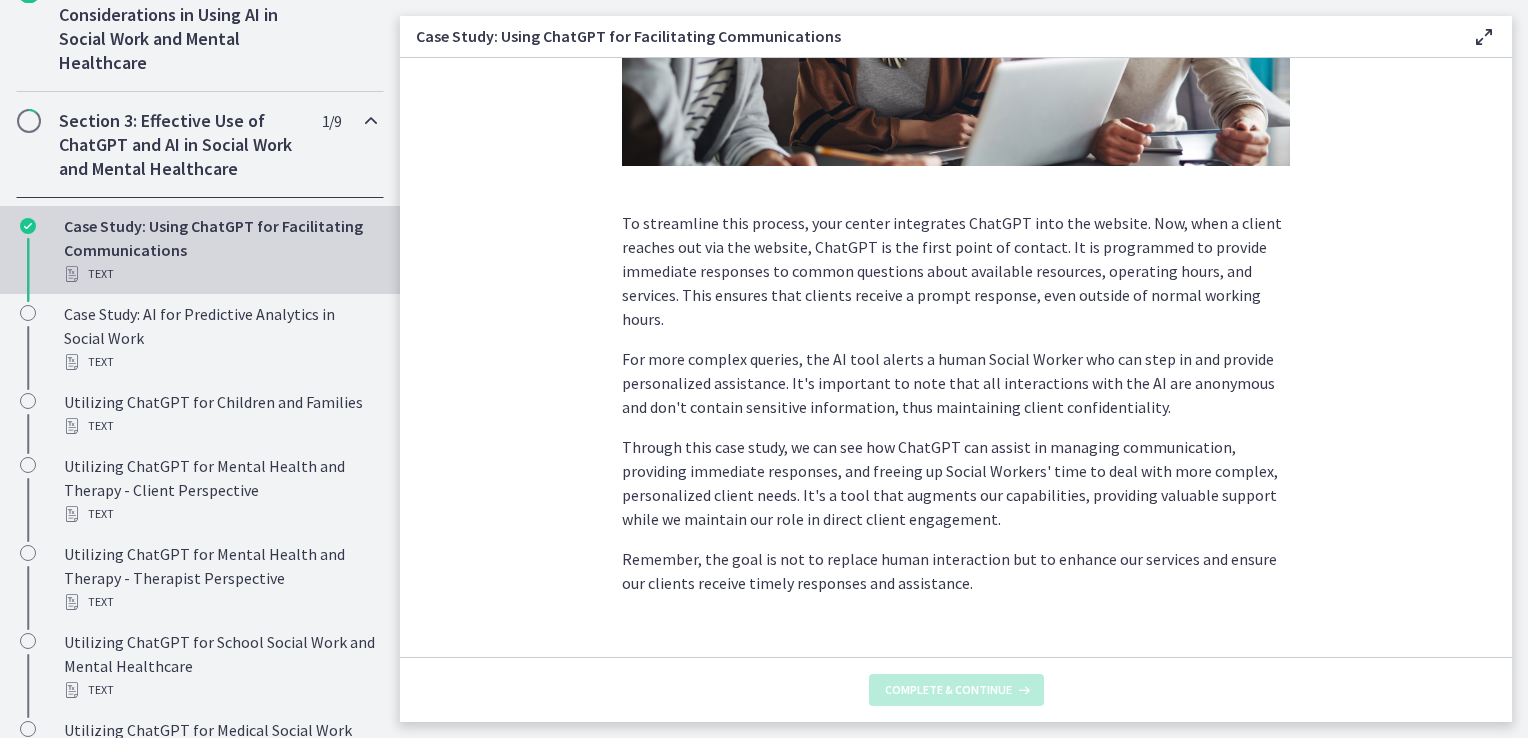 scroll, scrollTop: 0, scrollLeft: 0, axis: both 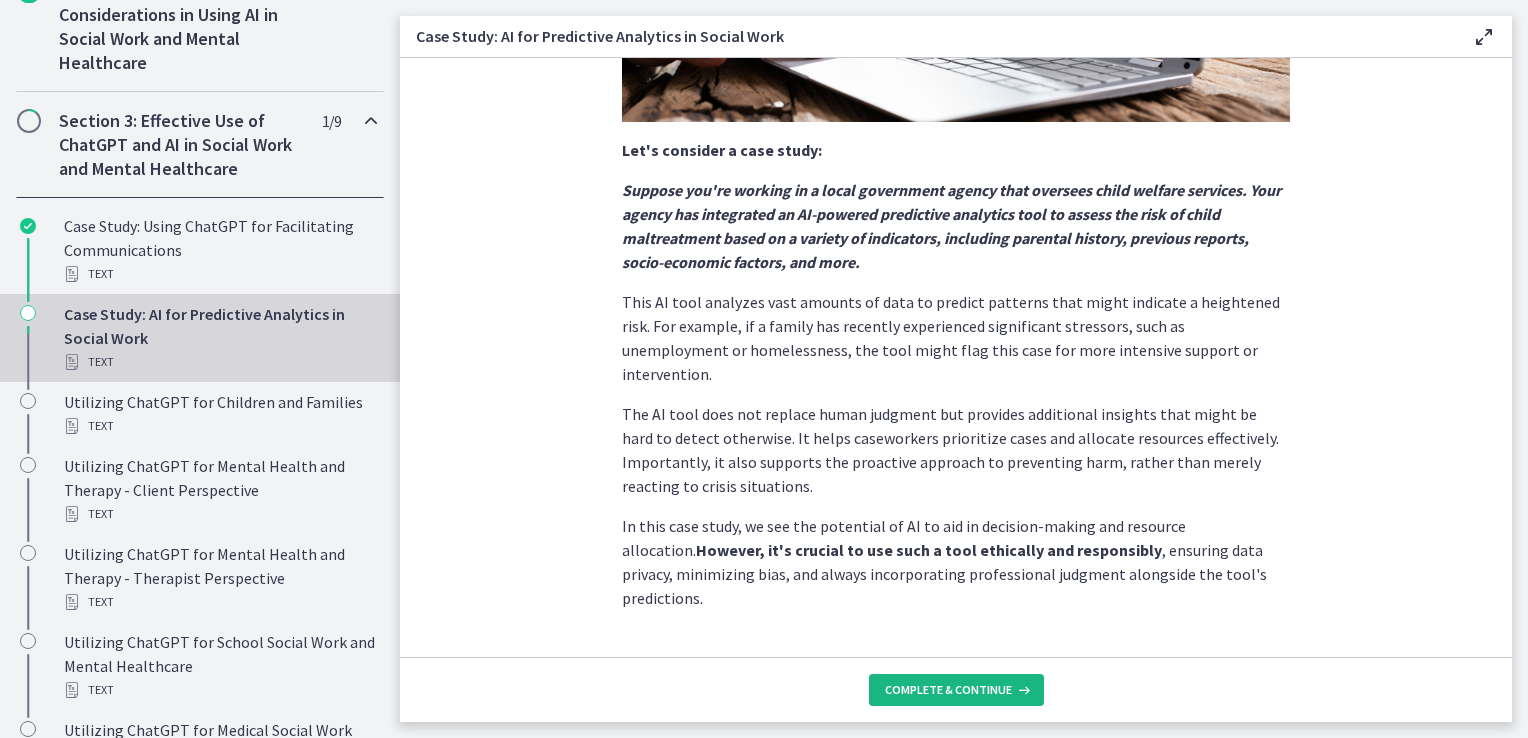 click on "Complete & continue" at bounding box center [948, 690] 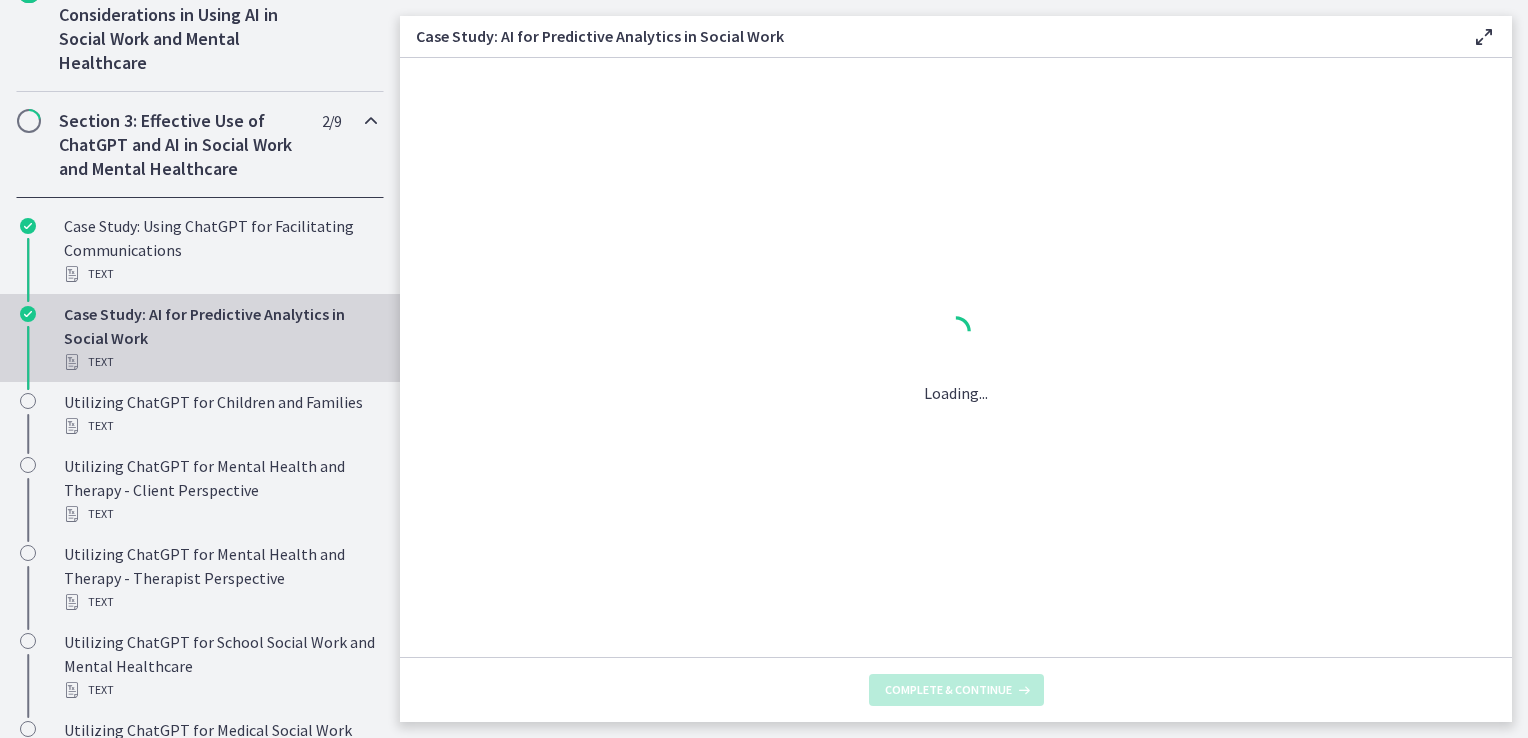 scroll, scrollTop: 0, scrollLeft: 0, axis: both 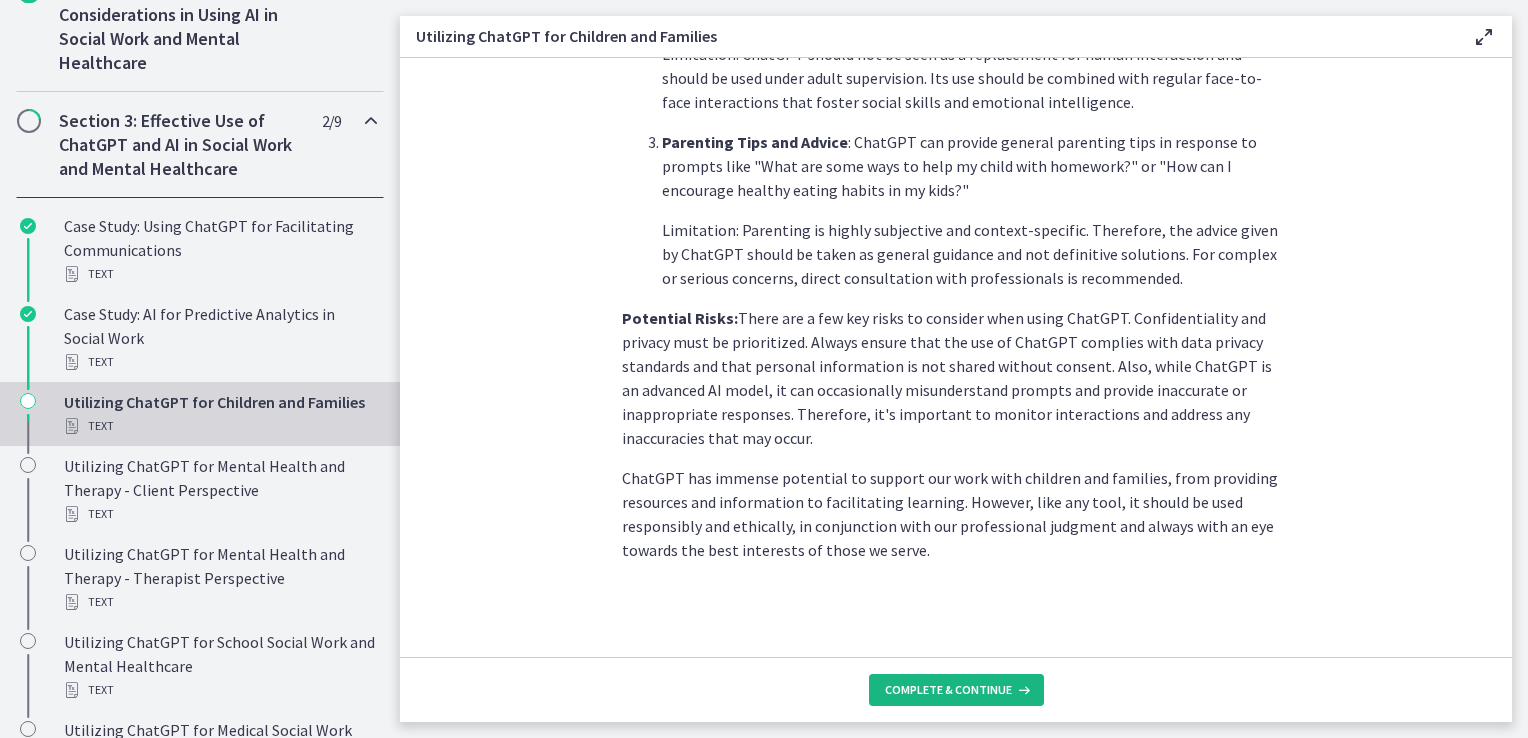 click on "Complete & continue" at bounding box center [956, 690] 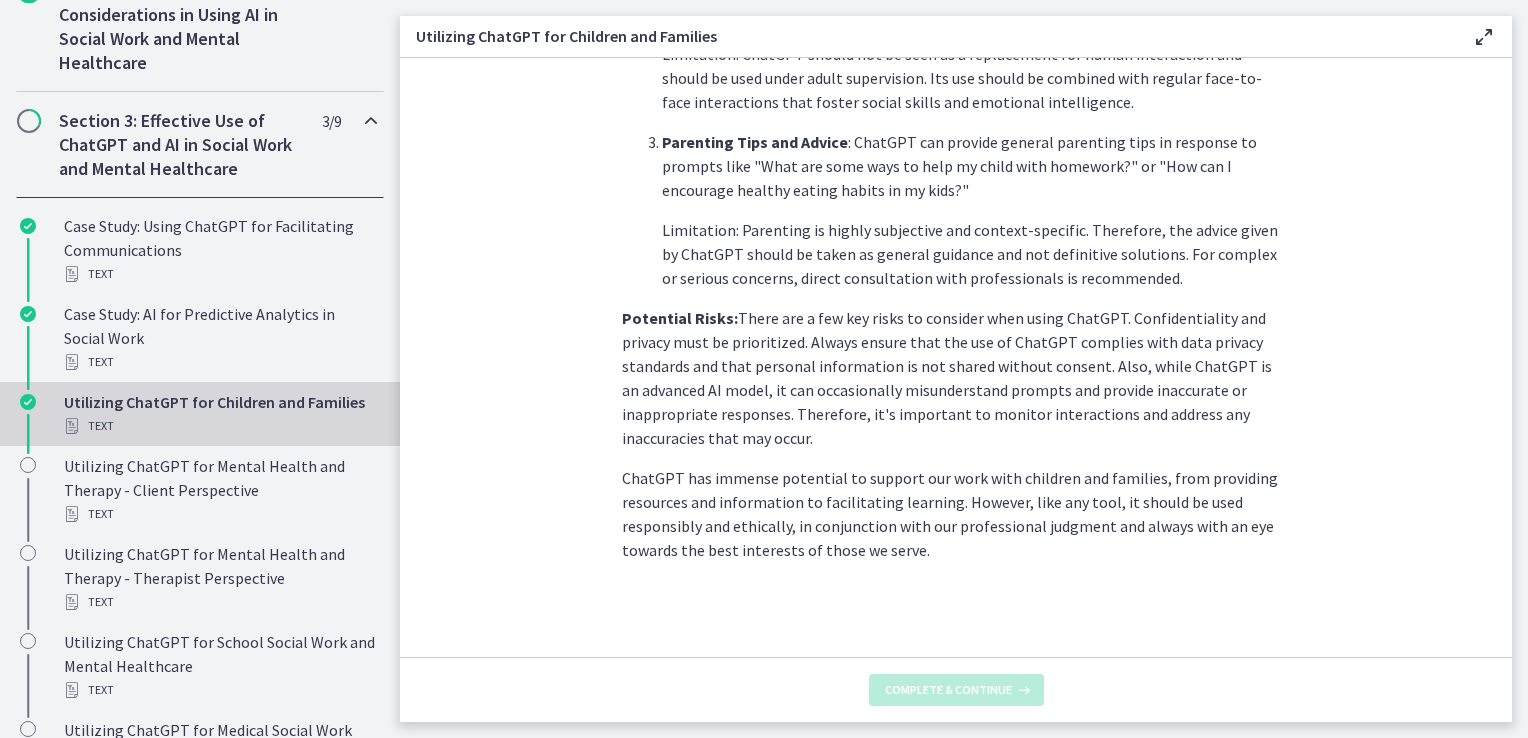 scroll, scrollTop: 0, scrollLeft: 0, axis: both 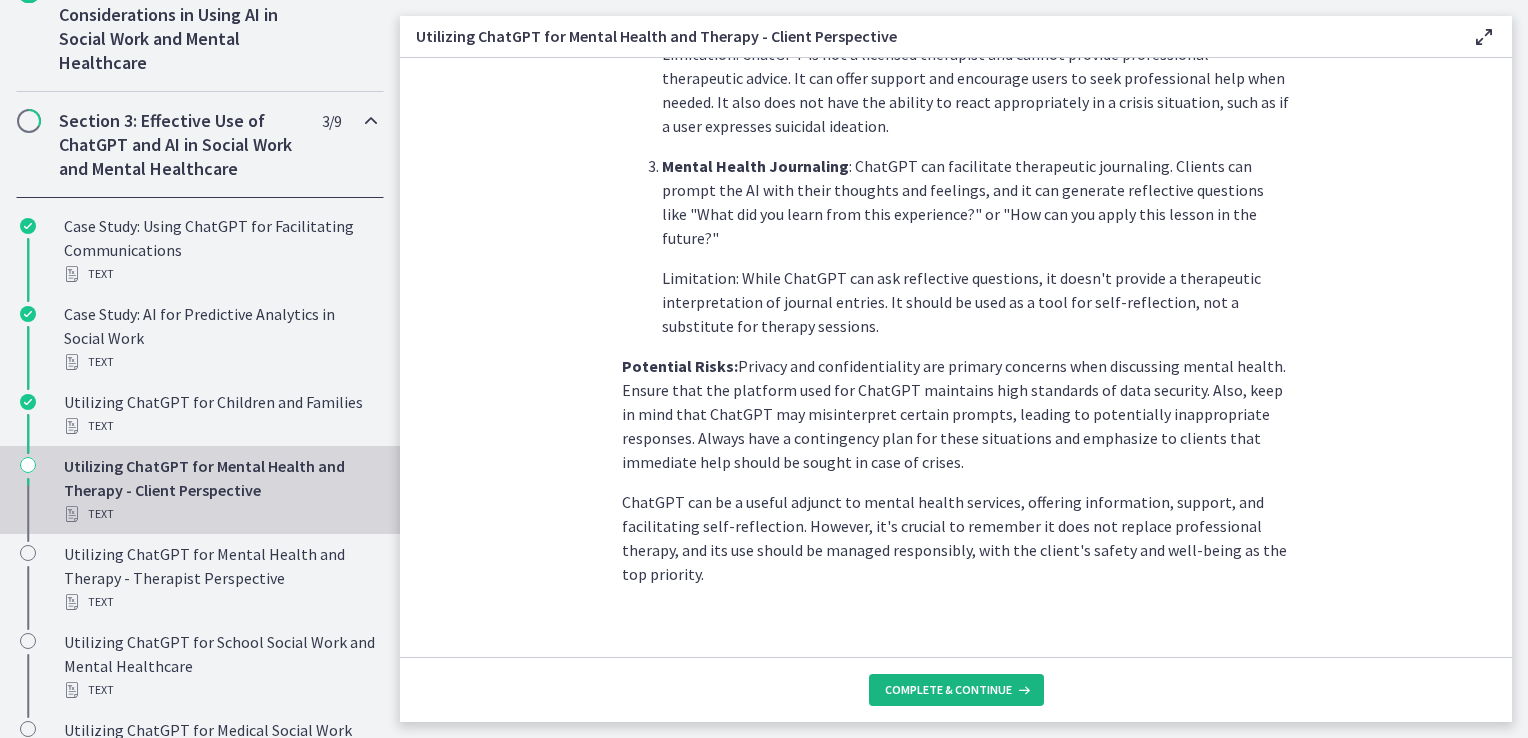 click on "Complete & continue" at bounding box center [948, 690] 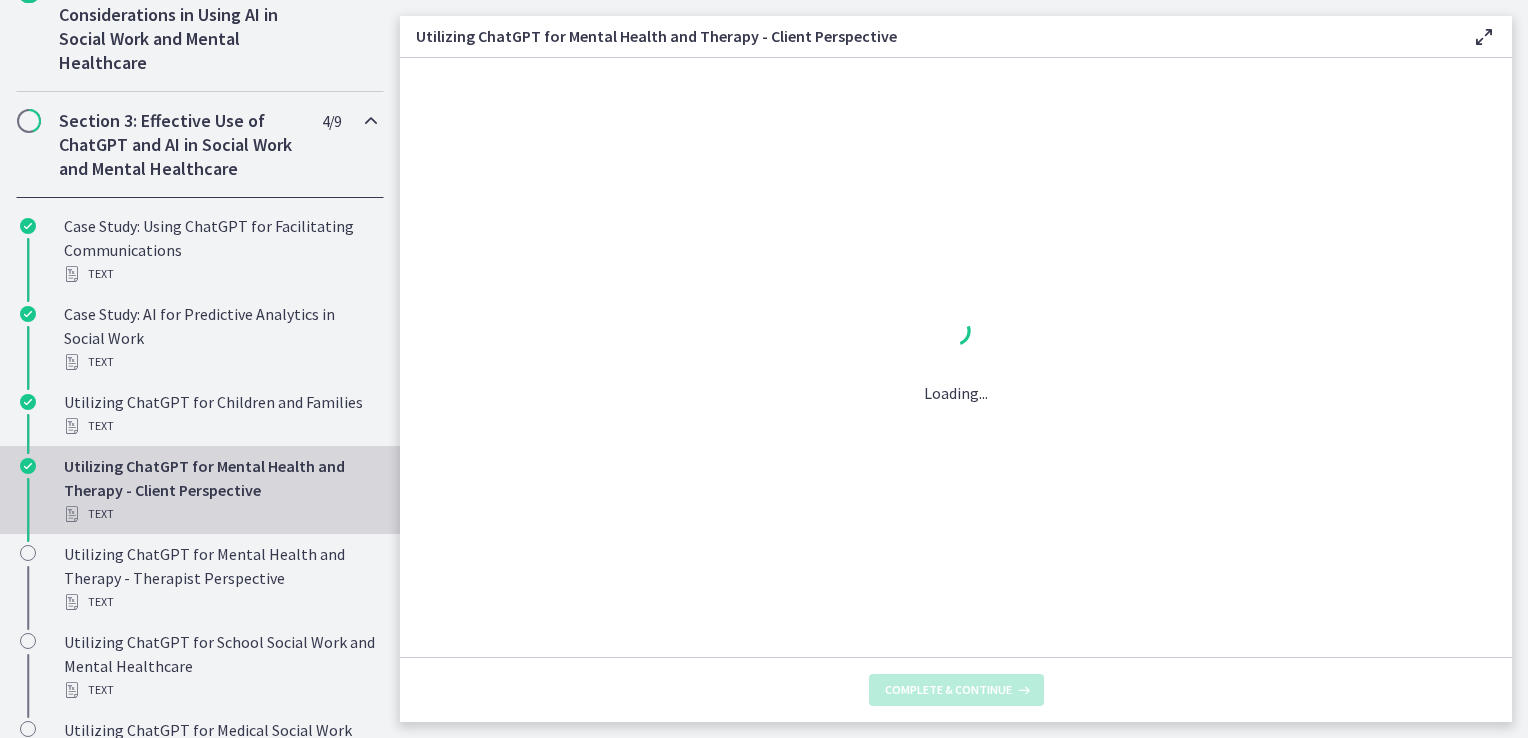 scroll, scrollTop: 0, scrollLeft: 0, axis: both 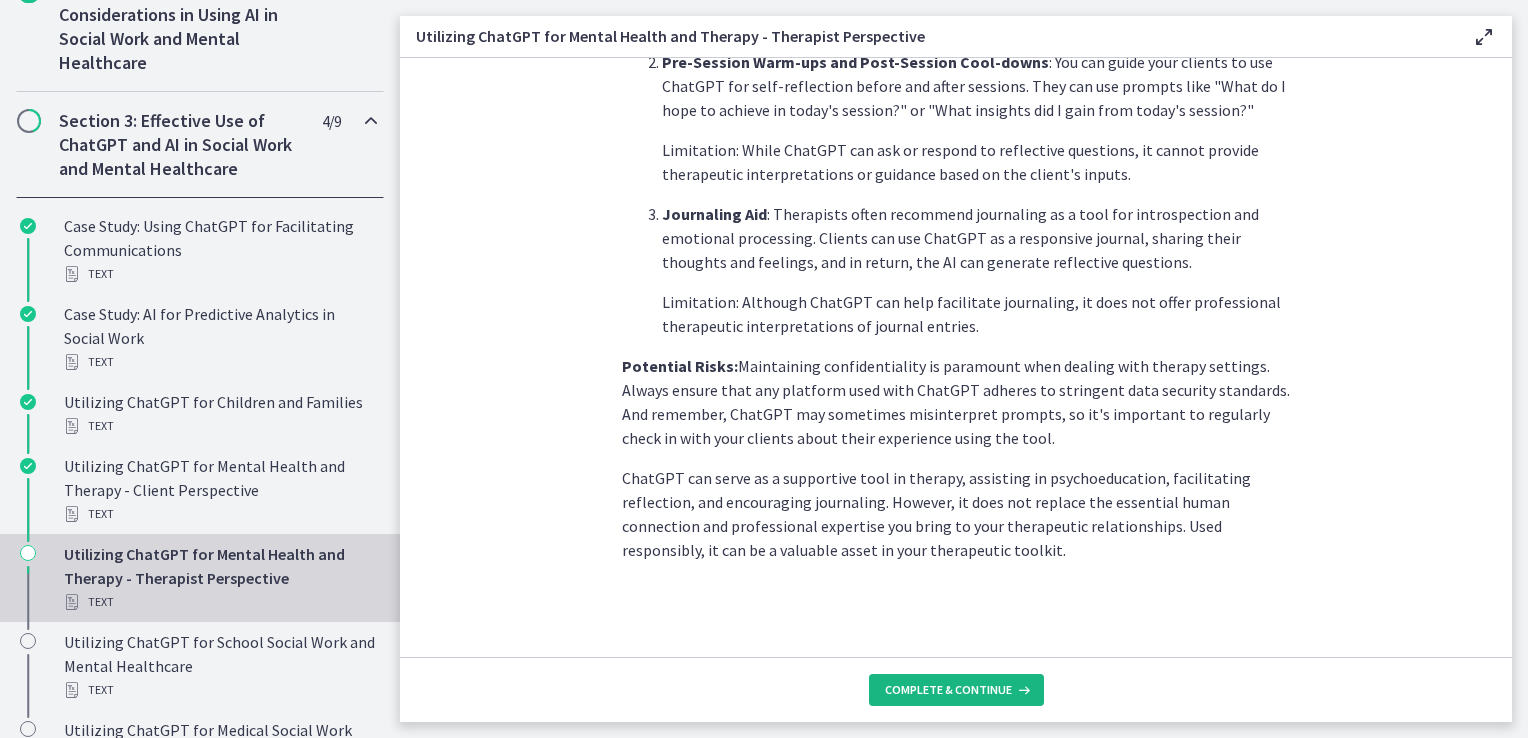 click on "Complete & continue" at bounding box center (948, 690) 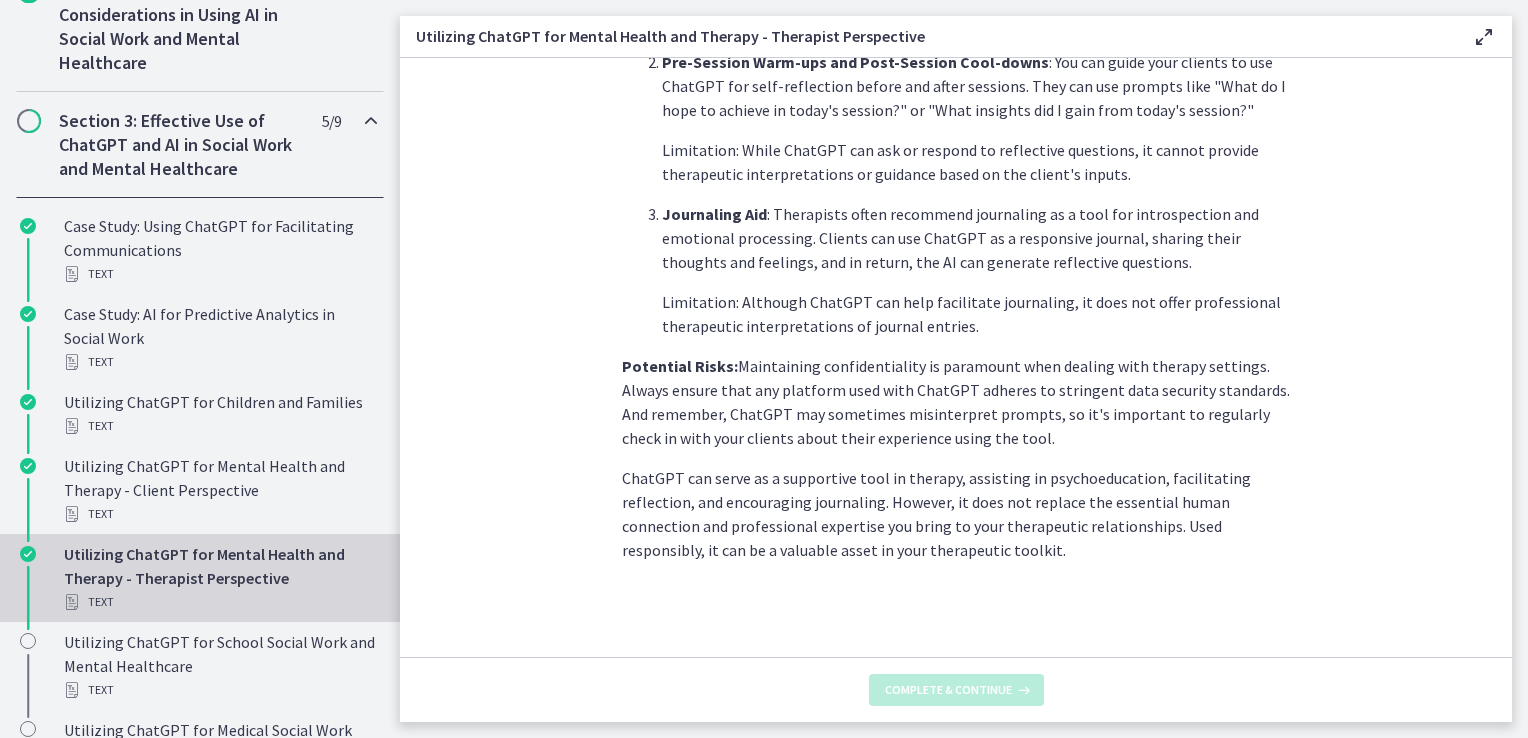 scroll, scrollTop: 0, scrollLeft: 0, axis: both 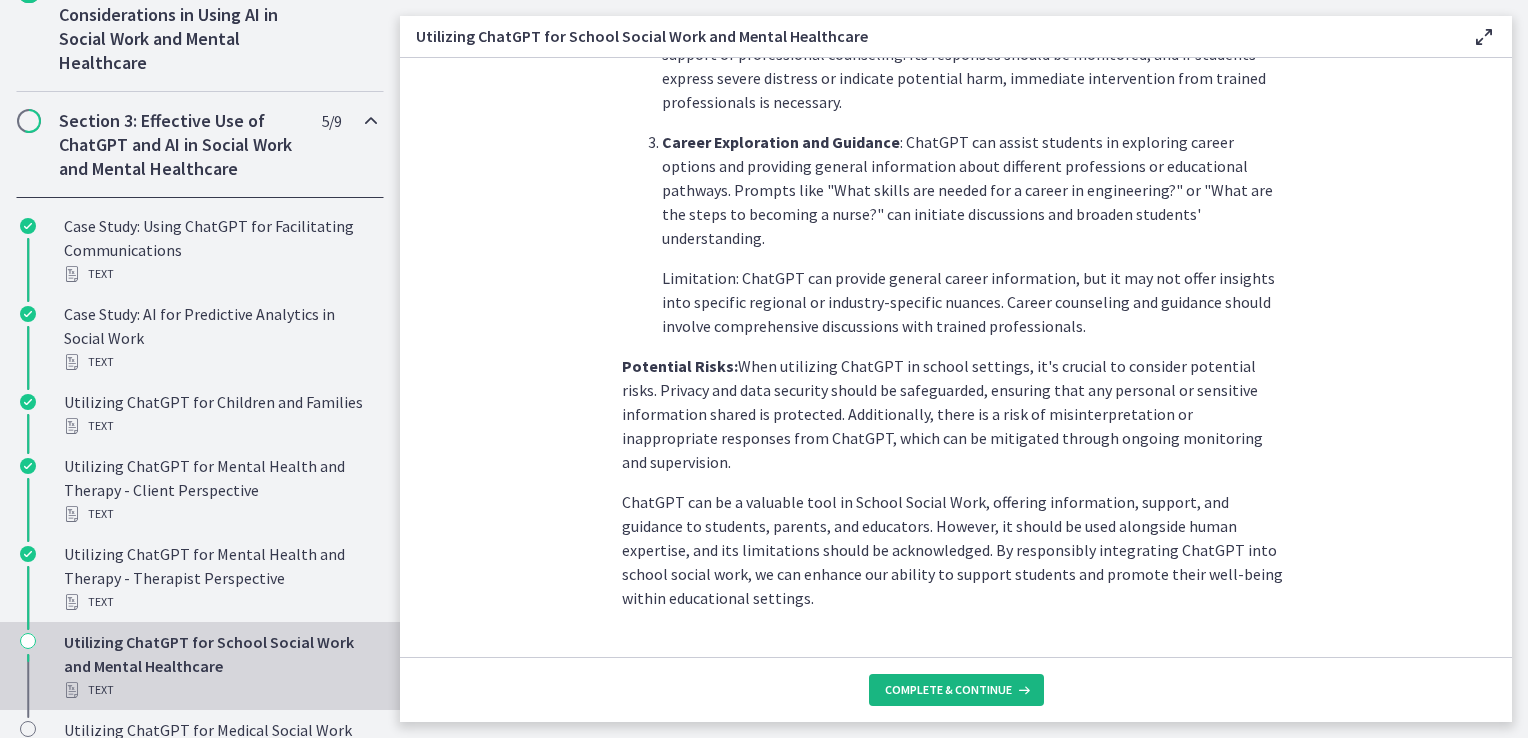click on "Complete & continue" at bounding box center (948, 690) 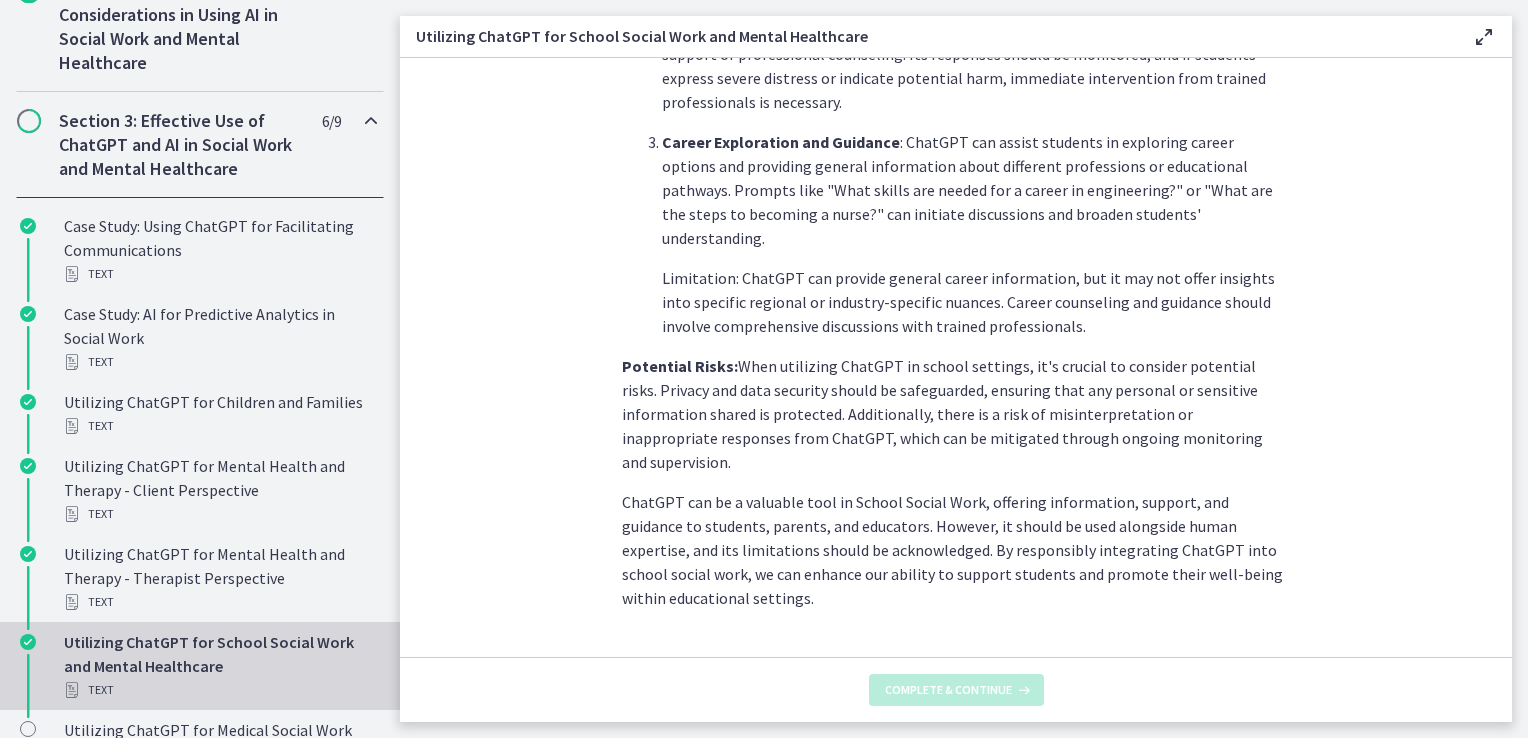 scroll, scrollTop: 0, scrollLeft: 0, axis: both 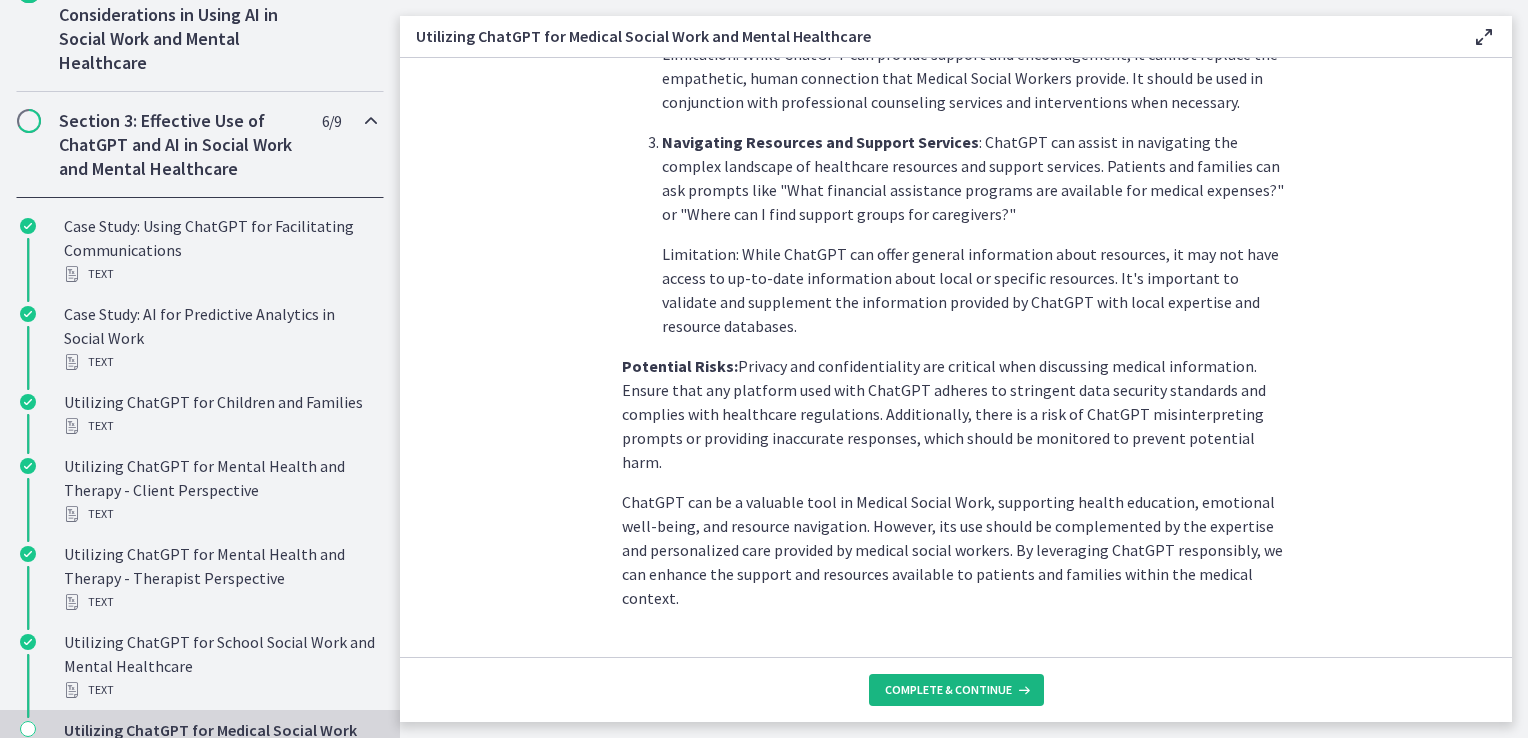 click on "Complete & continue" at bounding box center (956, 690) 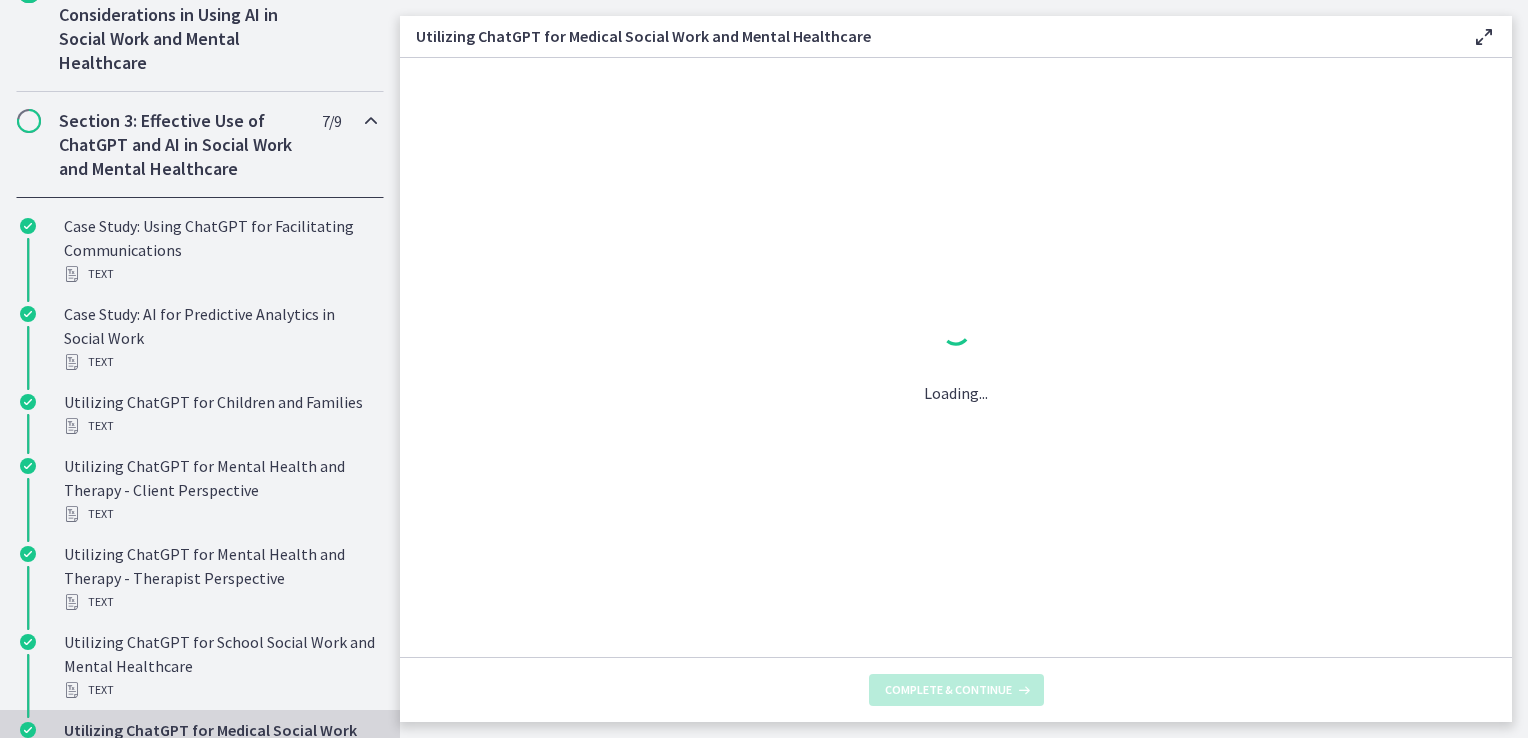 scroll, scrollTop: 0, scrollLeft: 0, axis: both 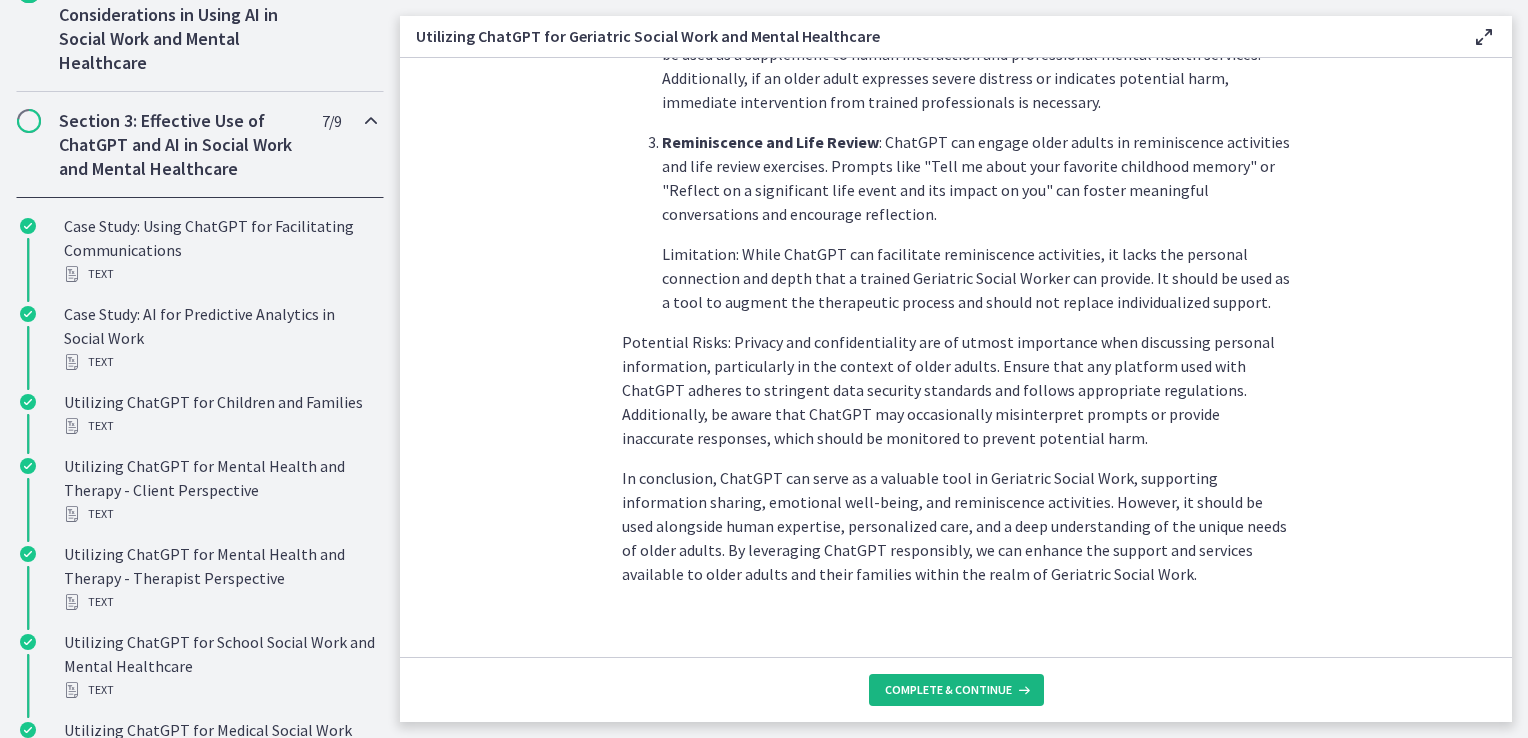 click on "Complete & continue" at bounding box center (948, 690) 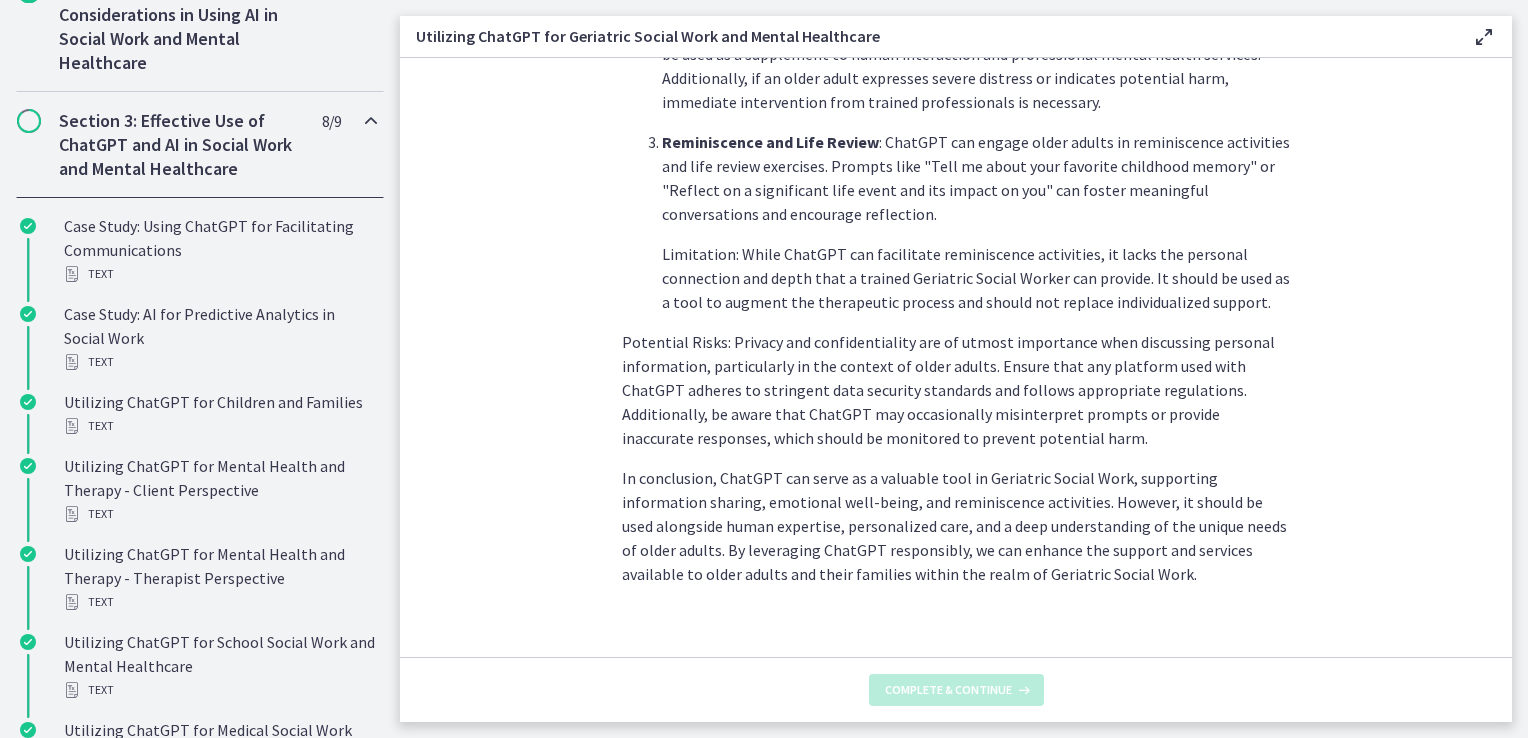 scroll, scrollTop: 0, scrollLeft: 0, axis: both 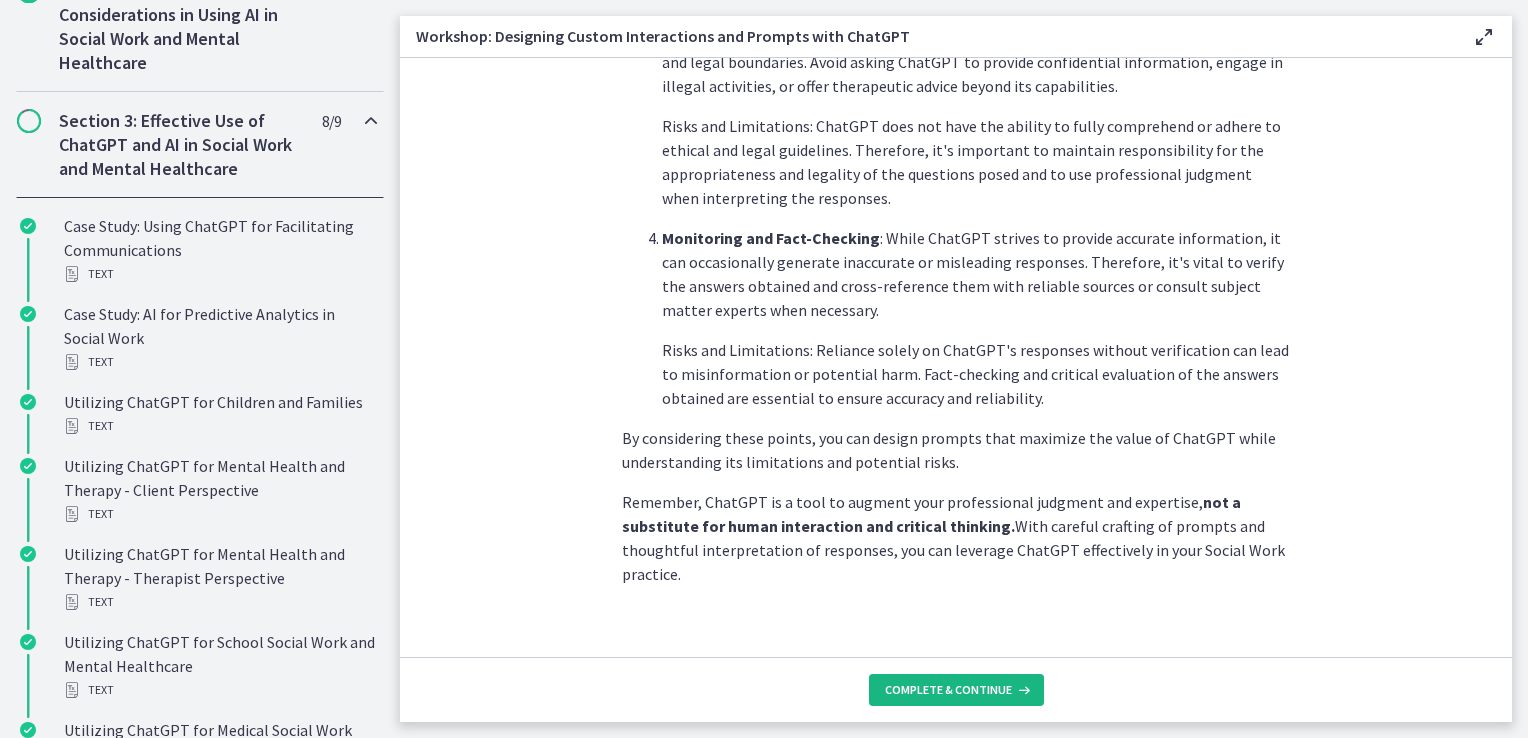 click on "Complete & continue" at bounding box center (948, 690) 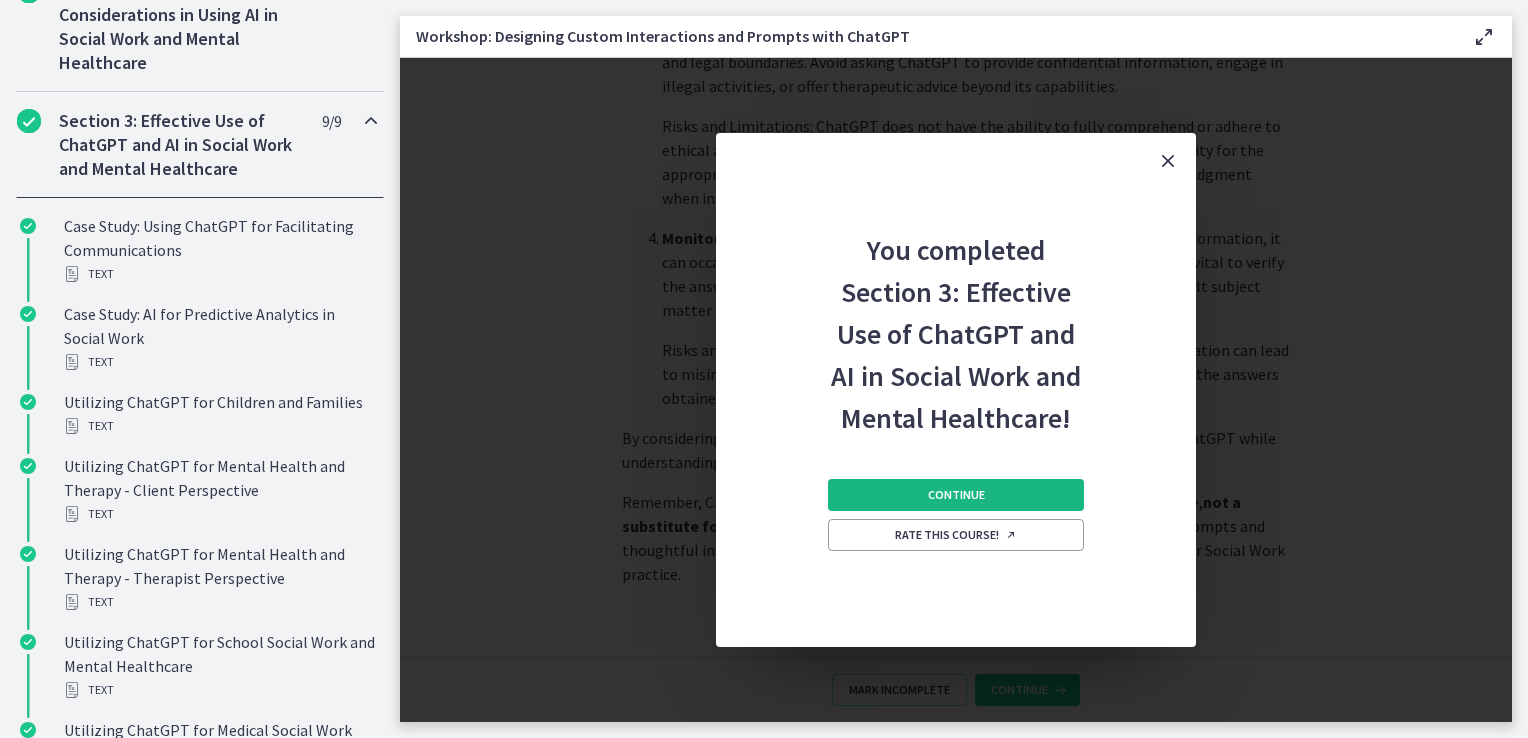 click on "Continue" at bounding box center [956, 495] 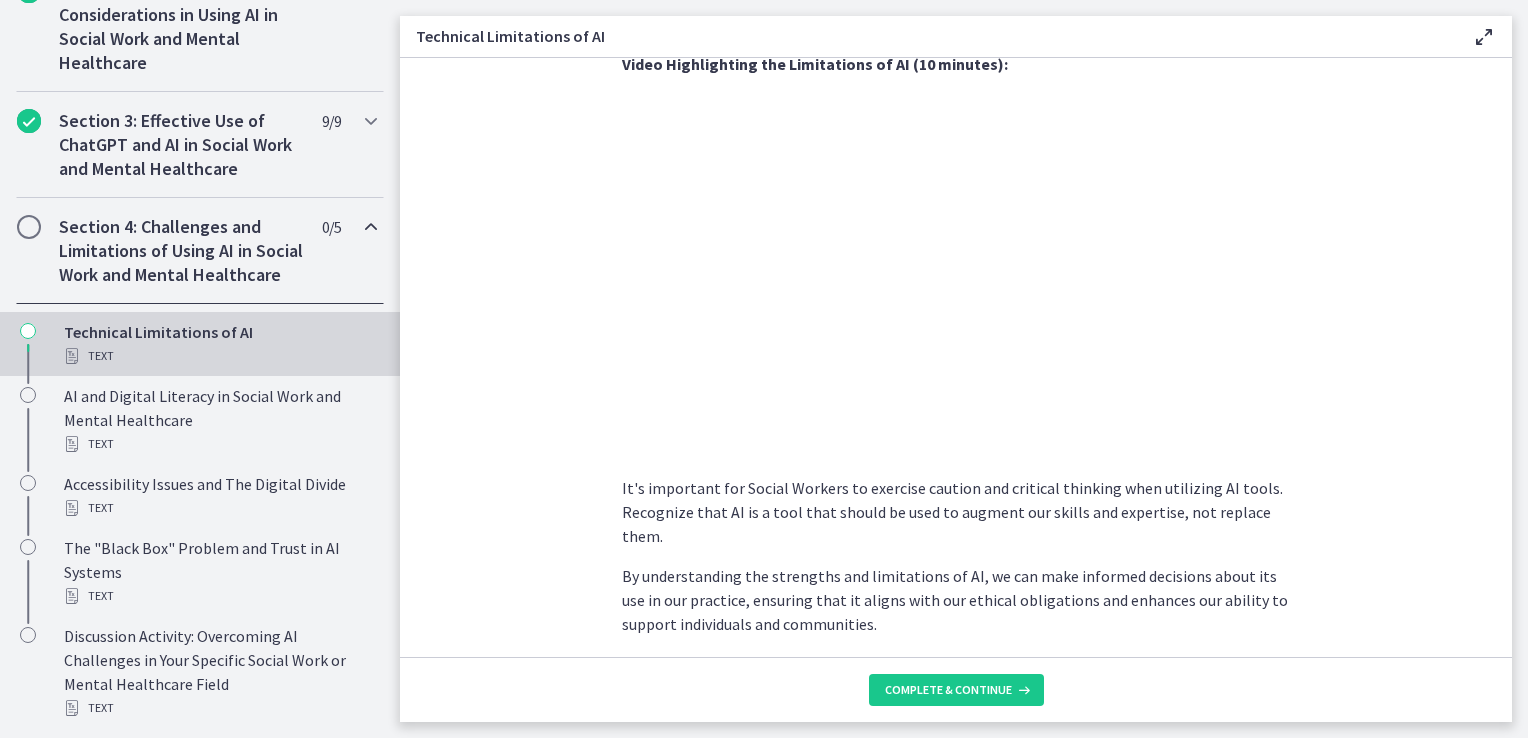 scroll, scrollTop: 1422, scrollLeft: 0, axis: vertical 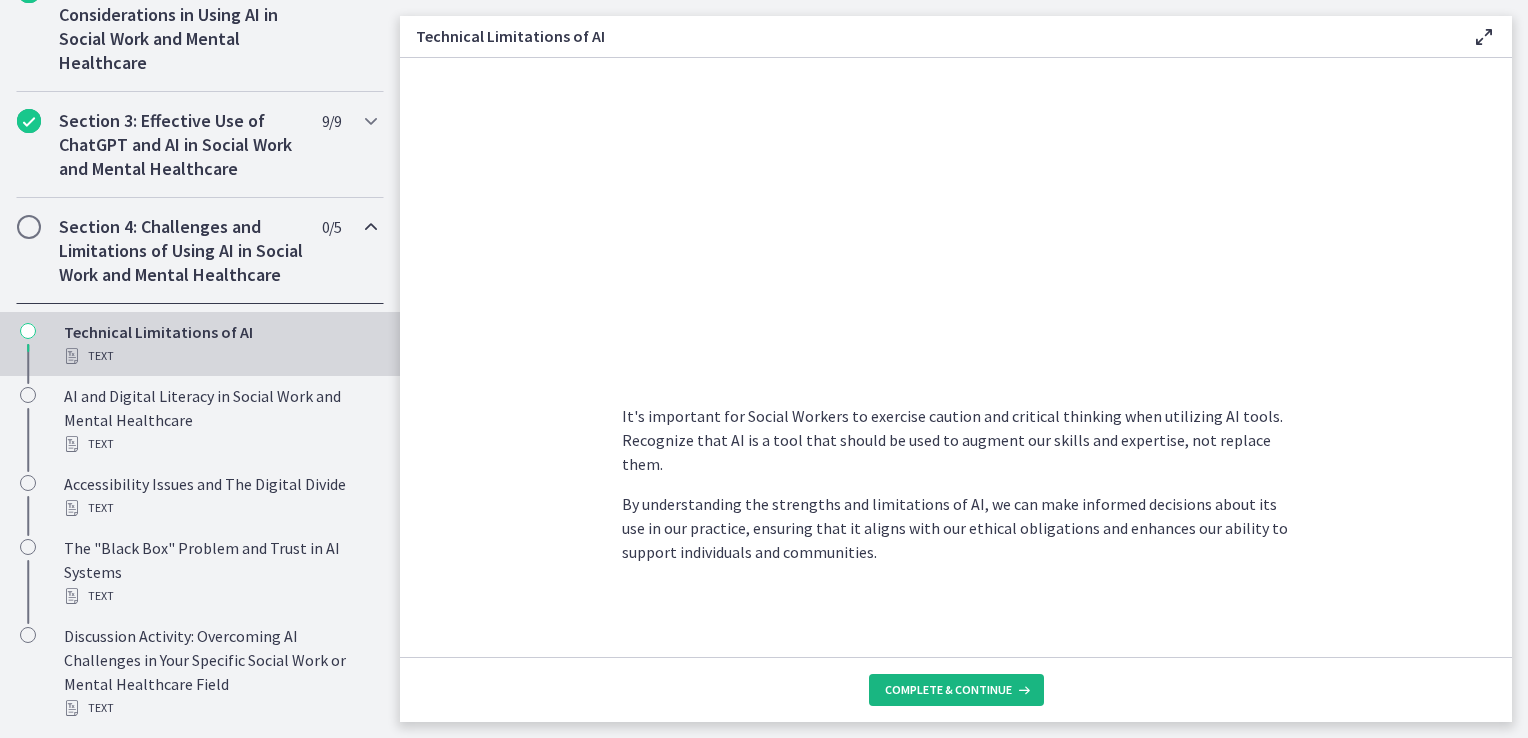 click on "Complete & continue" at bounding box center (948, 690) 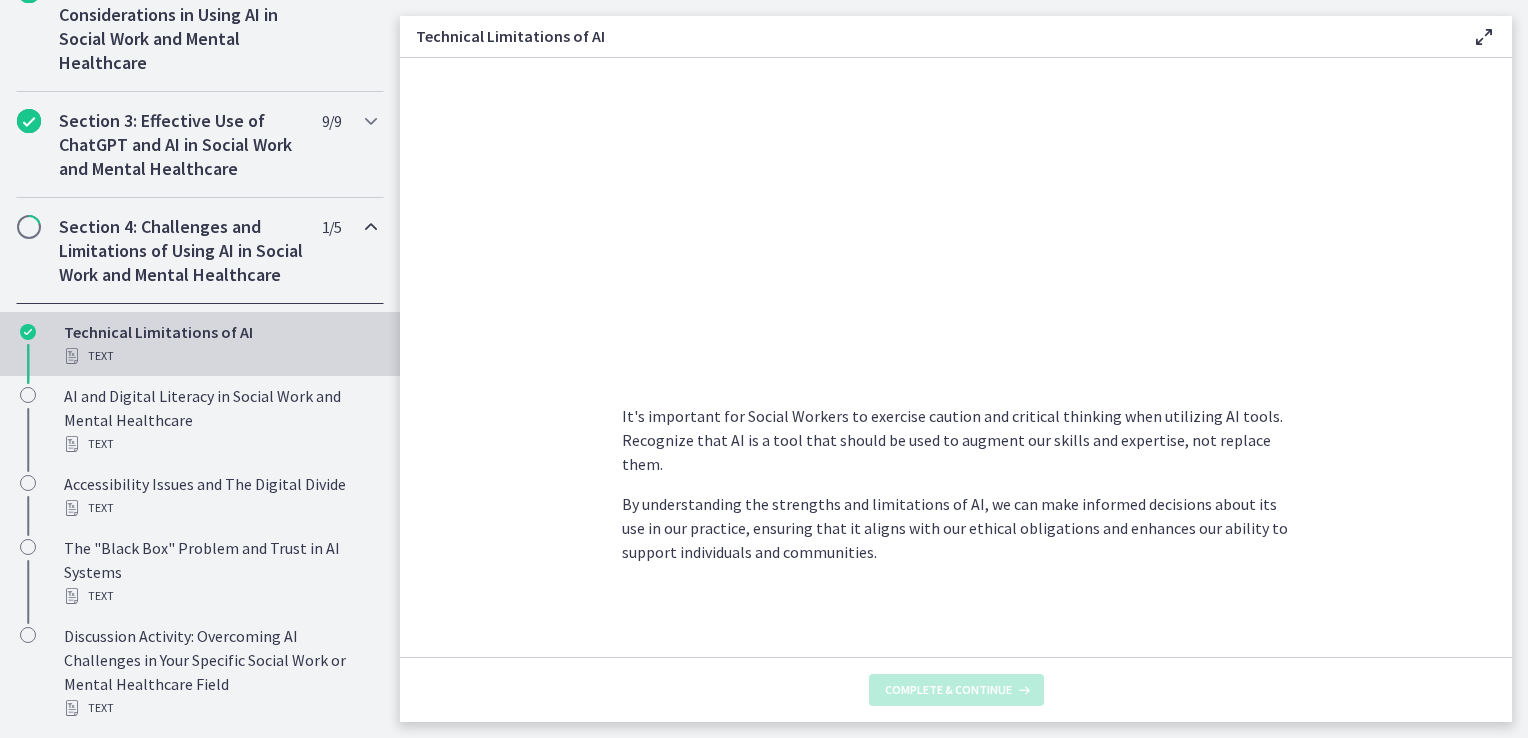 scroll, scrollTop: 0, scrollLeft: 0, axis: both 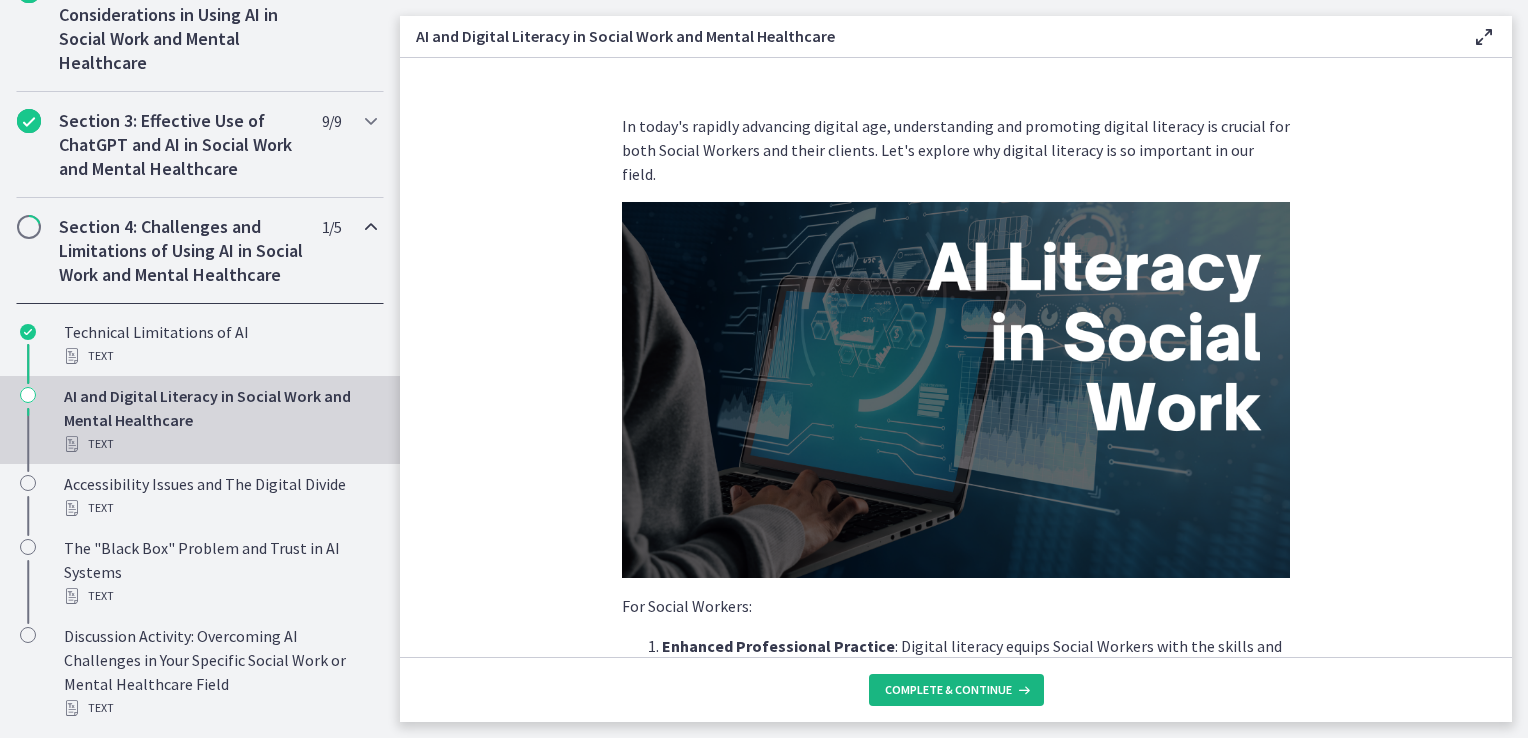 click on "Complete & continue" at bounding box center (948, 690) 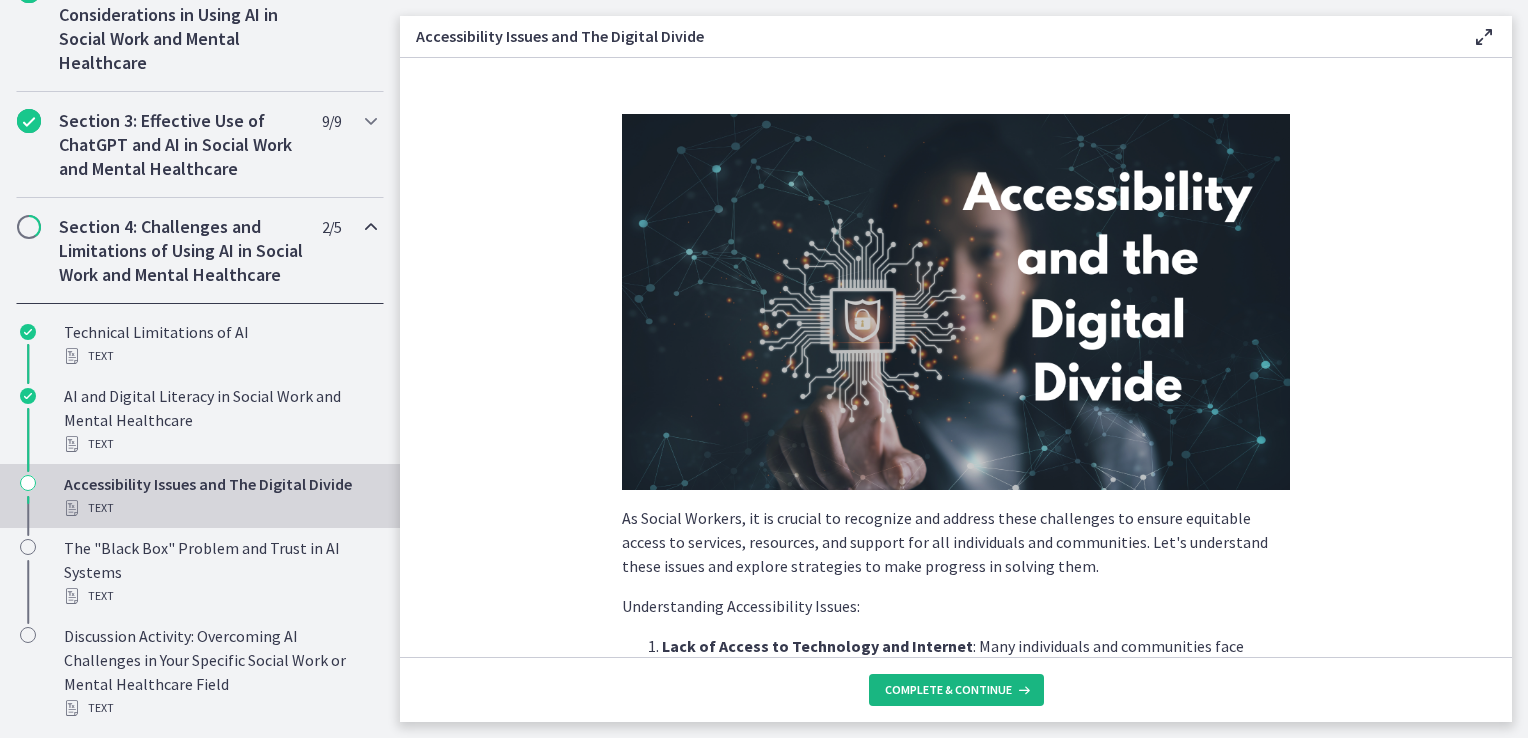 click on "Complete & continue" at bounding box center [948, 690] 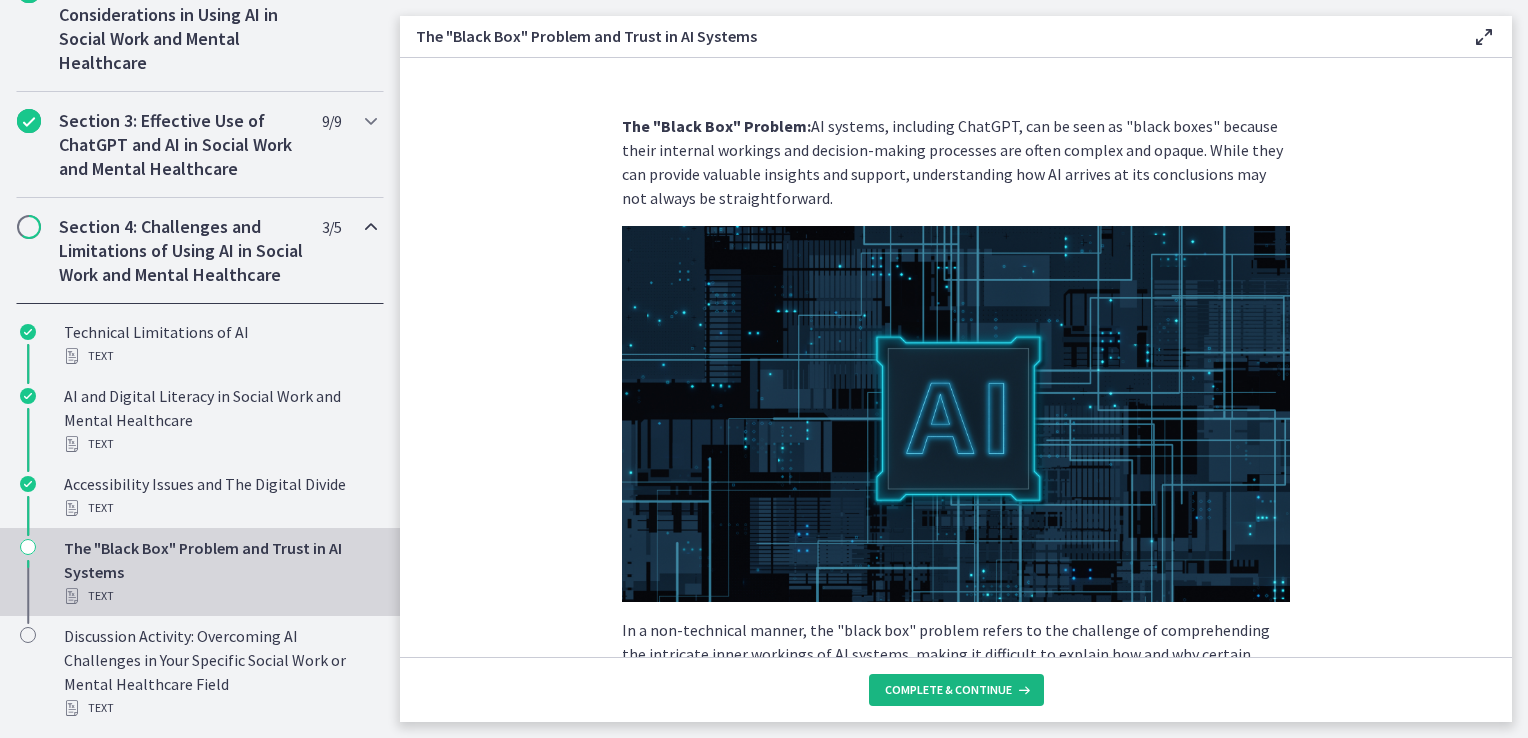 click on "Complete & continue" at bounding box center [948, 690] 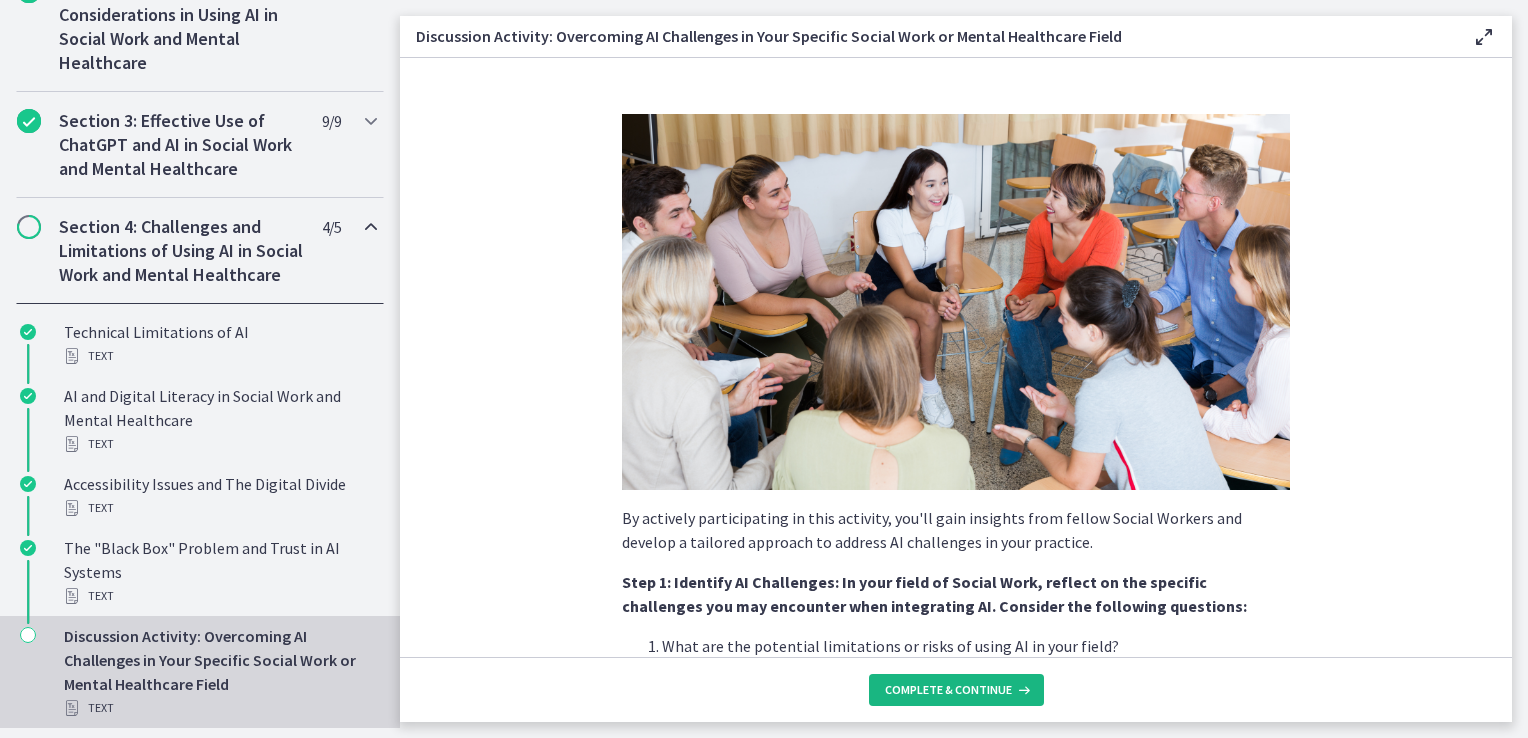 click on "Complete & continue" at bounding box center [948, 690] 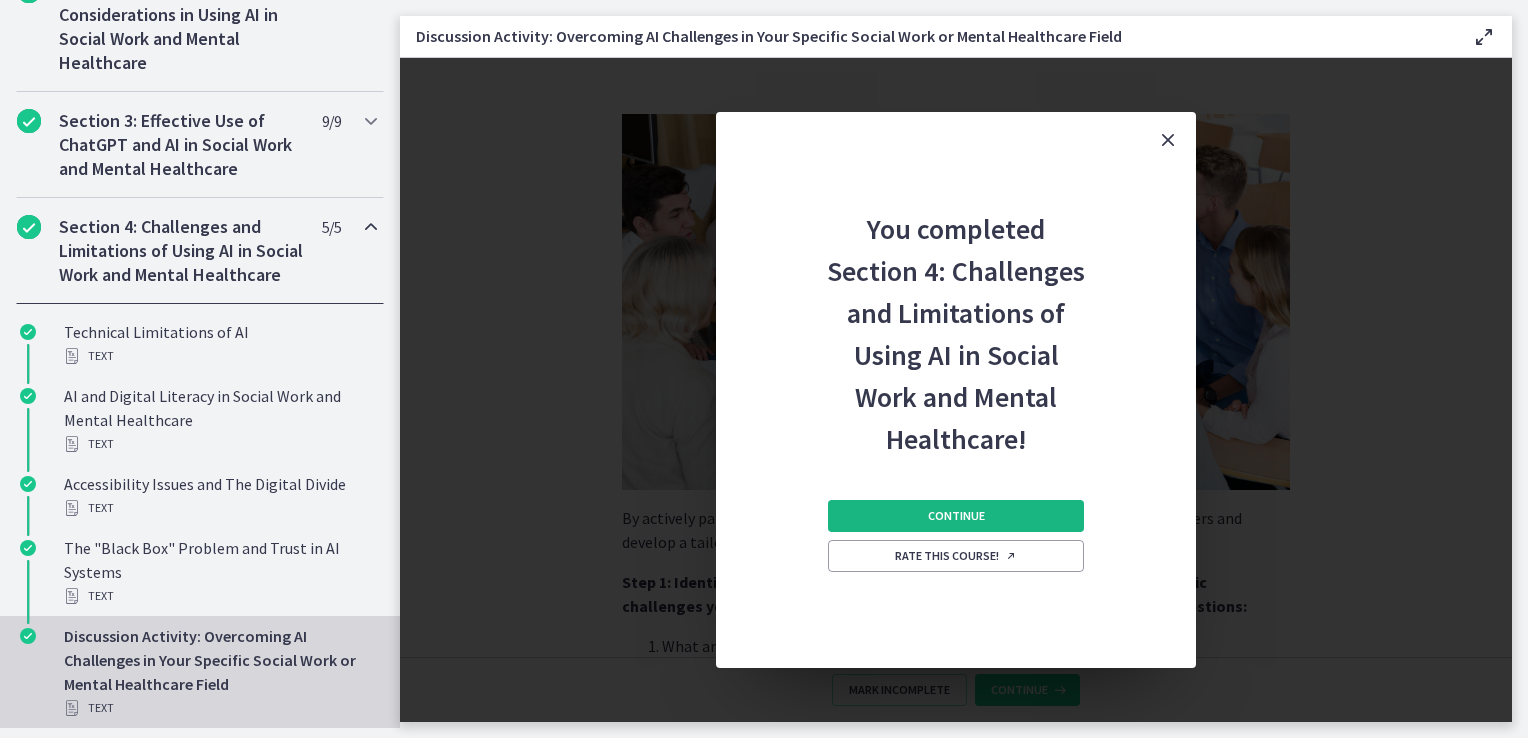 click on "Continue" at bounding box center [956, 516] 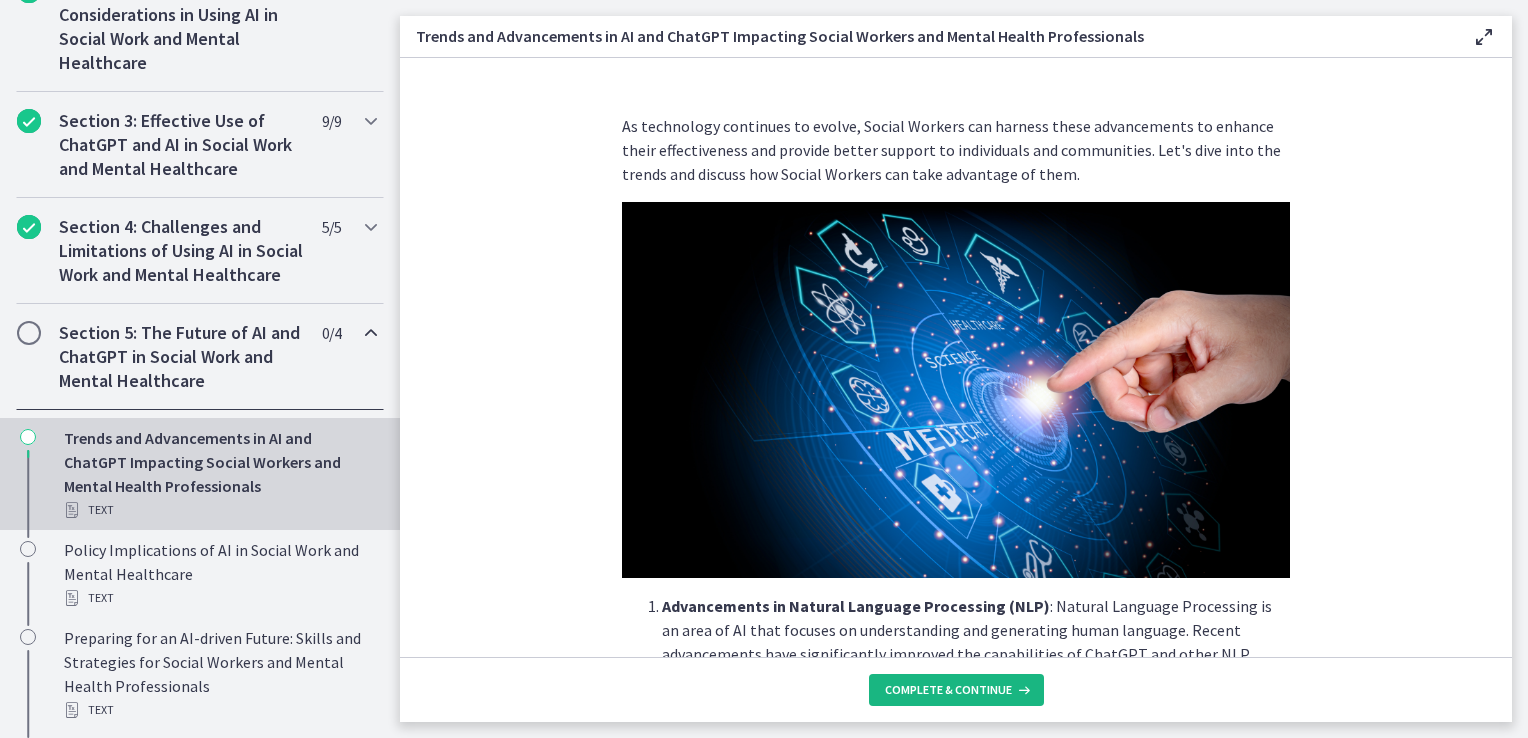 click on "Complete & continue" at bounding box center (948, 690) 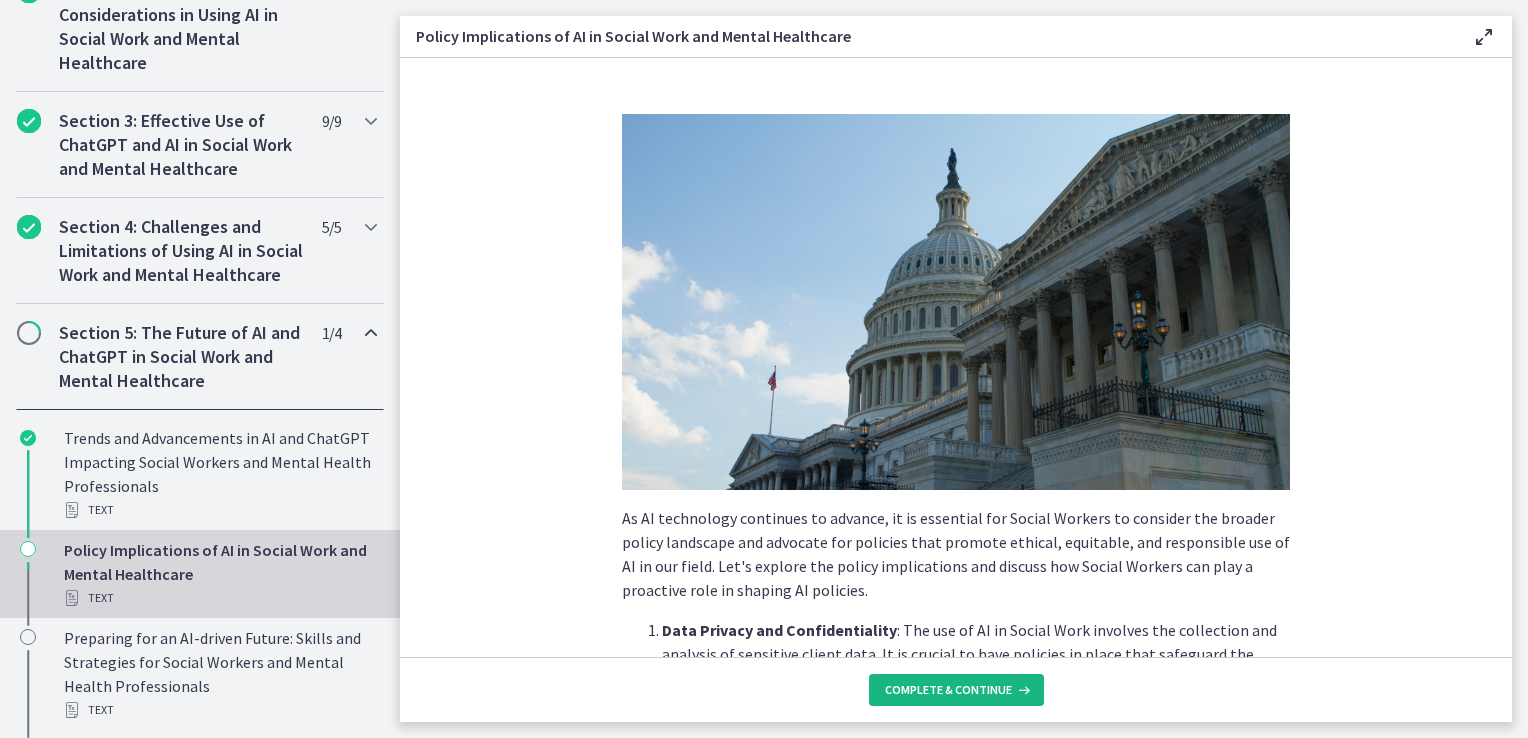 click on "Complete & continue" at bounding box center (948, 690) 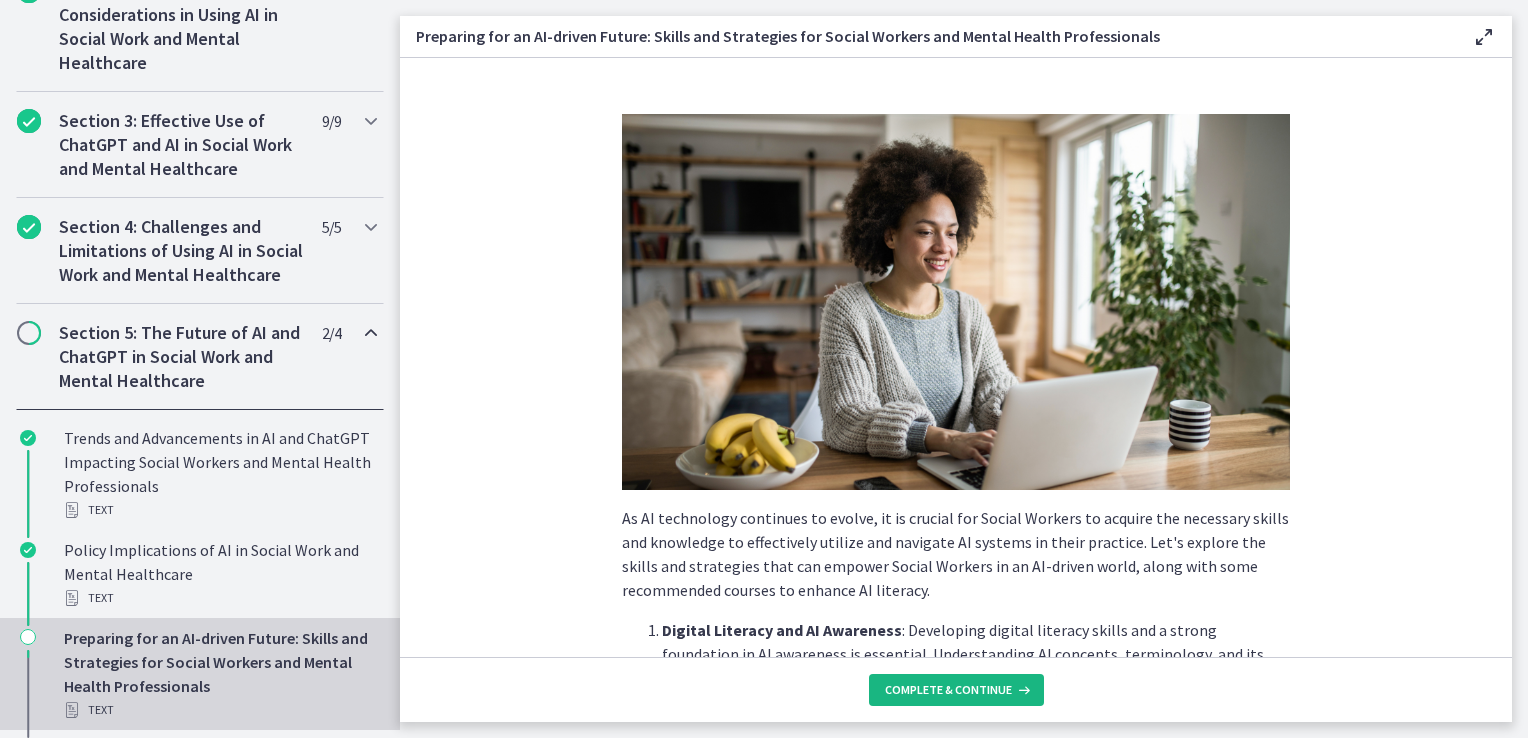 click on "Complete & continue" at bounding box center (948, 690) 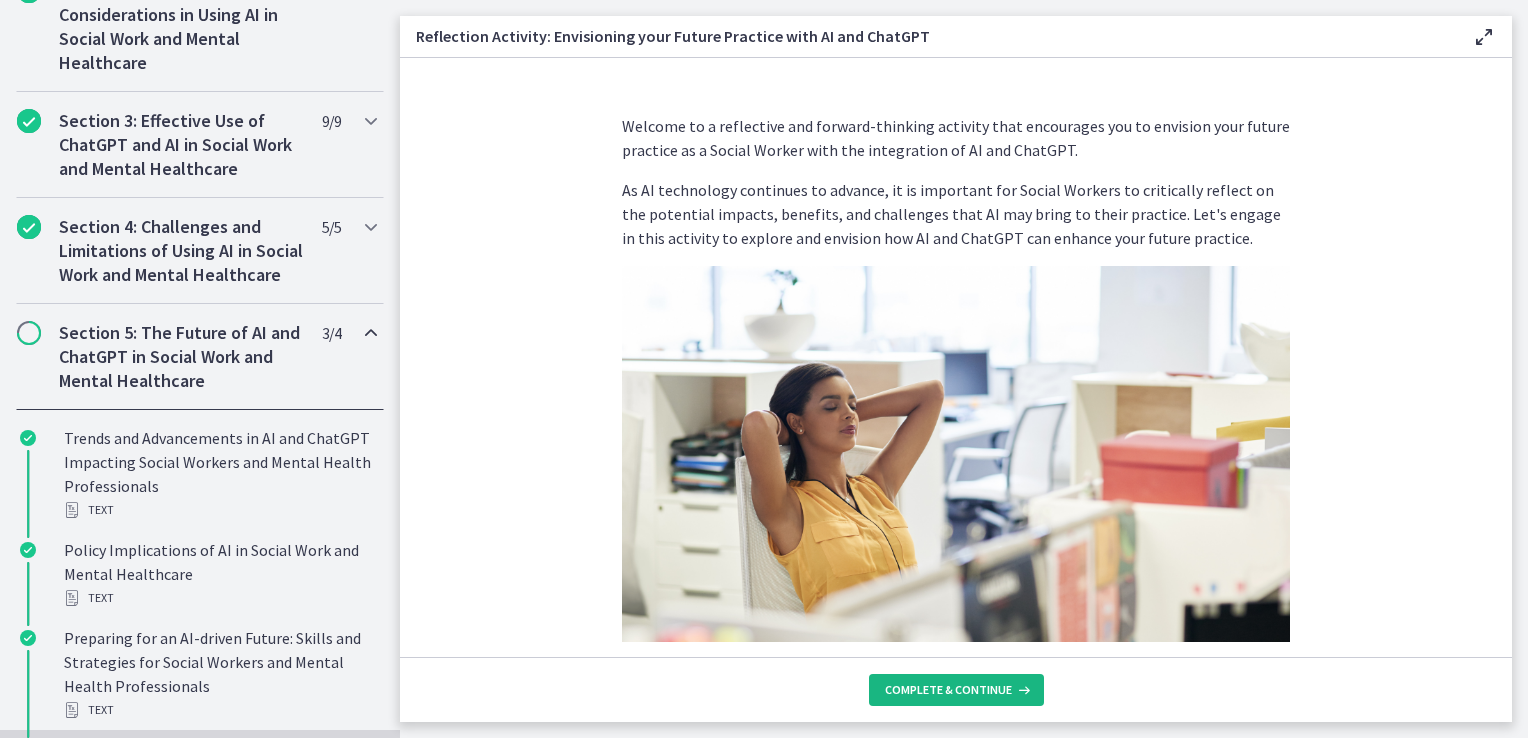 click on "Complete & continue" at bounding box center [948, 690] 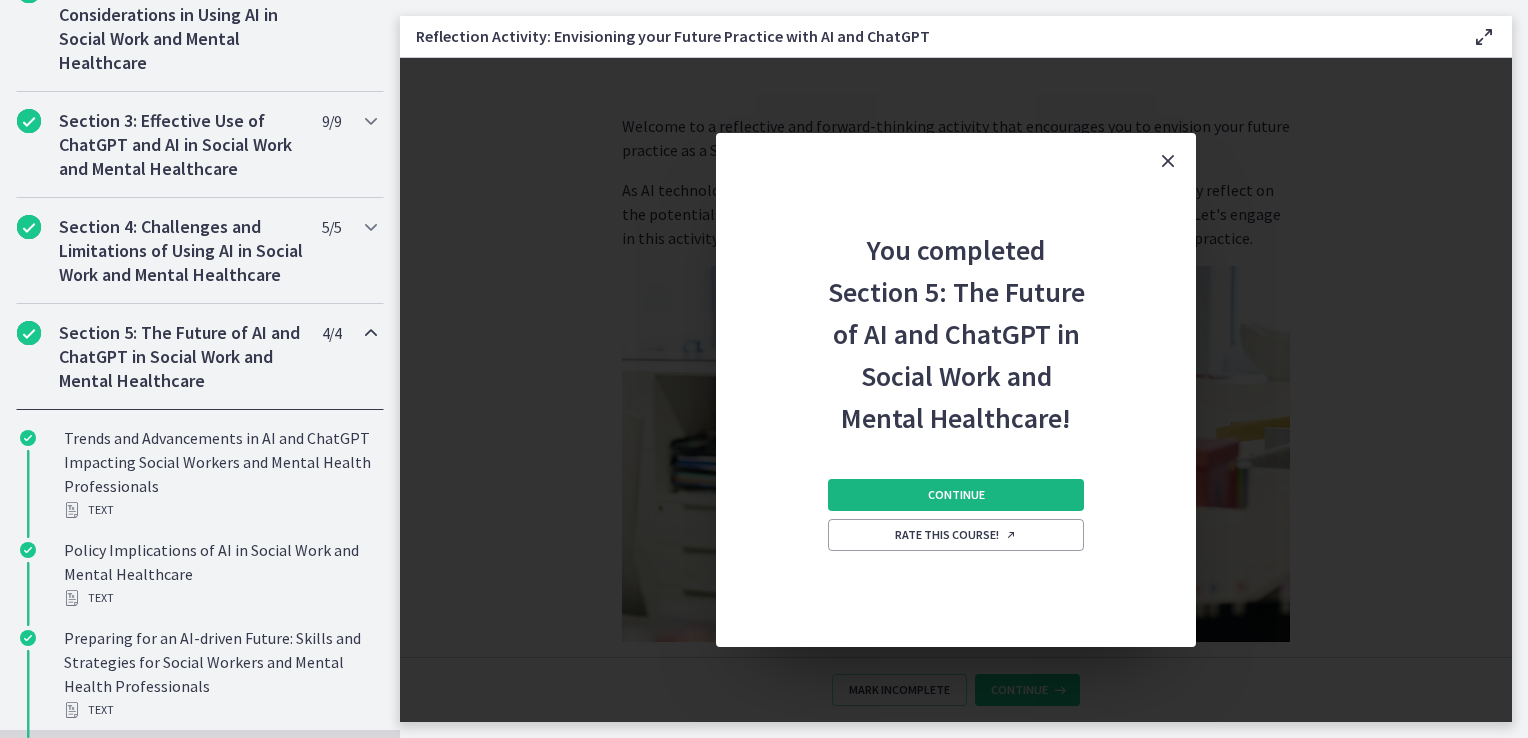 click on "Continue" at bounding box center [956, 495] 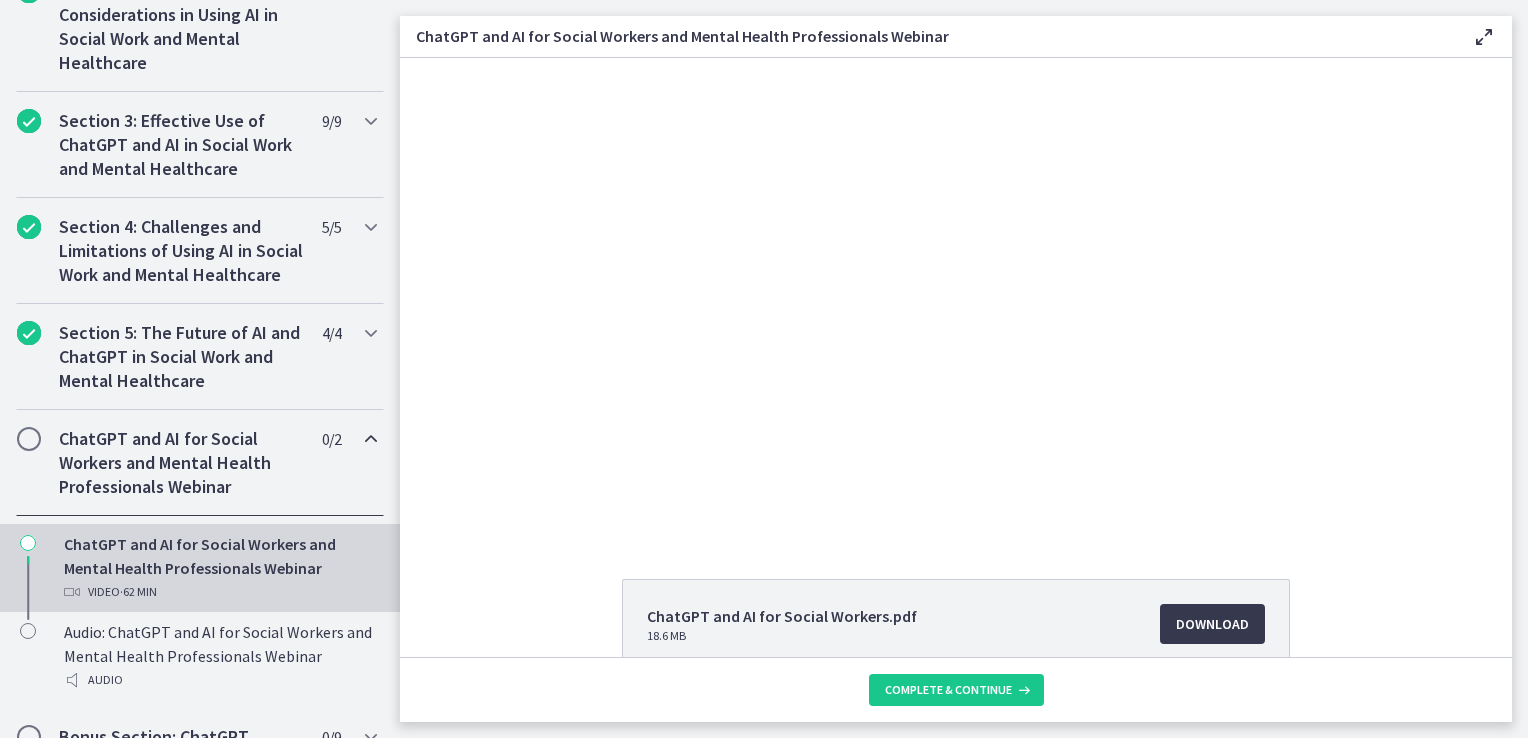scroll, scrollTop: 0, scrollLeft: 0, axis: both 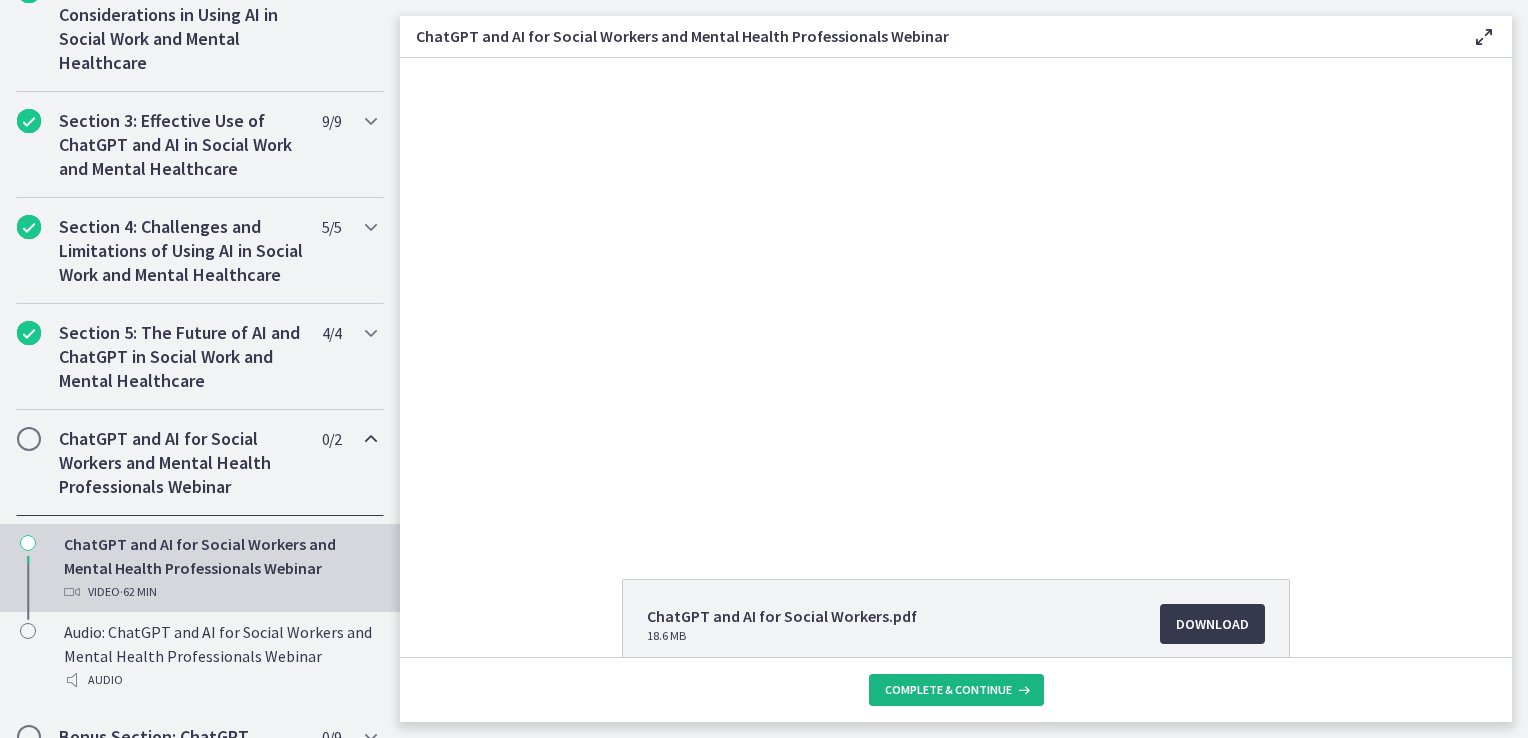 click on "Complete & continue" at bounding box center (948, 690) 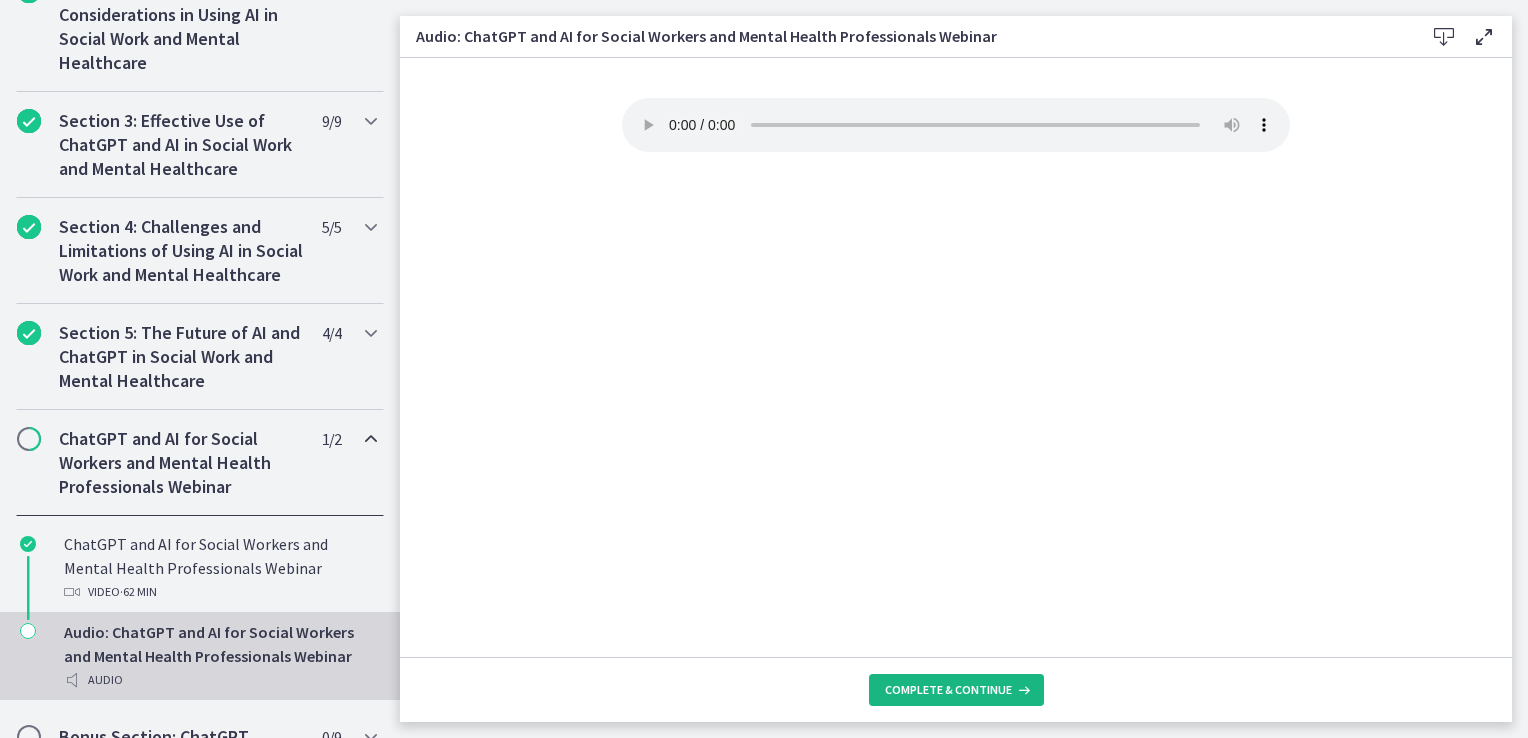 click on "Complete & continue" at bounding box center [948, 690] 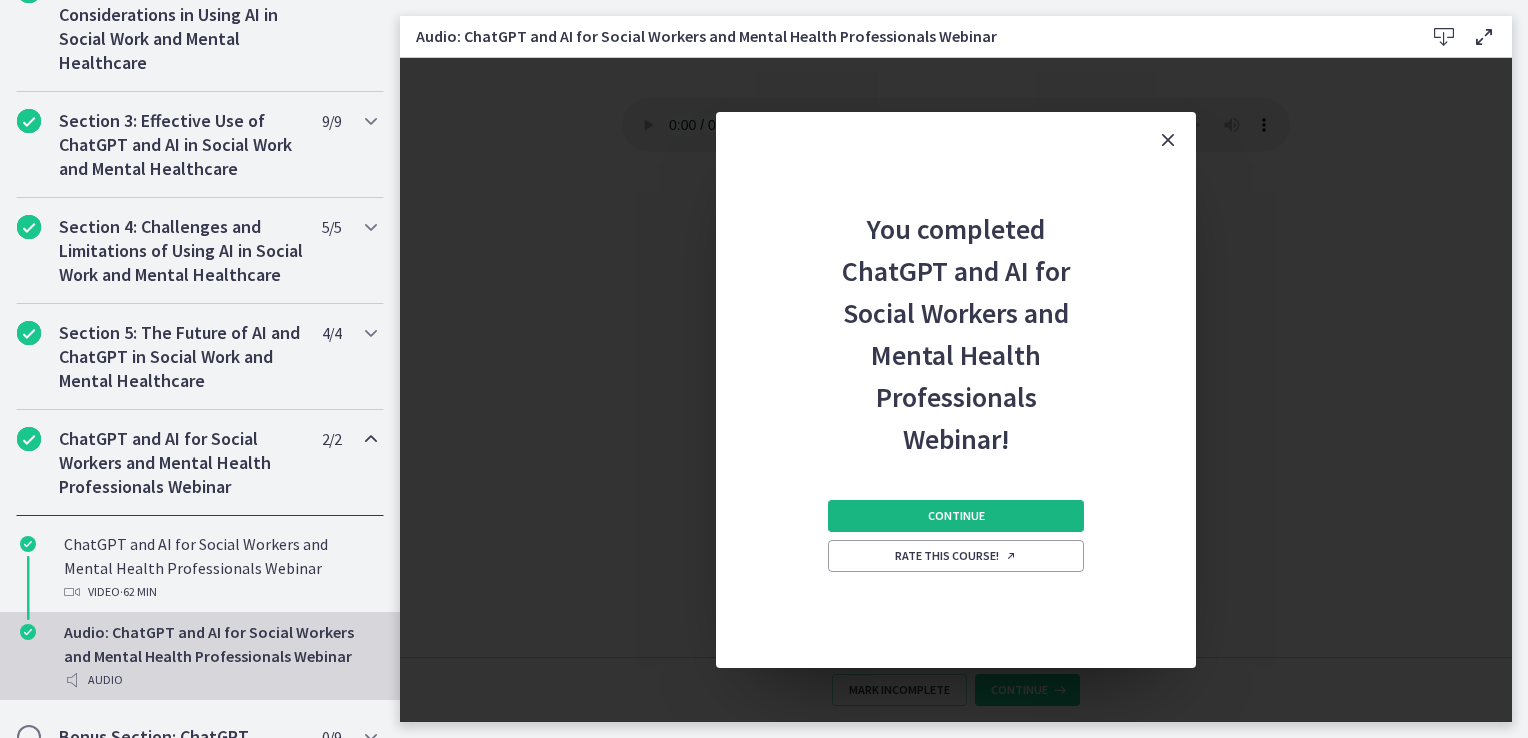 click on "Continue" at bounding box center [956, 516] 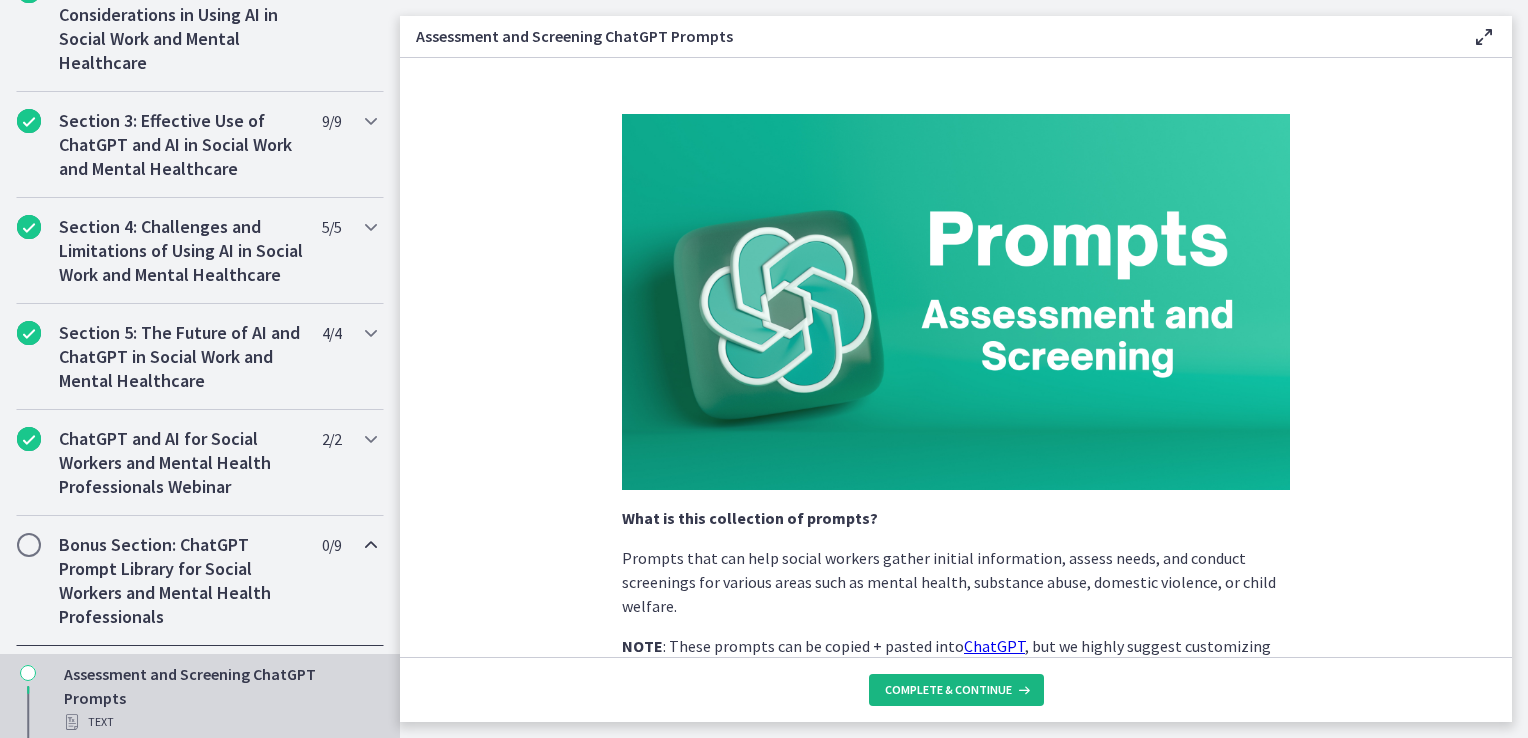 click on "Complete & continue" at bounding box center [948, 690] 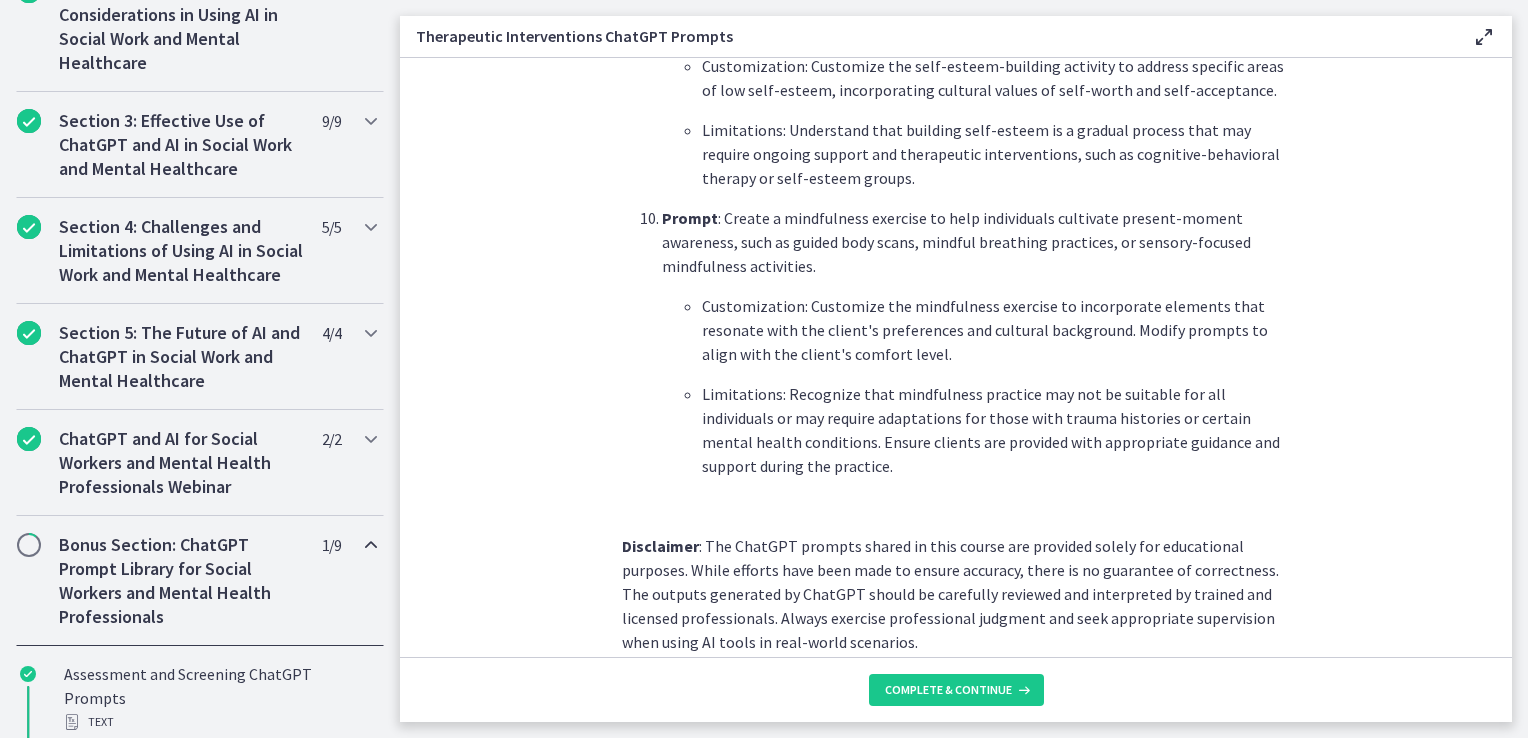 scroll, scrollTop: 2840, scrollLeft: 0, axis: vertical 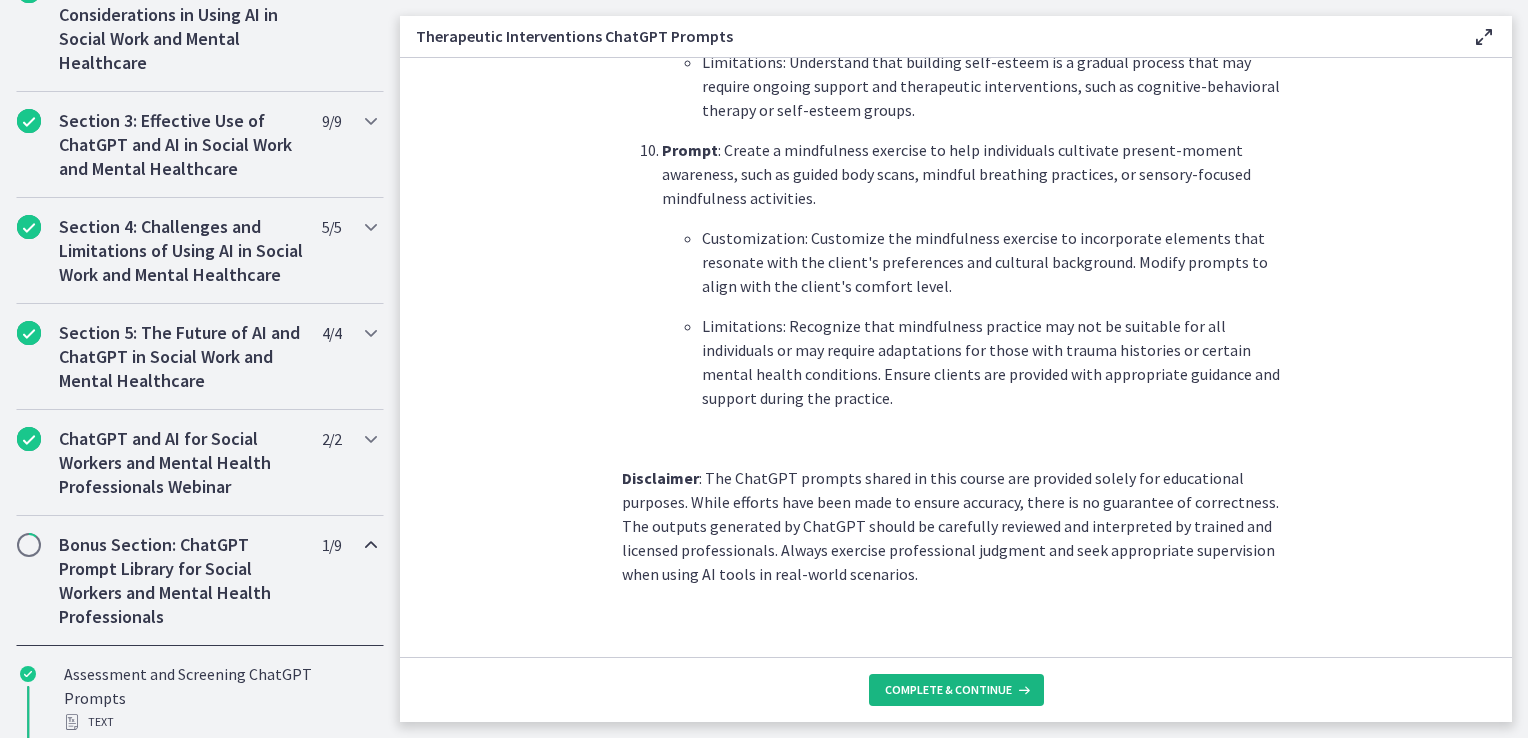 click on "Complete & continue" at bounding box center (948, 690) 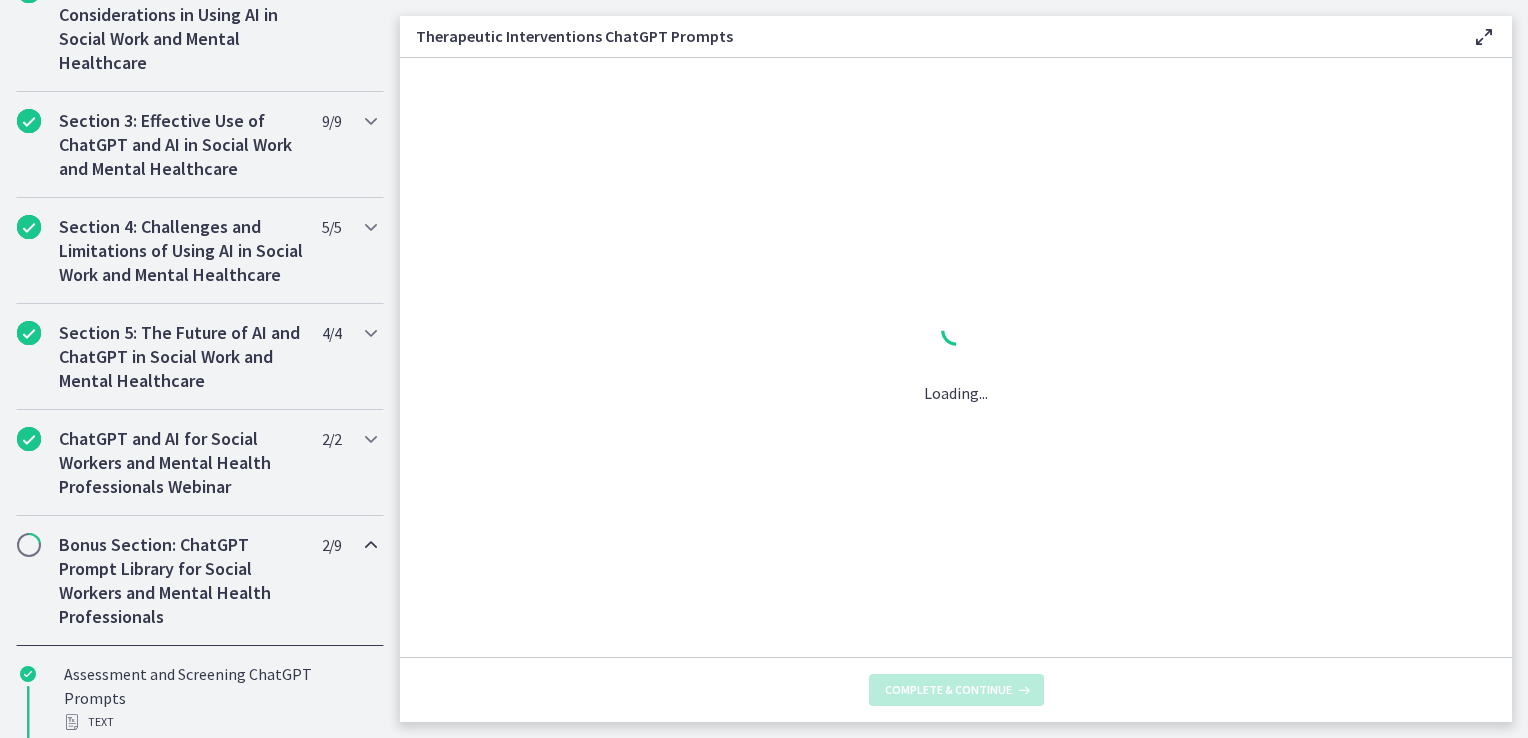 scroll, scrollTop: 0, scrollLeft: 0, axis: both 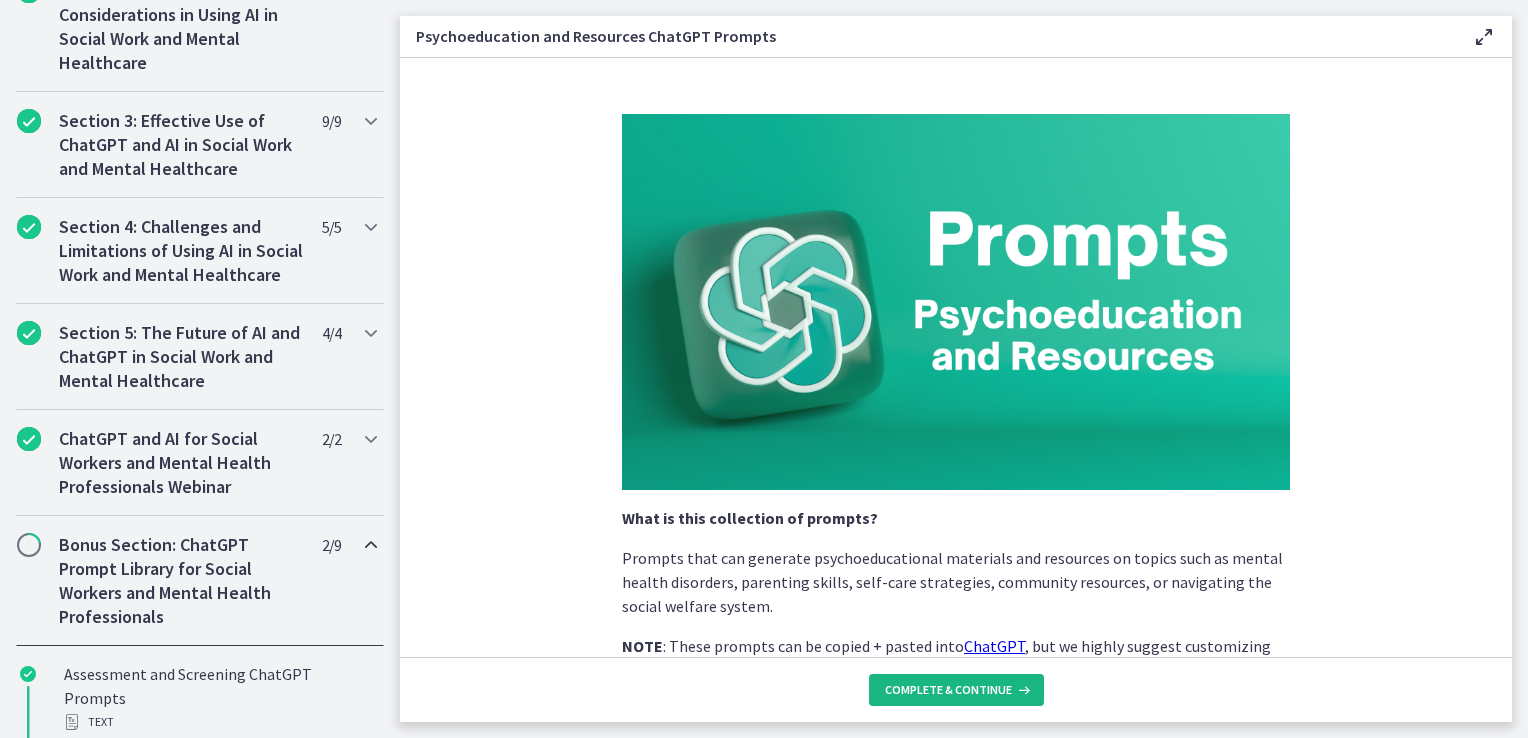 click on "Complete & continue" at bounding box center (948, 690) 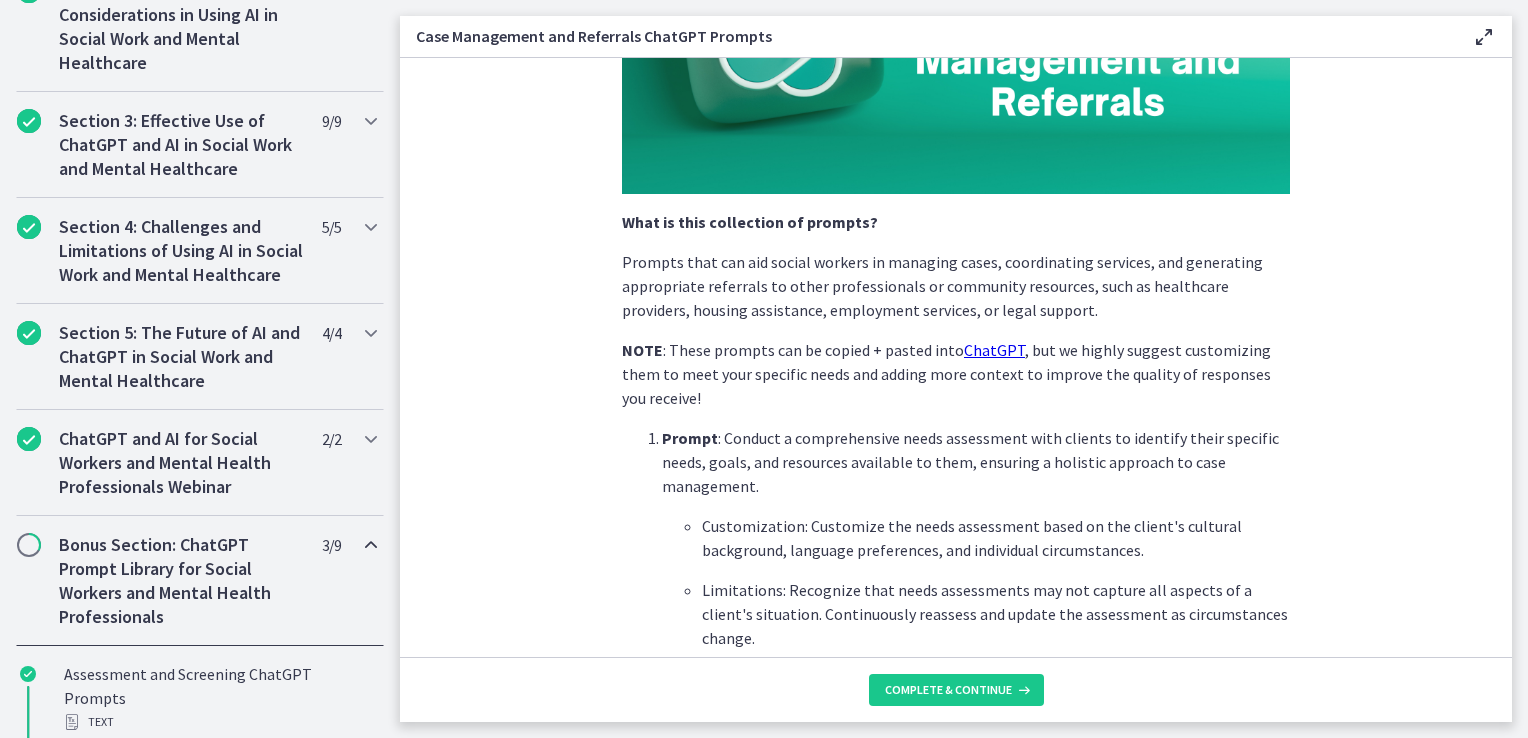 scroll, scrollTop: 300, scrollLeft: 0, axis: vertical 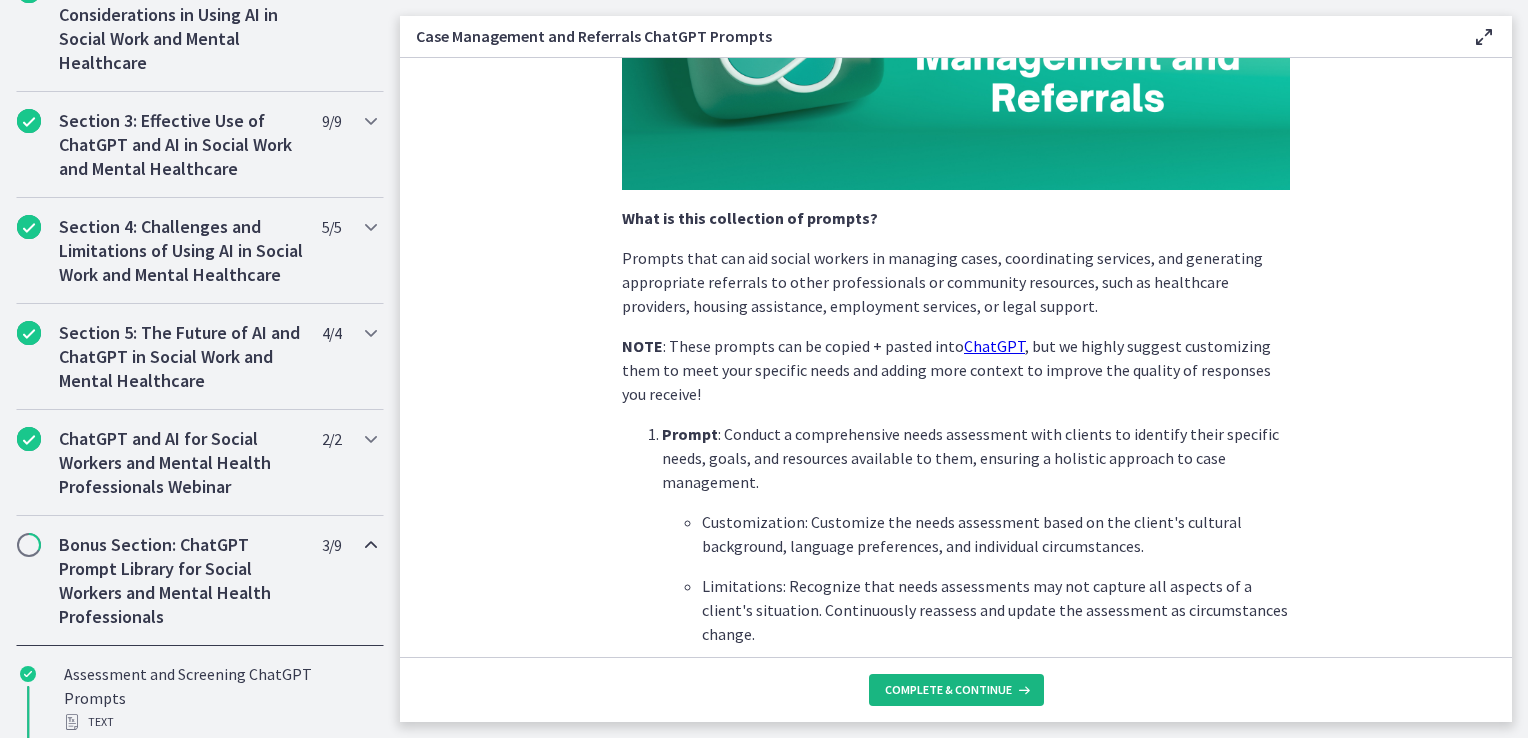 click on "Complete & continue" at bounding box center (948, 690) 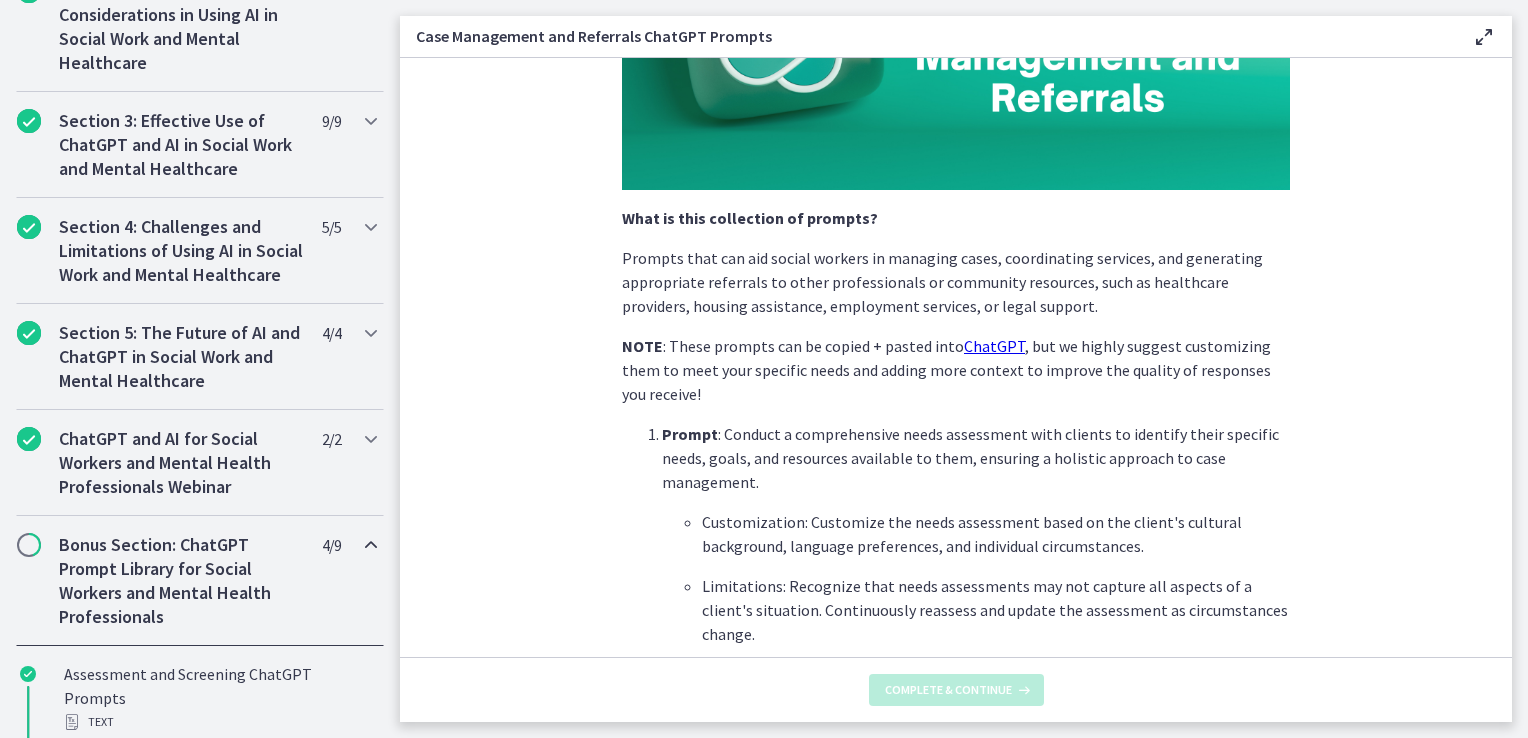 scroll, scrollTop: 0, scrollLeft: 0, axis: both 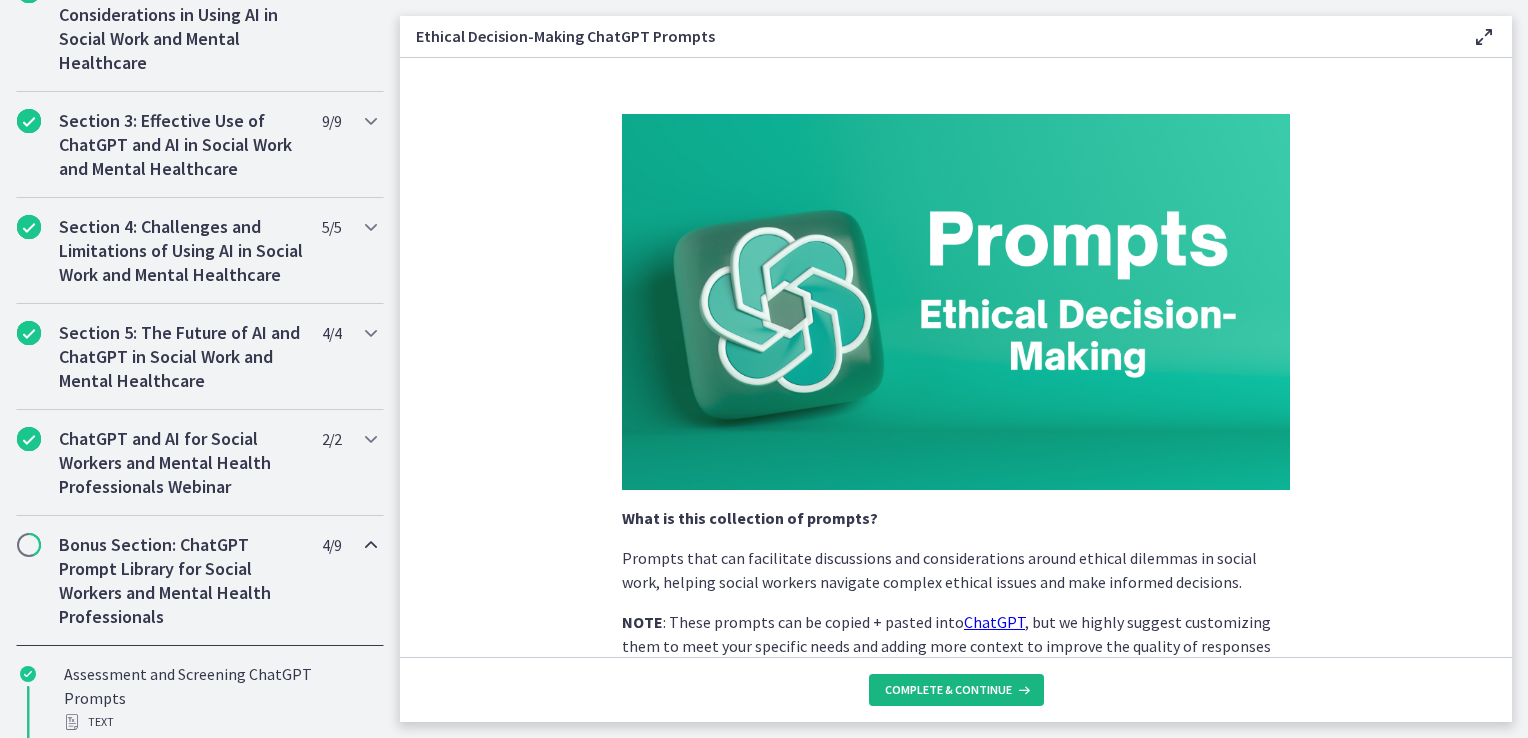 click on "Complete & continue" at bounding box center [956, 690] 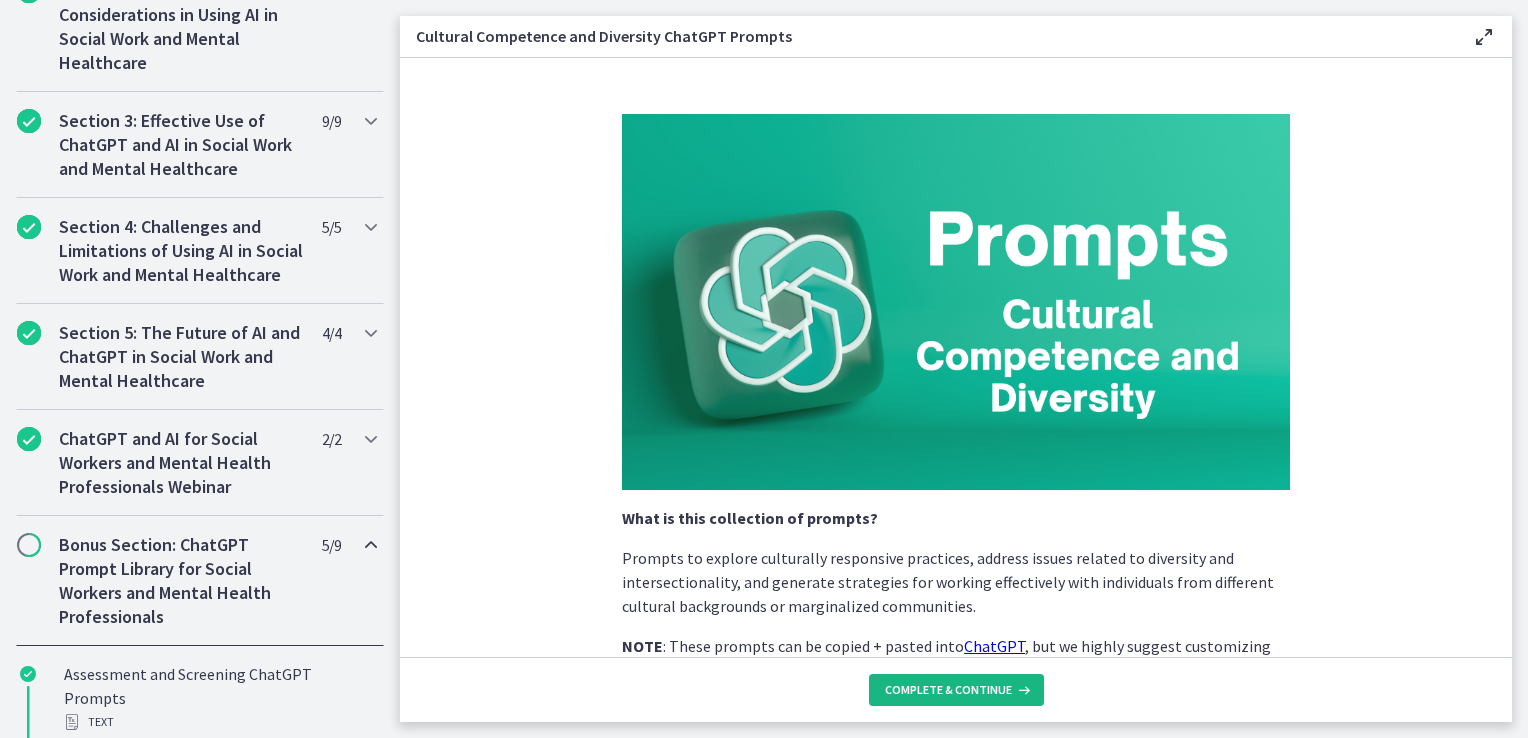 click on "Complete & continue" at bounding box center (948, 690) 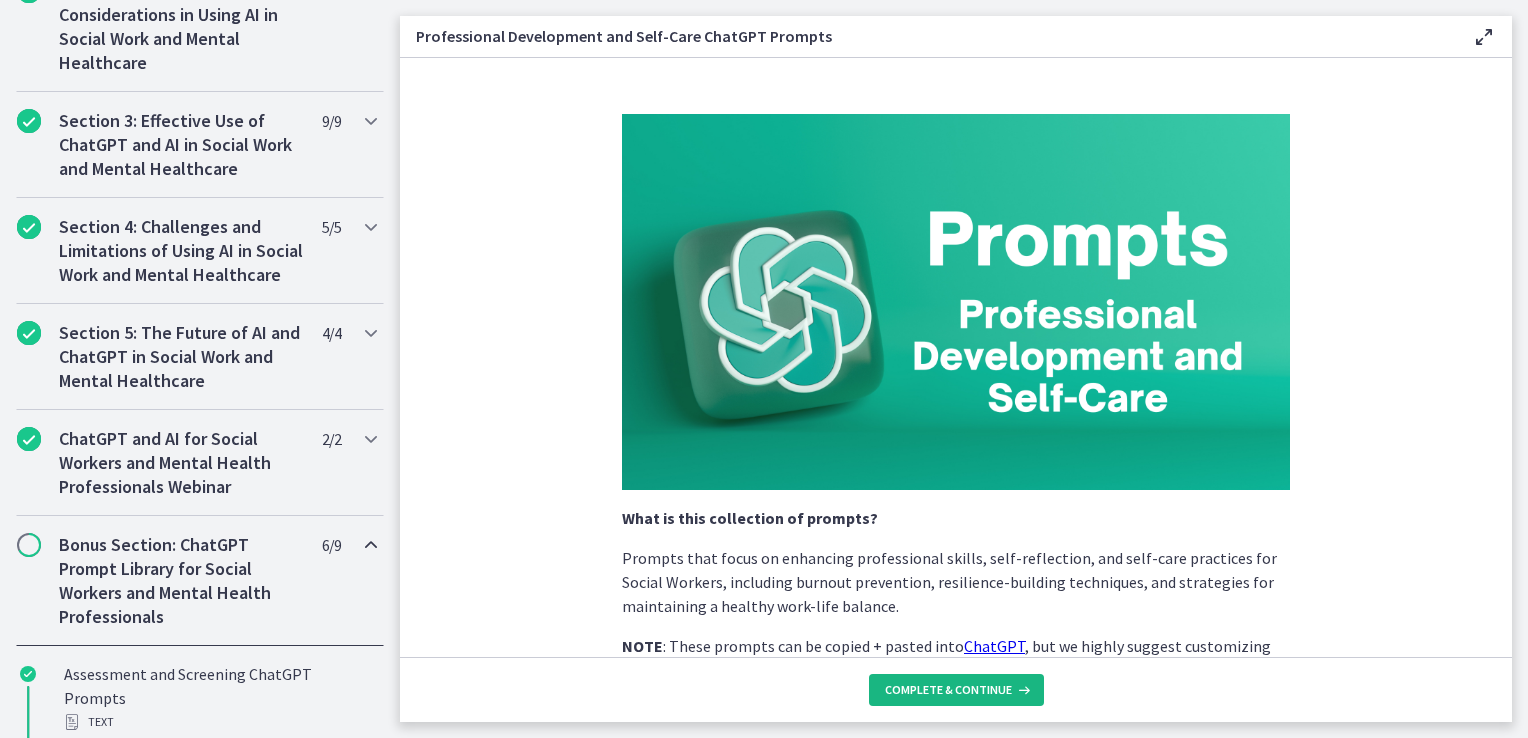 click on "Complete & continue" at bounding box center [948, 690] 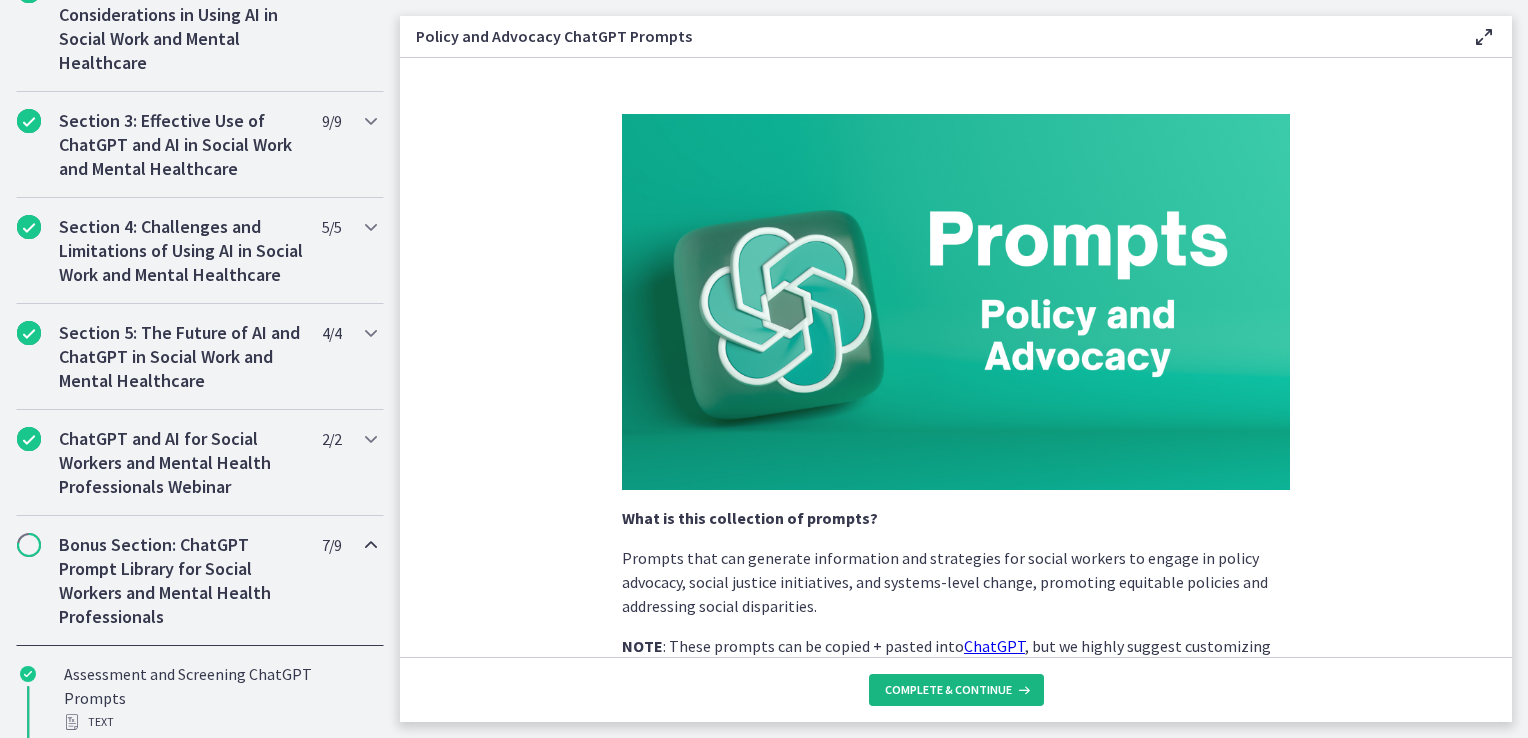 click on "Complete & continue" at bounding box center [948, 690] 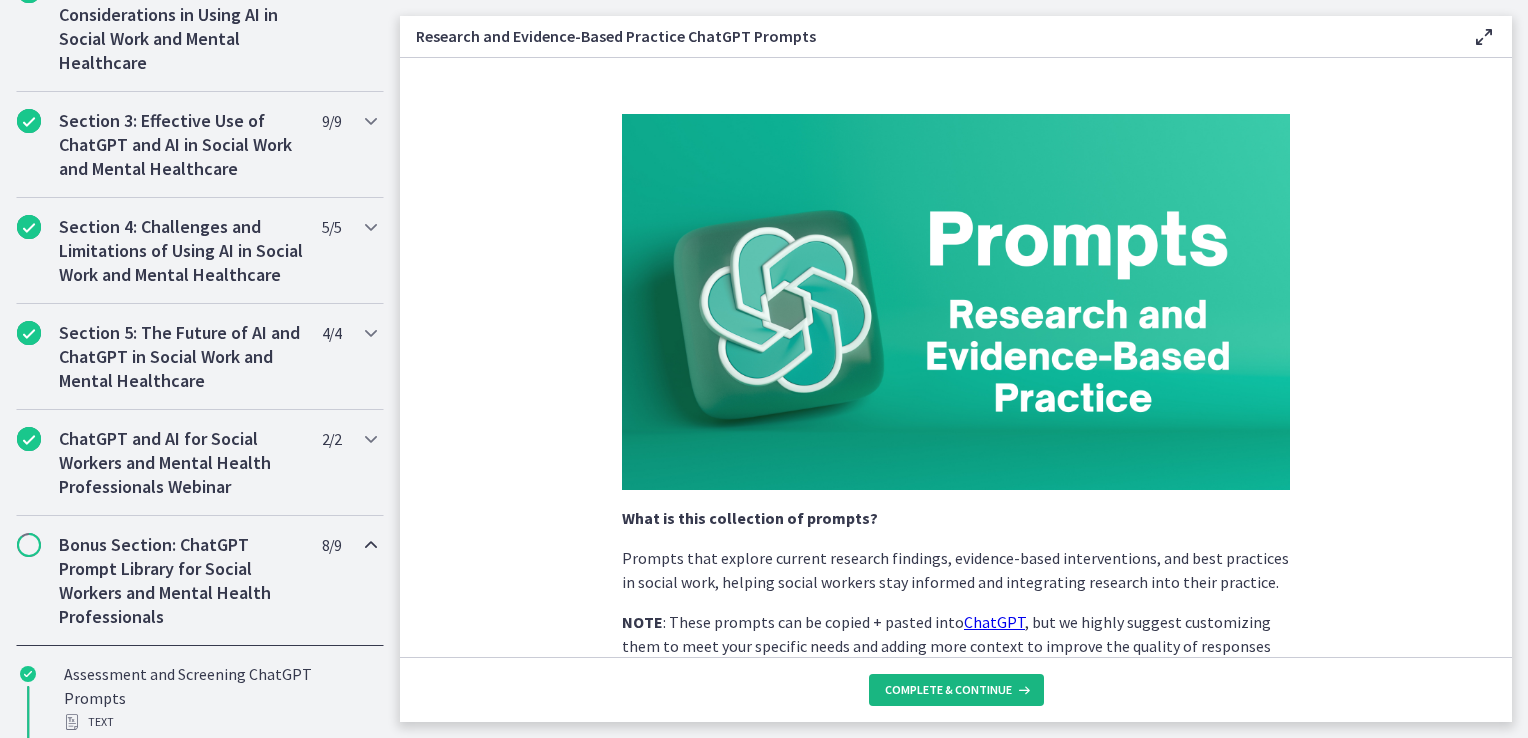 click on "Complete & continue" at bounding box center [948, 690] 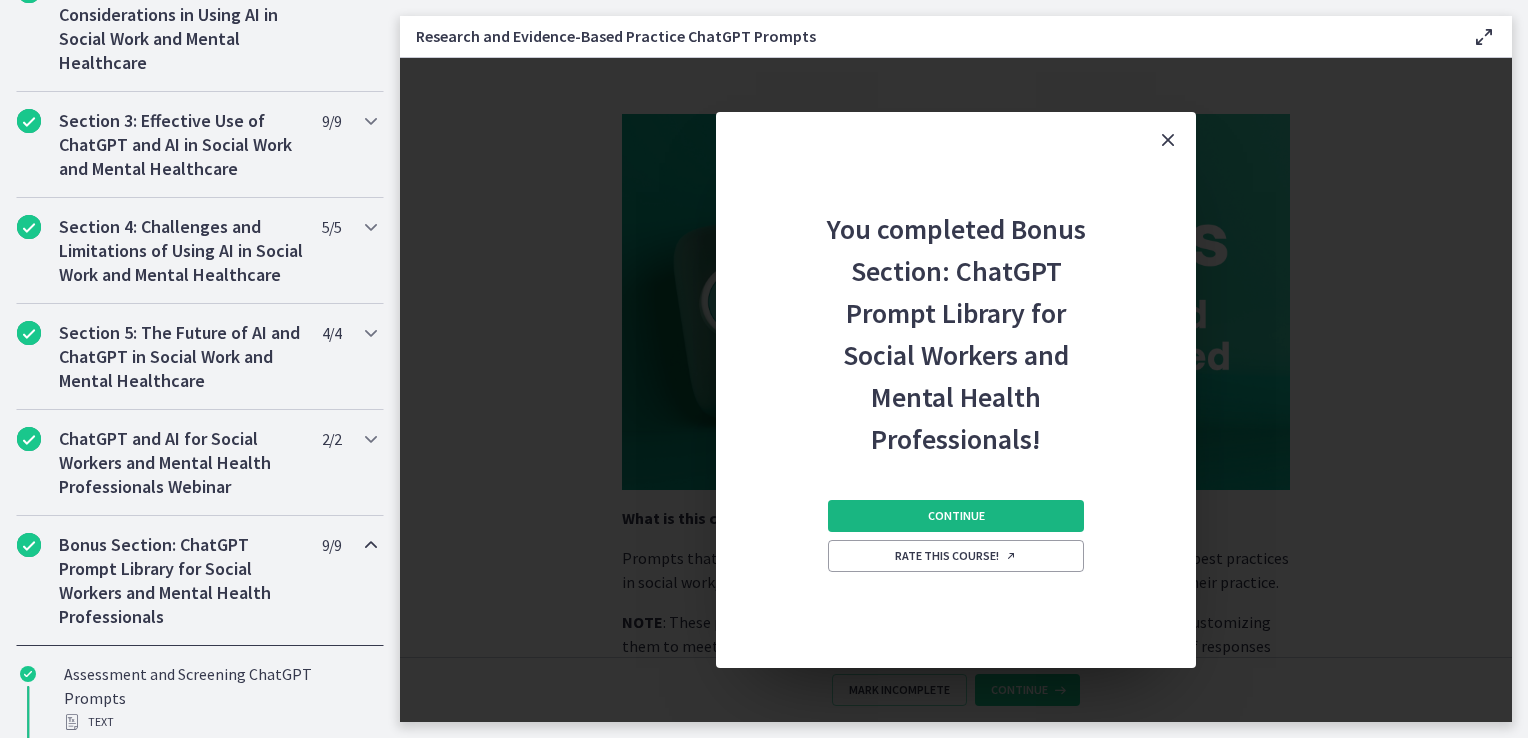 click on "Continue" at bounding box center [956, 516] 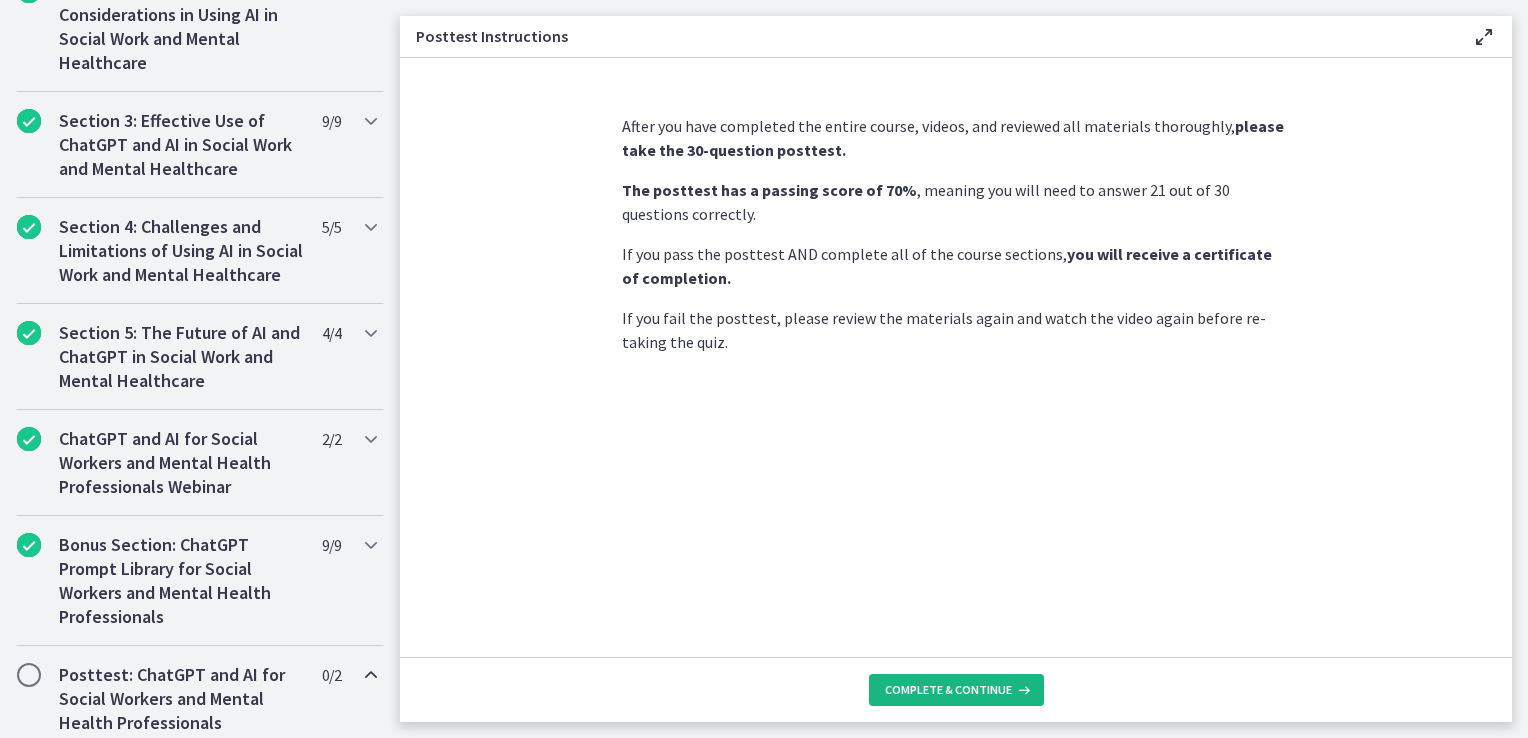click on "Complete & continue" at bounding box center [948, 690] 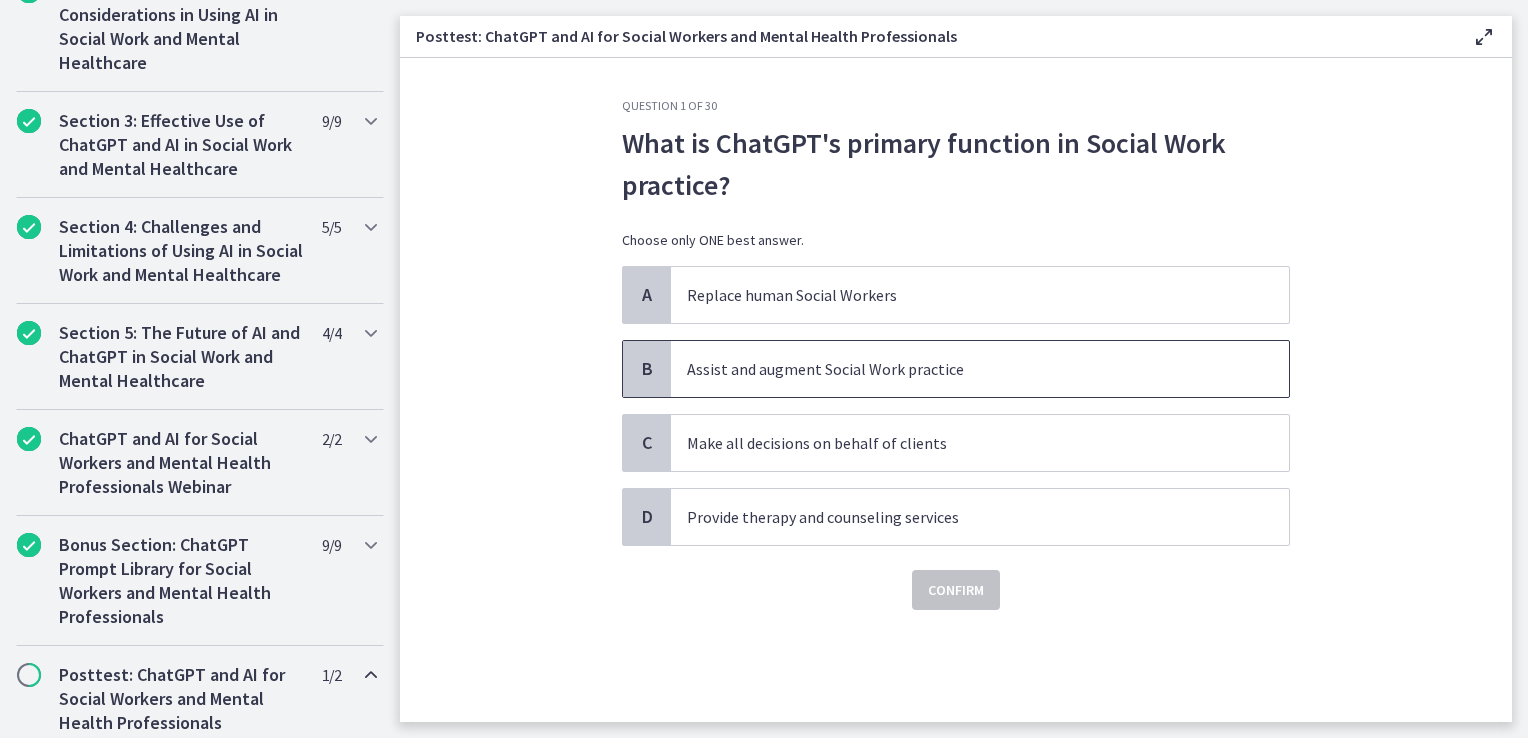 click on "Assist and augment Social Work practice" at bounding box center [960, 369] 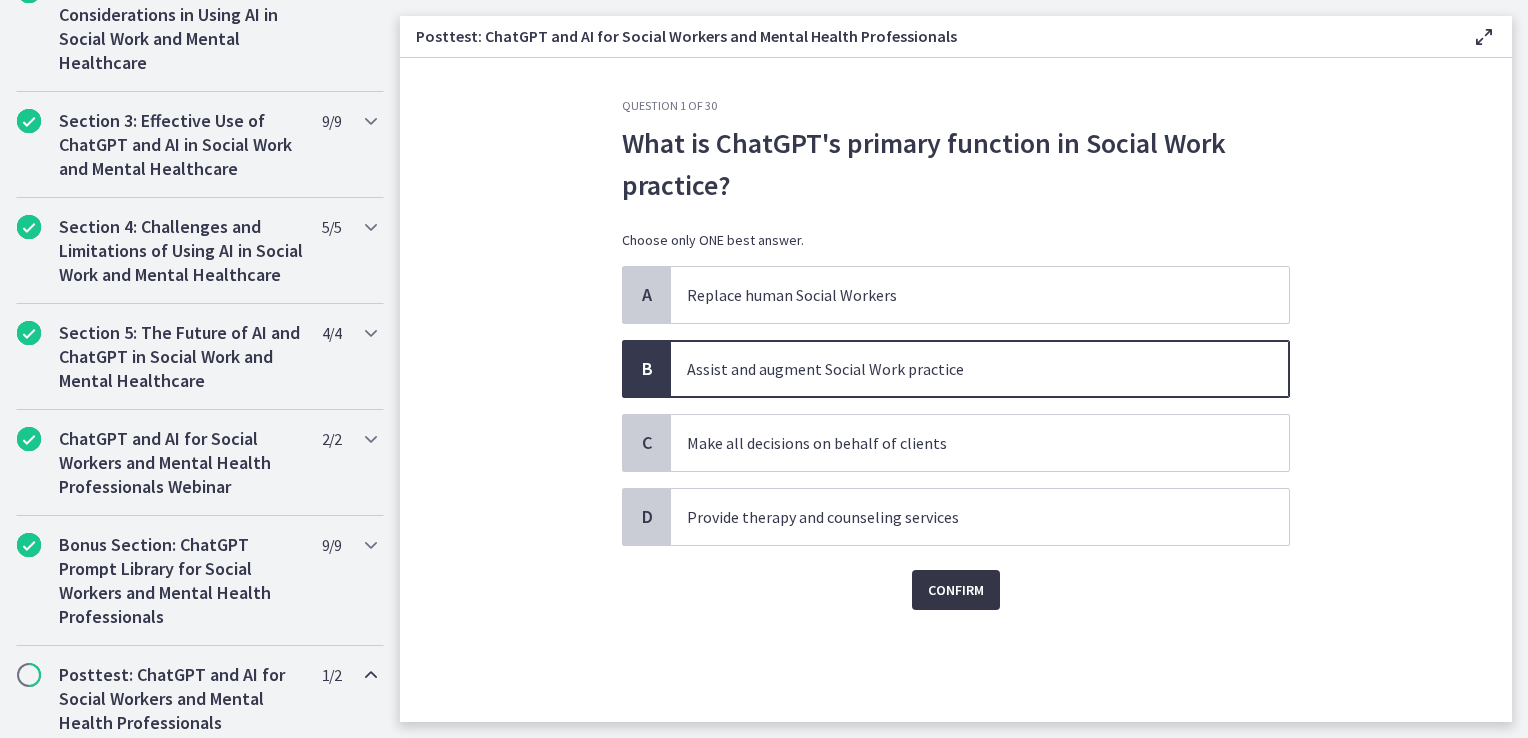click on "Confirm" at bounding box center (956, 590) 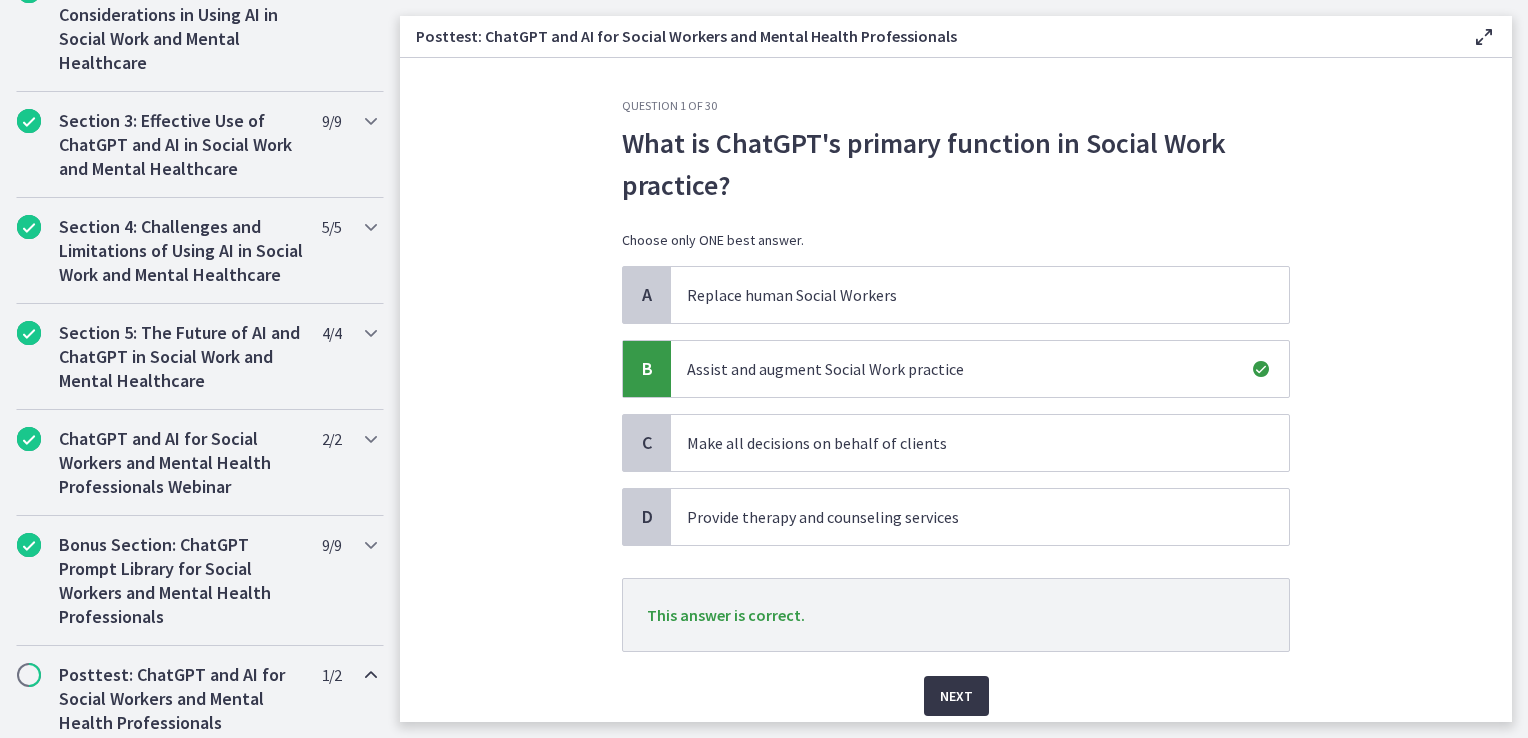 click on "Next" at bounding box center (956, 696) 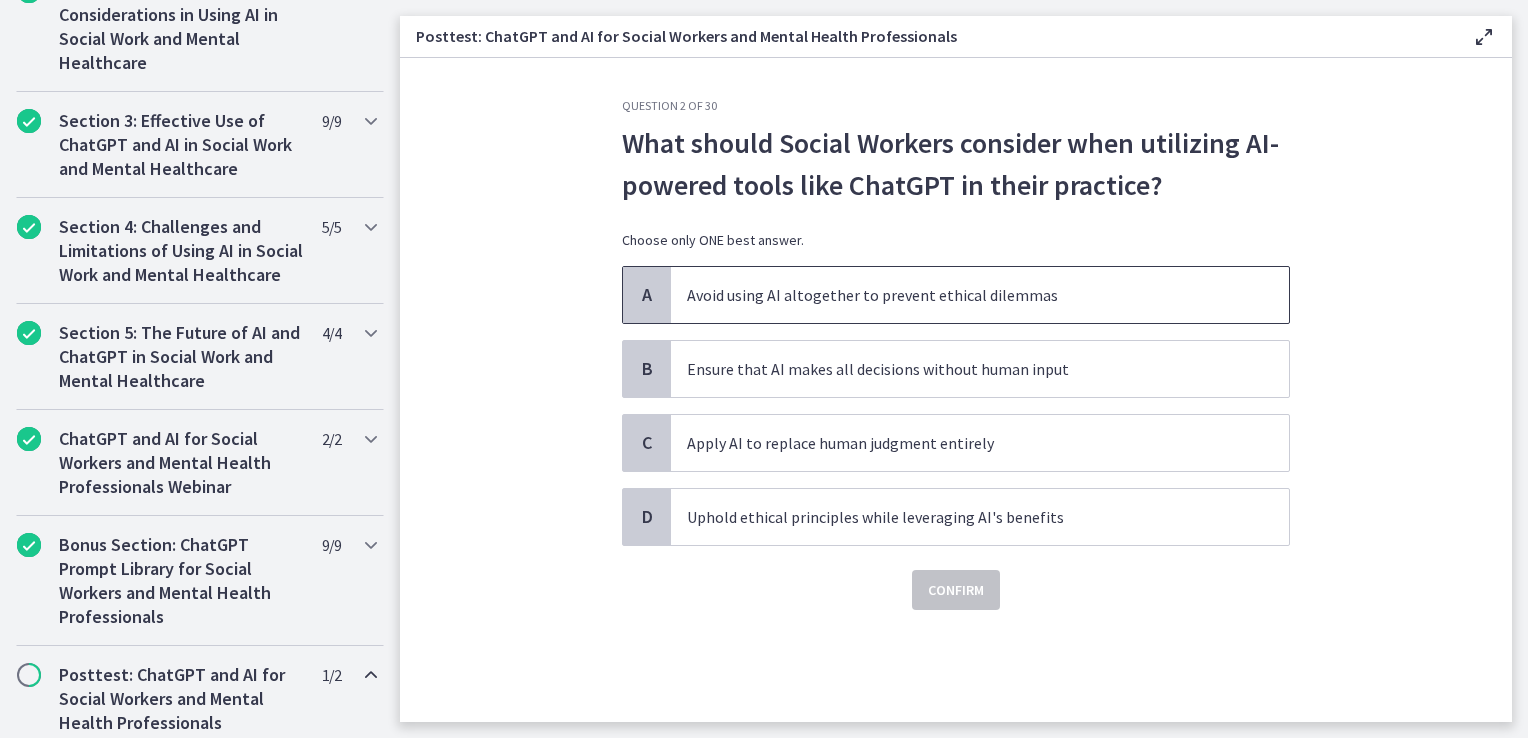 click on "Avoid using AI altogether to prevent ethical dilemmas" at bounding box center [960, 295] 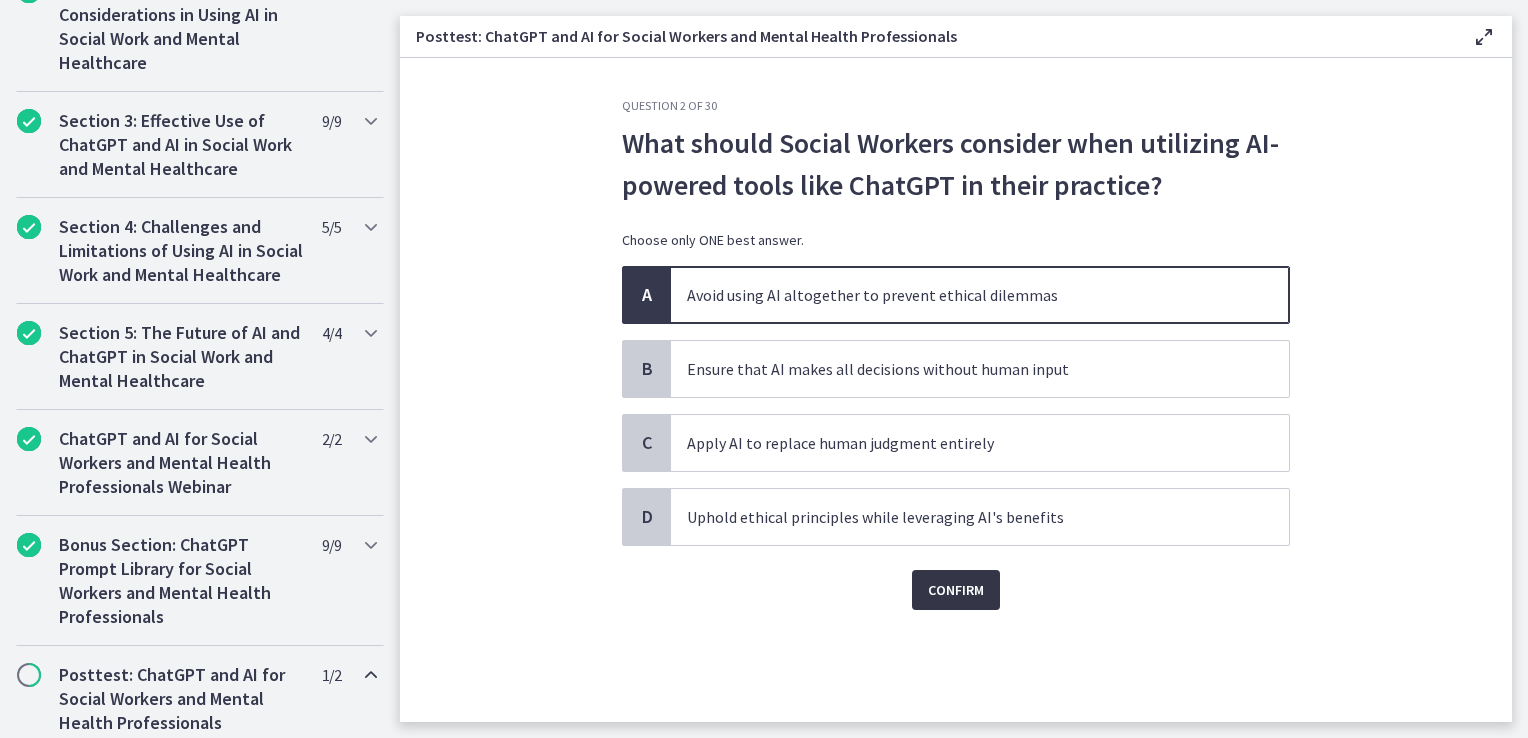 click on "Confirm" at bounding box center (956, 590) 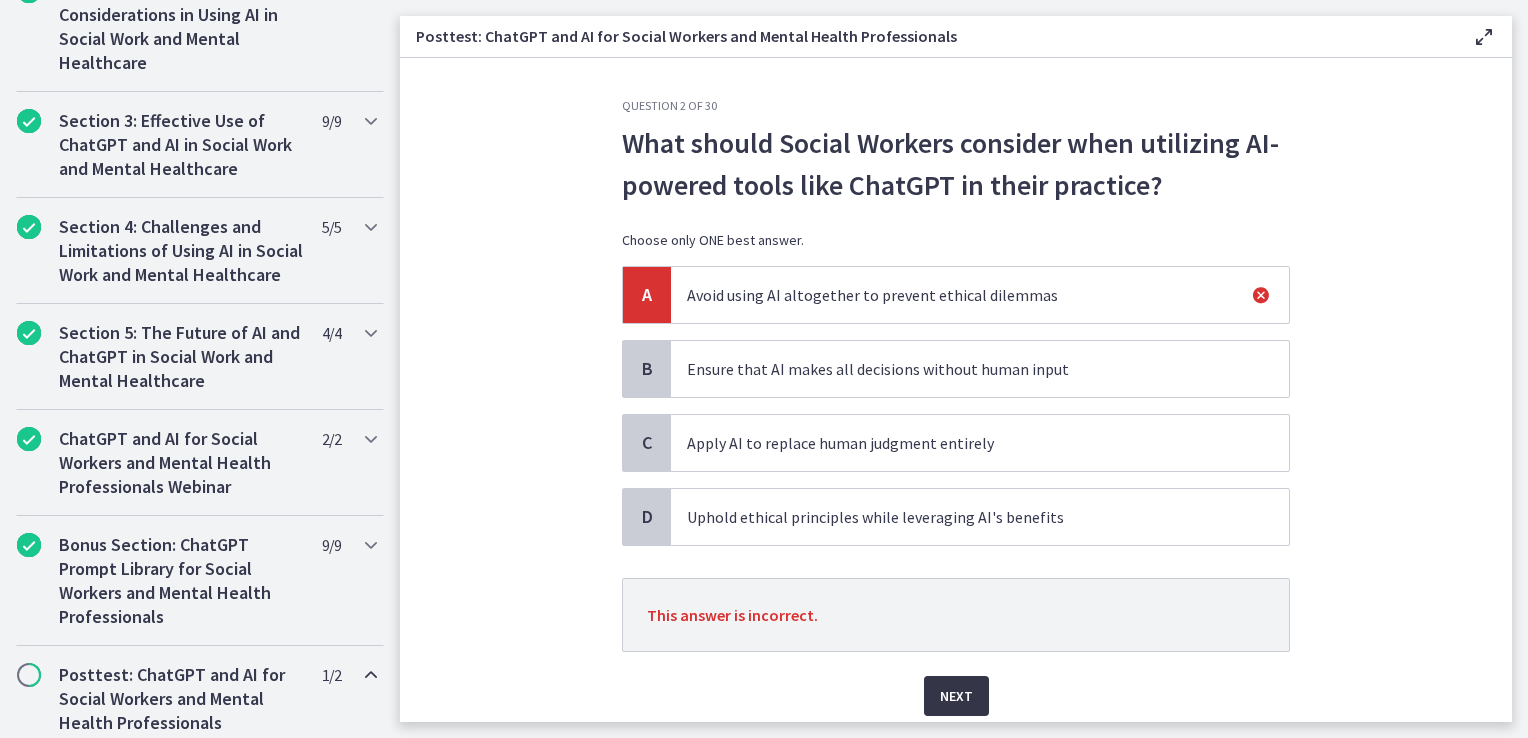 click on "Next" at bounding box center (956, 696) 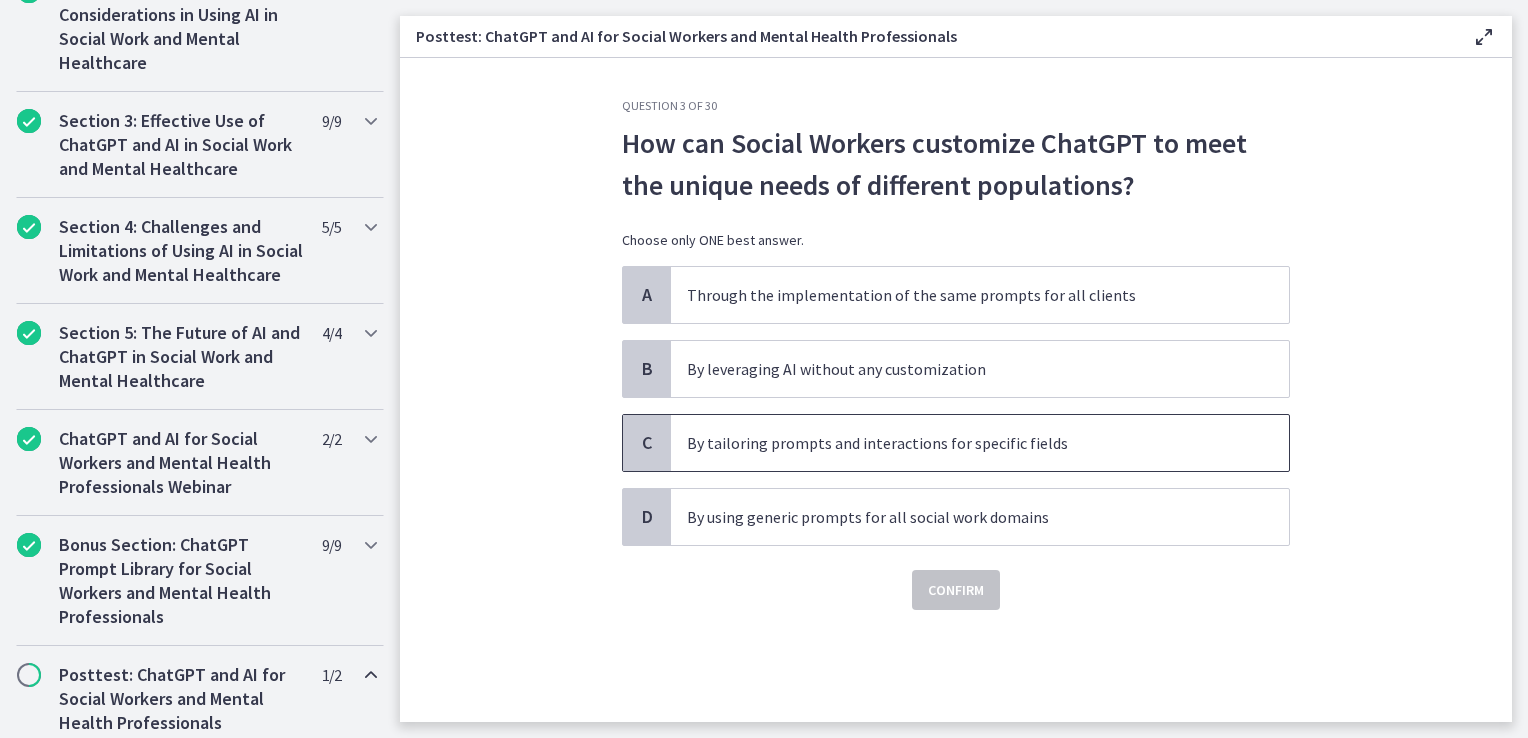 click on "By tailoring prompts and interactions for specific fields" at bounding box center (960, 443) 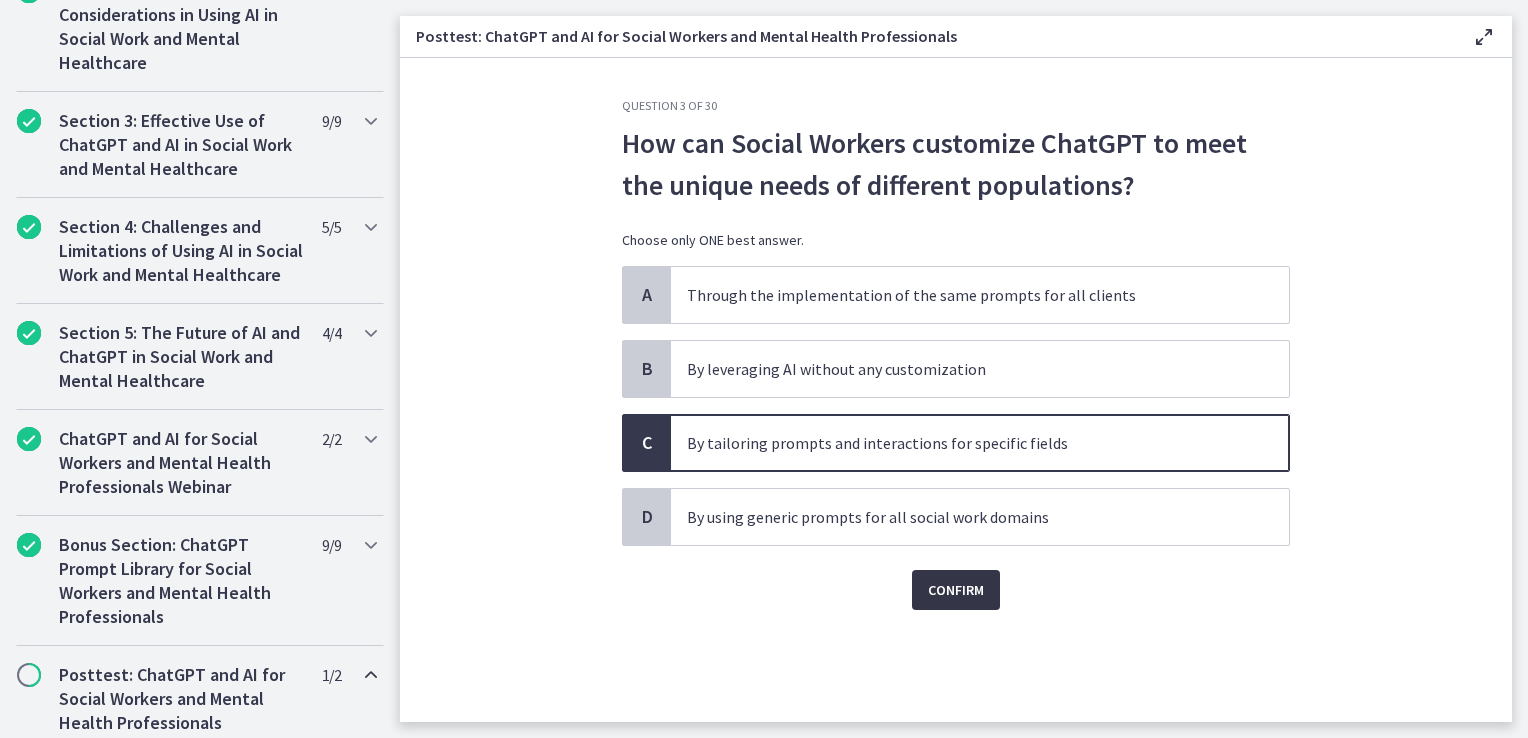 click on "Confirm" at bounding box center [956, 590] 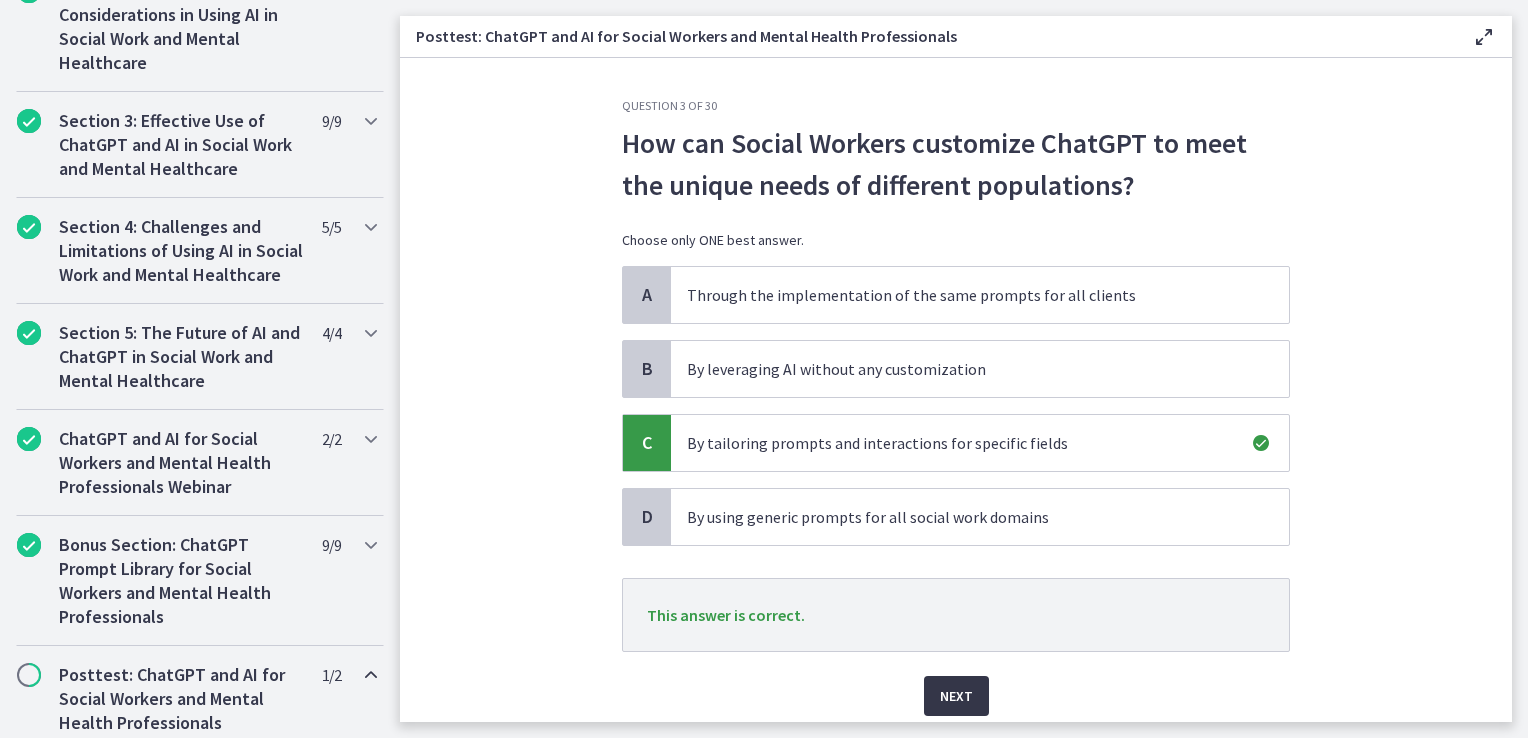 click on "Next" at bounding box center [956, 696] 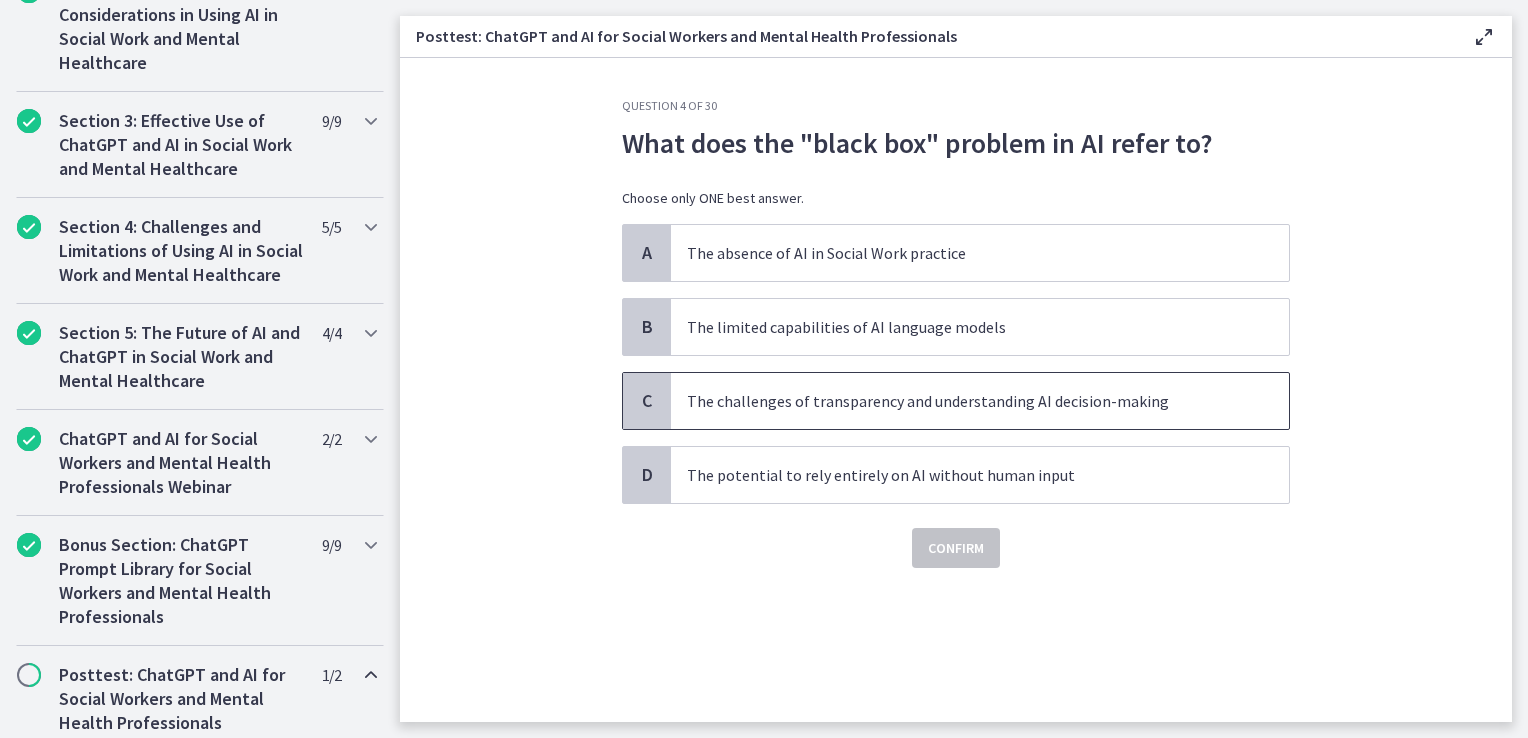 click on "The challenges of transparency and understanding AI decision-making" at bounding box center (960, 401) 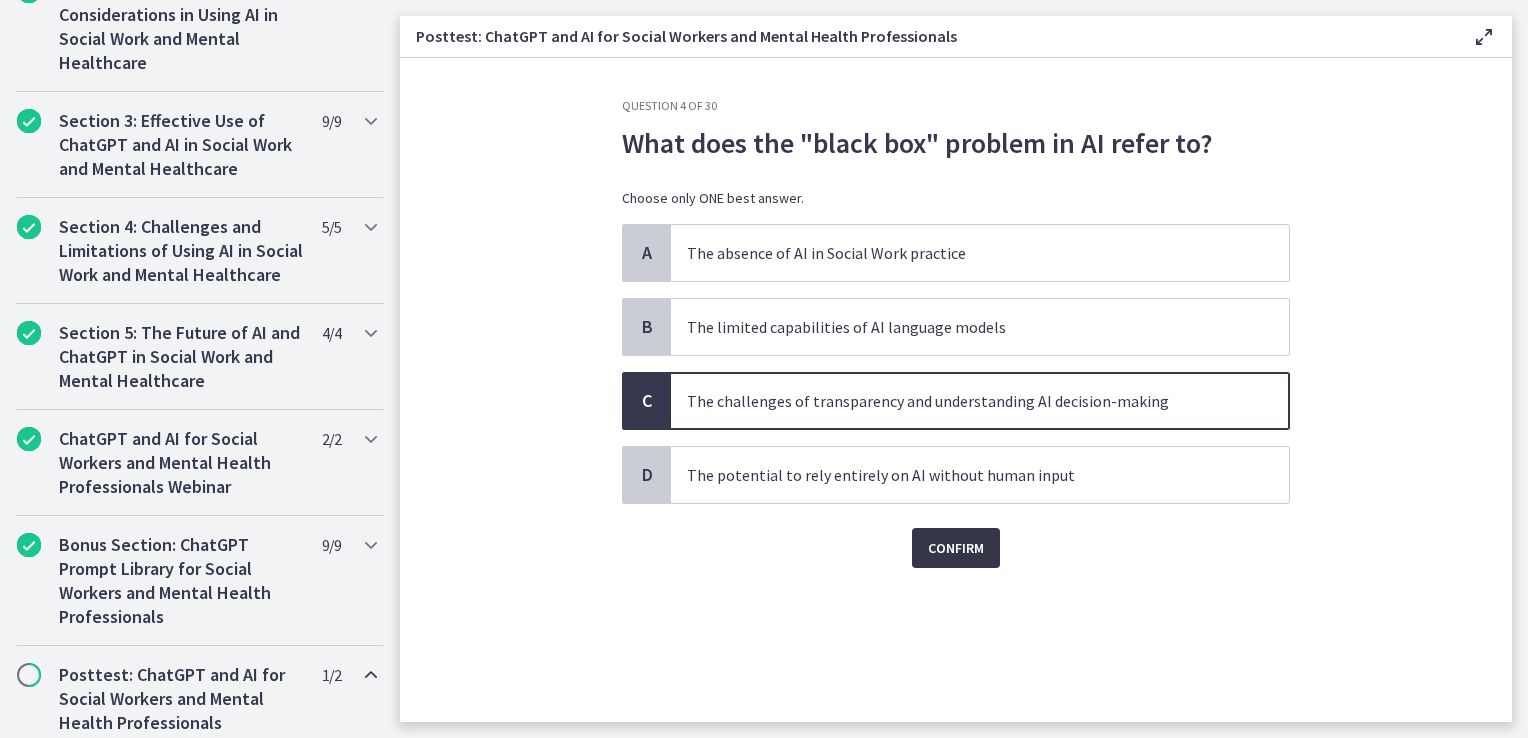 click on "Confirm" at bounding box center [956, 548] 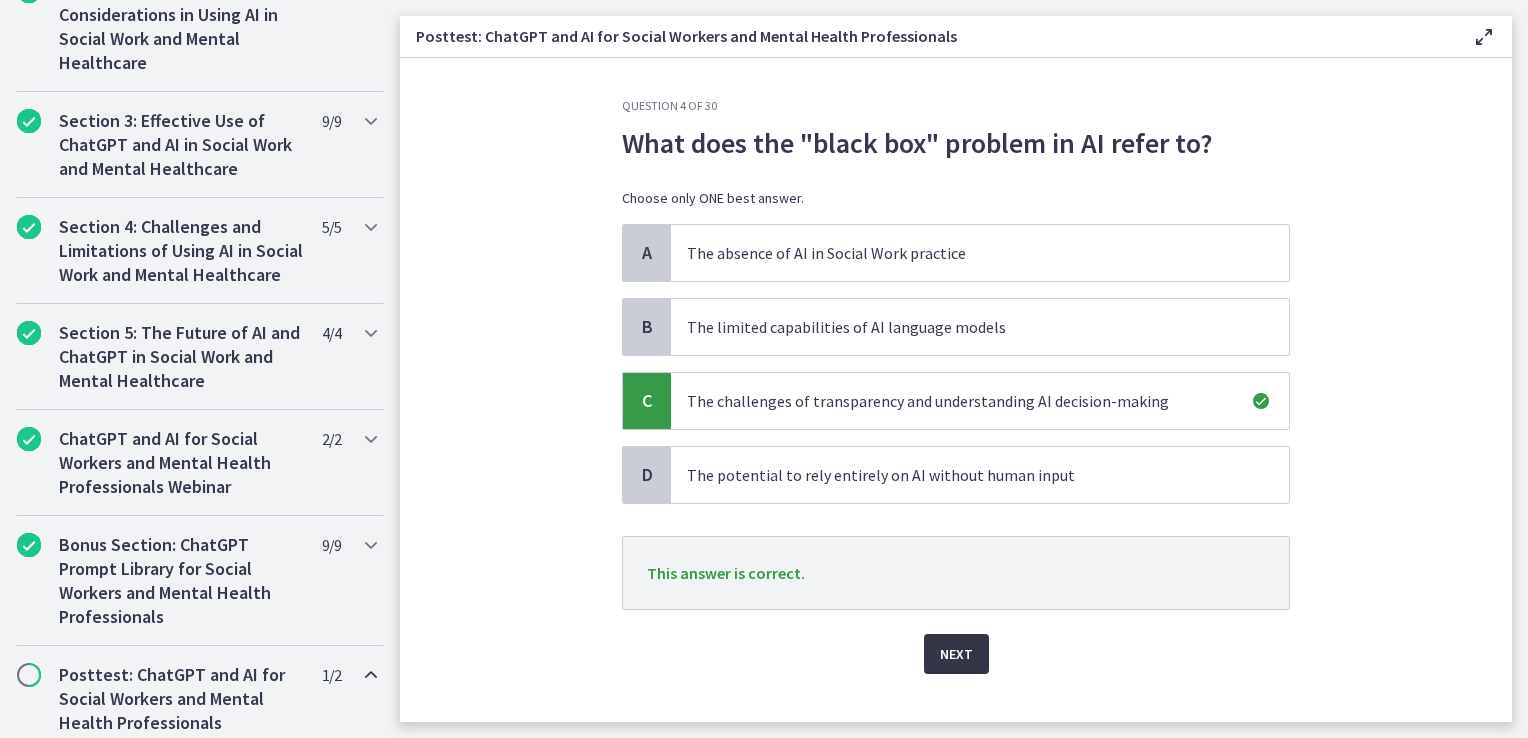 click on "Next" at bounding box center [956, 654] 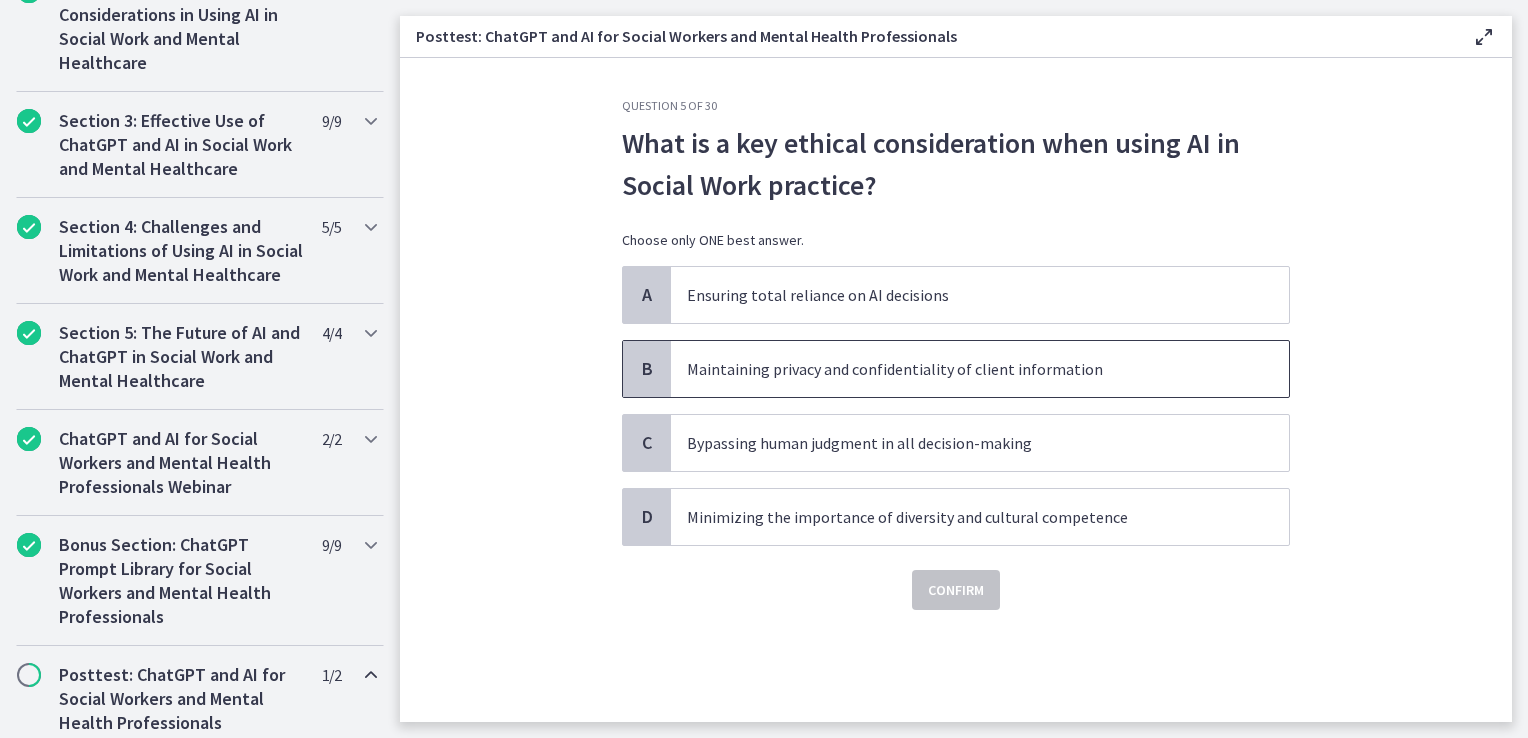 click on "Maintaining privacy and confidentiality of client information" at bounding box center (980, 369) 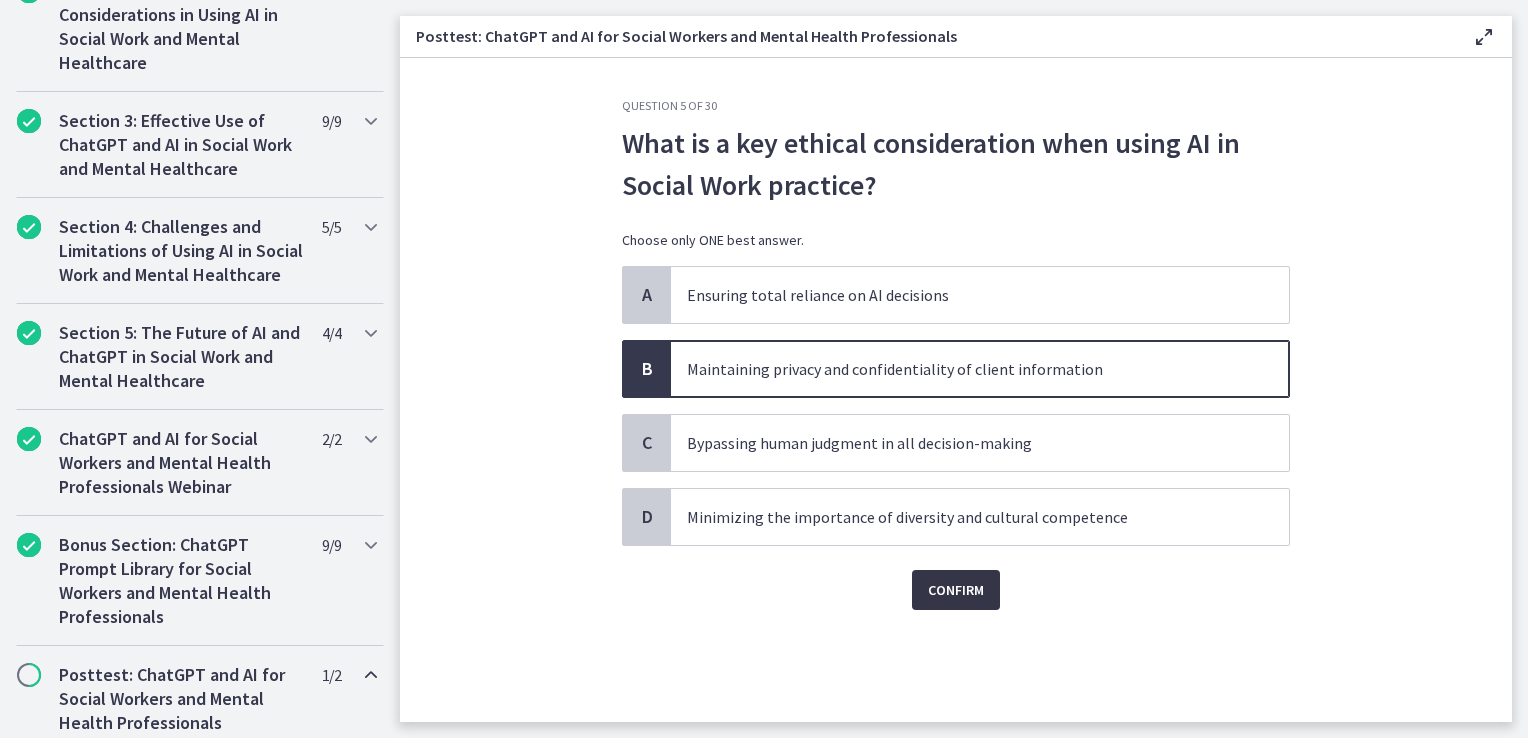 click on "Confirm" at bounding box center (956, 590) 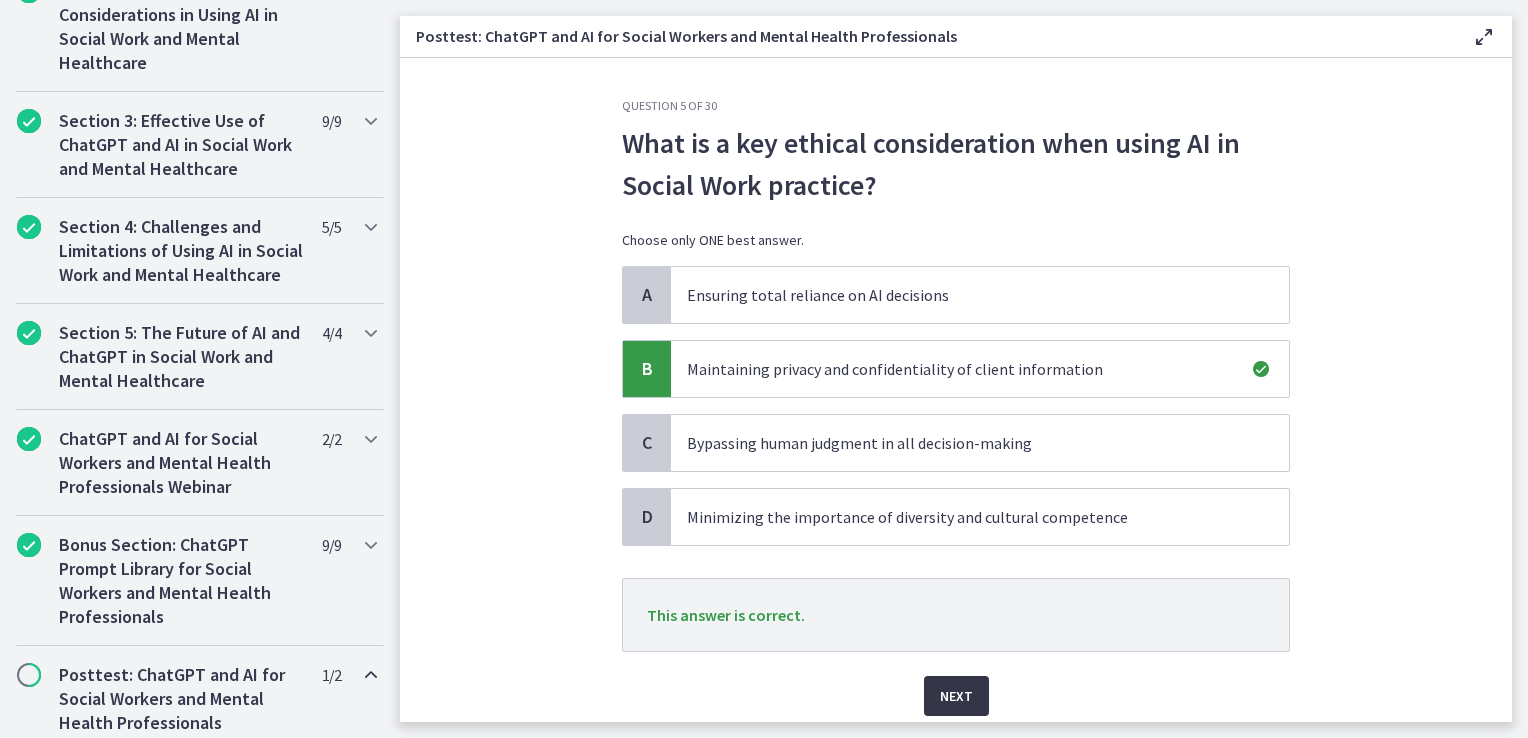 click on "Next" at bounding box center [956, 696] 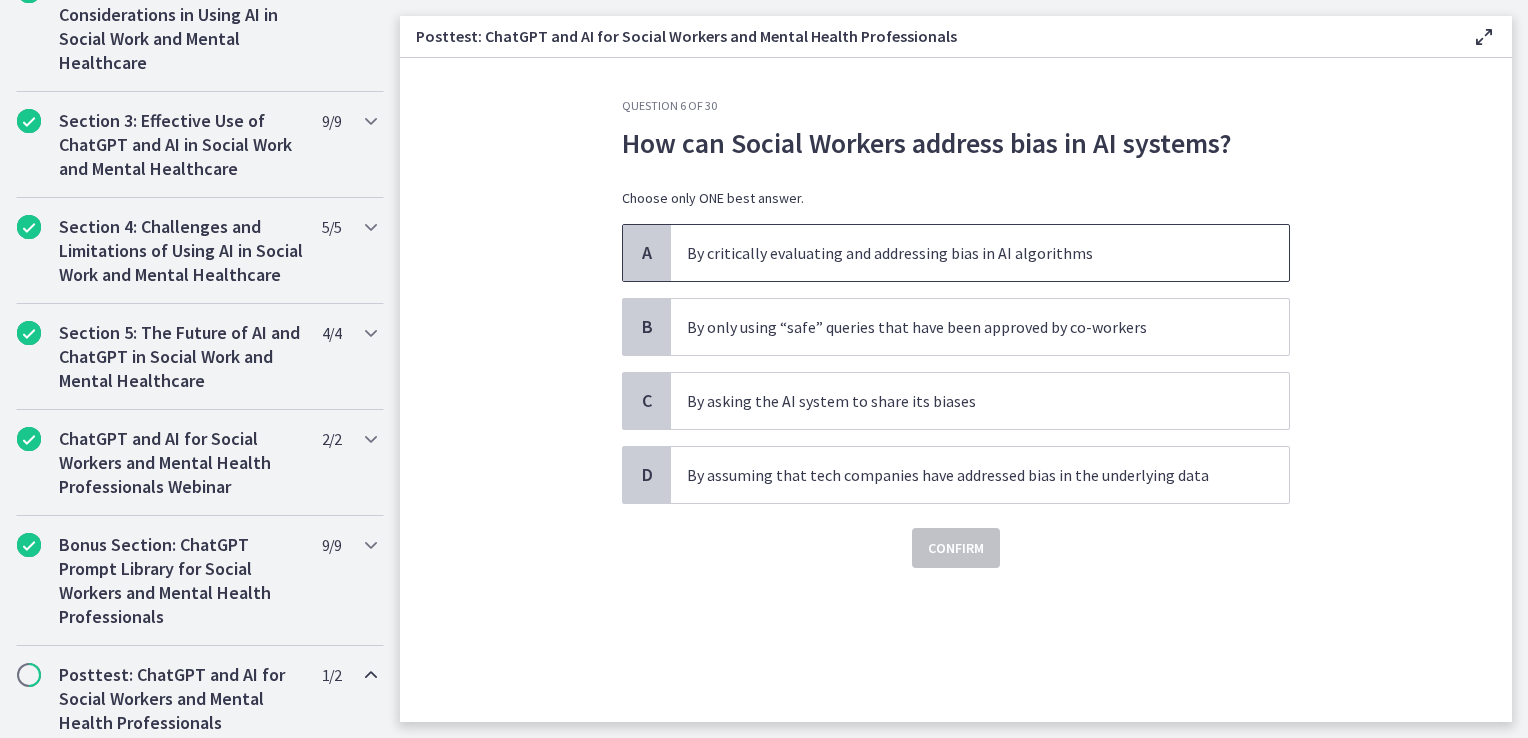 click on "By critically evaluating and addressing bias in AI algorithms" at bounding box center [960, 253] 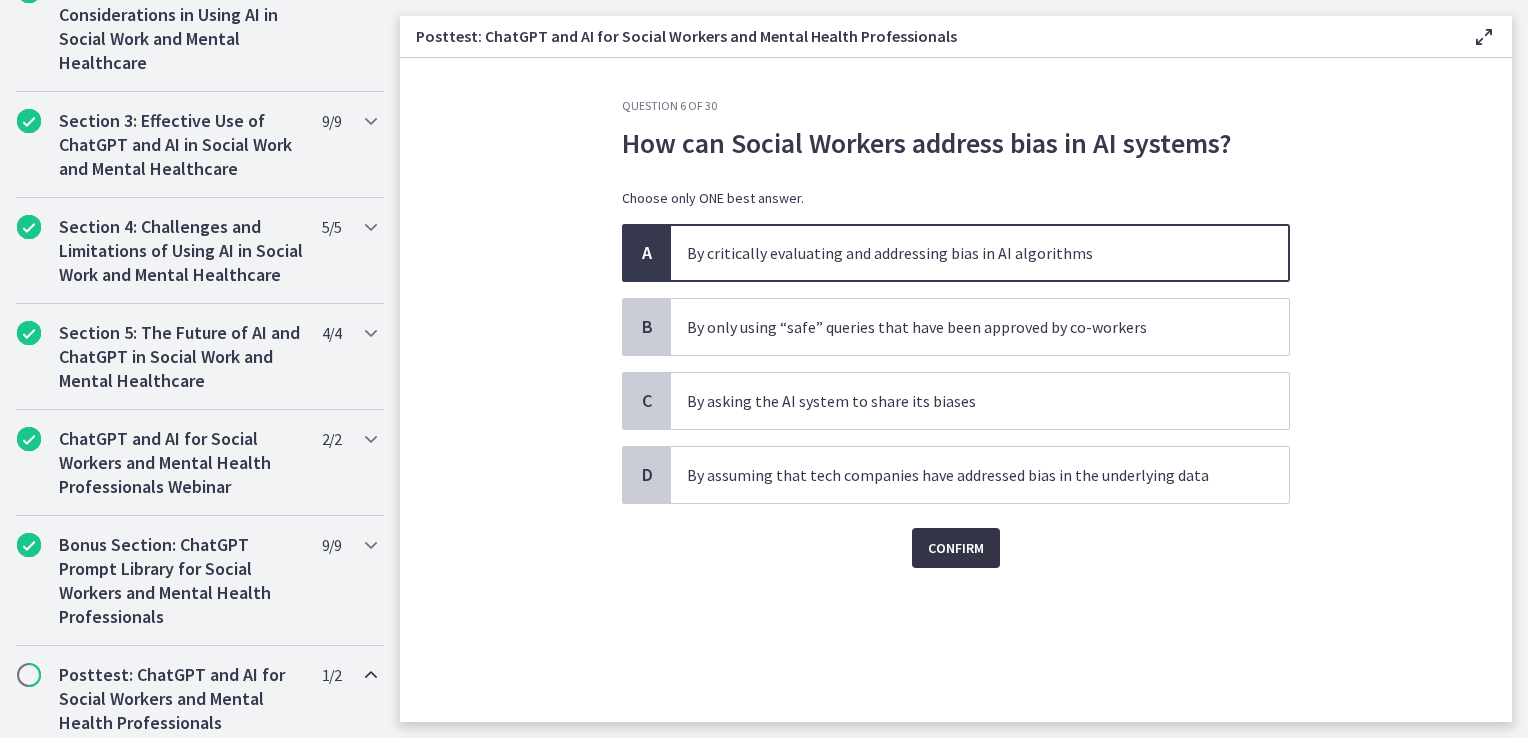 click on "Confirm" at bounding box center (956, 548) 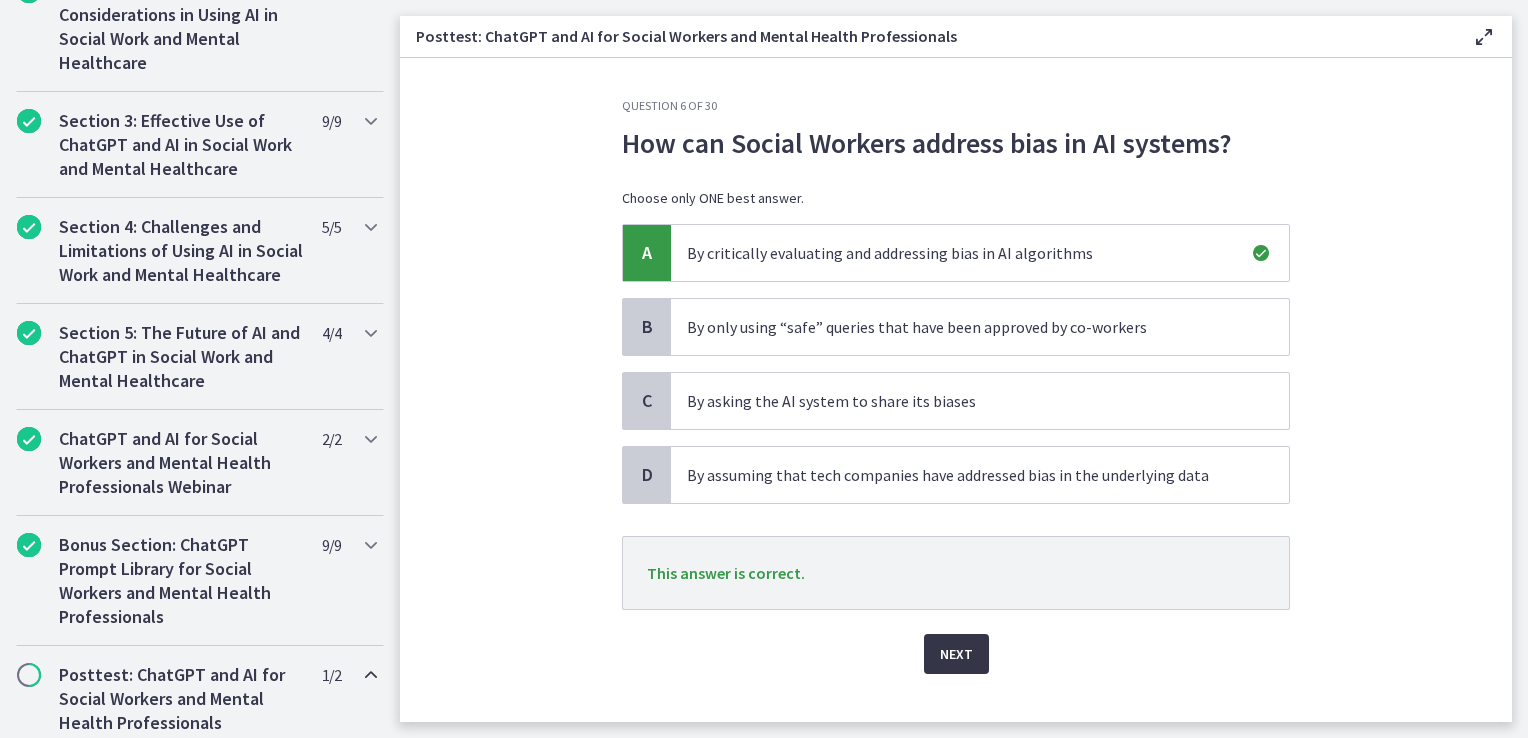 click on "Next" at bounding box center [956, 654] 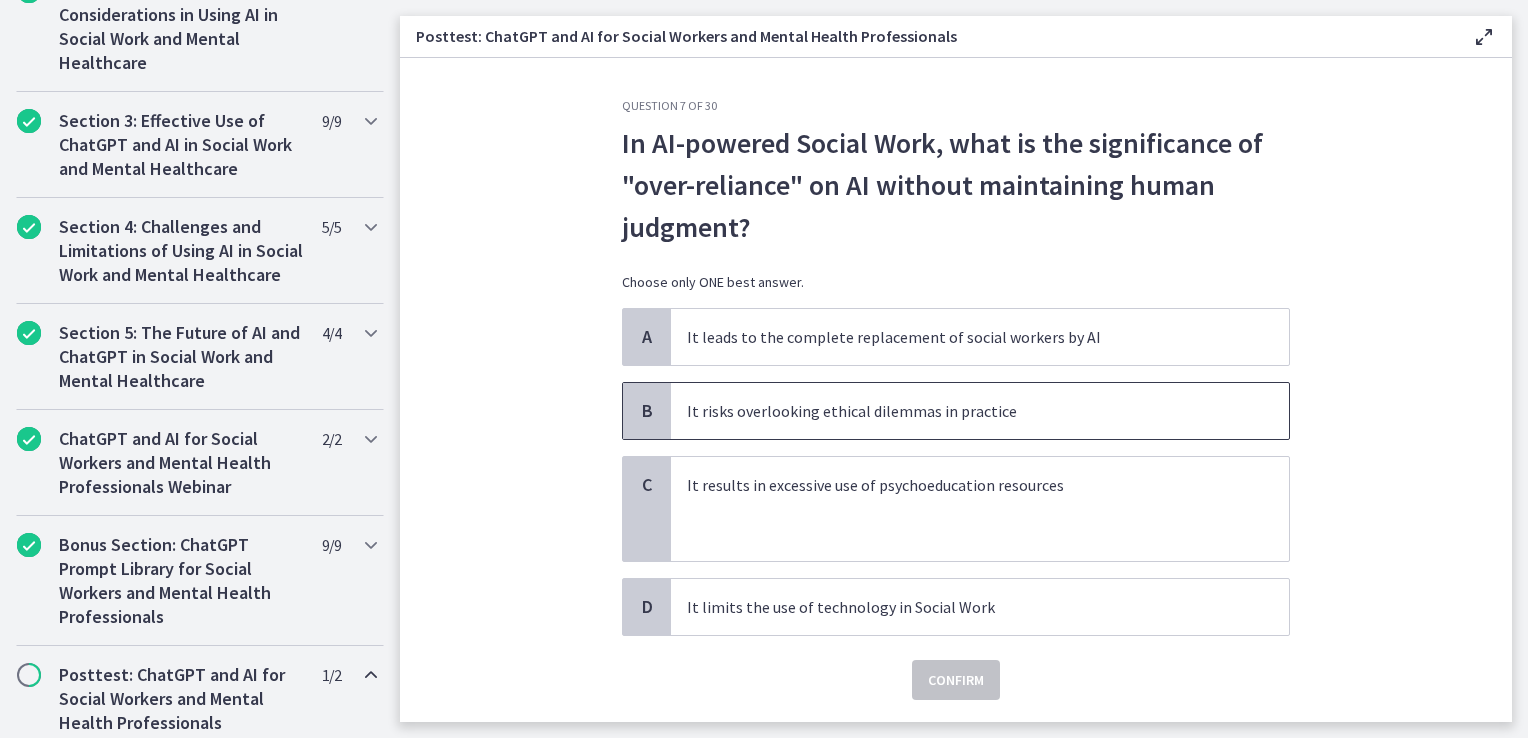 click on "It risks overlooking ethical dilemmas in practice" at bounding box center [980, 411] 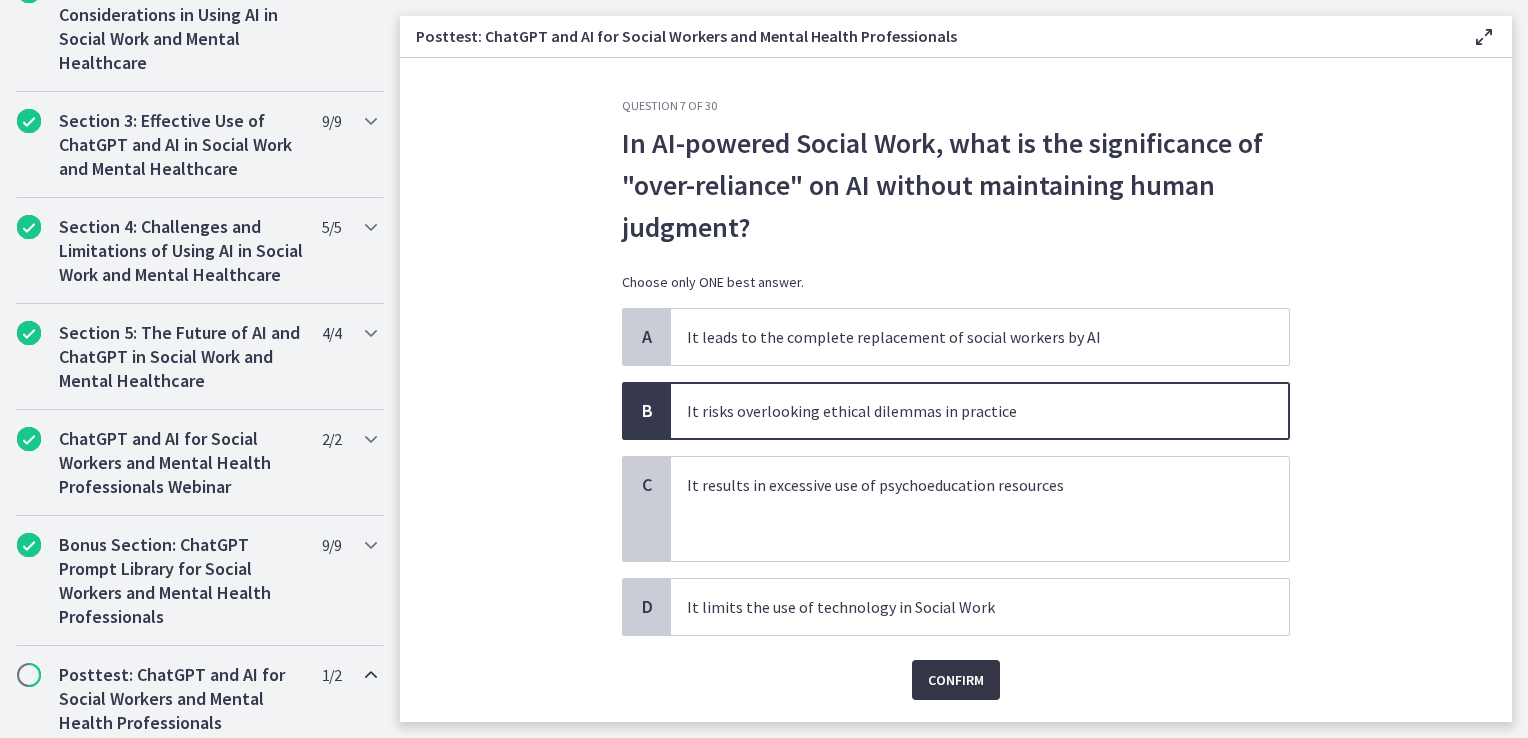 click on "Confirm" at bounding box center (956, 680) 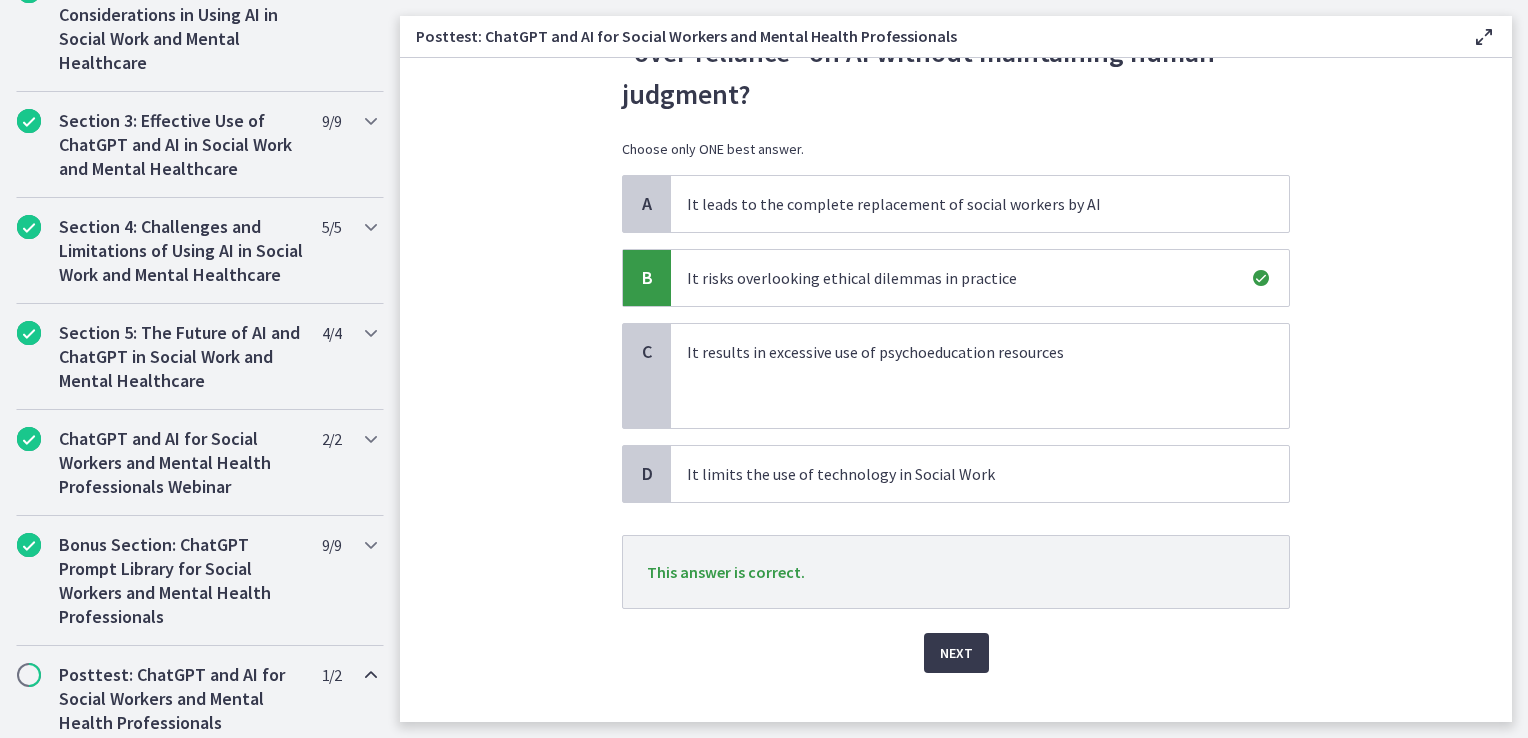 scroll, scrollTop: 161, scrollLeft: 0, axis: vertical 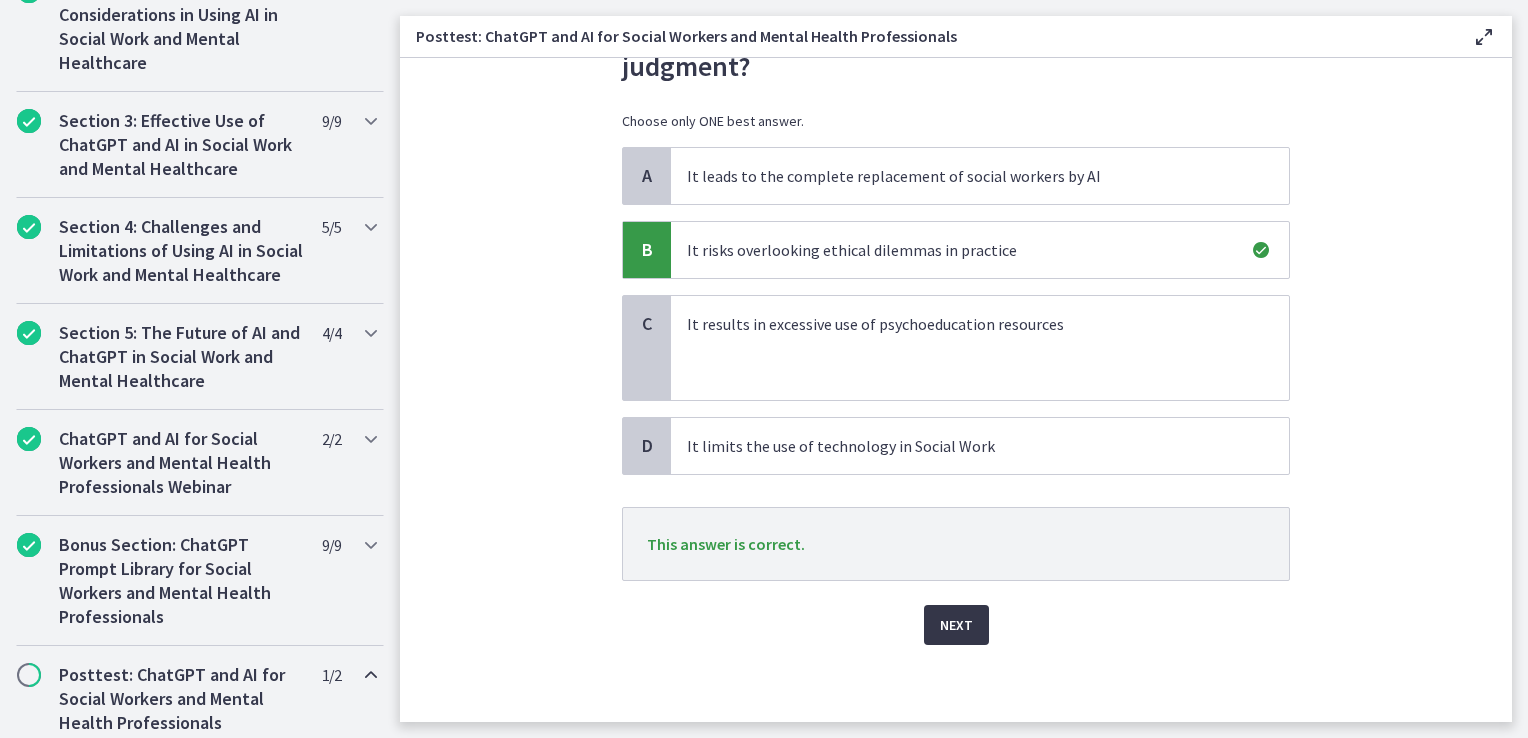 click on "Next" at bounding box center [956, 625] 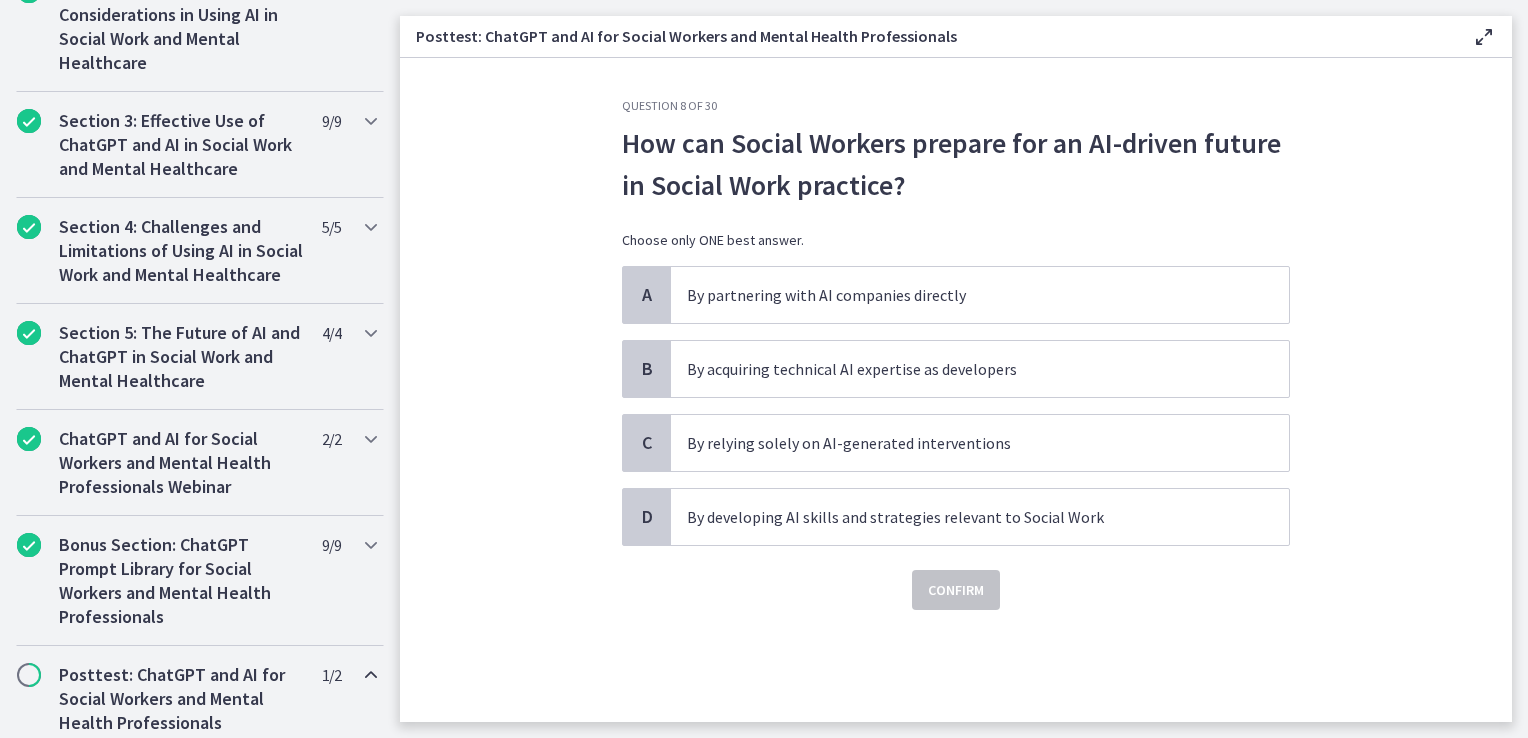scroll, scrollTop: 0, scrollLeft: 0, axis: both 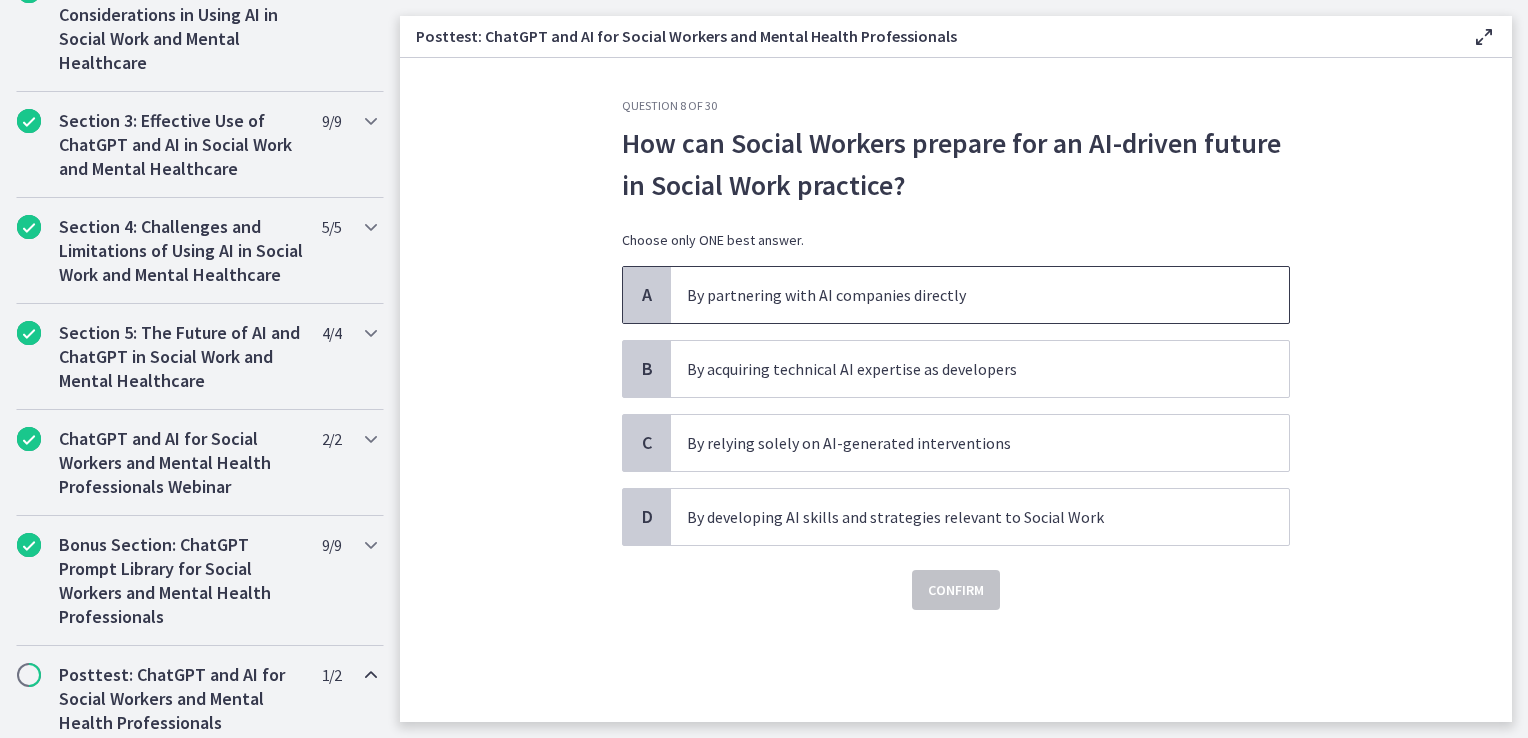 click on "By partnering with AI companies directly" at bounding box center [960, 295] 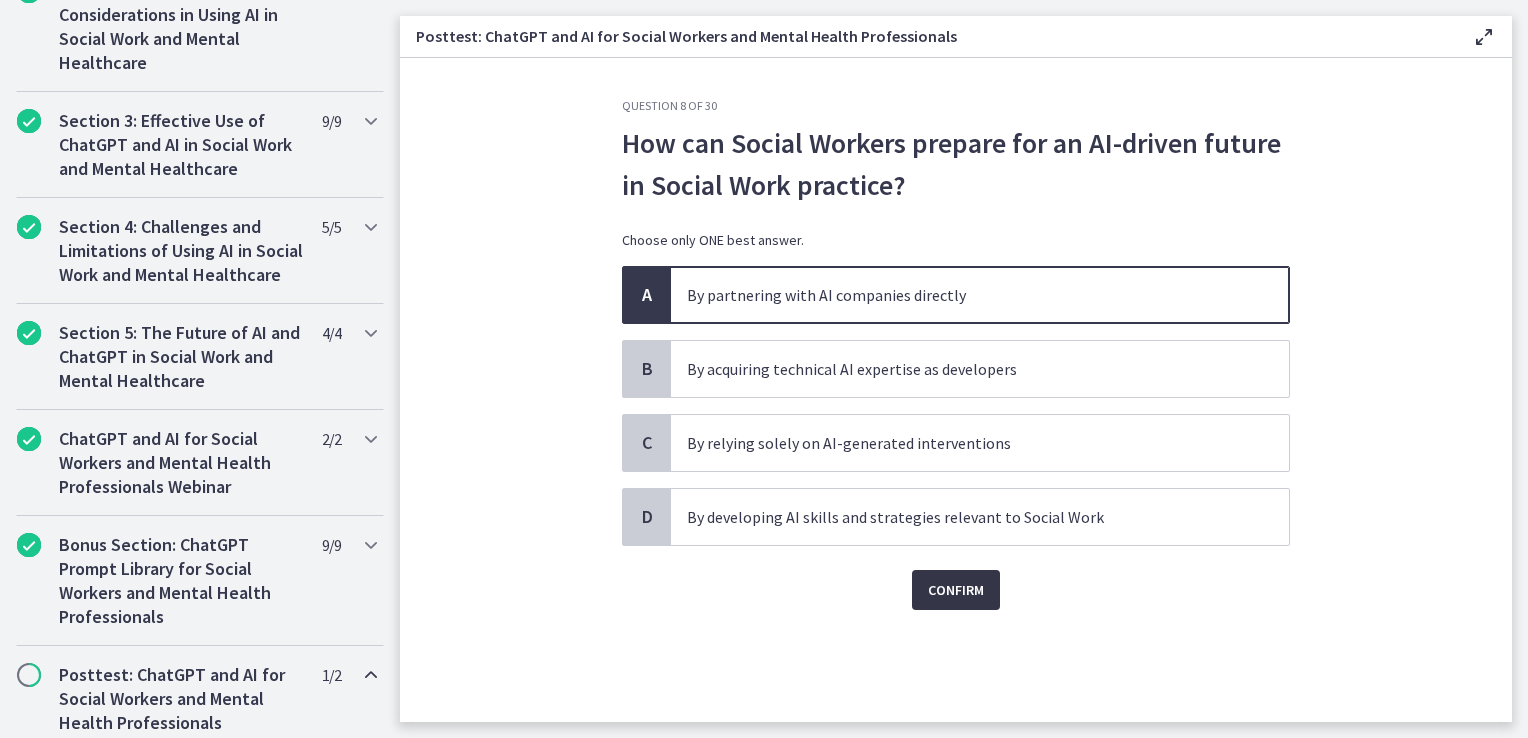 click on "Confirm" at bounding box center (956, 590) 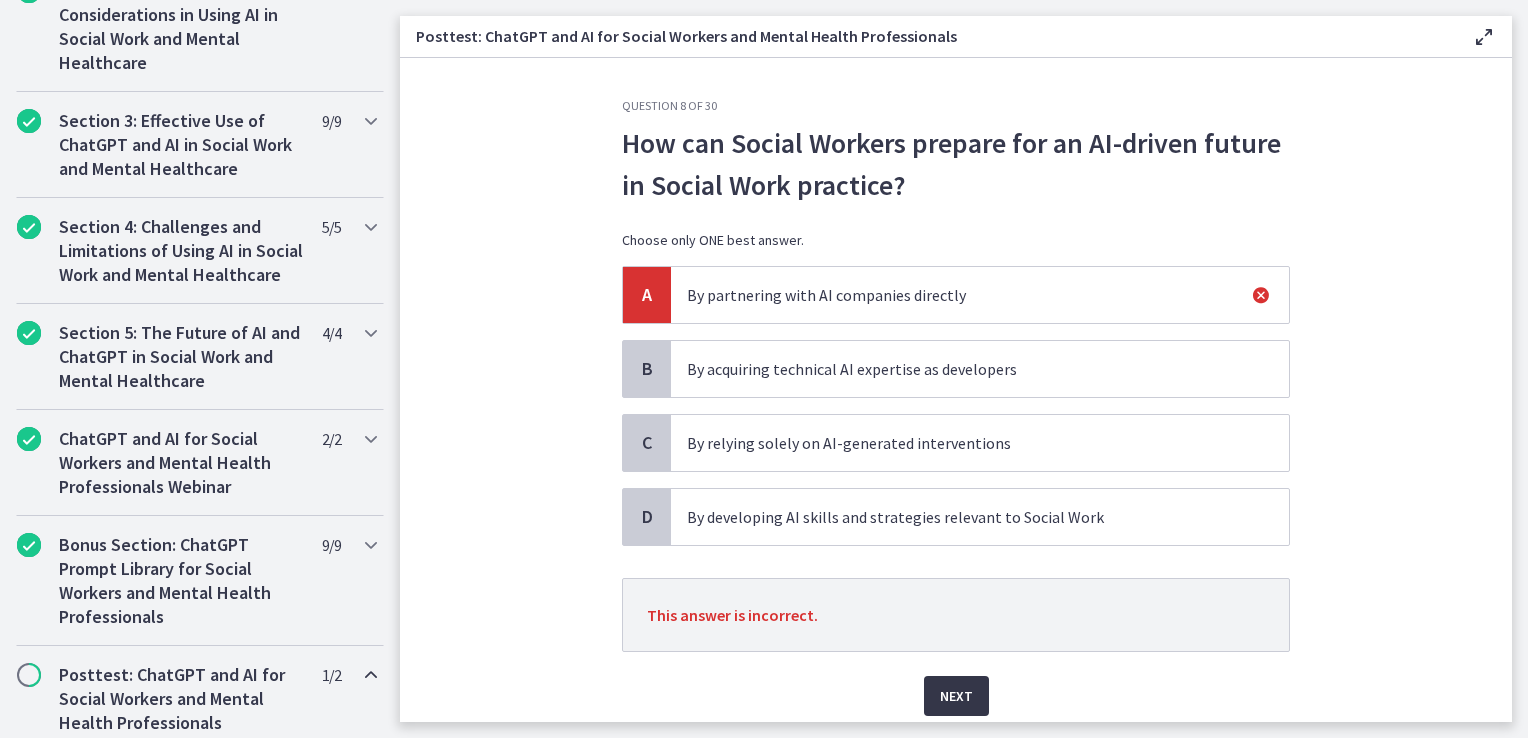 click on "Next" at bounding box center (956, 696) 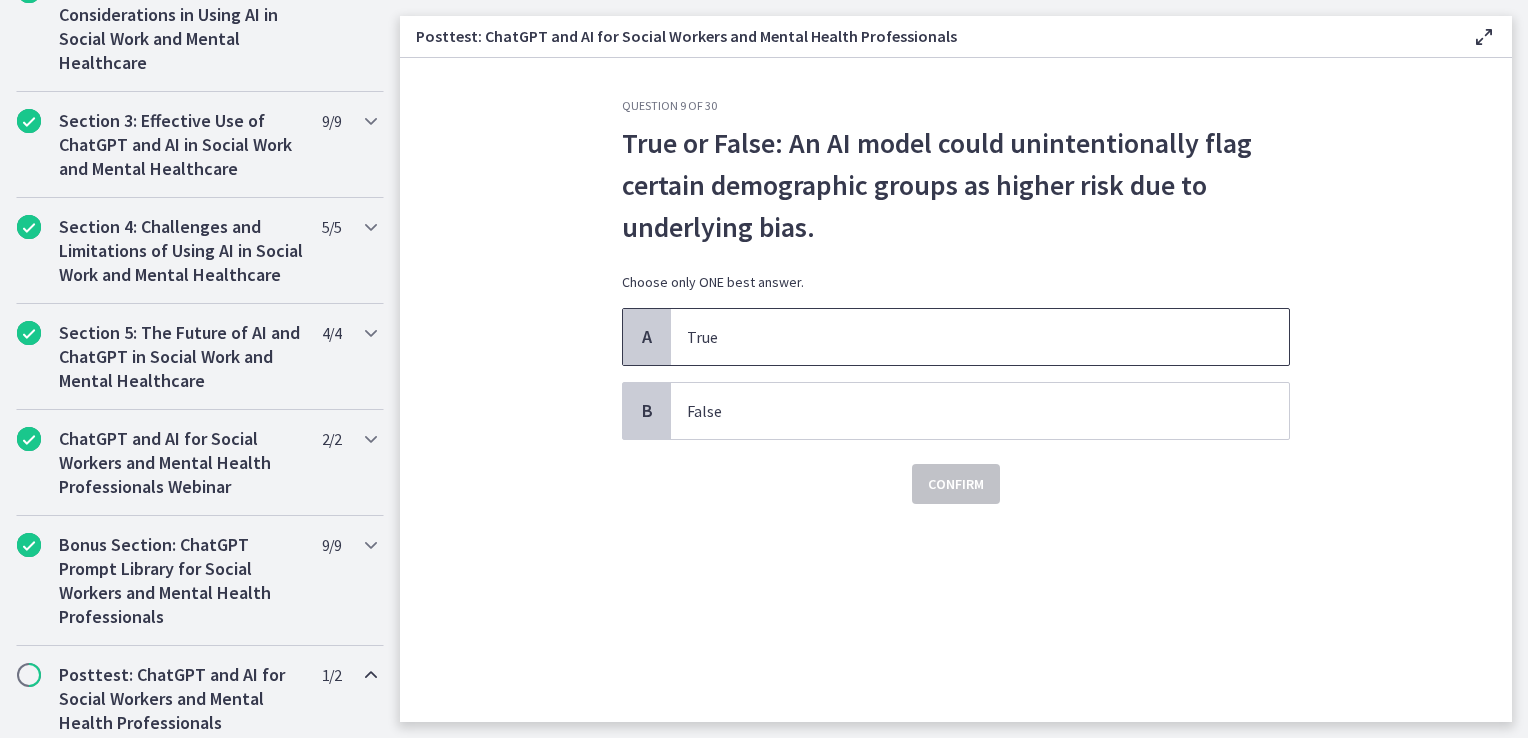 click on "True" at bounding box center (960, 337) 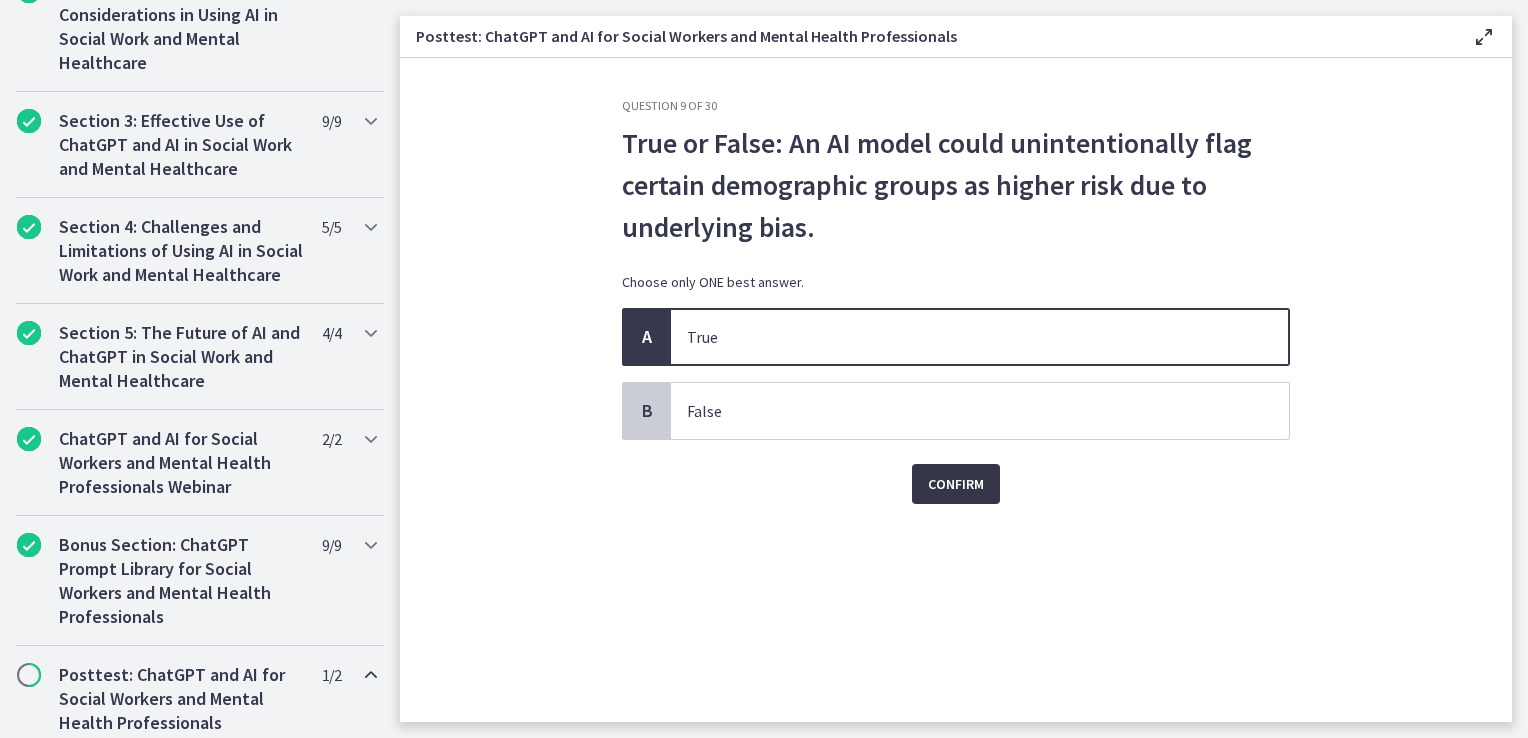 click on "Confirm" at bounding box center (956, 484) 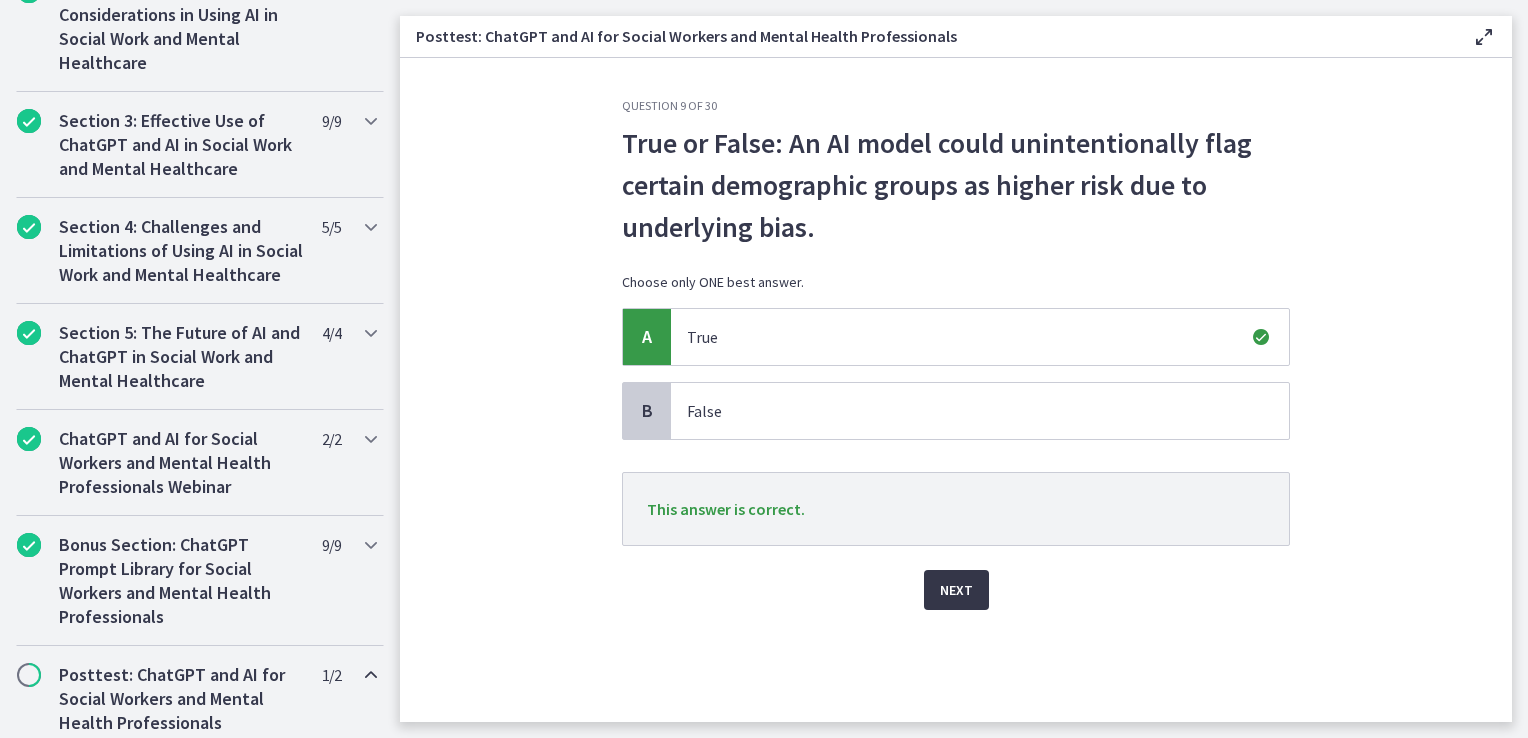 click on "Next" at bounding box center [956, 590] 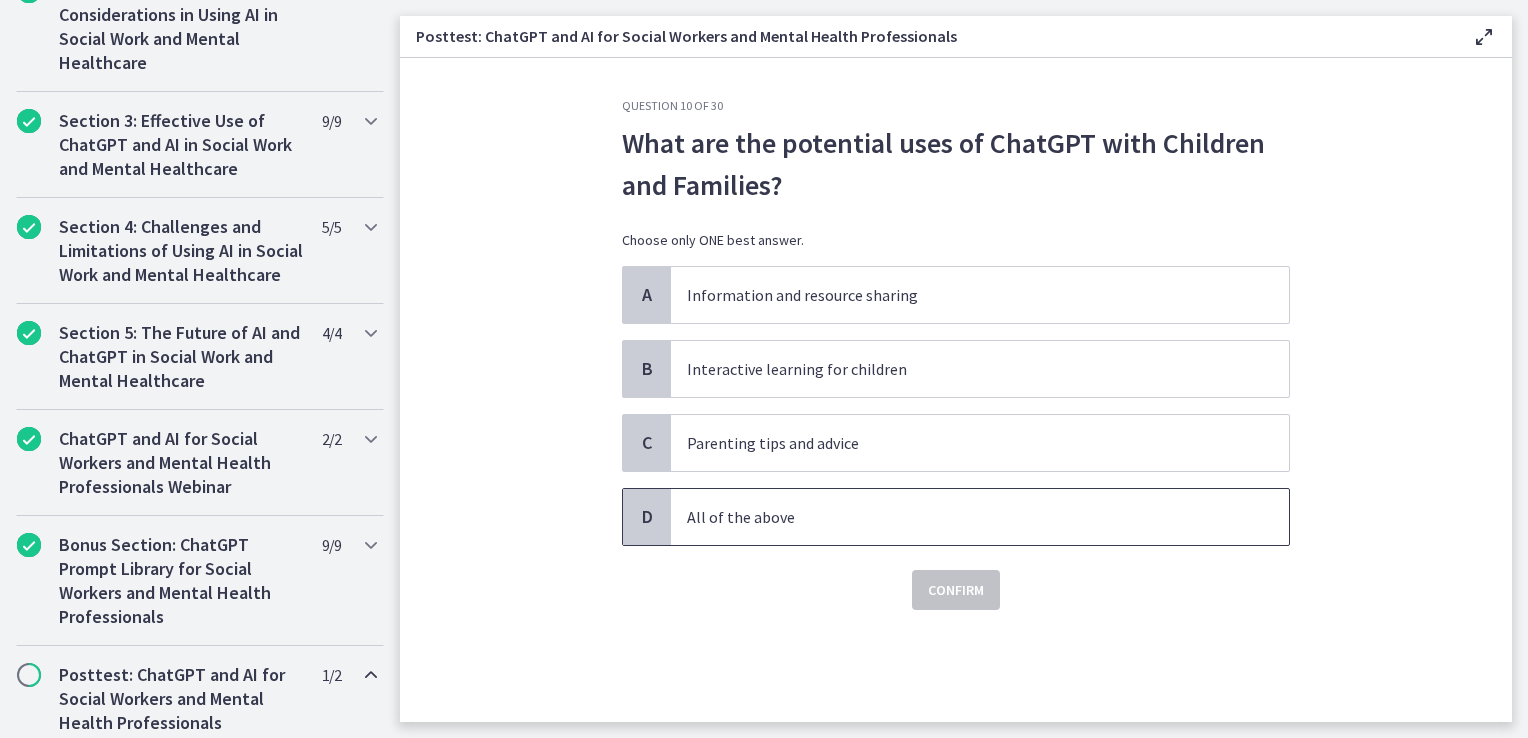 click on "All of the above" at bounding box center [980, 517] 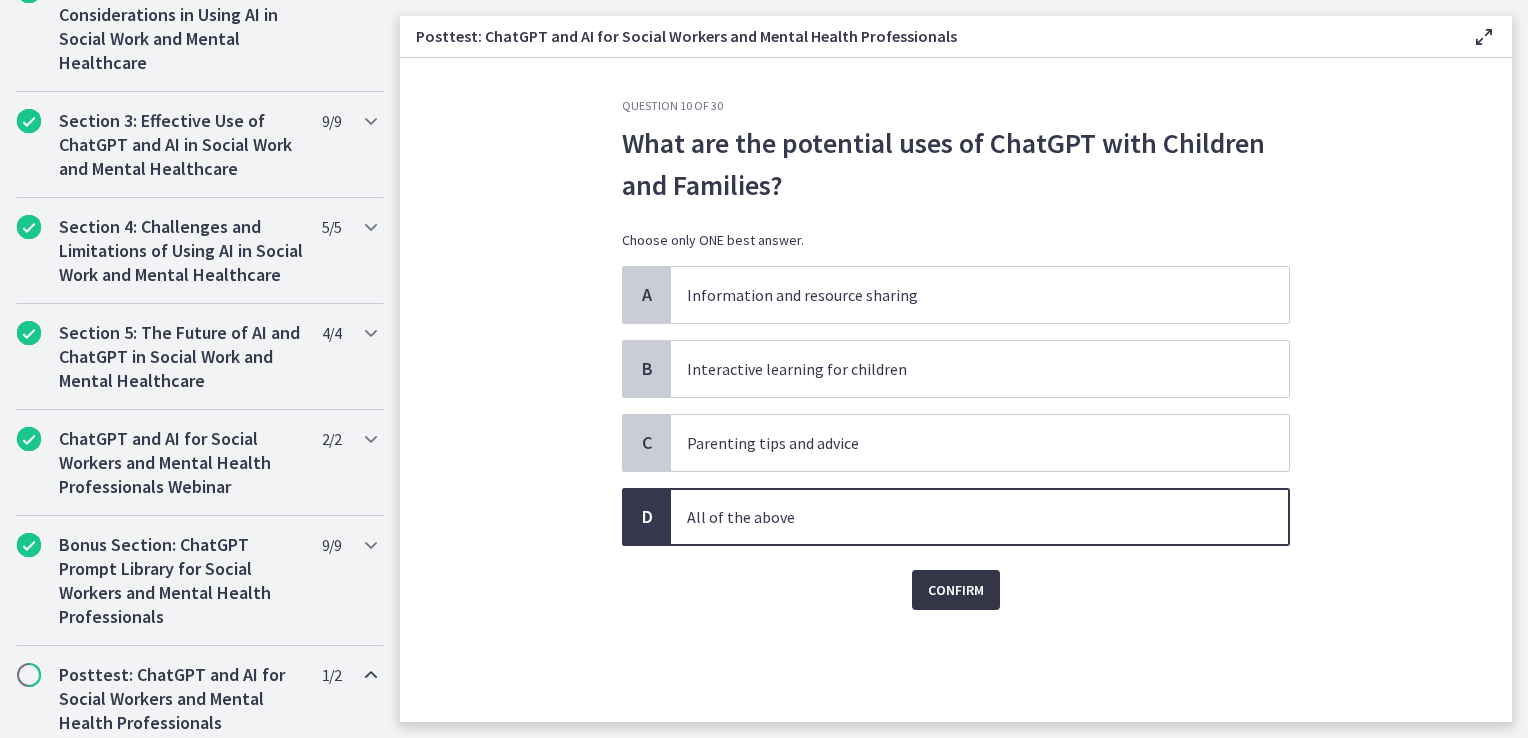 click on "Confirm" at bounding box center (956, 590) 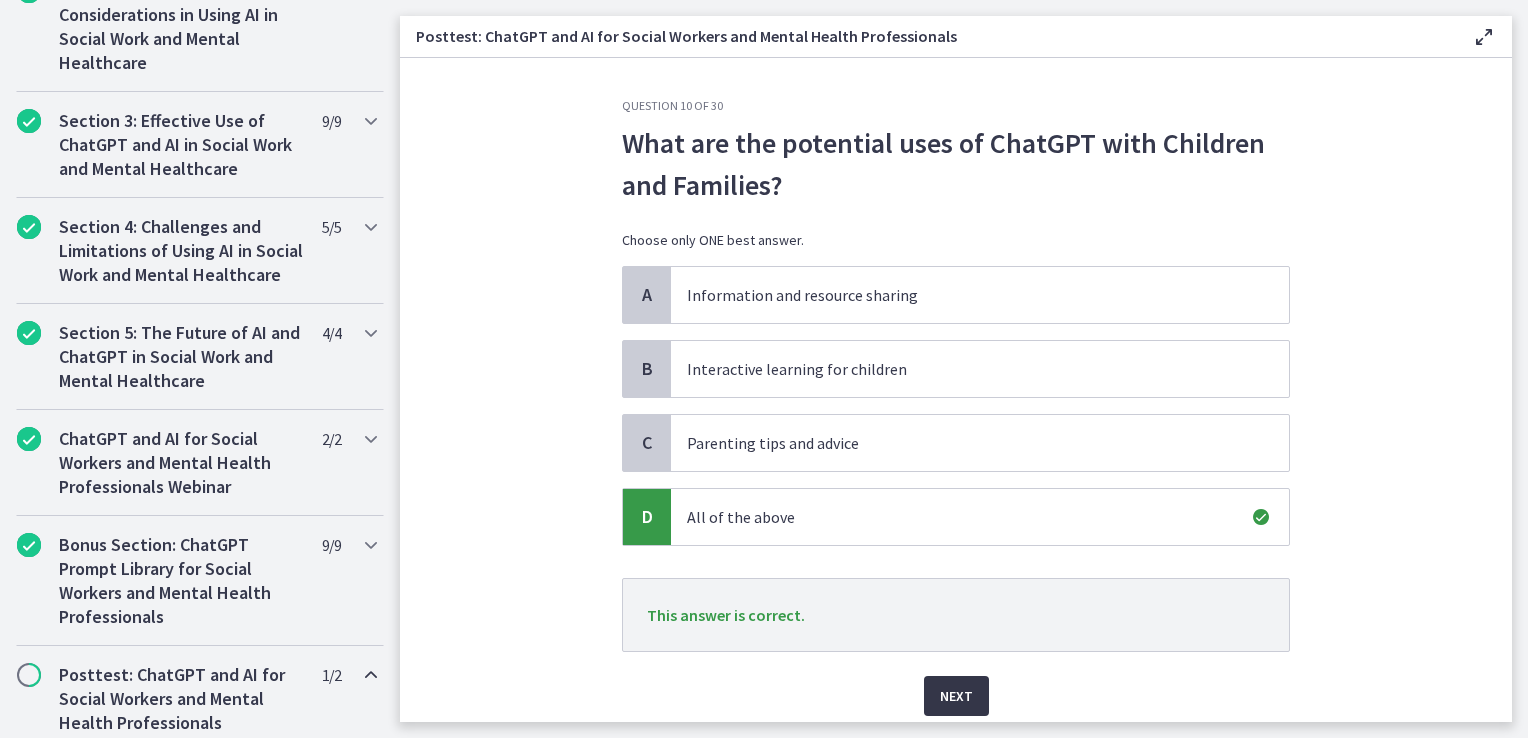 click on "Next" at bounding box center [956, 696] 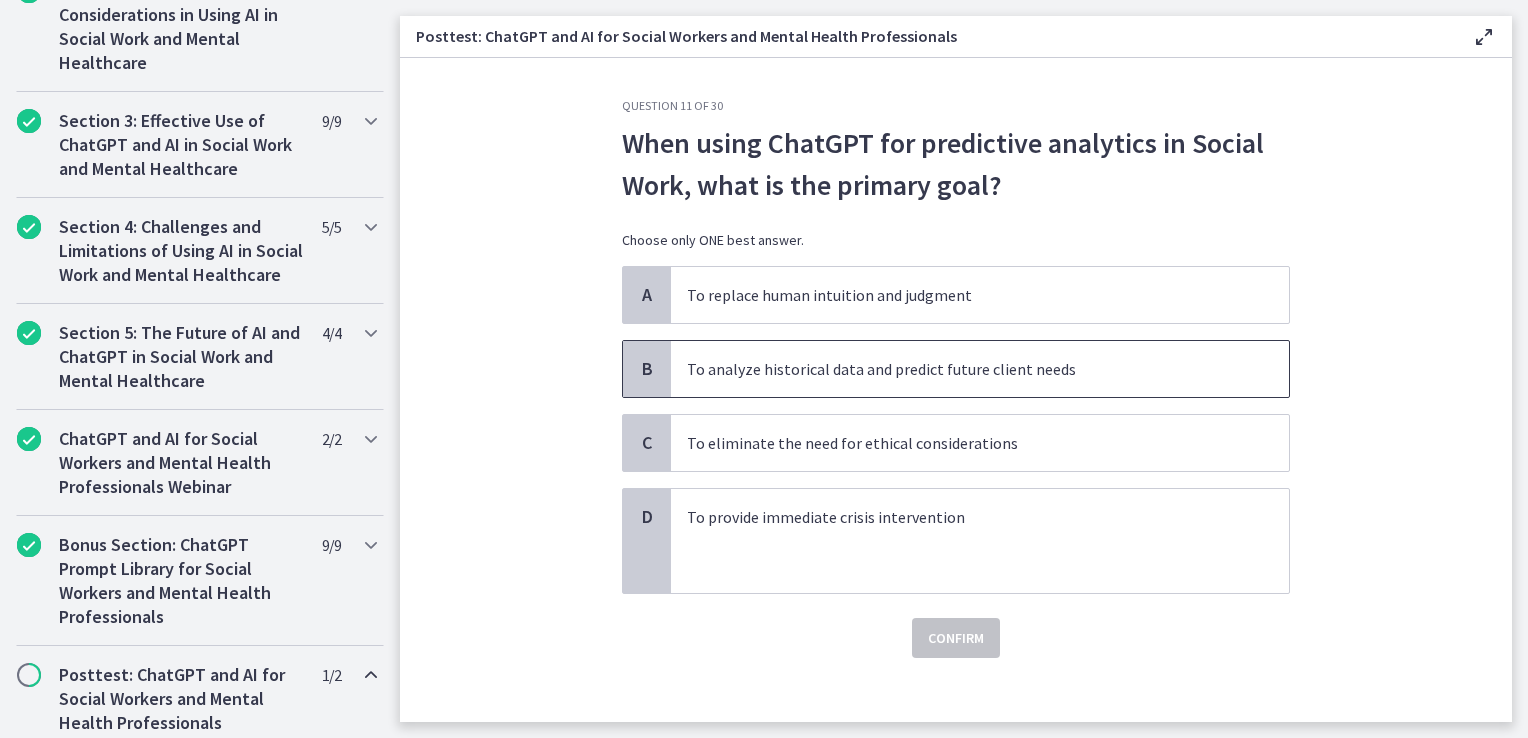 click on "To analyze historical data and predict future client needs" at bounding box center (960, 369) 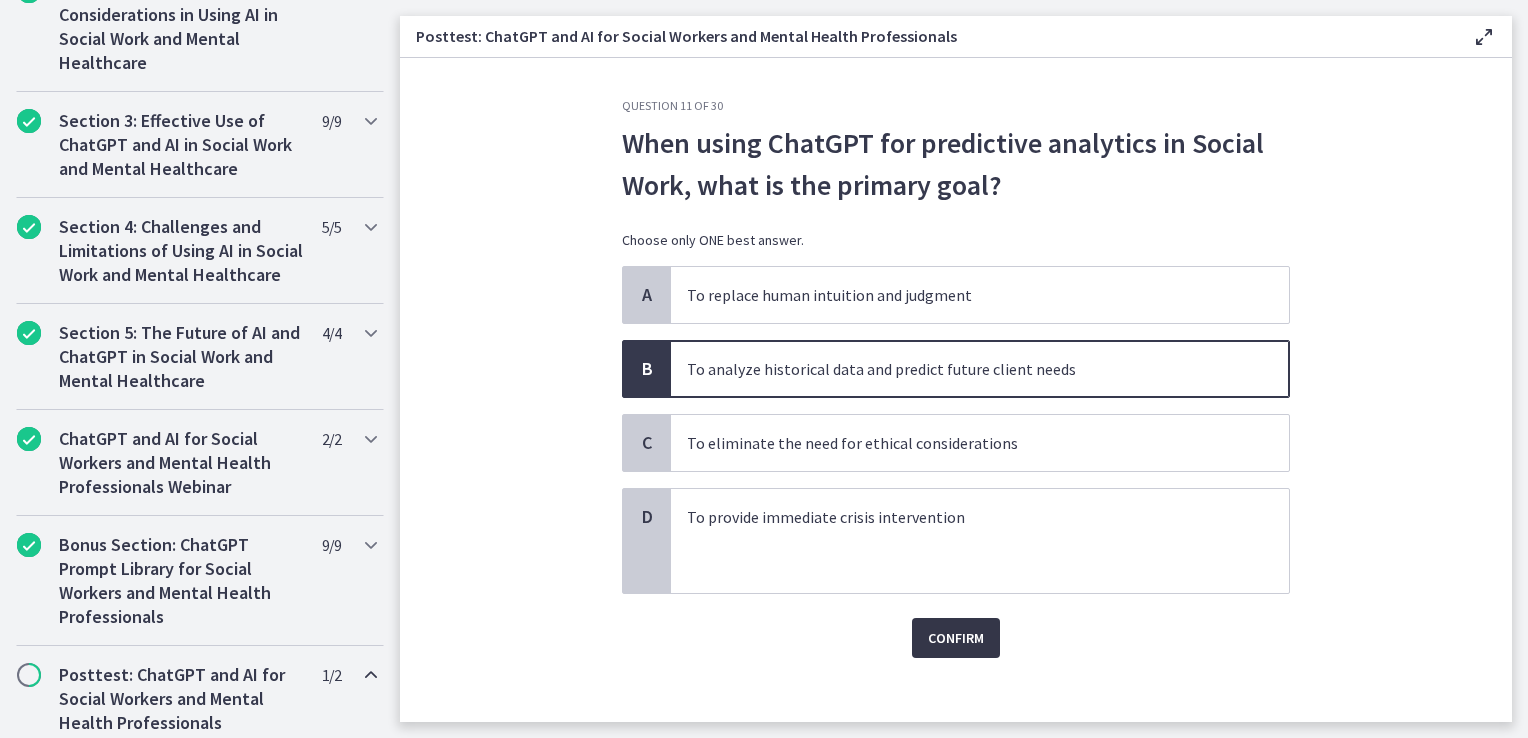 click on "Confirm" at bounding box center [956, 638] 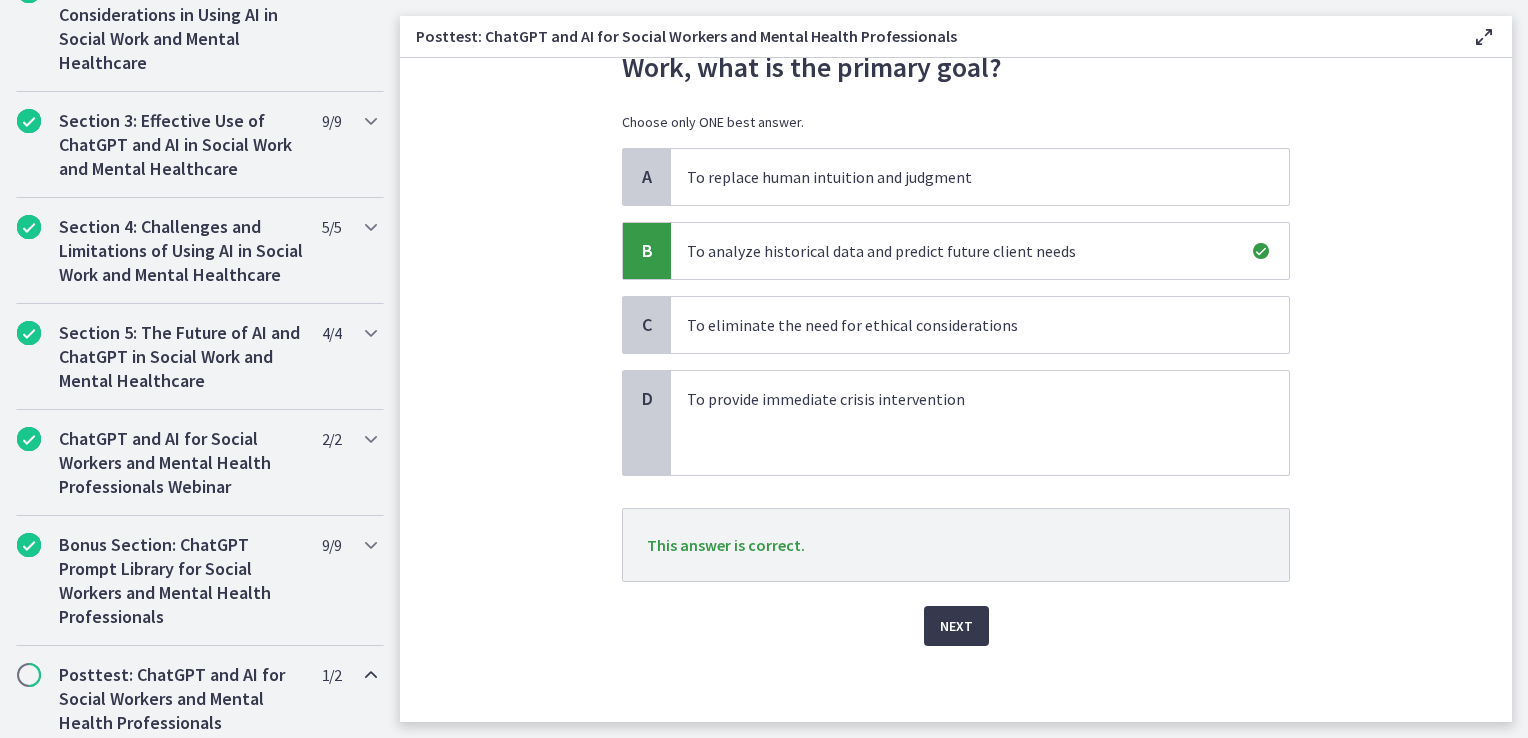 scroll, scrollTop: 119, scrollLeft: 0, axis: vertical 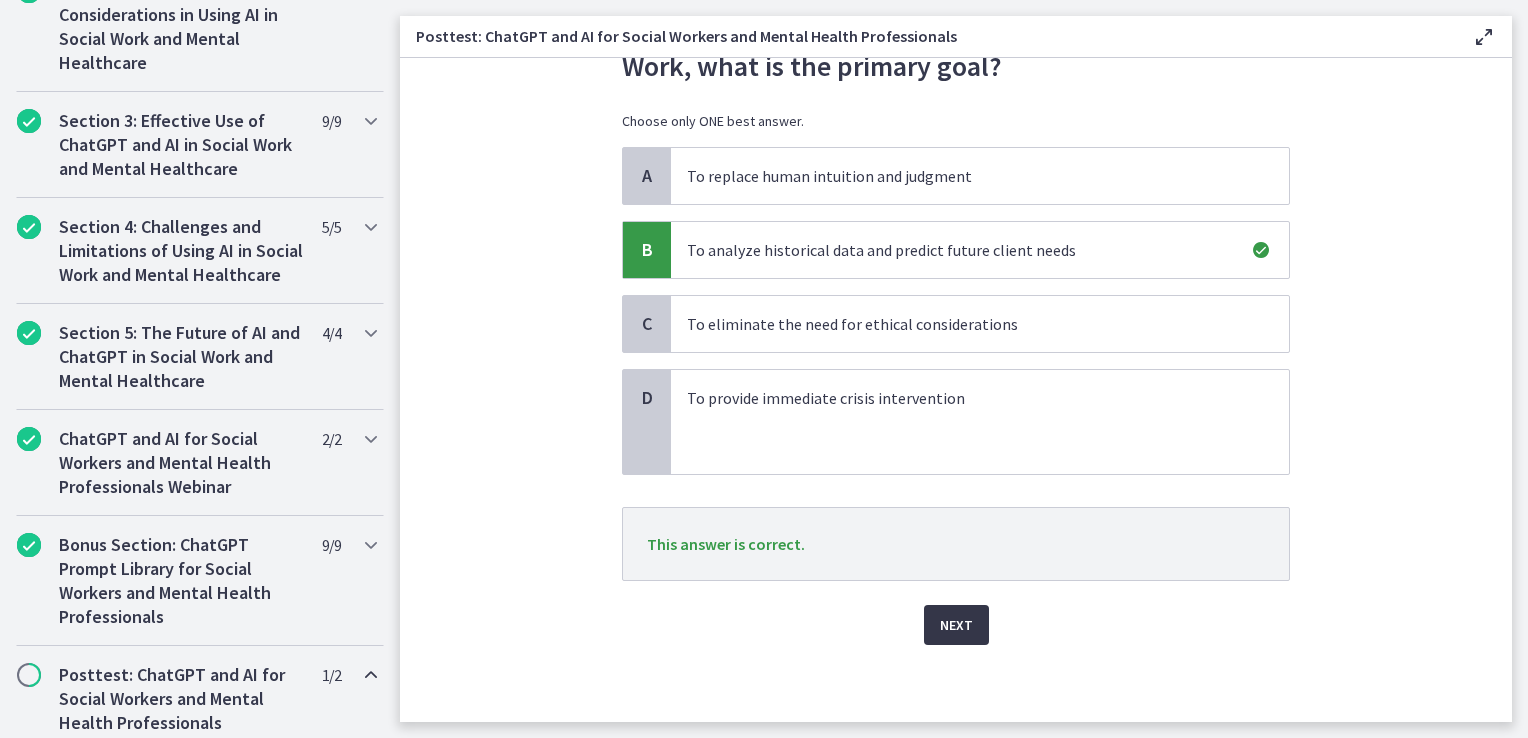 click on "Next" at bounding box center (956, 625) 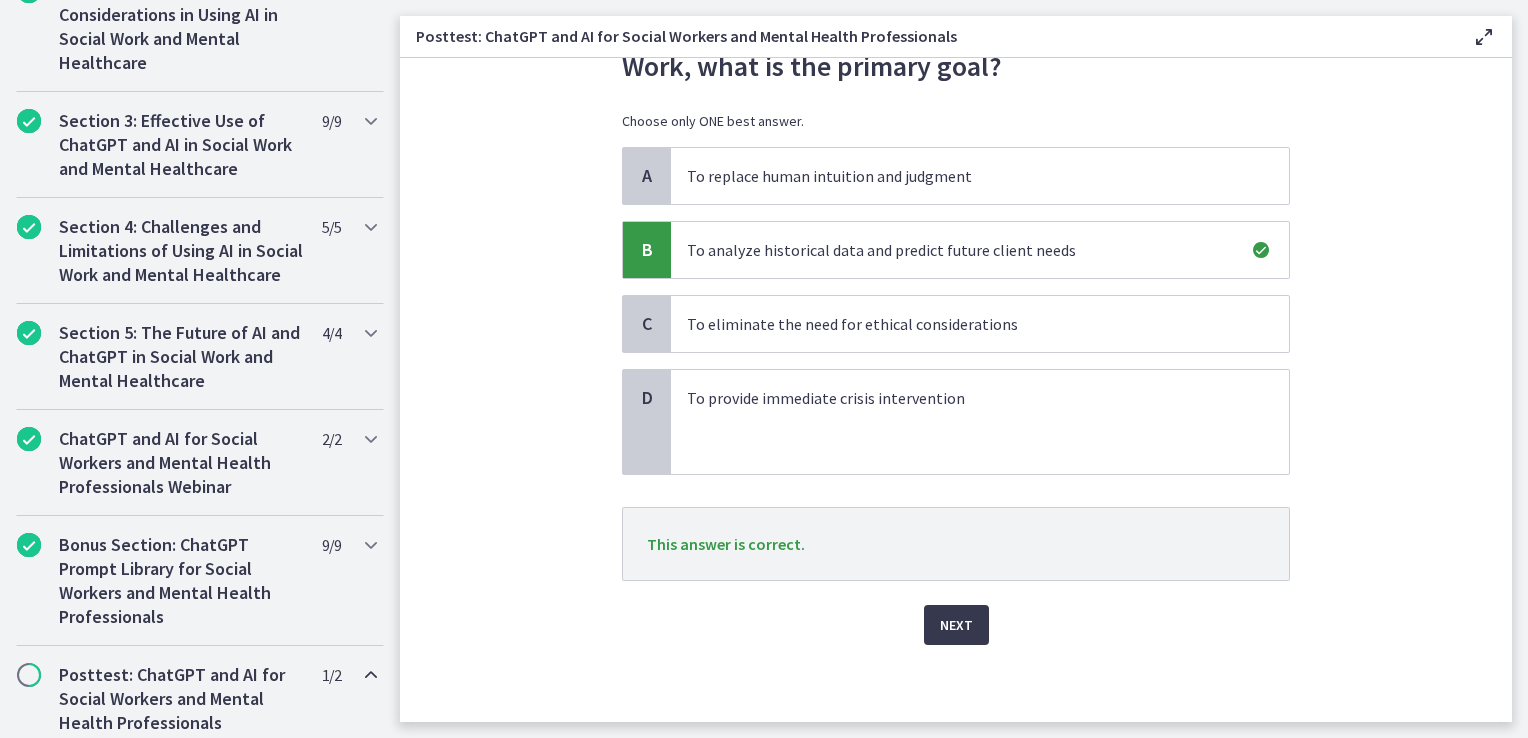 scroll, scrollTop: 0, scrollLeft: 0, axis: both 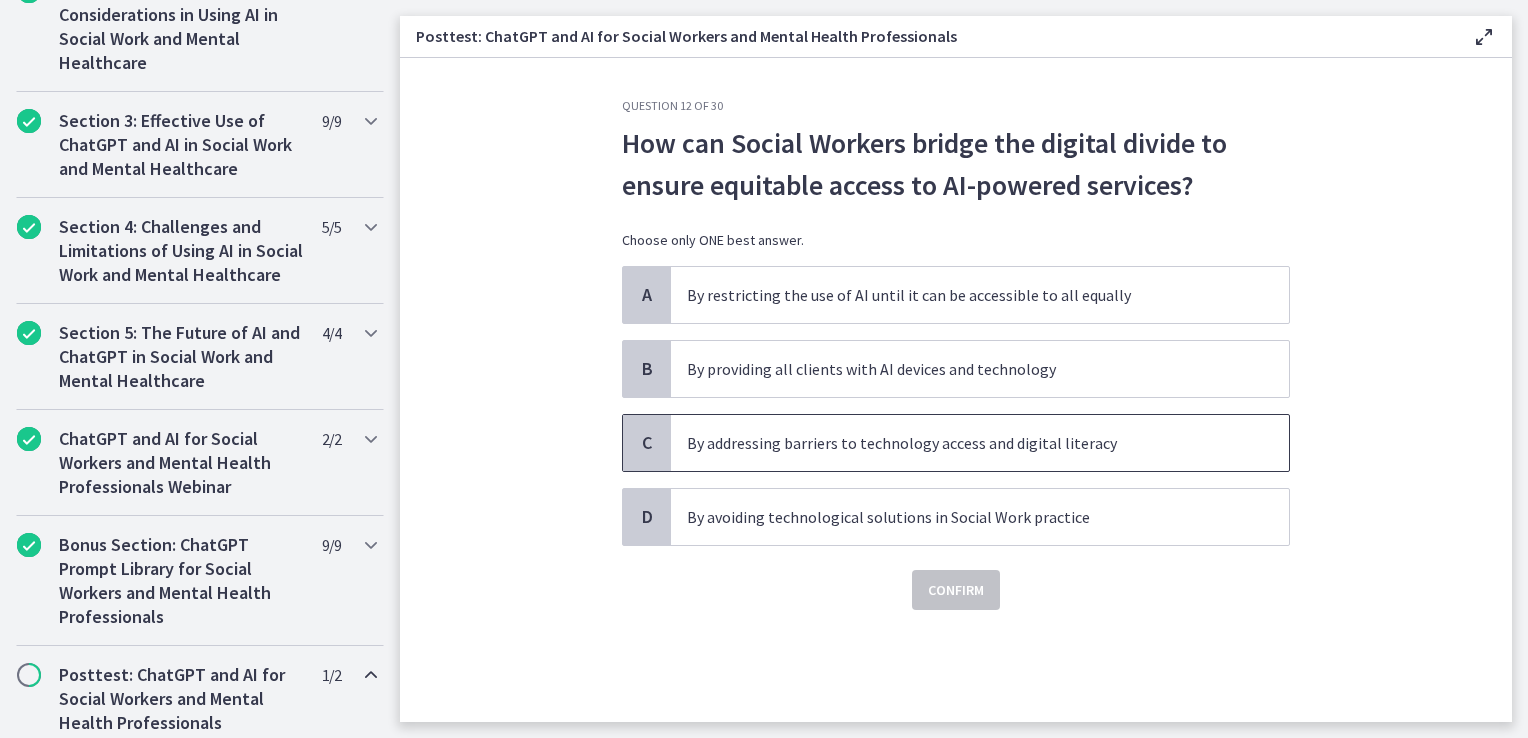 click on "By addressing barriers to technology access and digital literacy" at bounding box center [960, 443] 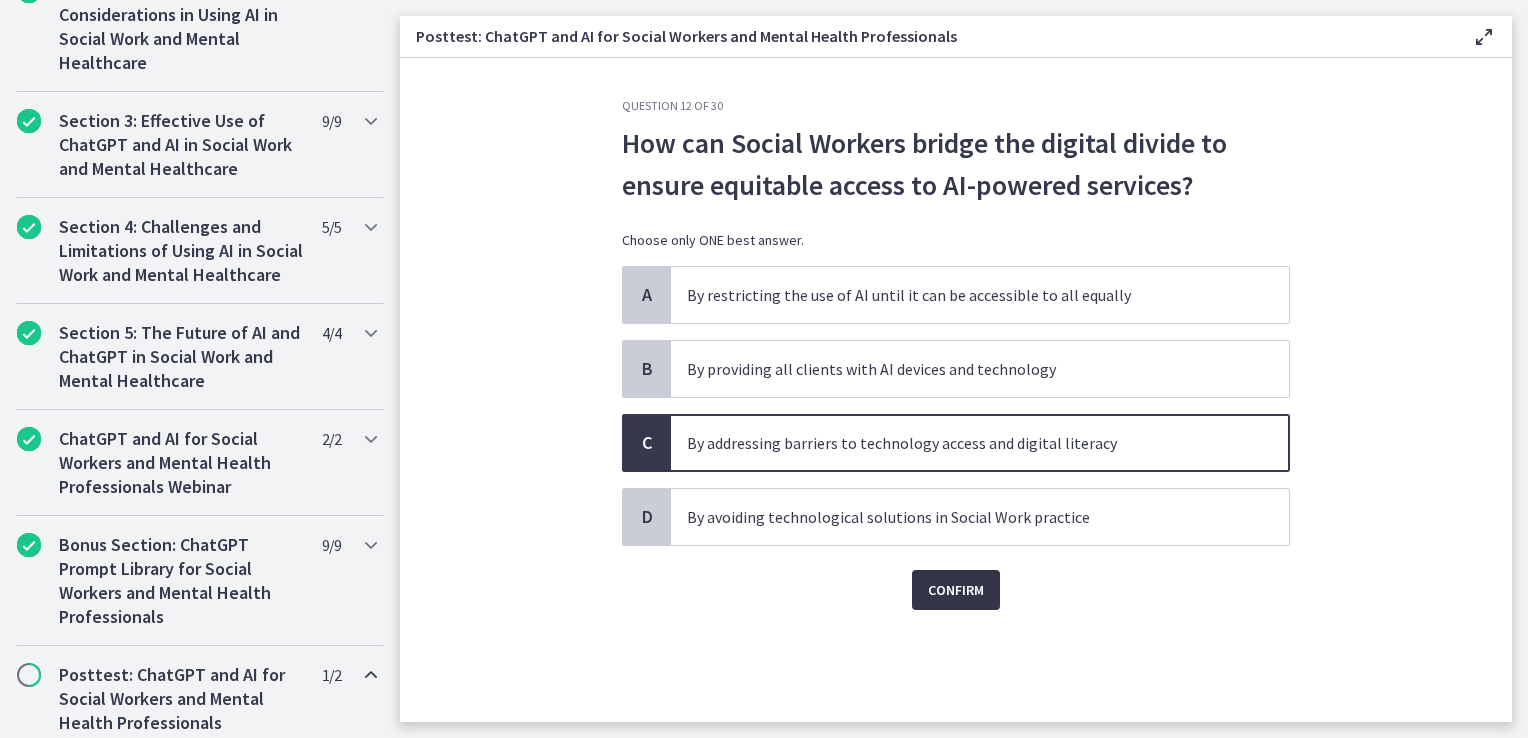 click on "Confirm" at bounding box center (956, 590) 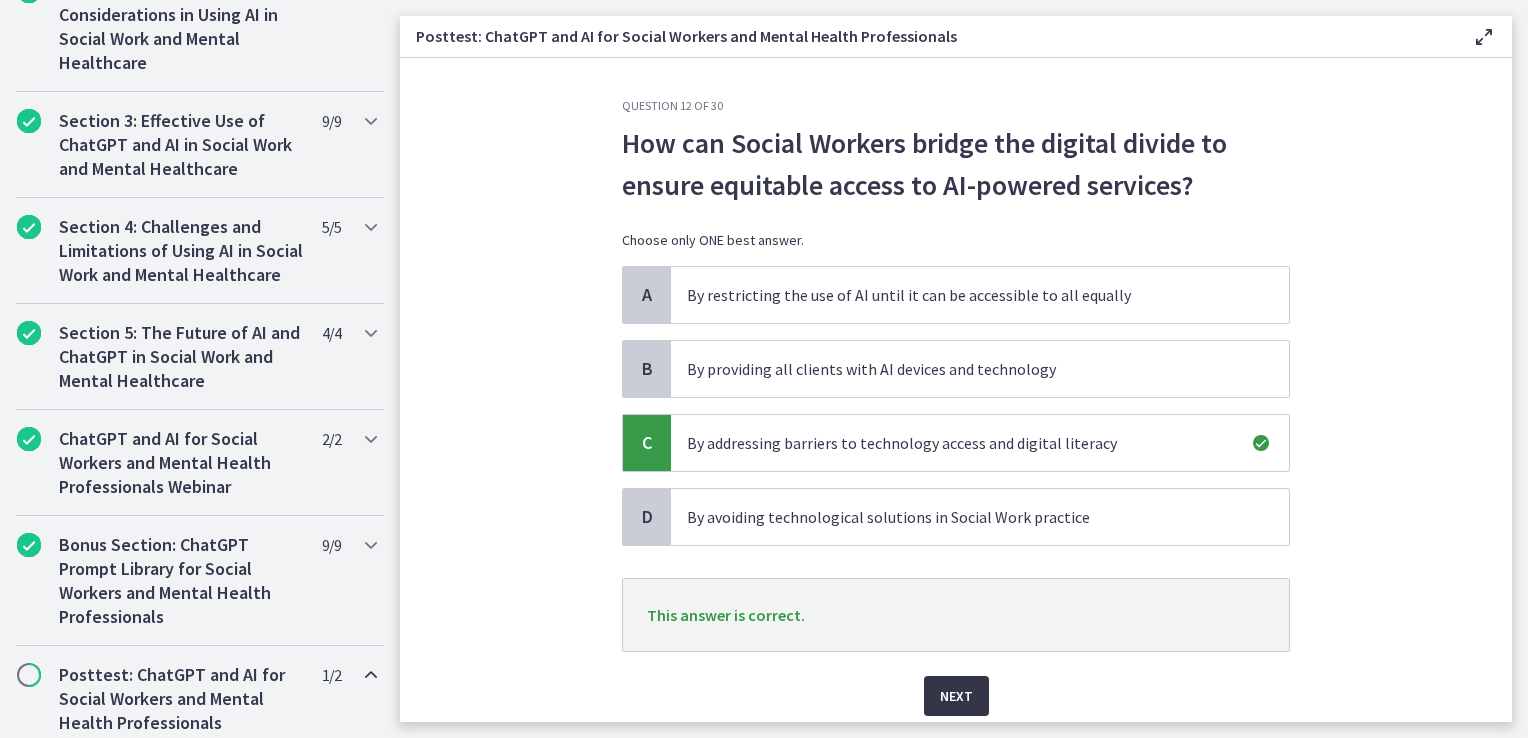 click on "Next" at bounding box center [956, 696] 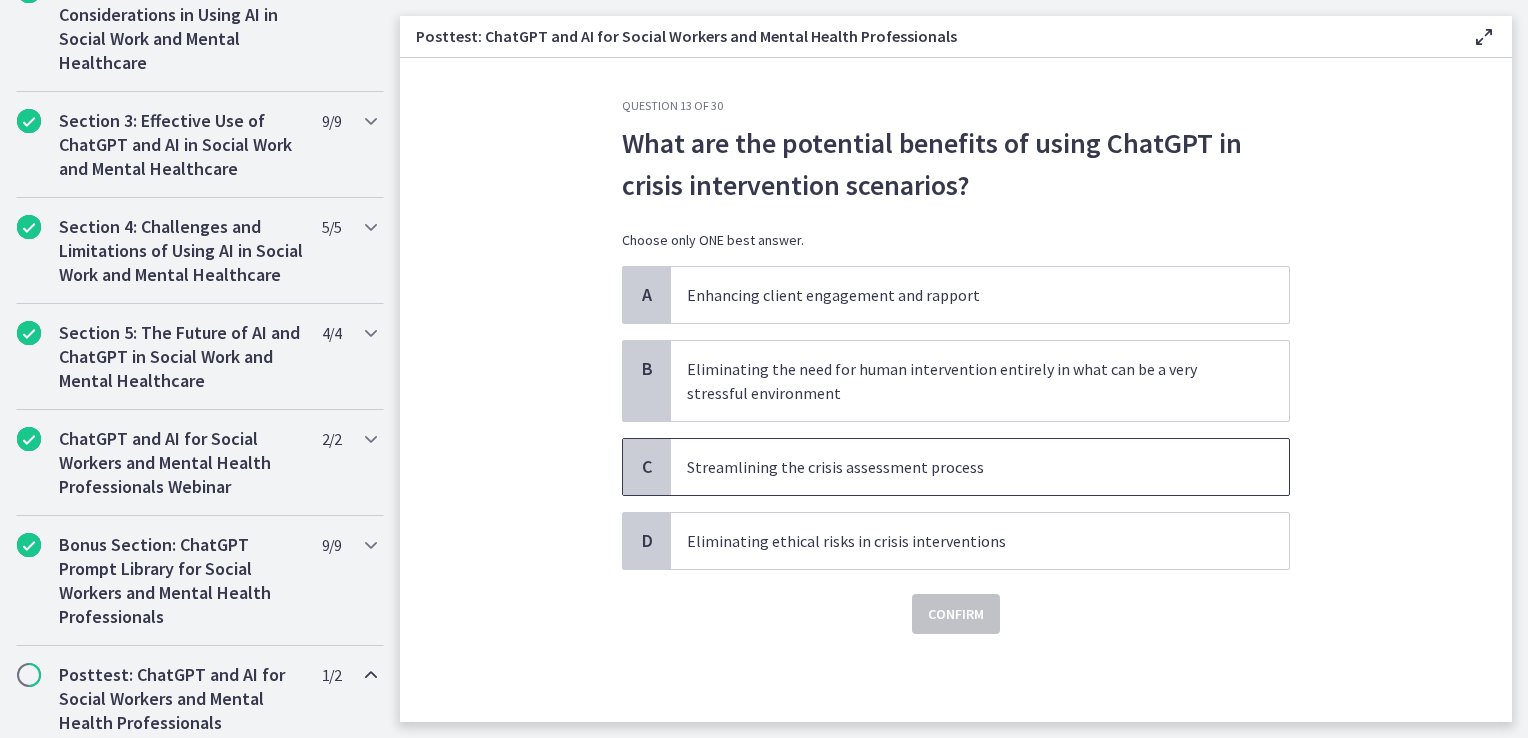 click on "Streamlining the crisis assessment process" at bounding box center (960, 467) 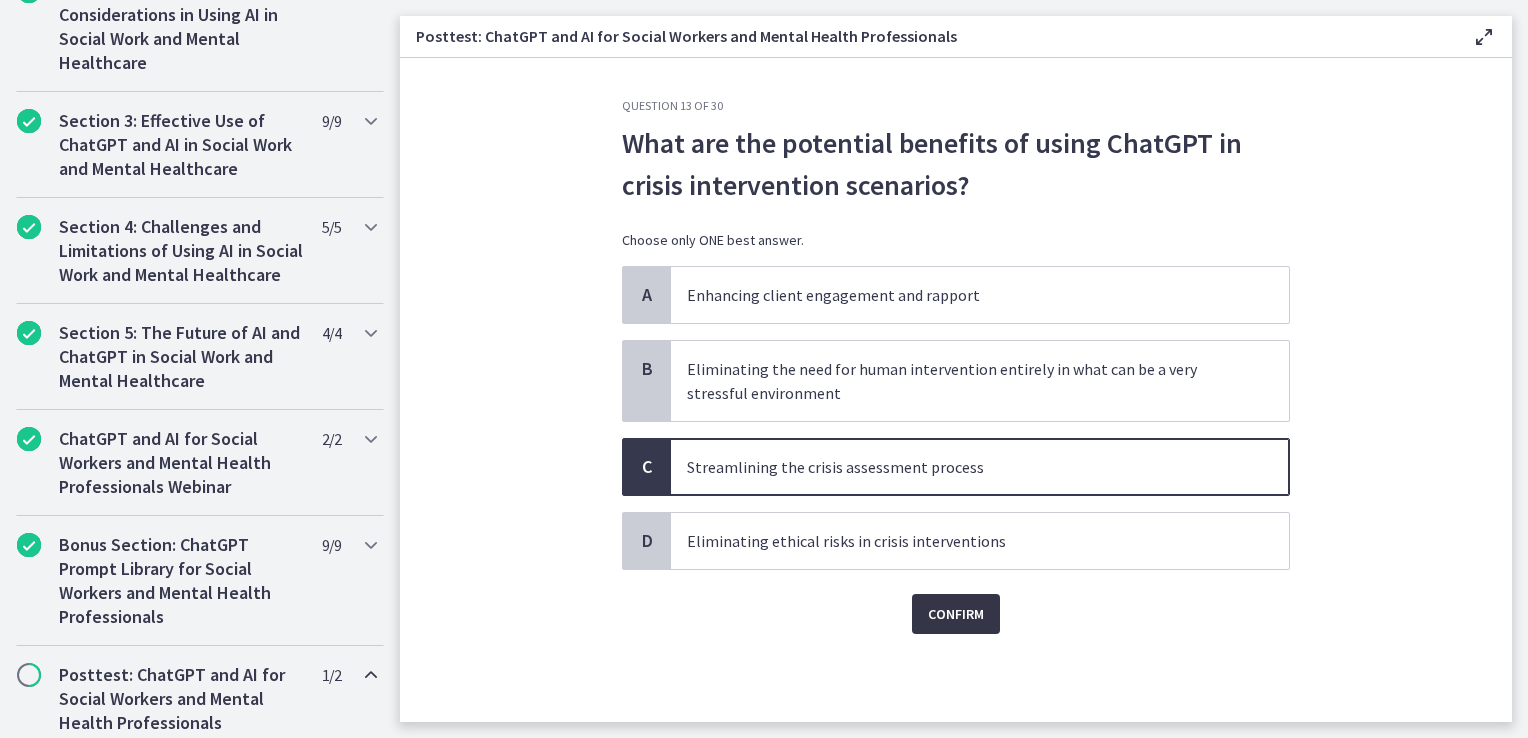 click on "Confirm" at bounding box center [956, 614] 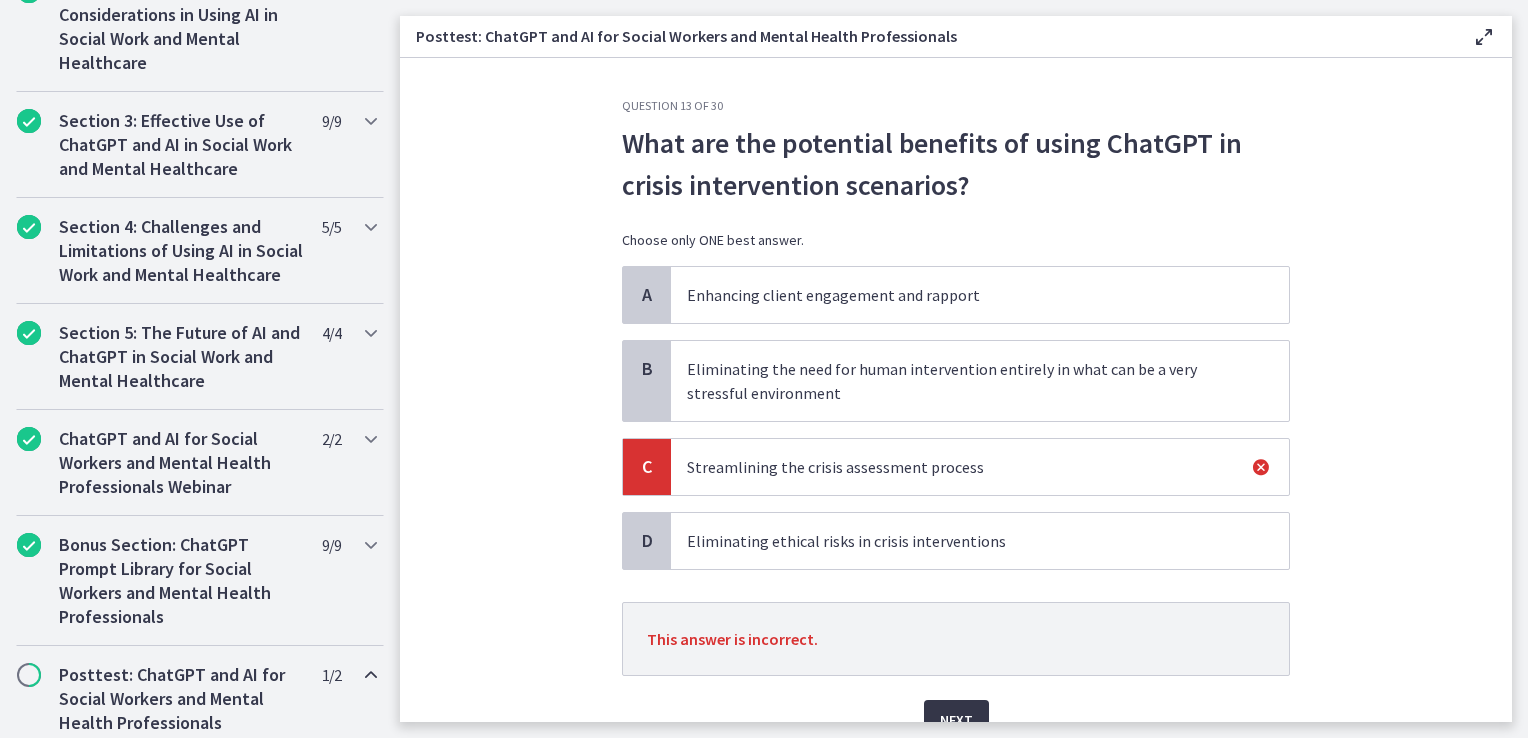 click on "Next" at bounding box center [956, 720] 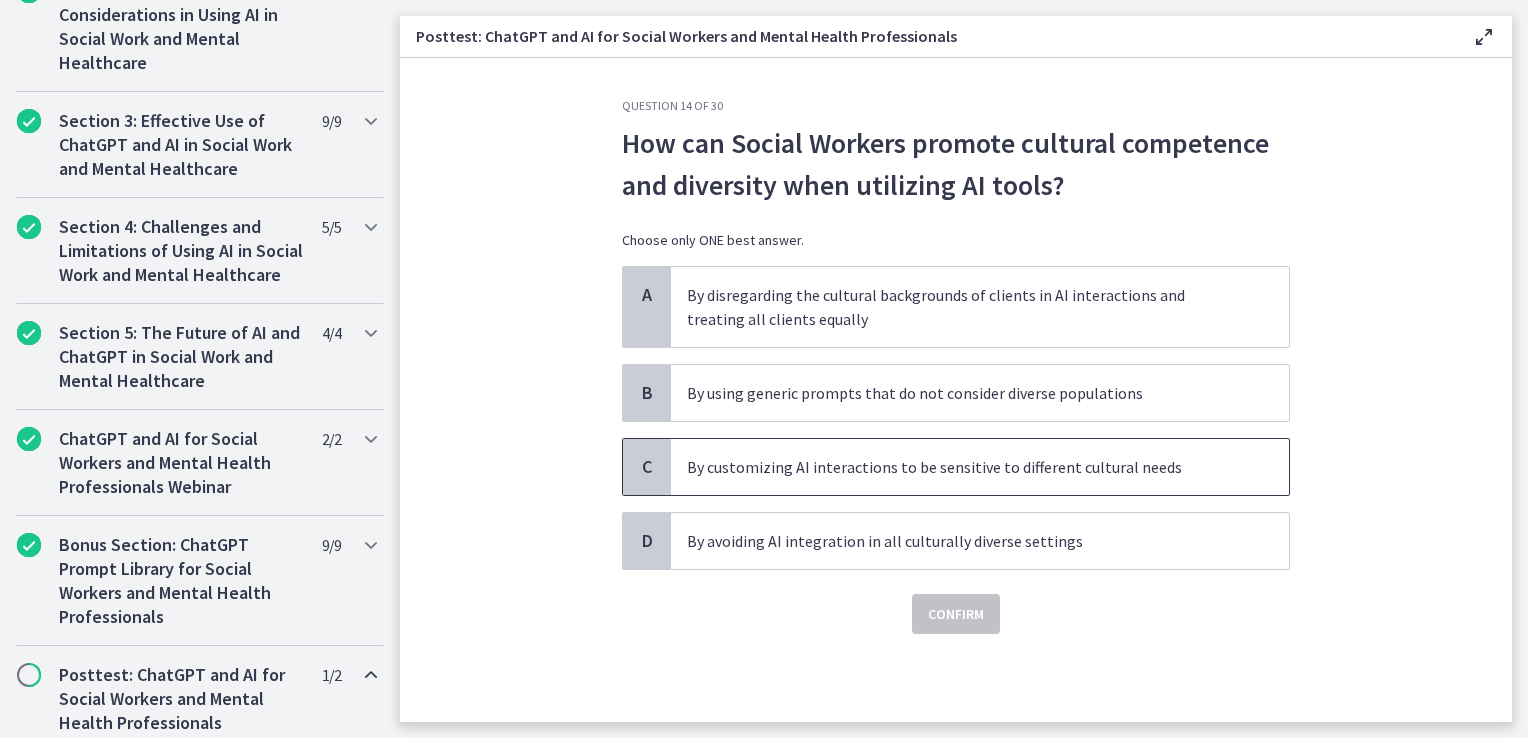 click on "By customizing AI interactions to be sensitive to different cultural needs" at bounding box center [960, 467] 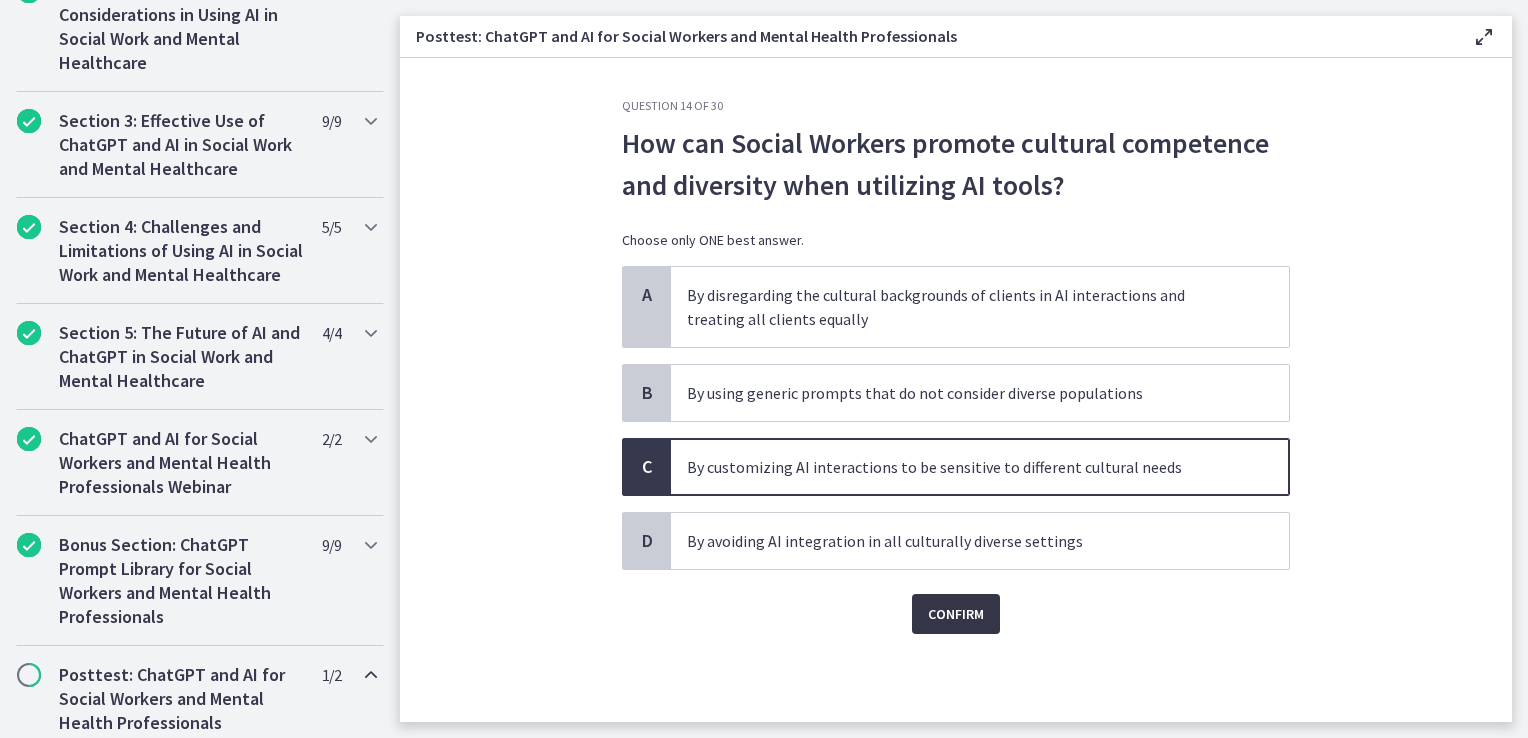 click on "Confirm" at bounding box center (956, 614) 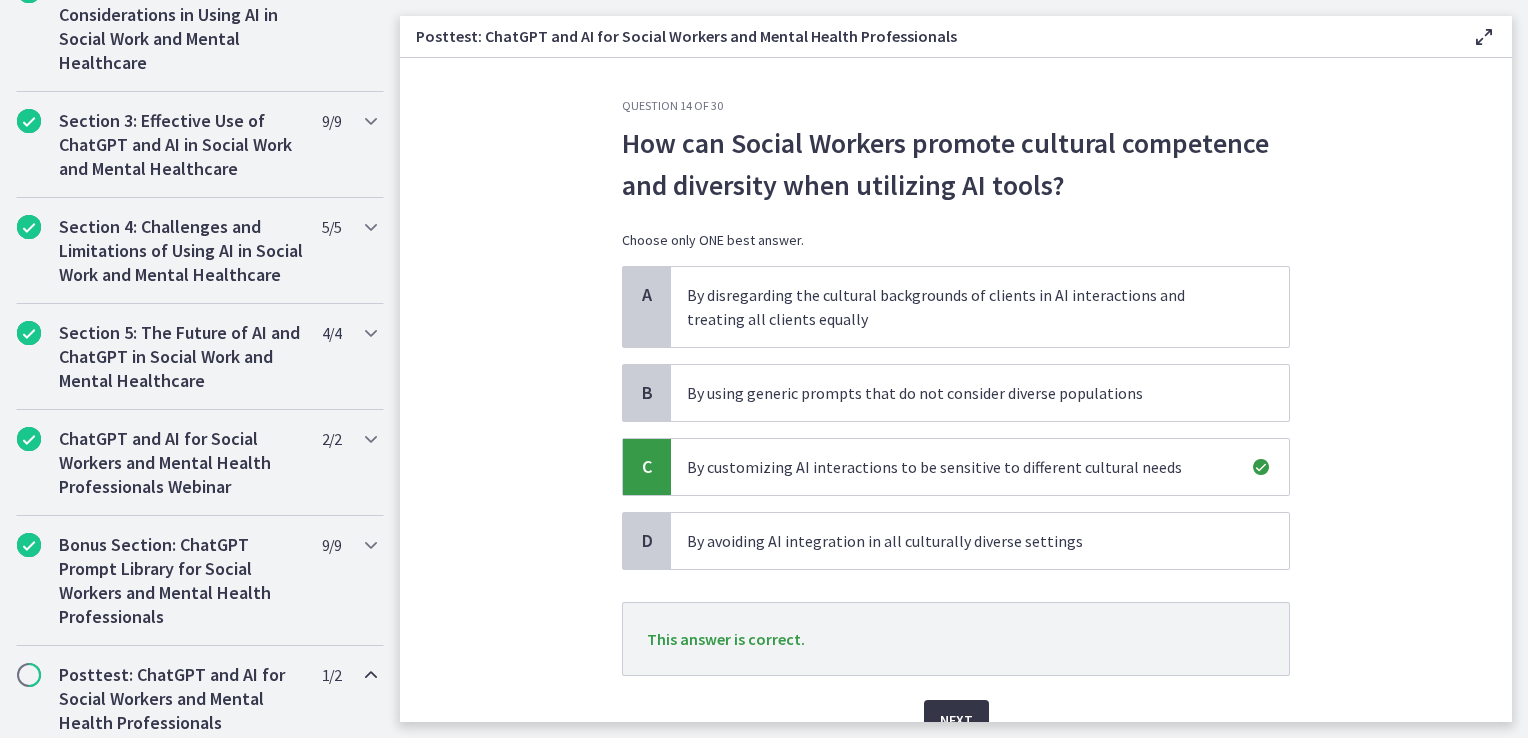click on "Next" at bounding box center (956, 720) 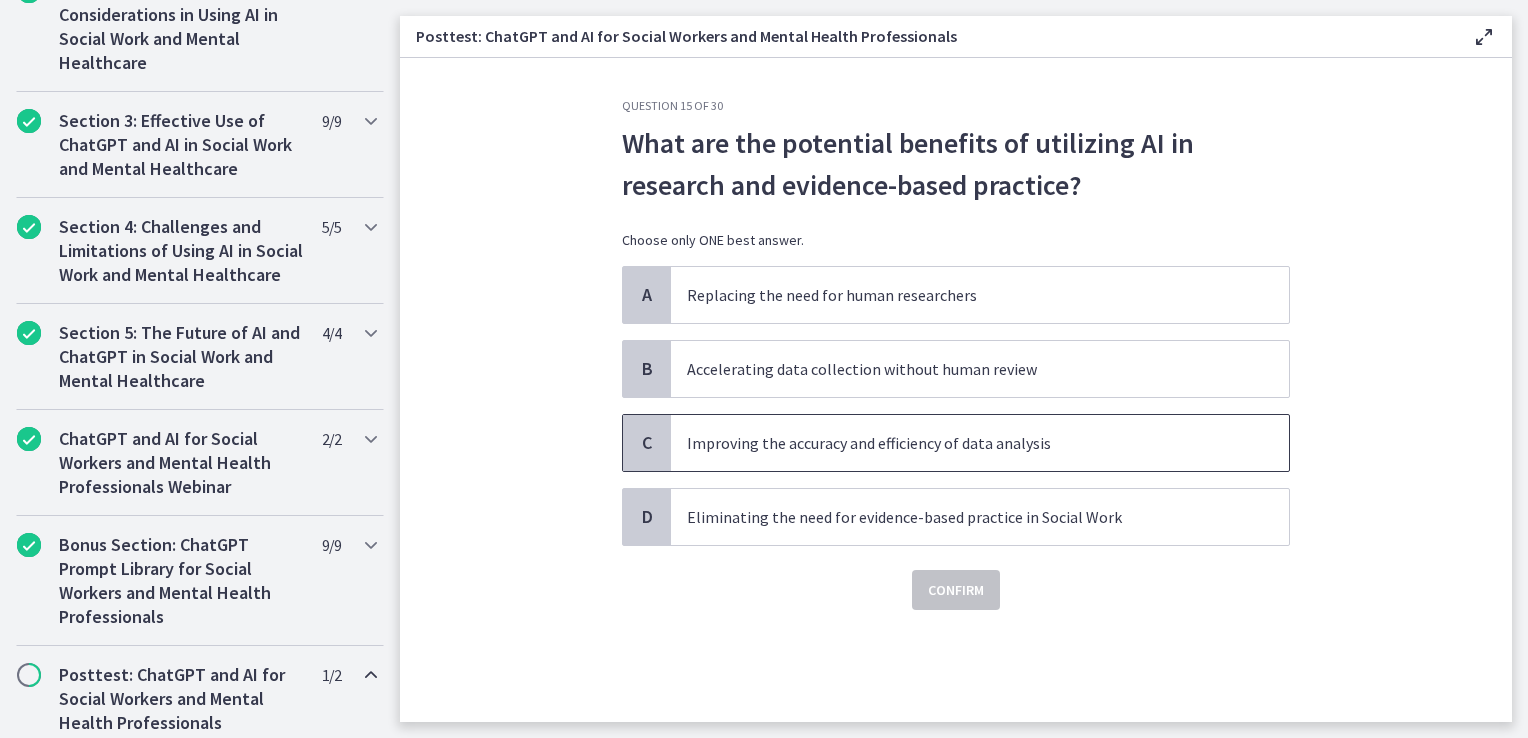 click on "Improving the accuracy and efficiency of data analysis" at bounding box center [960, 443] 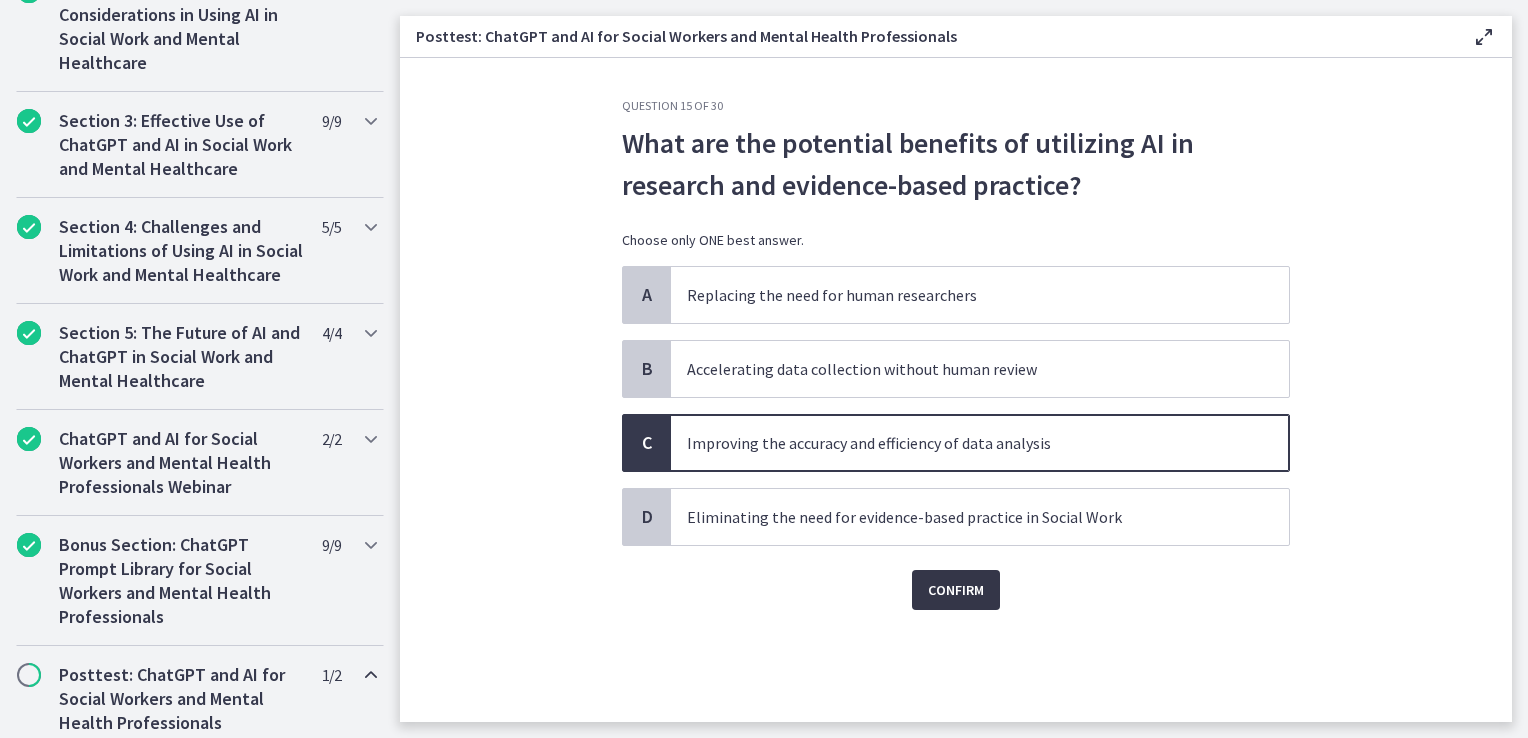 click on "Confirm" at bounding box center (956, 590) 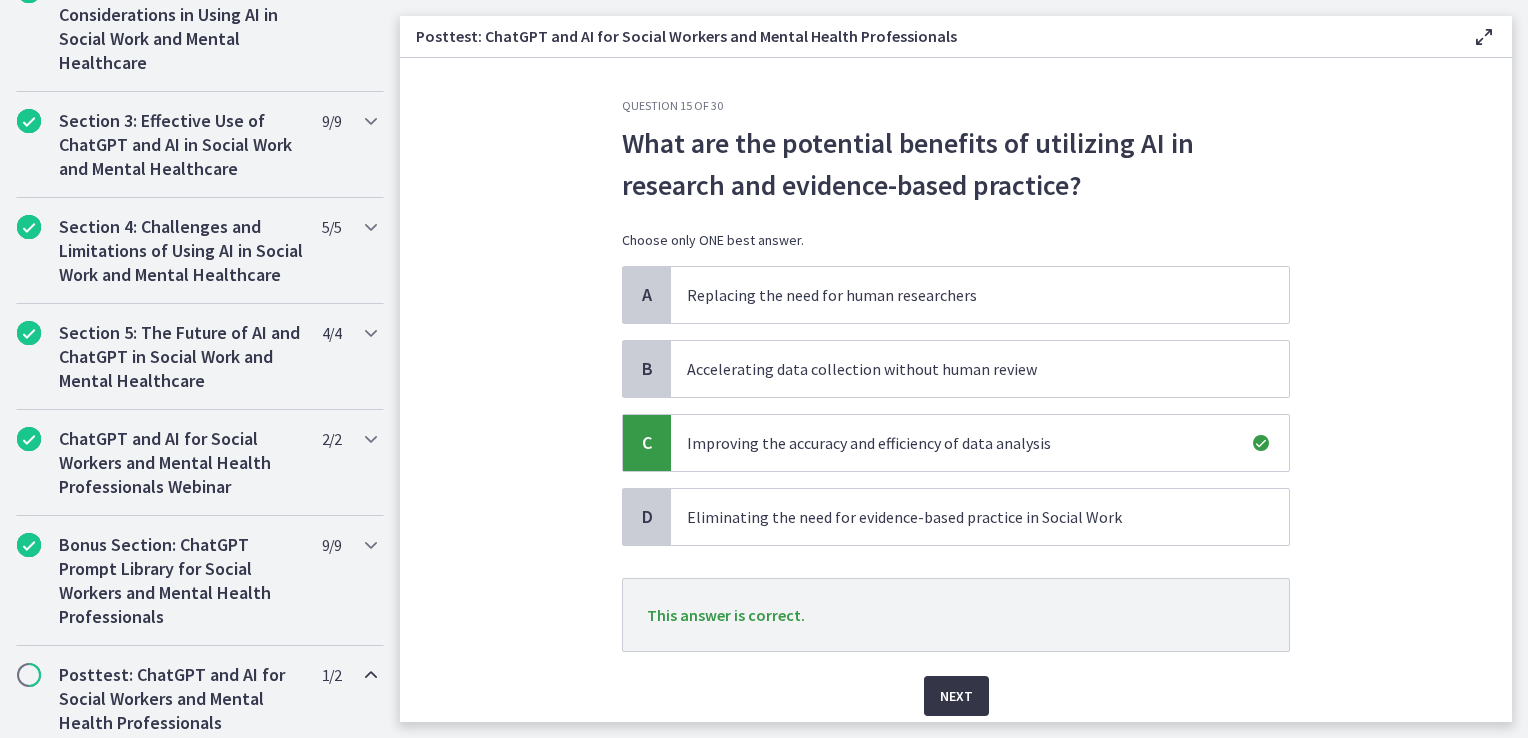 click on "Next" at bounding box center (956, 696) 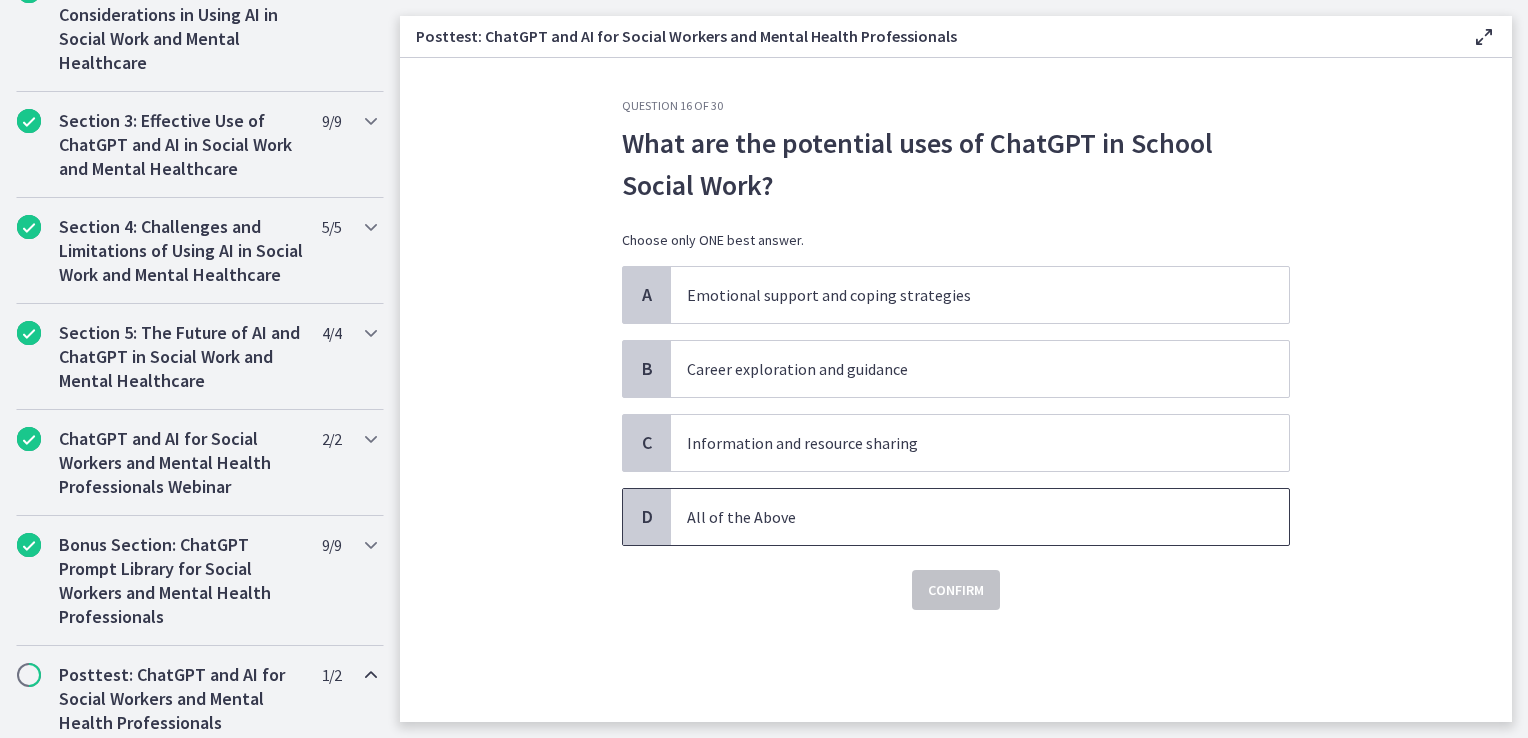 click on "All of the Above" at bounding box center [980, 517] 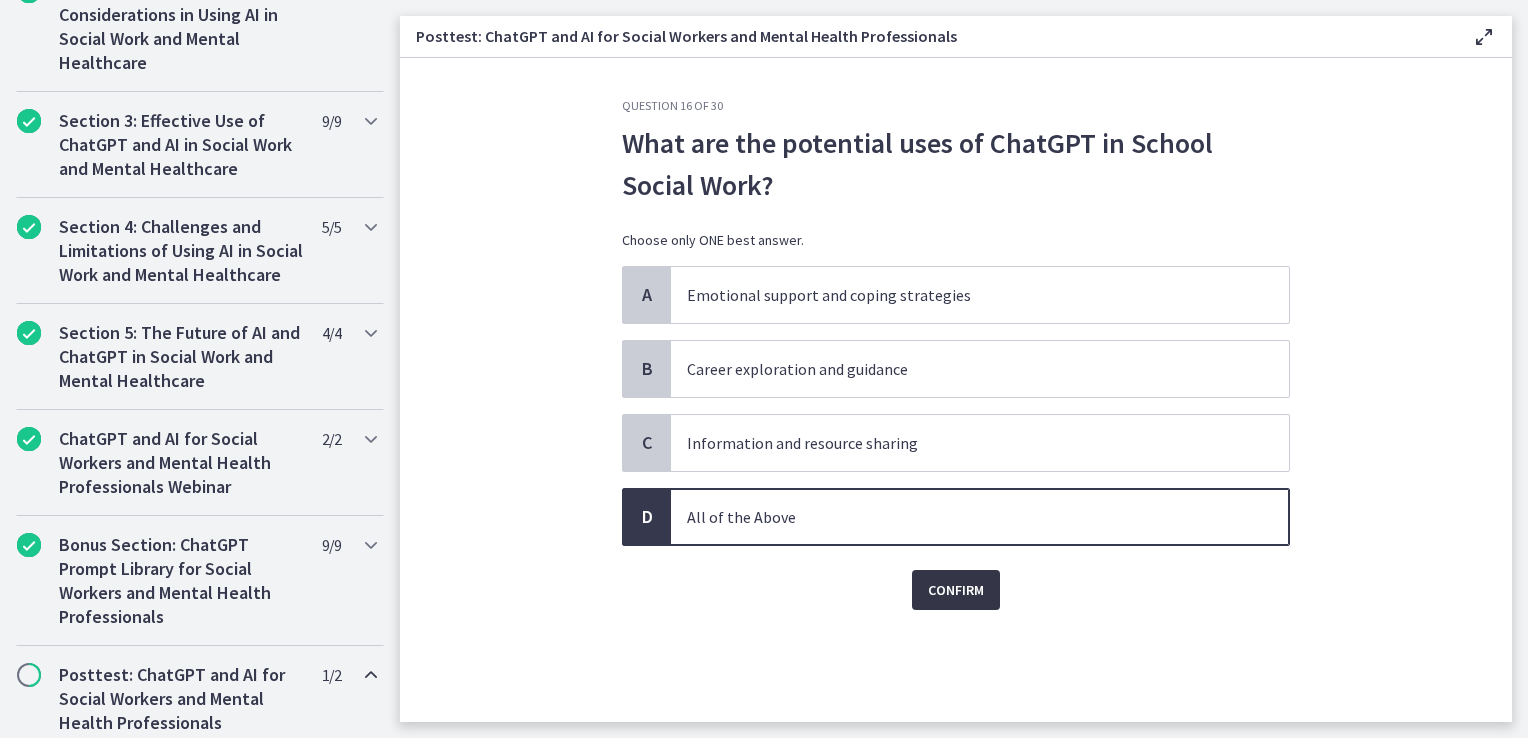 click on "Confirm" at bounding box center [956, 590] 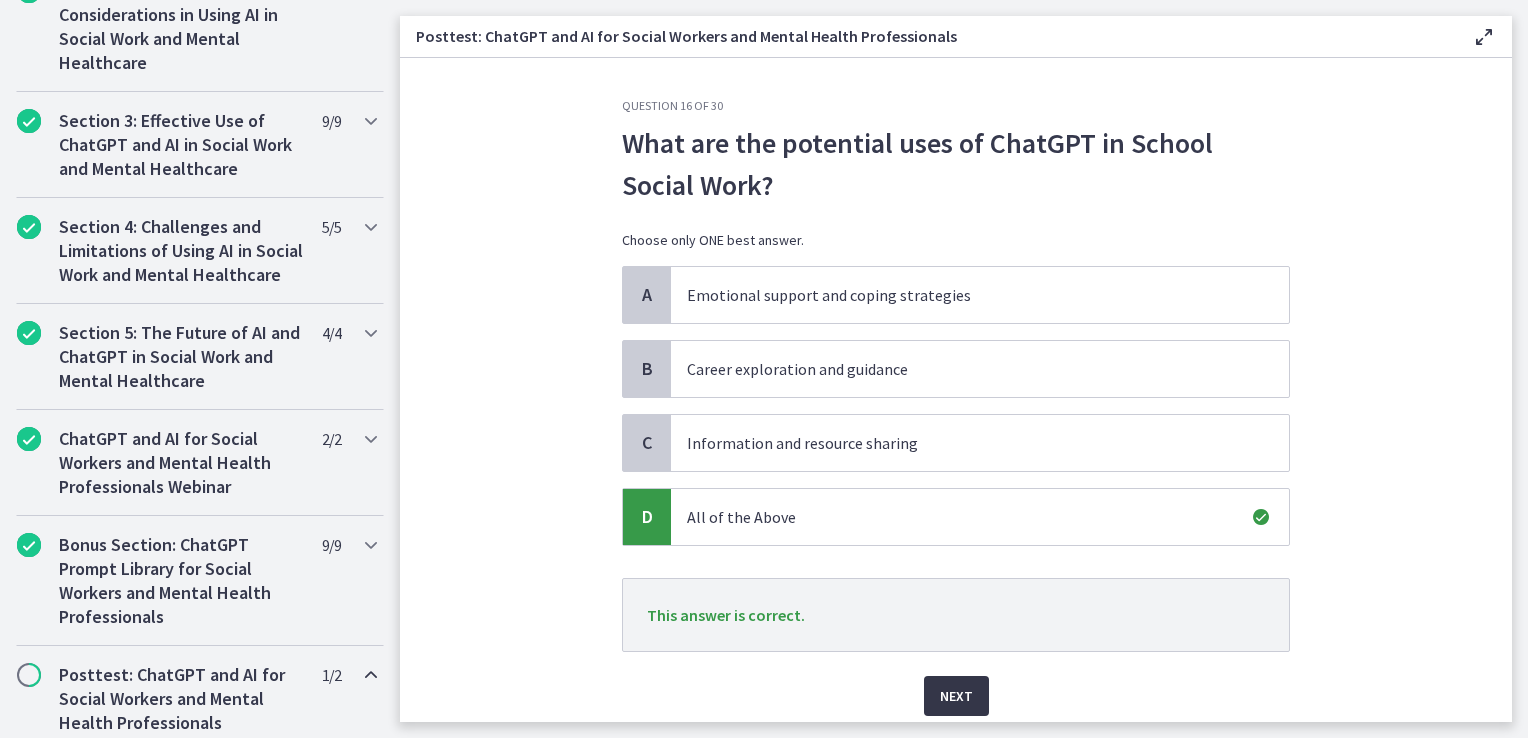 click on "Next" at bounding box center [956, 696] 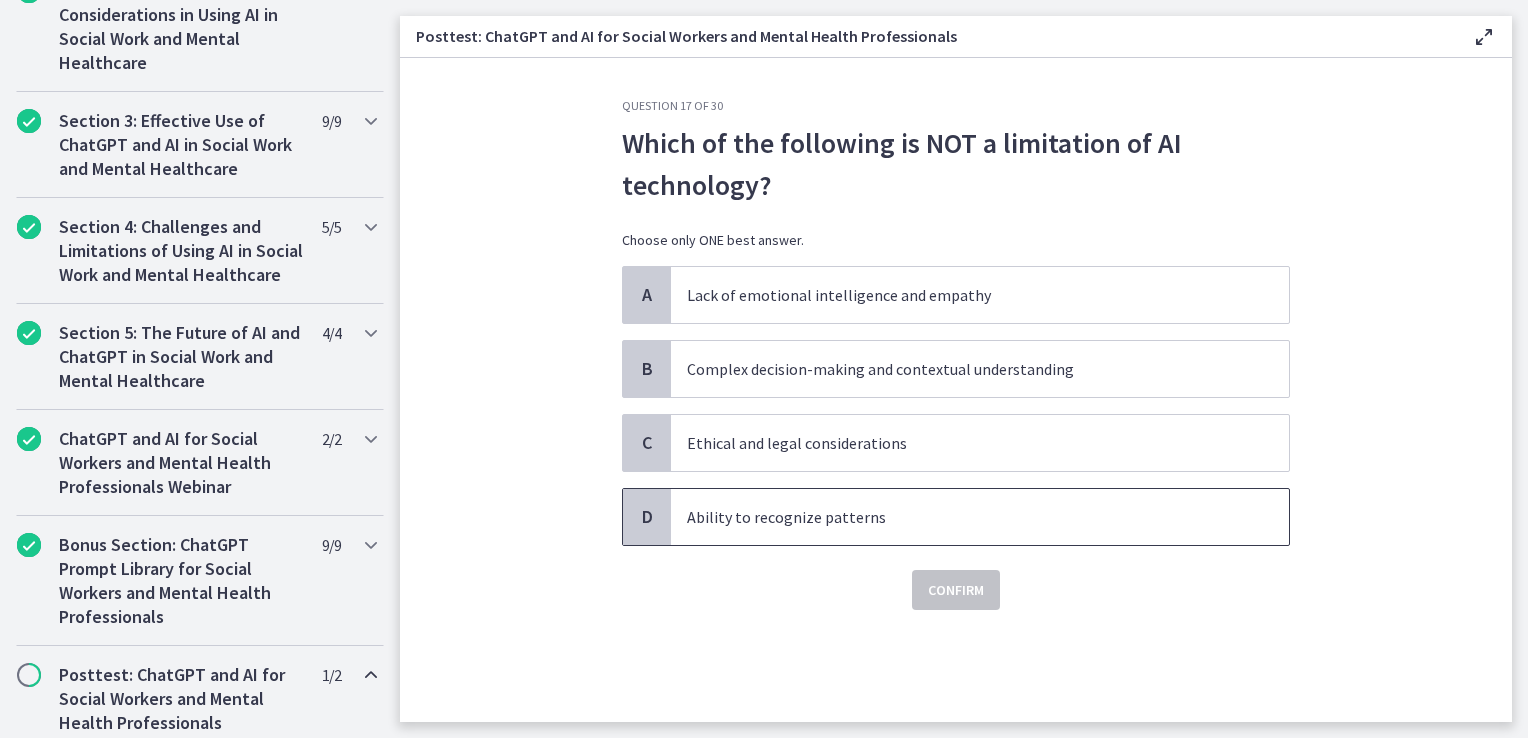 click on "Ability to recognize patterns" at bounding box center (960, 517) 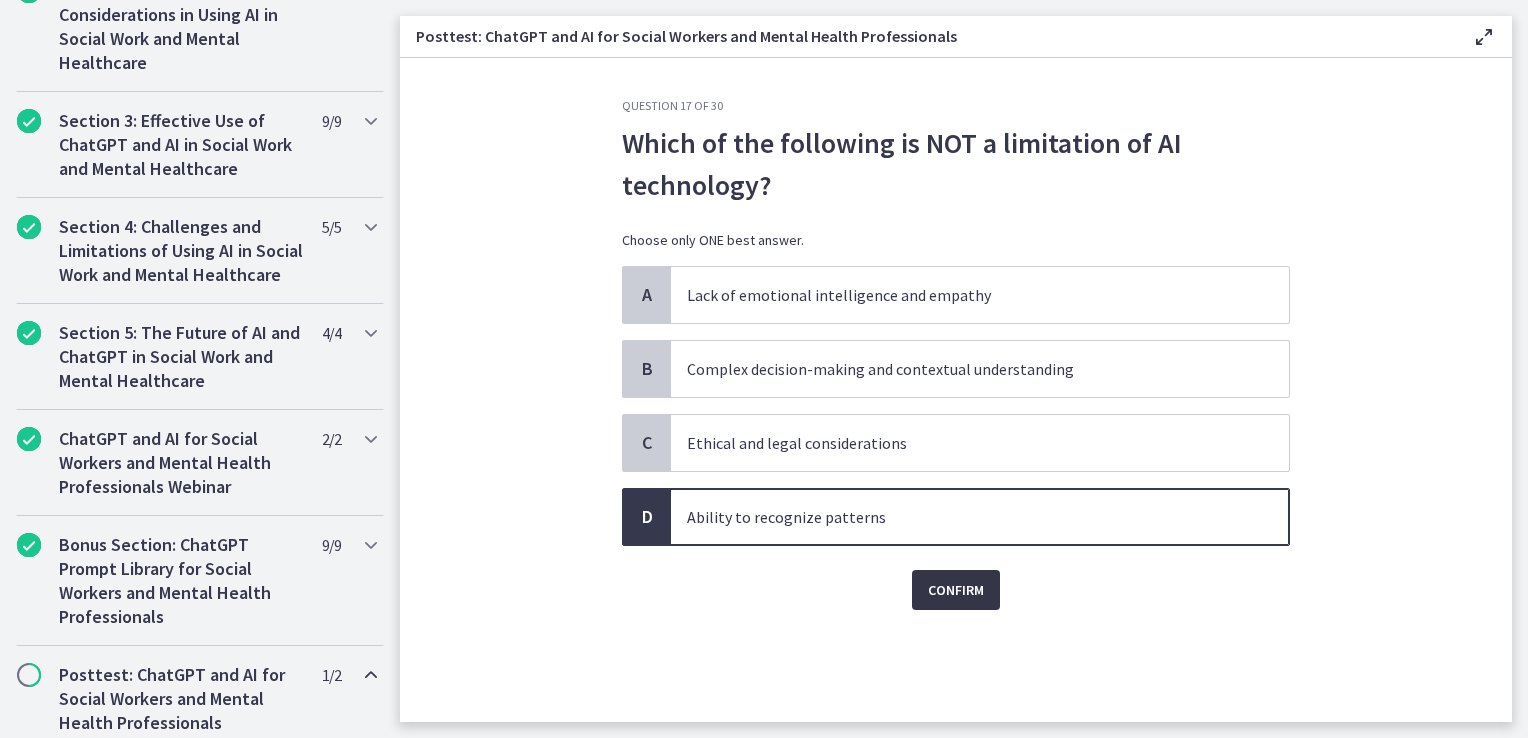 click on "Confirm" at bounding box center [956, 590] 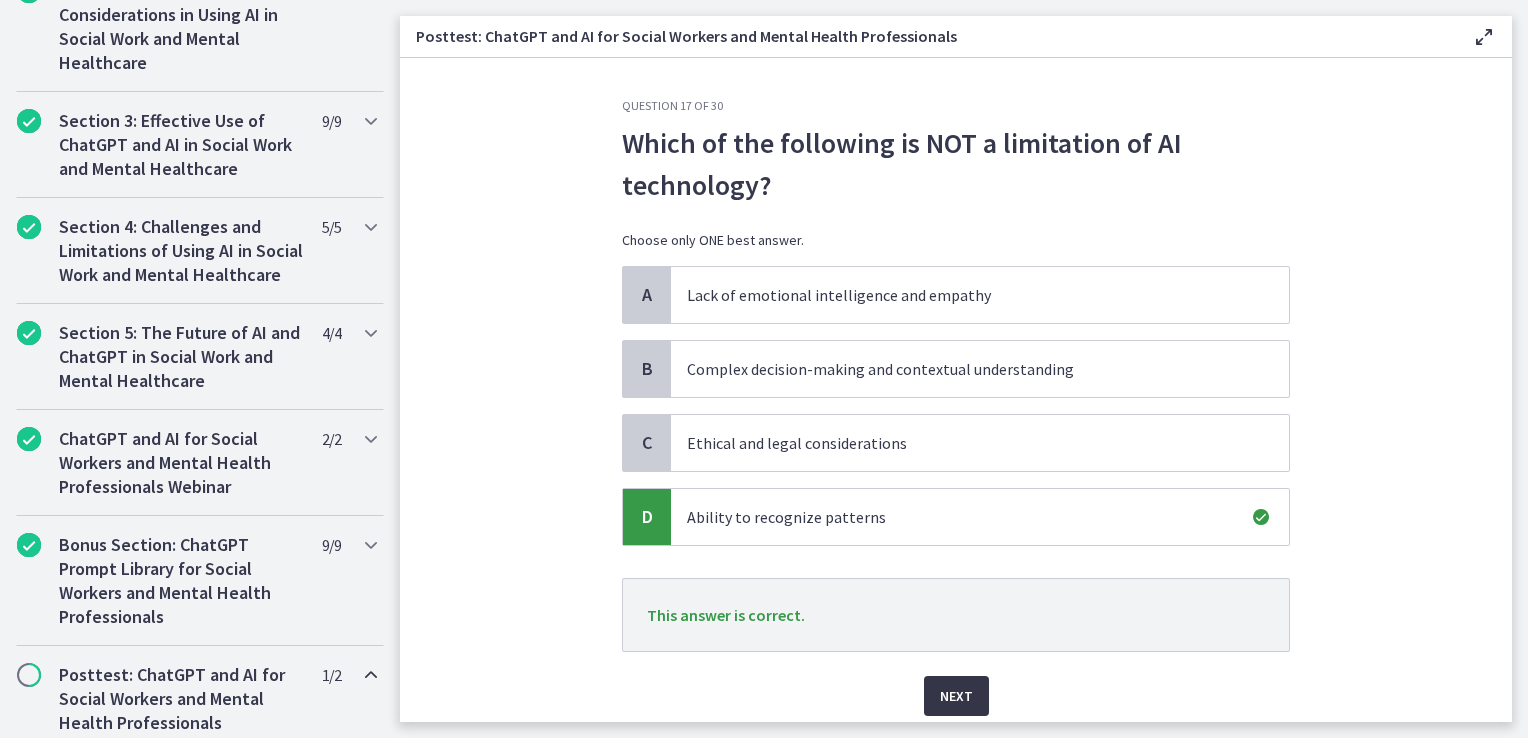 click on "Next" at bounding box center (956, 696) 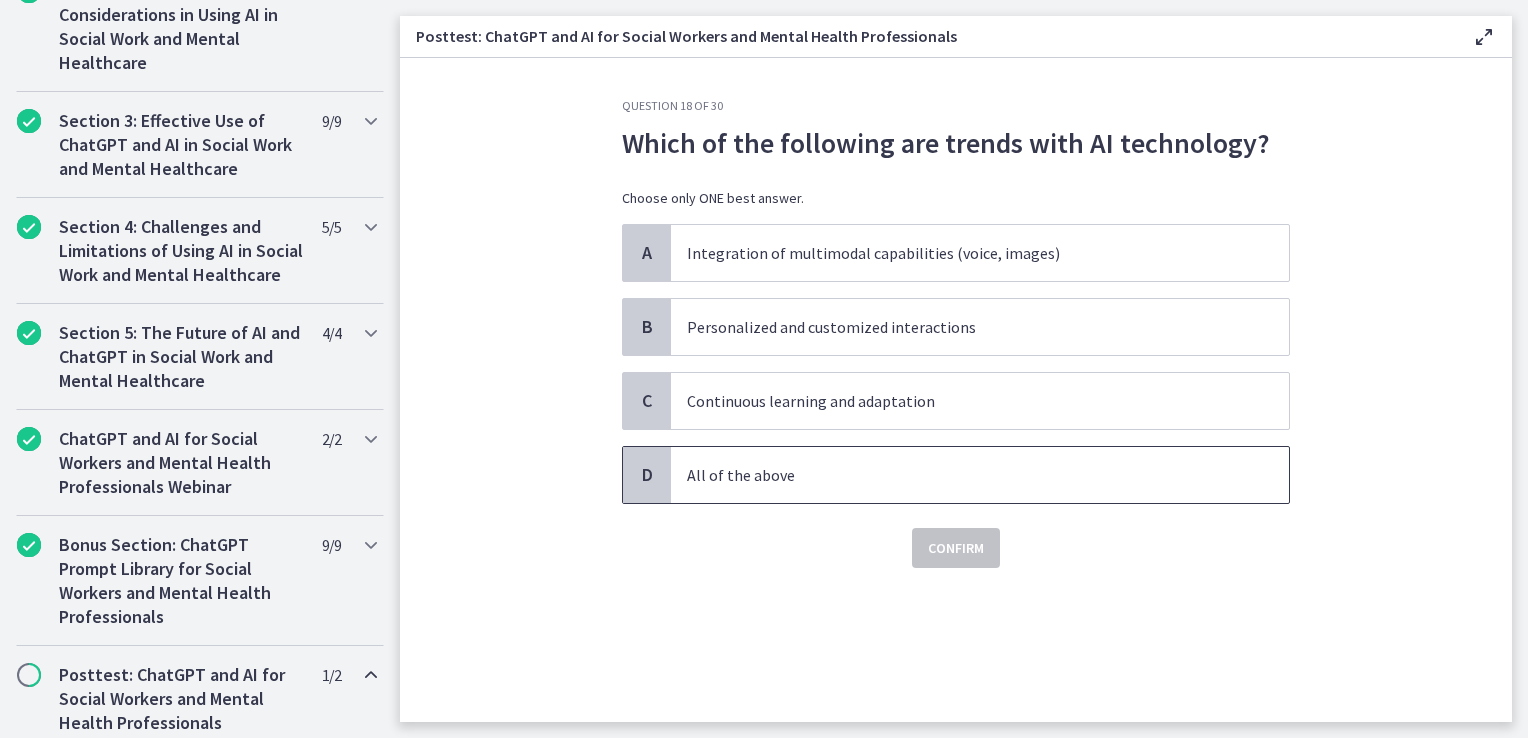 click on "All of the above" at bounding box center [960, 475] 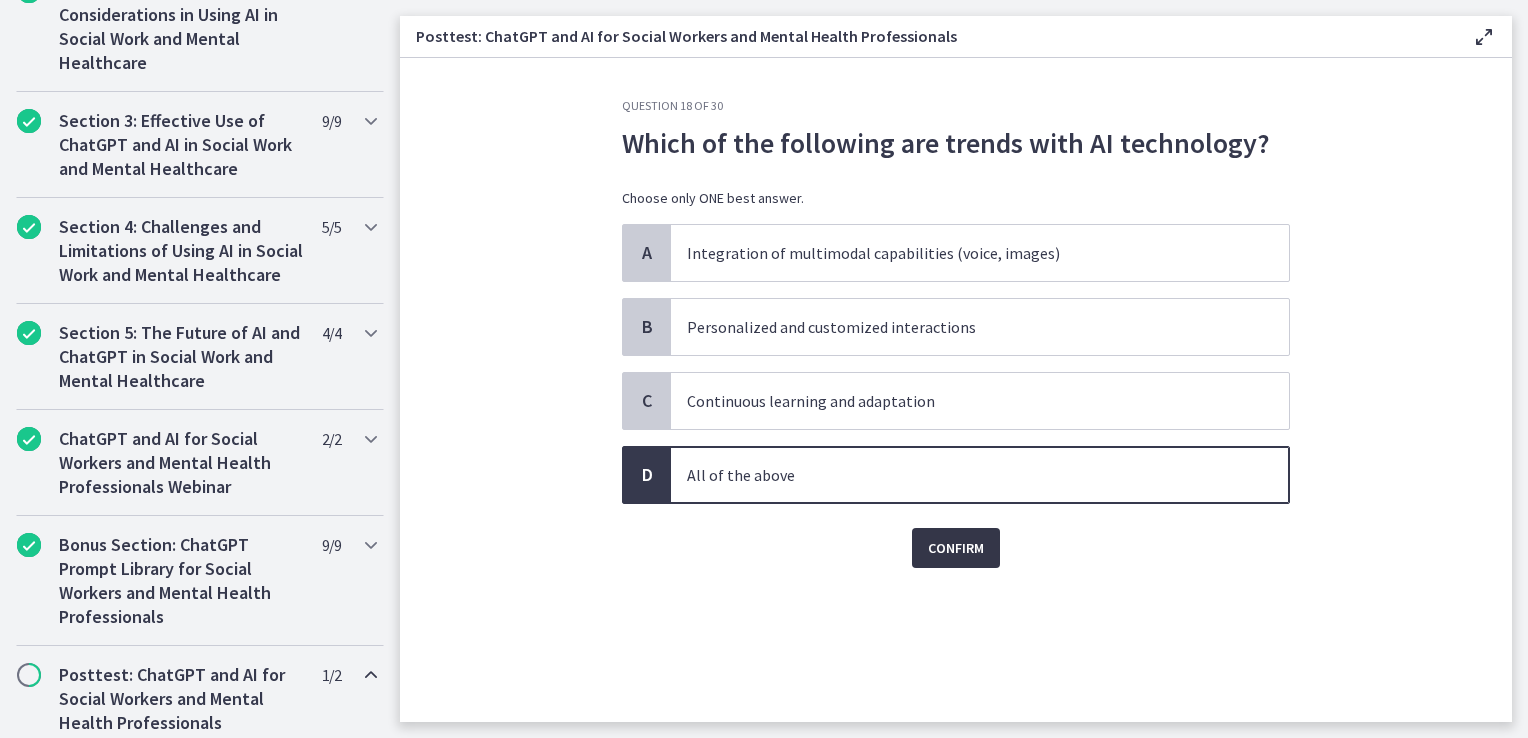 click on "Confirm" at bounding box center [956, 548] 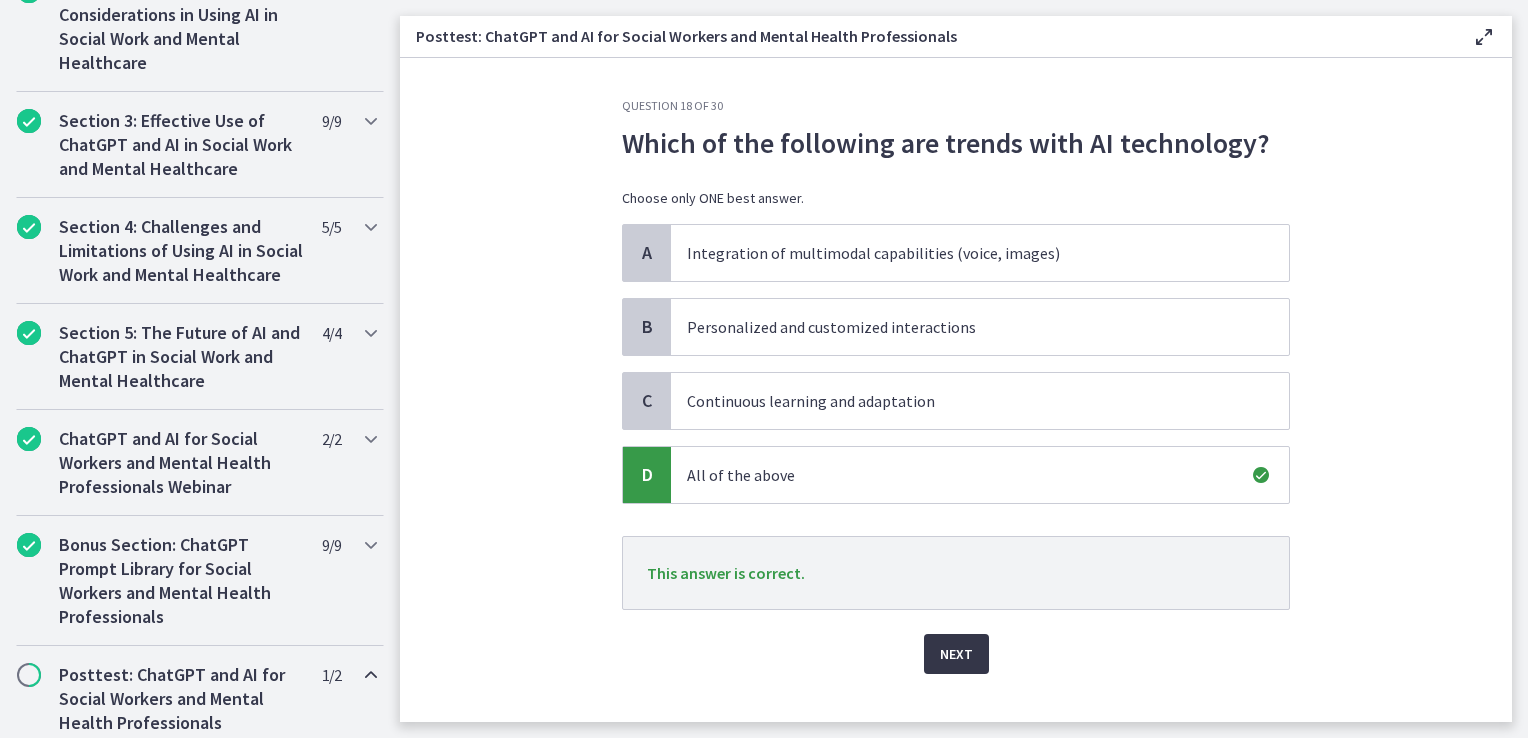 click on "Next" at bounding box center [956, 654] 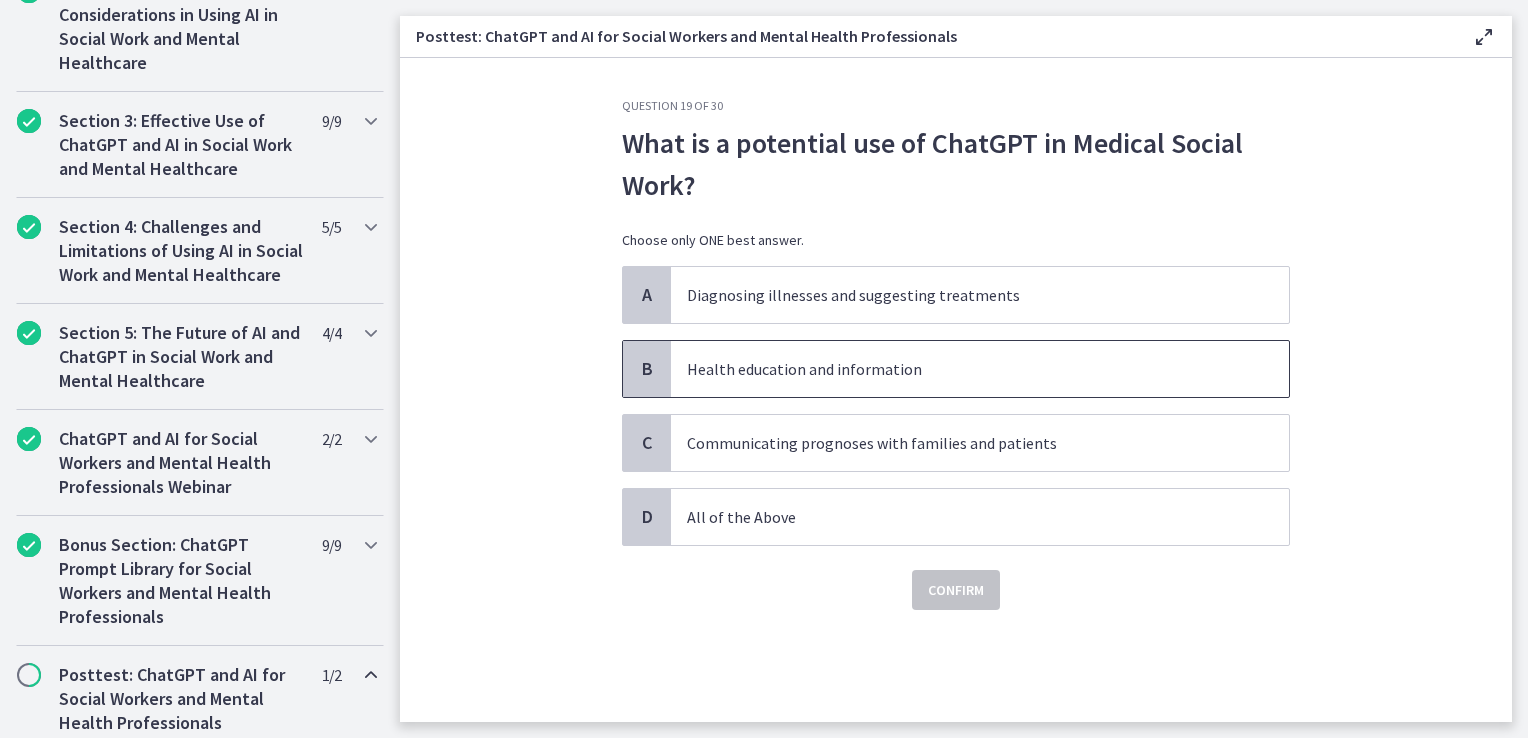 click on "Health education and information" at bounding box center (980, 369) 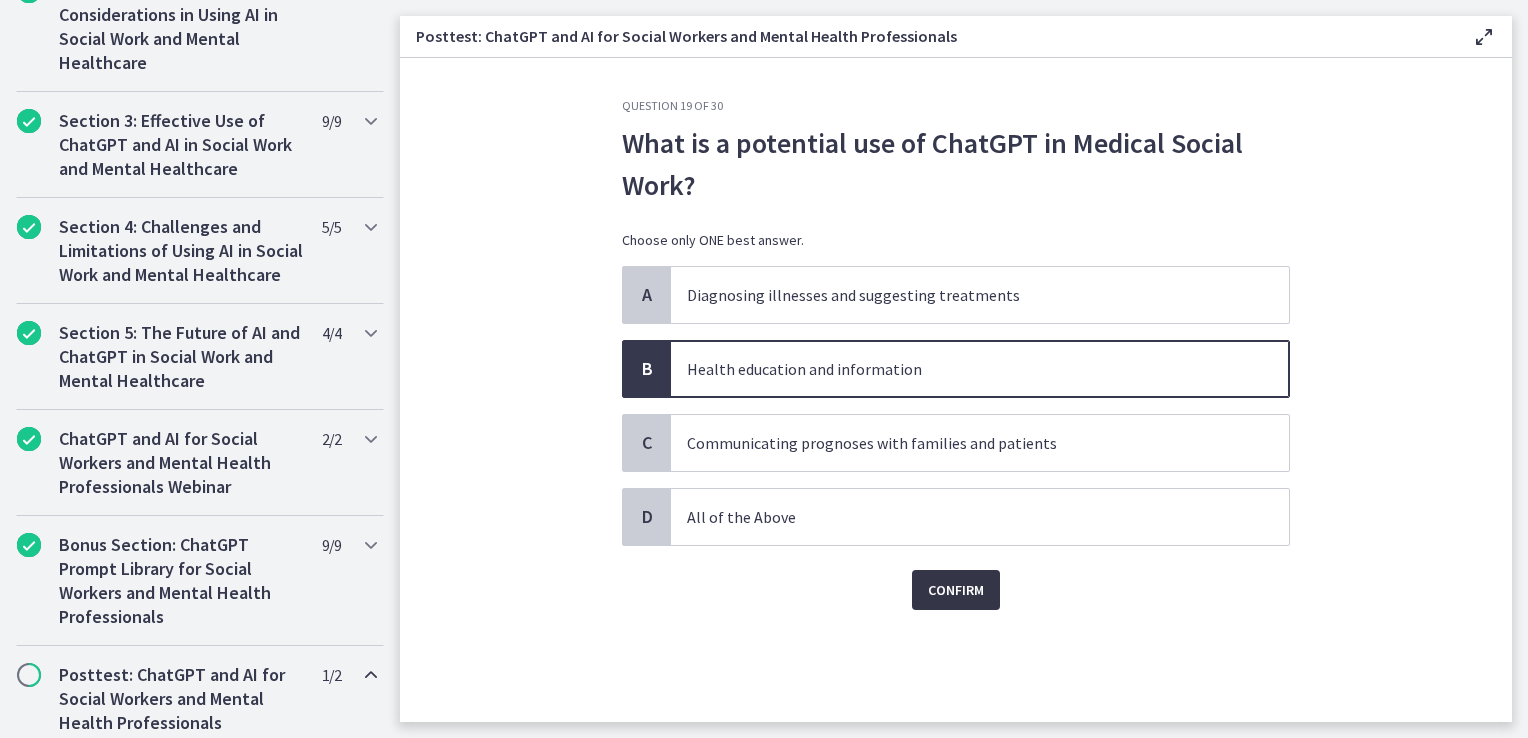 click on "Confirm" at bounding box center (956, 590) 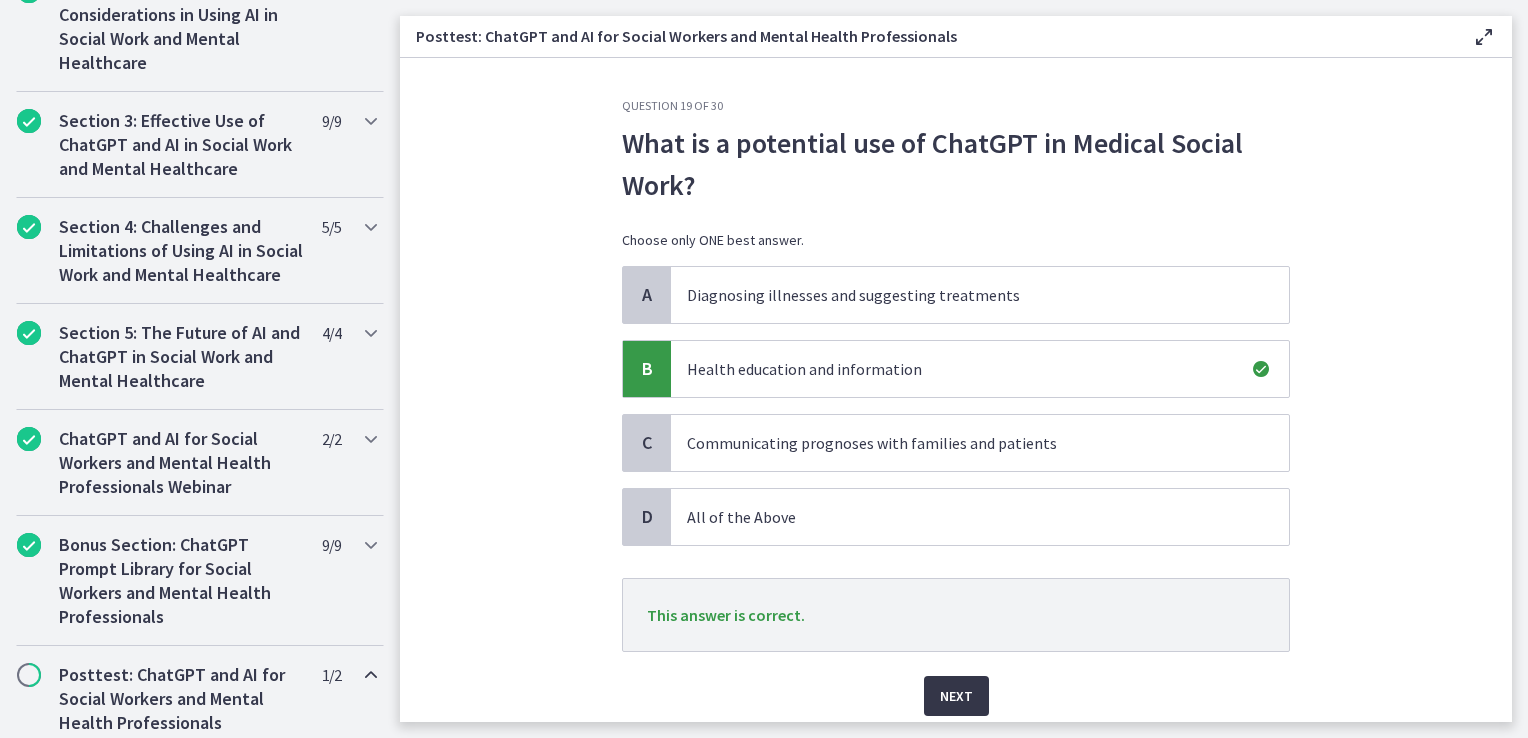 click on "Next" at bounding box center (956, 696) 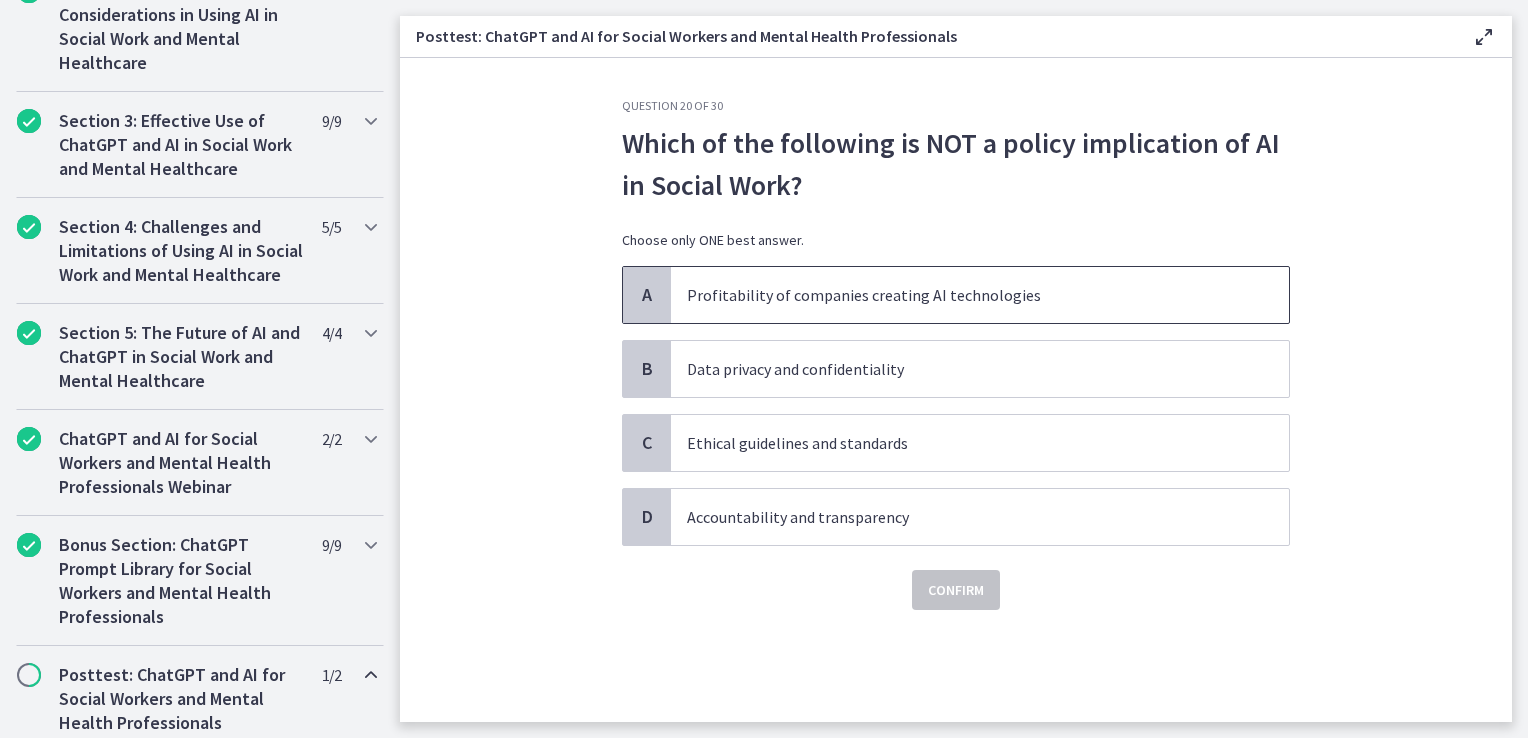 click on "Profitability of companies creating AI technologies" at bounding box center (960, 295) 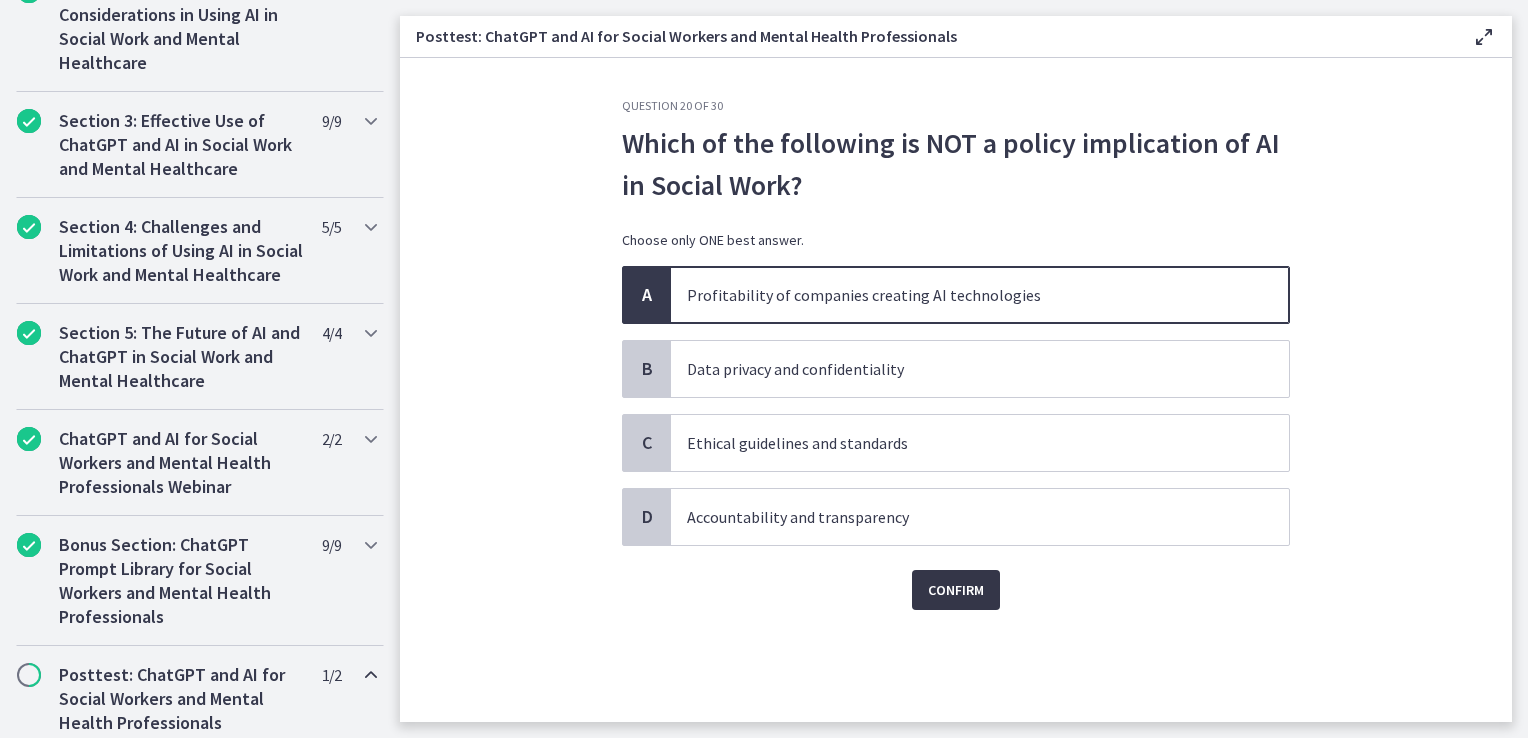 click on "Confirm" at bounding box center (956, 590) 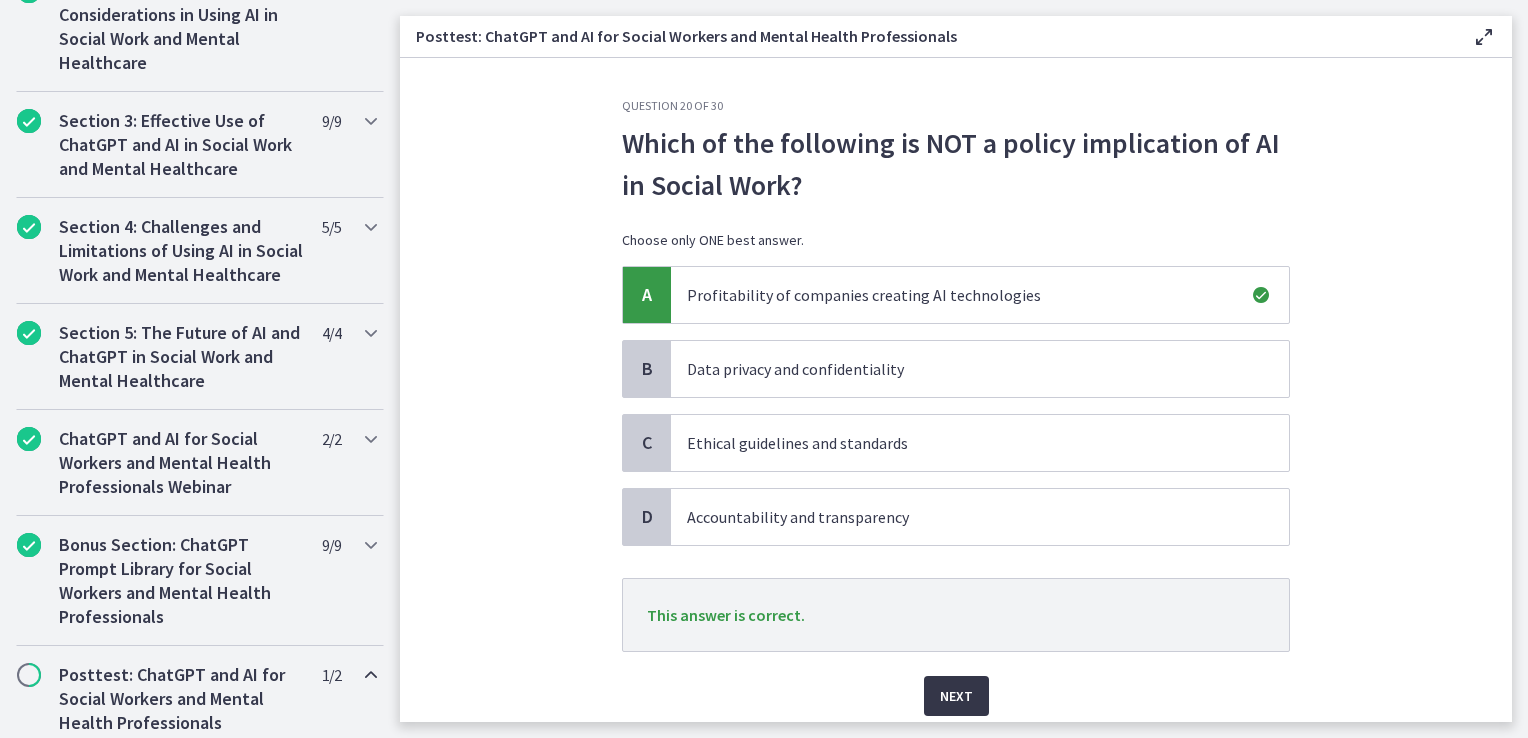 click on "Next" at bounding box center (956, 696) 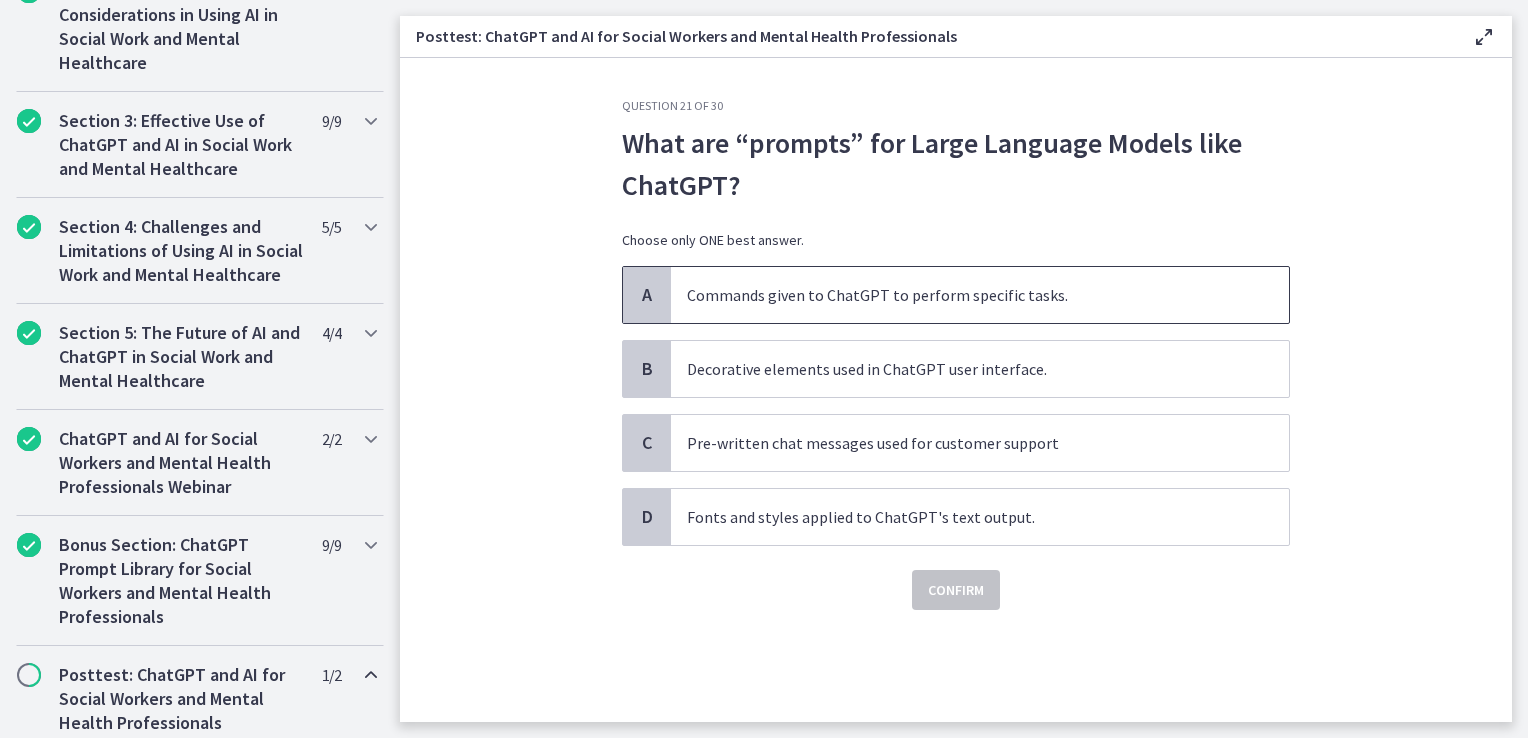 click on "Commands given to ChatGPT to perform specific tasks." at bounding box center [960, 295] 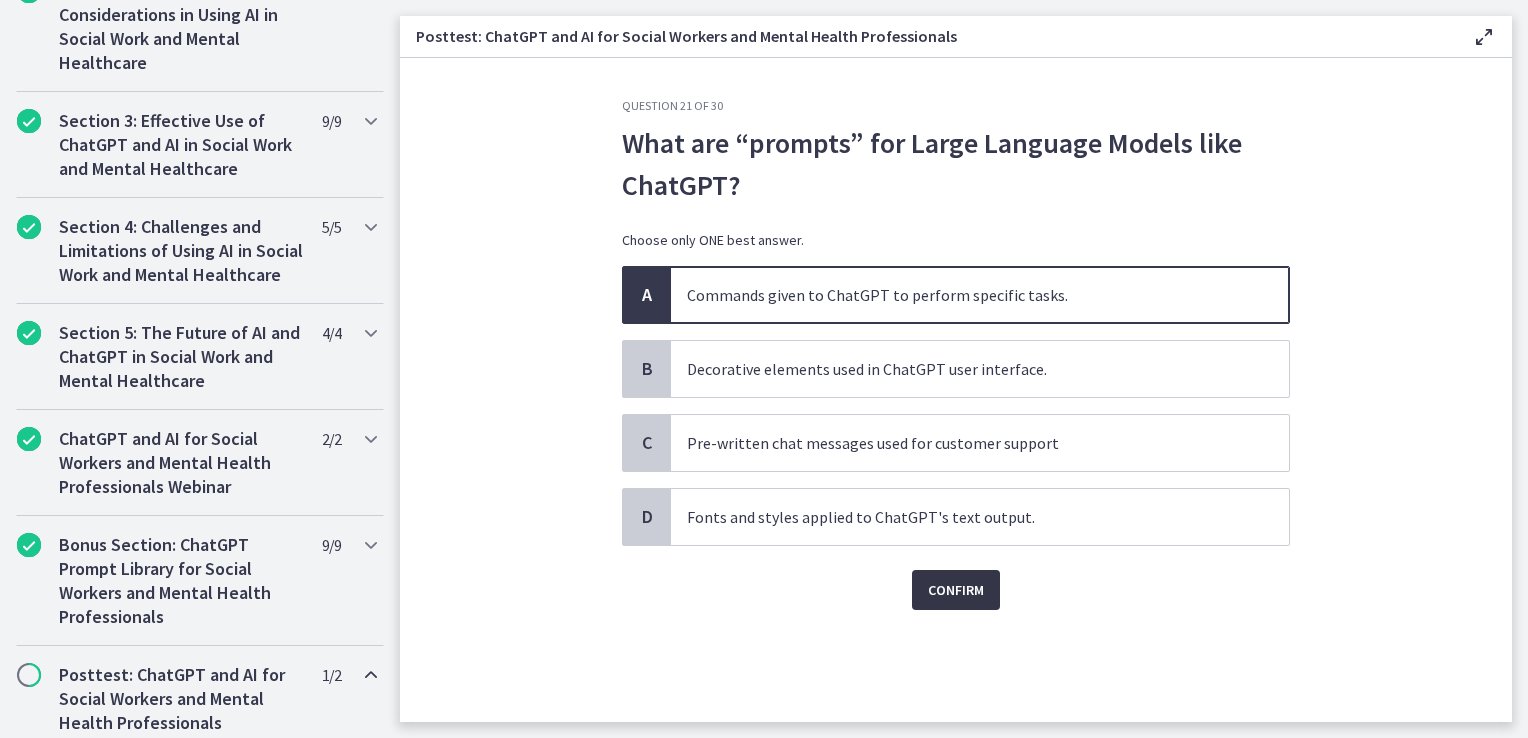 click on "Confirm" at bounding box center [956, 590] 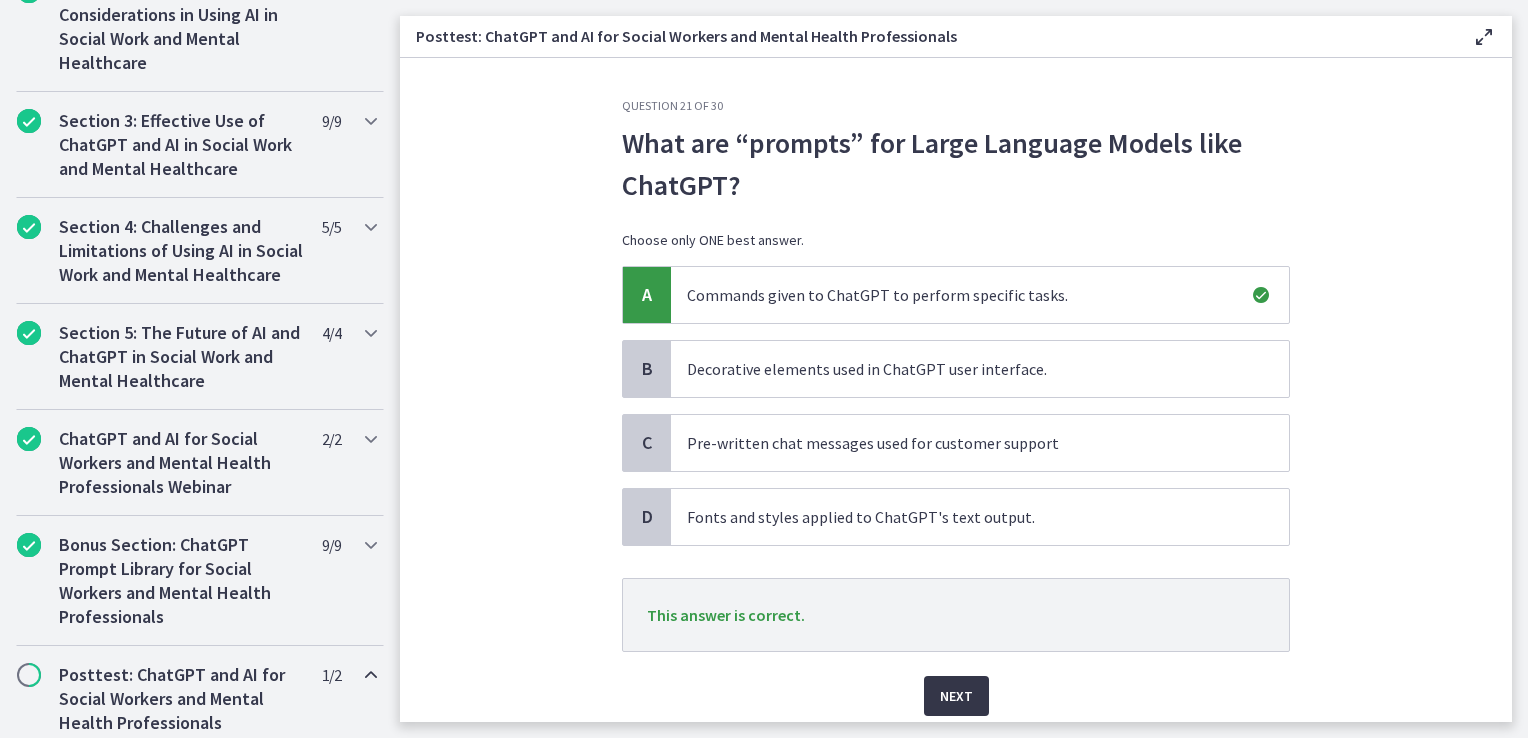 click on "Next" at bounding box center (956, 696) 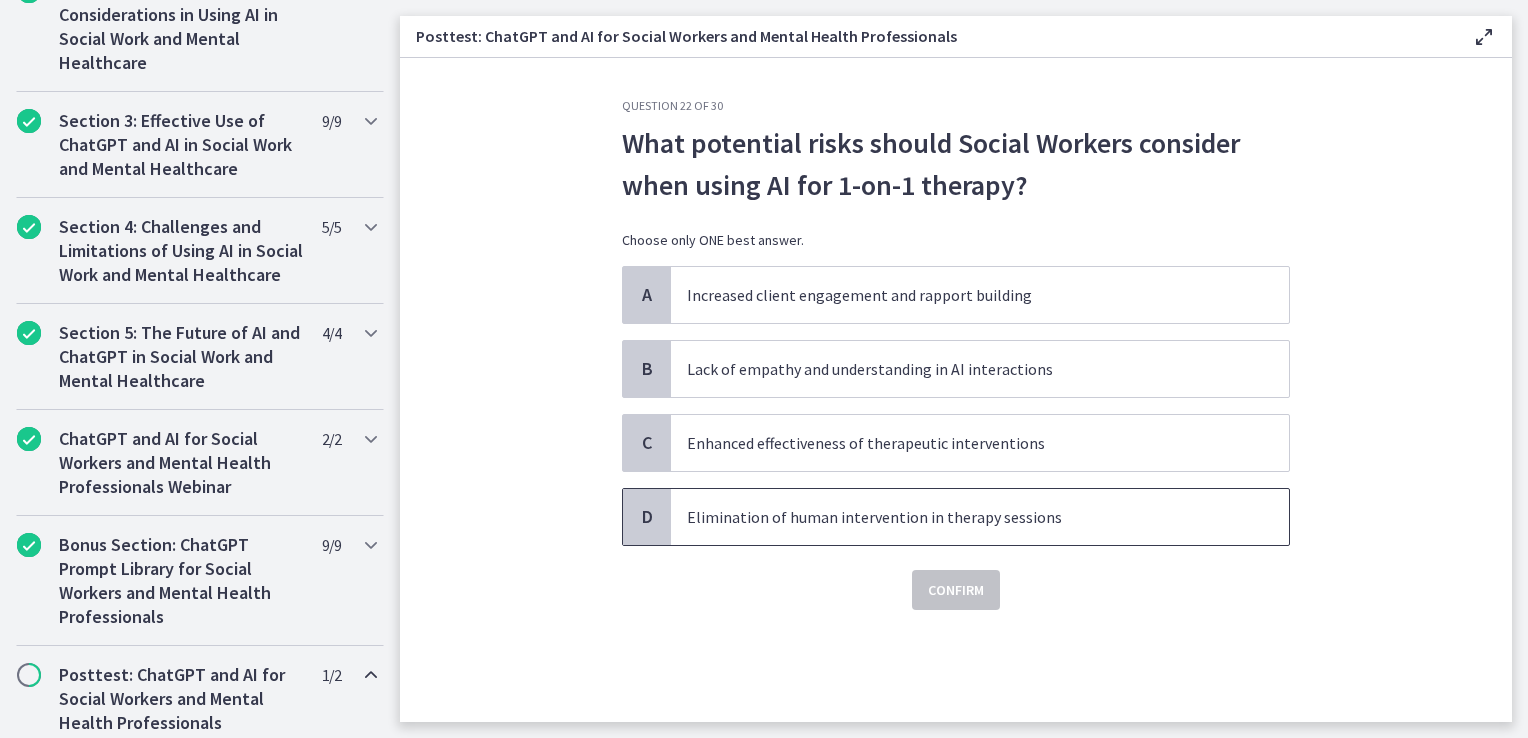 click on "Elimination of human intervention in therapy sessions" at bounding box center (960, 517) 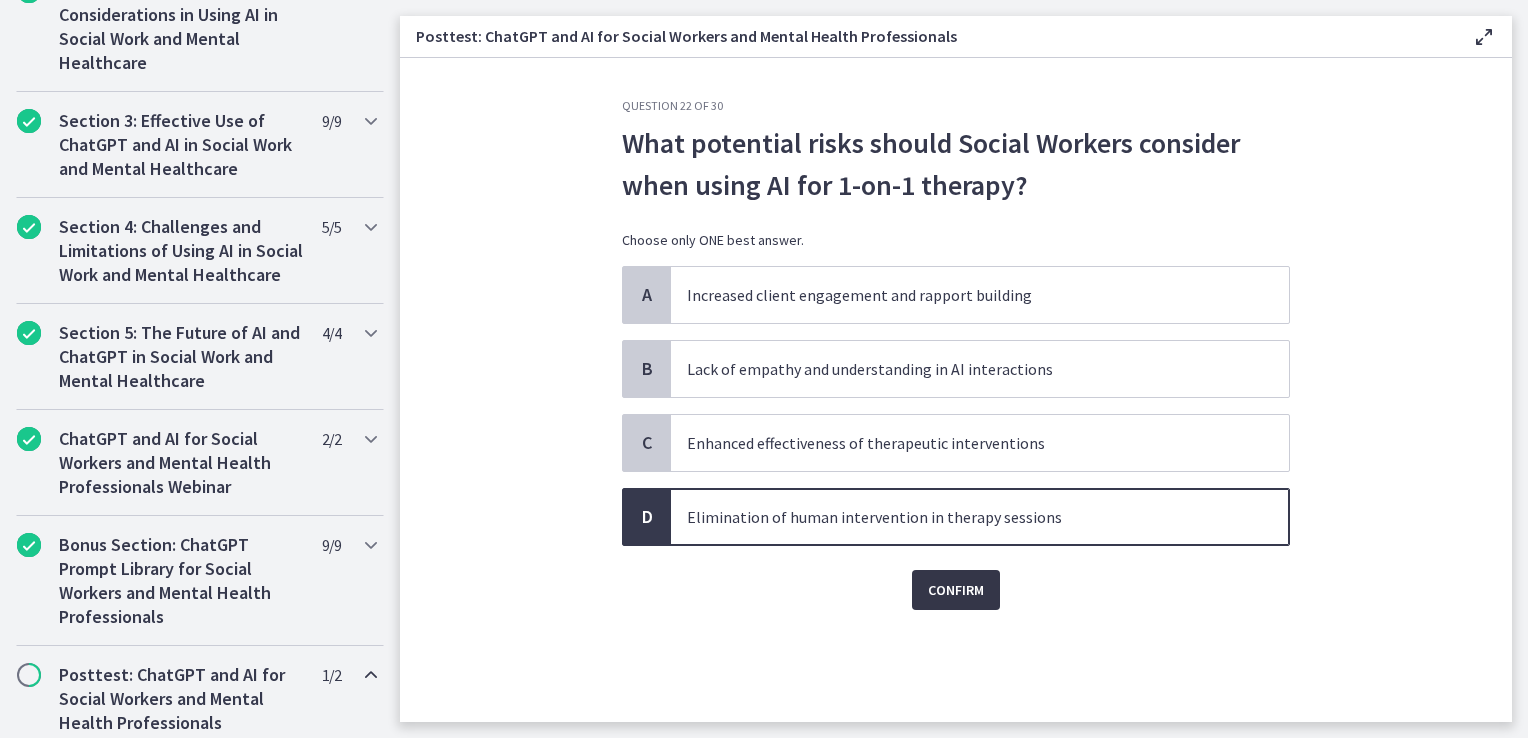 click on "Confirm" at bounding box center (956, 590) 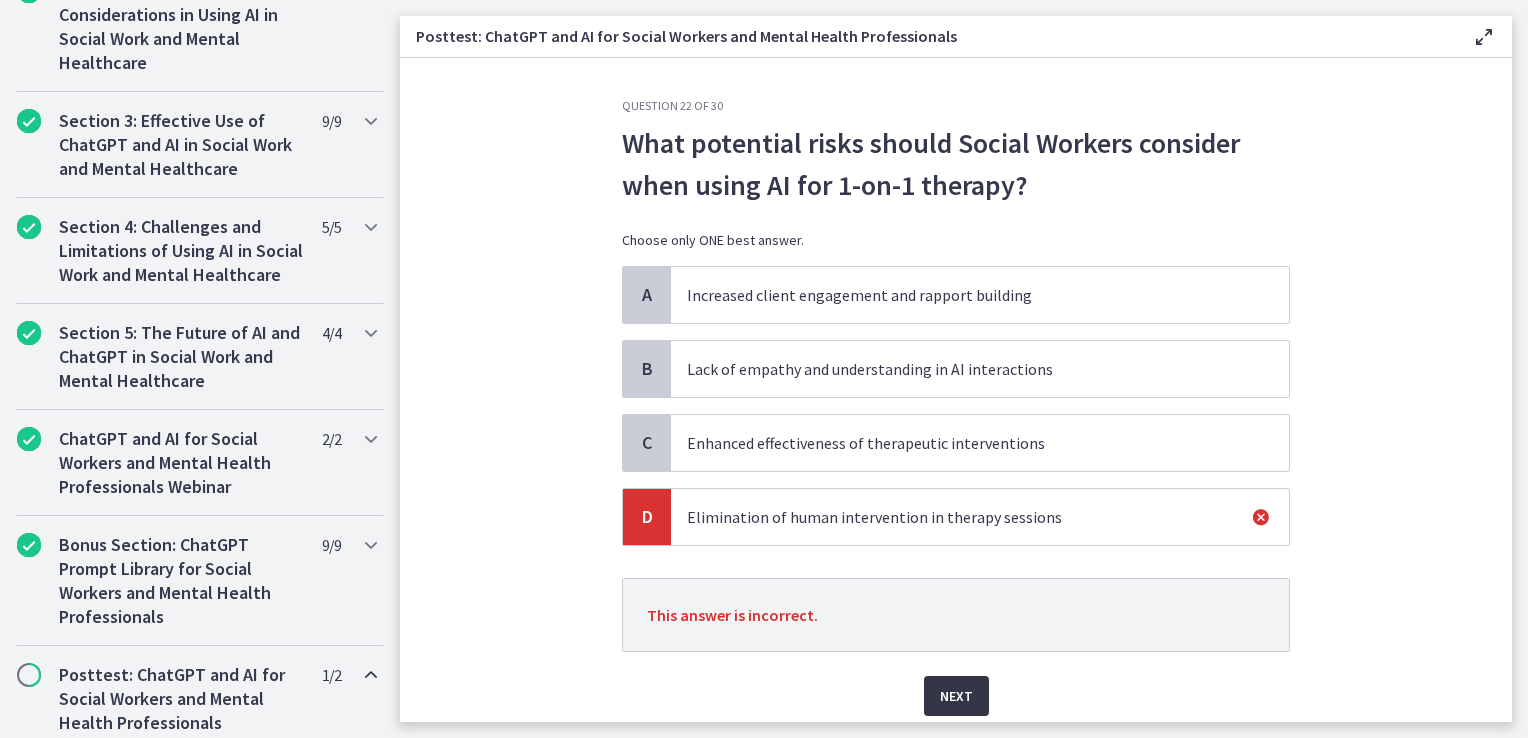 click on "Next" at bounding box center (956, 696) 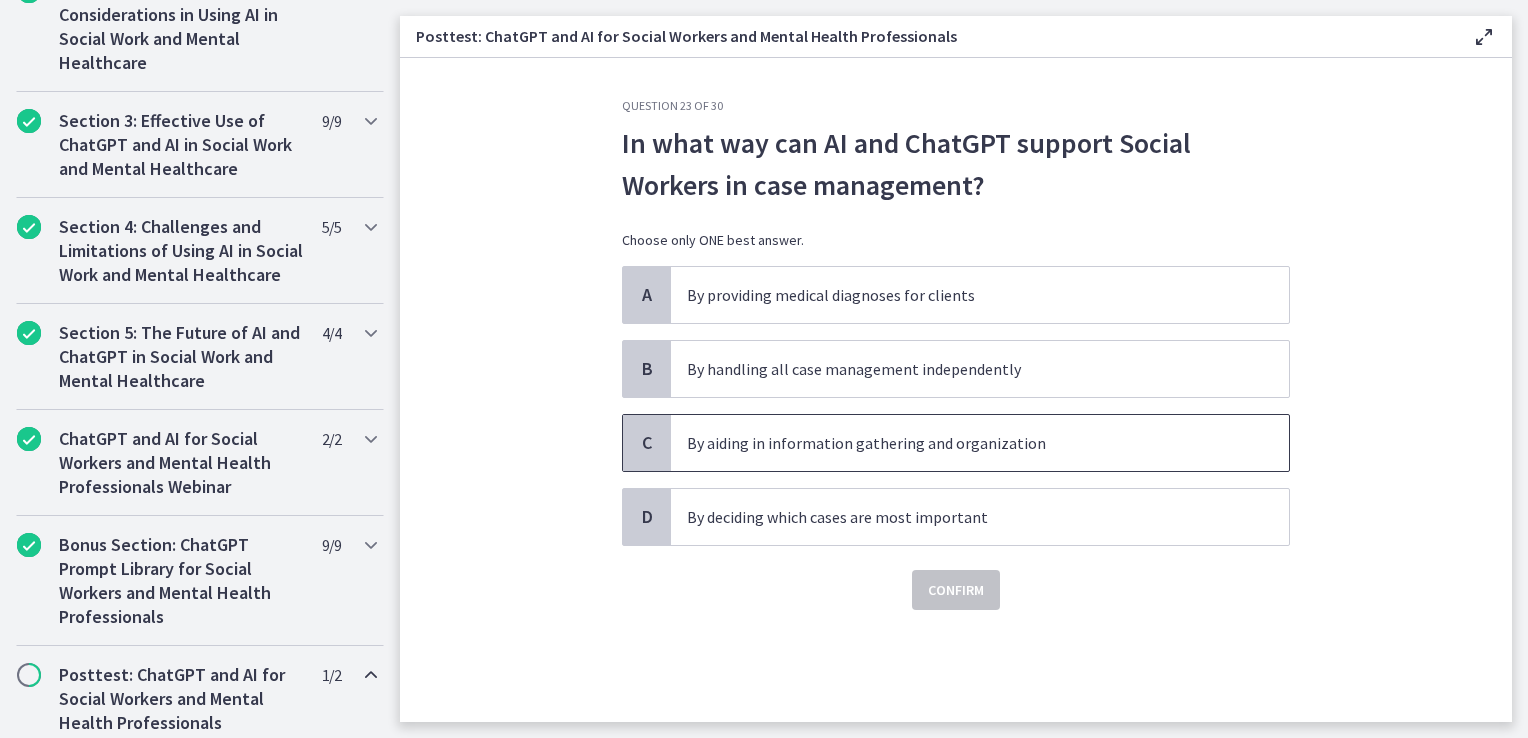 click on "By aiding in information gathering and organization" at bounding box center [960, 443] 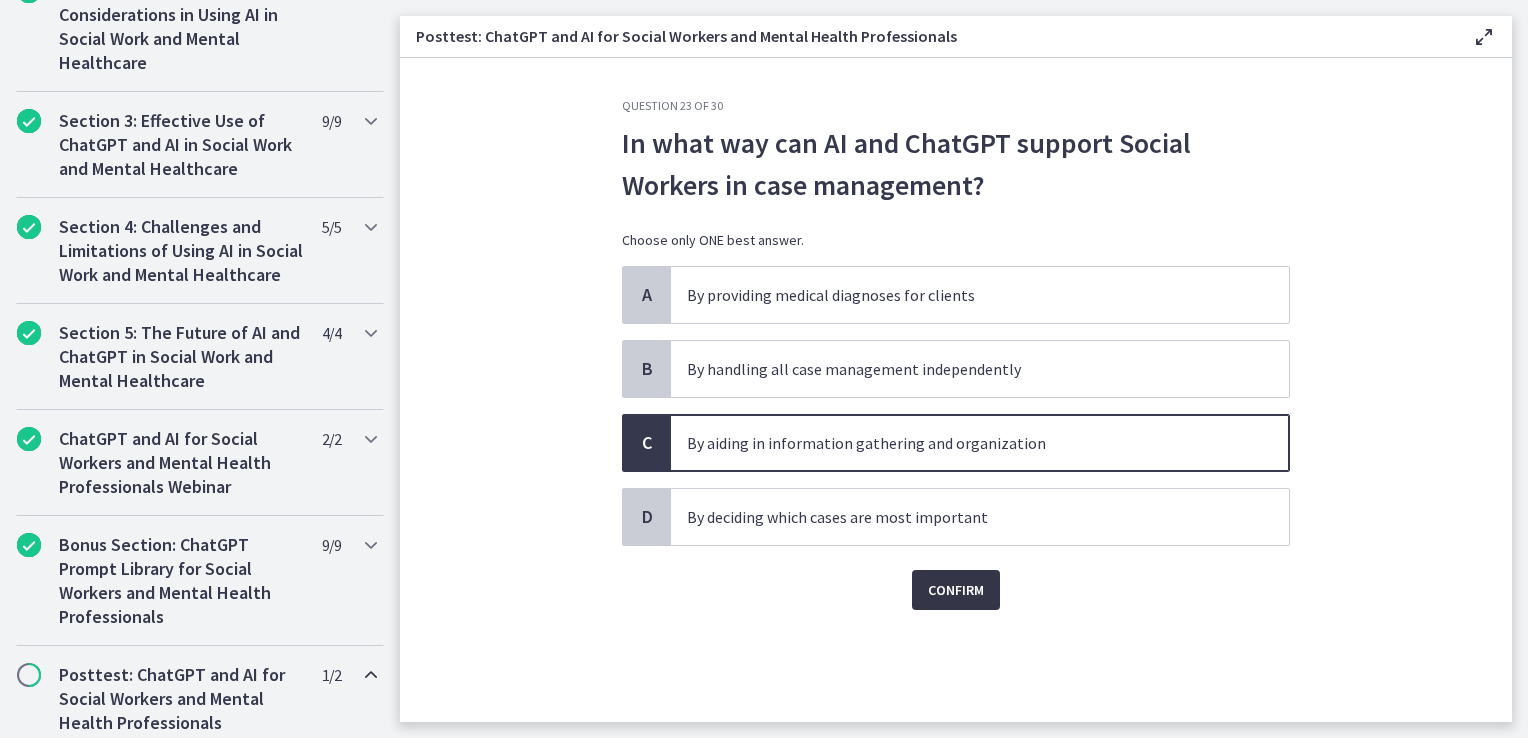 click on "Confirm" at bounding box center [956, 590] 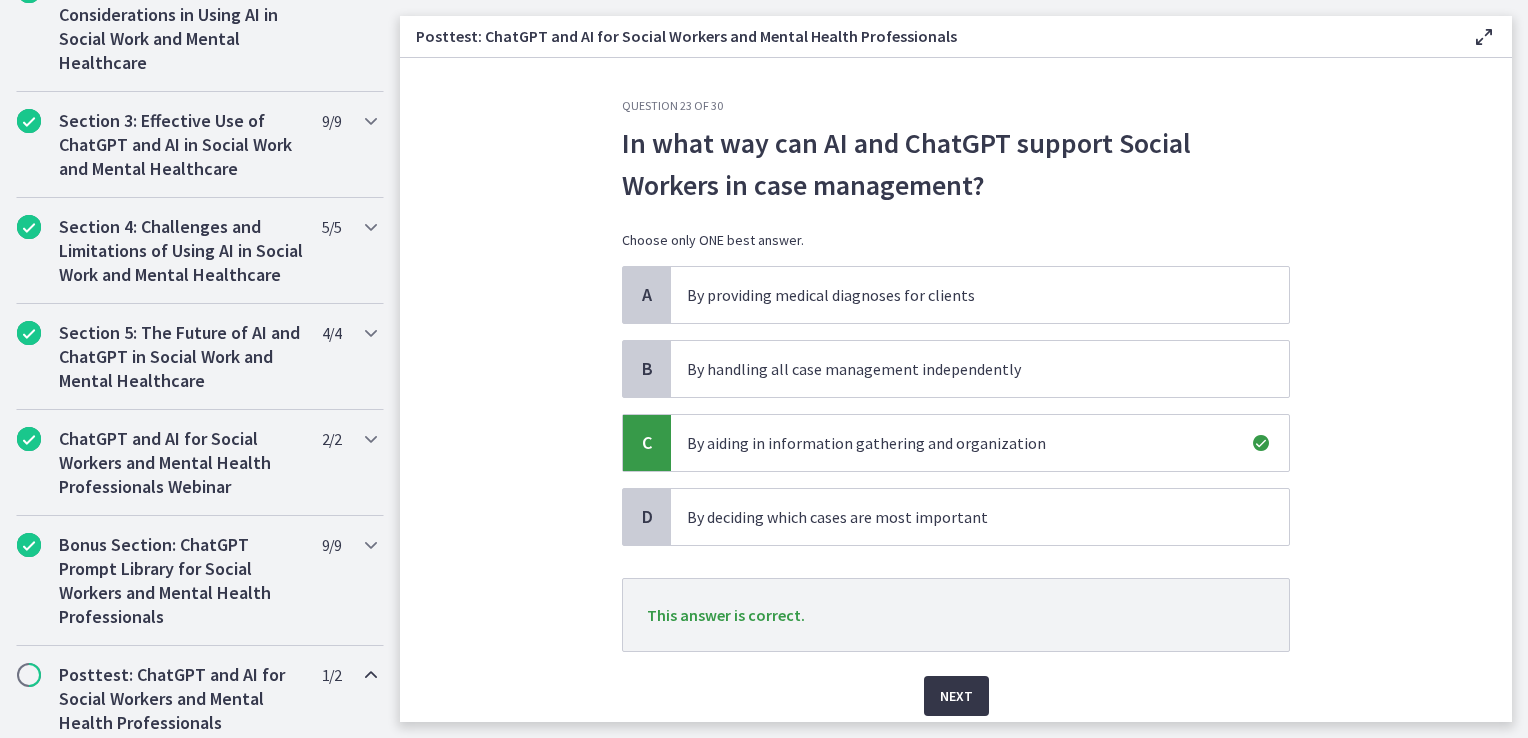 click on "Next" at bounding box center (956, 696) 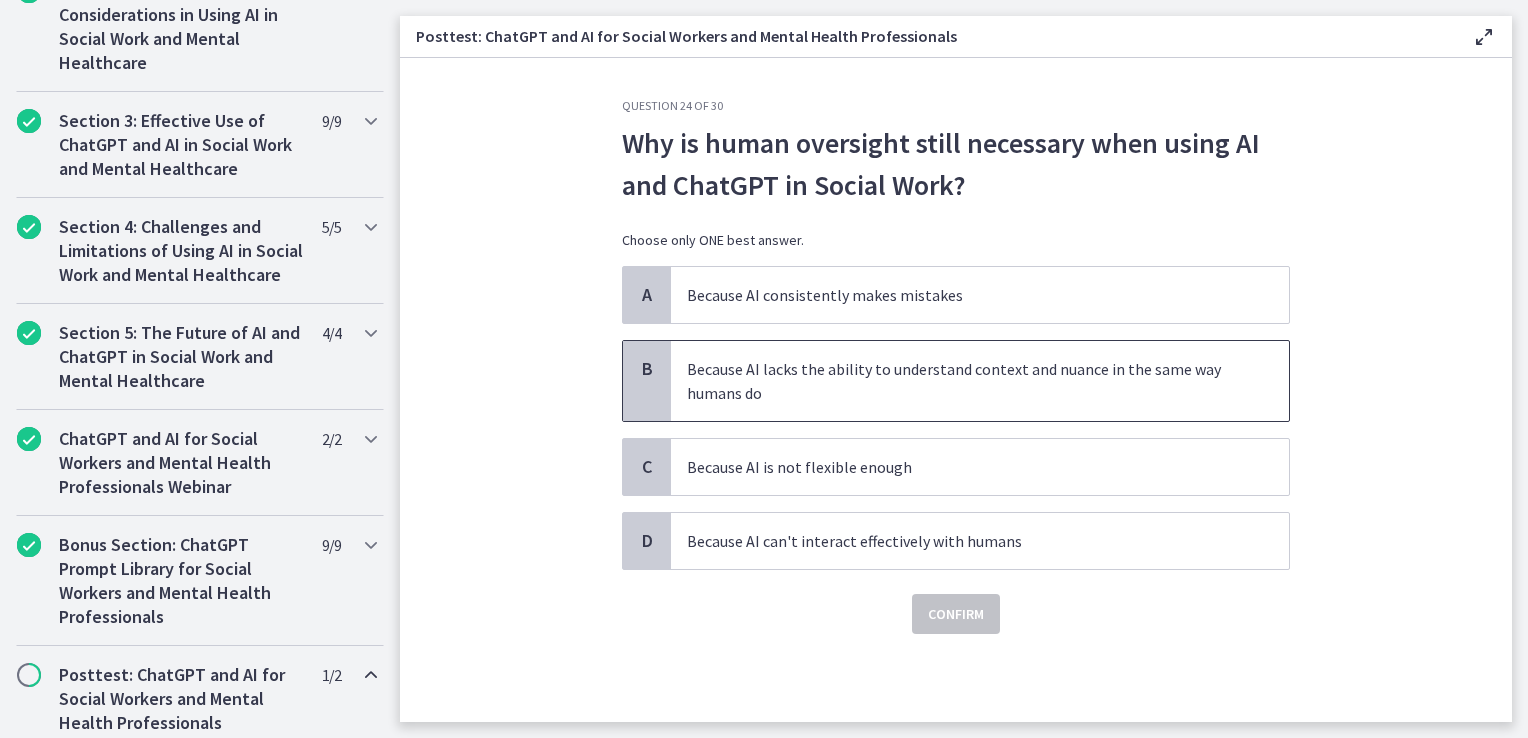 click on "Because AI lacks the ability to understand context and nuance in the same way humans do" at bounding box center [980, 381] 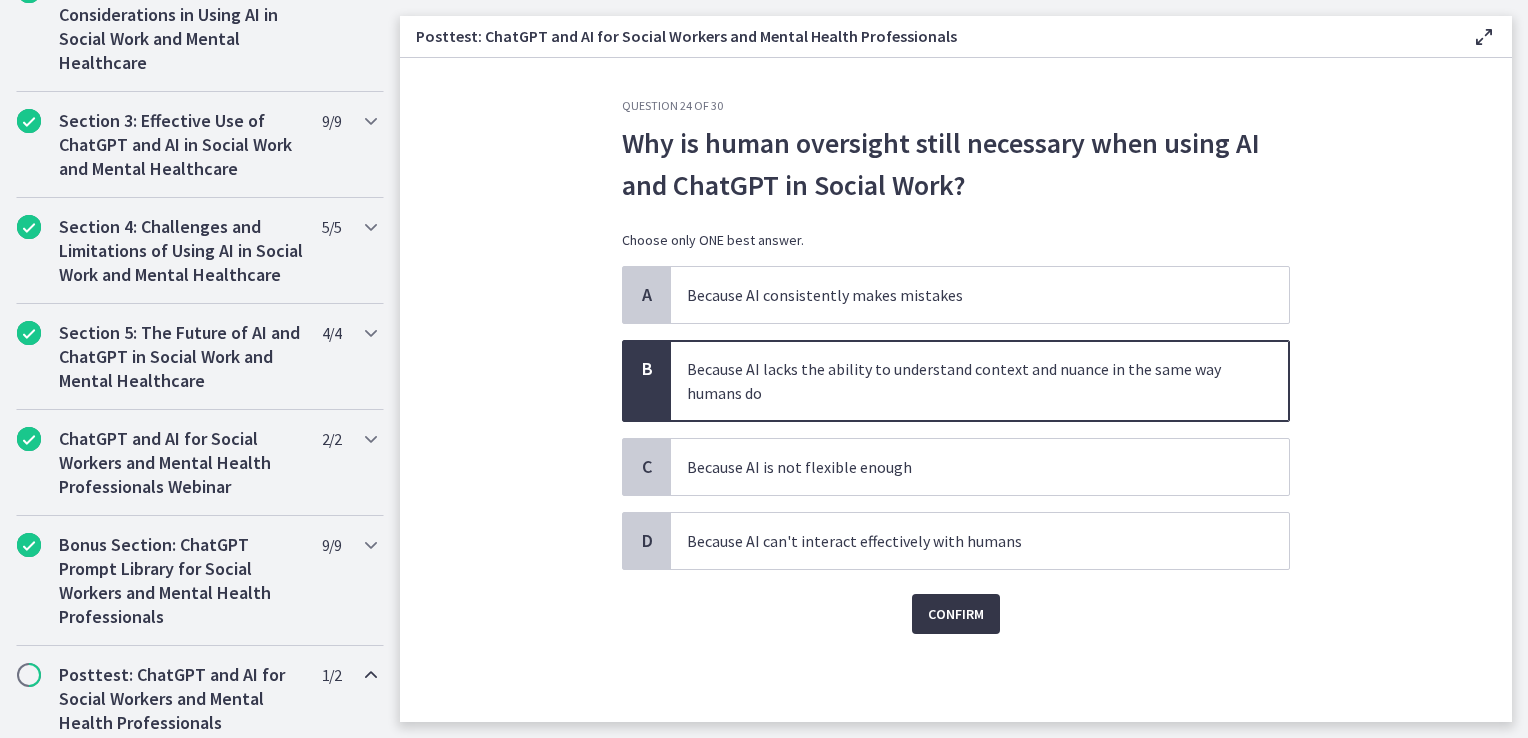 click on "Confirm" at bounding box center (956, 614) 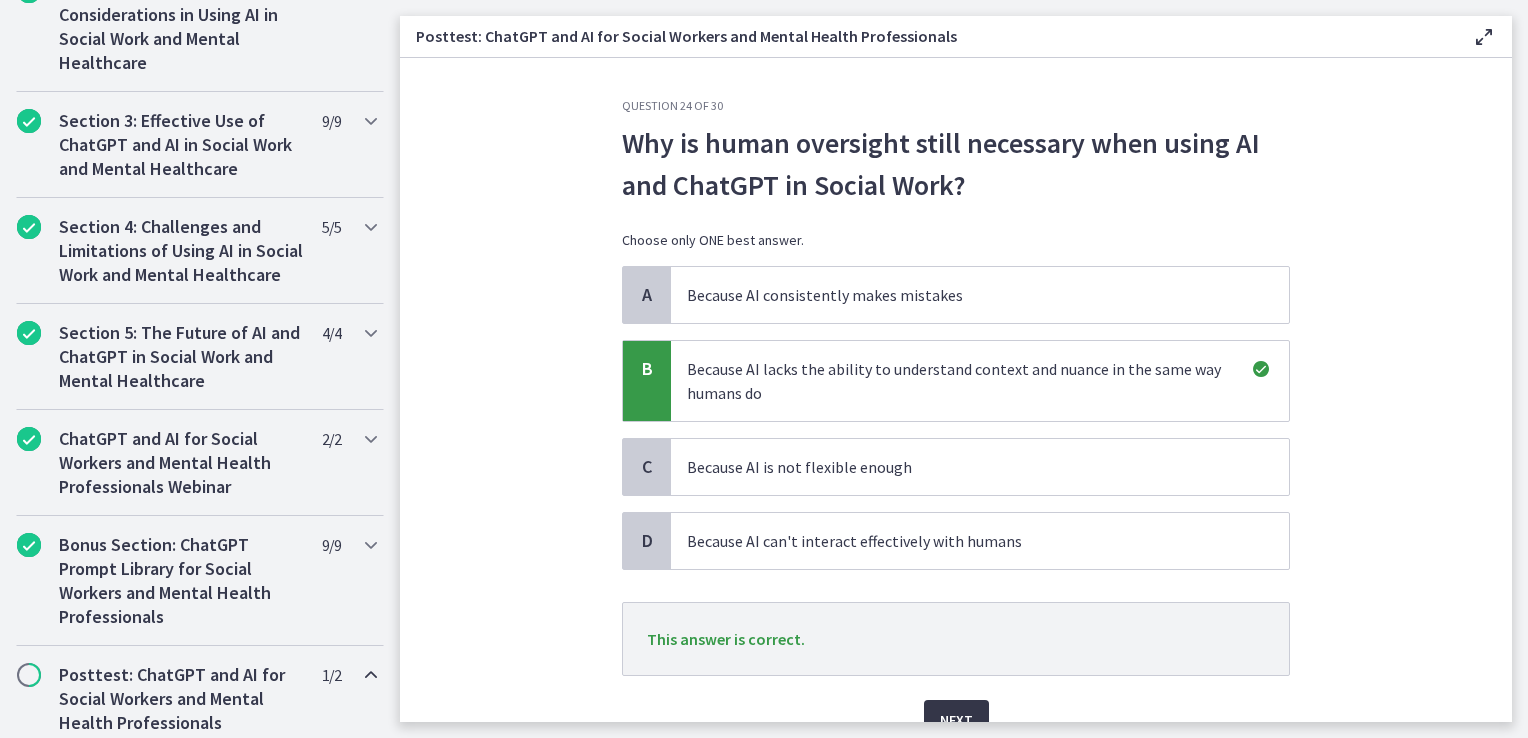 click on "Next" at bounding box center [956, 720] 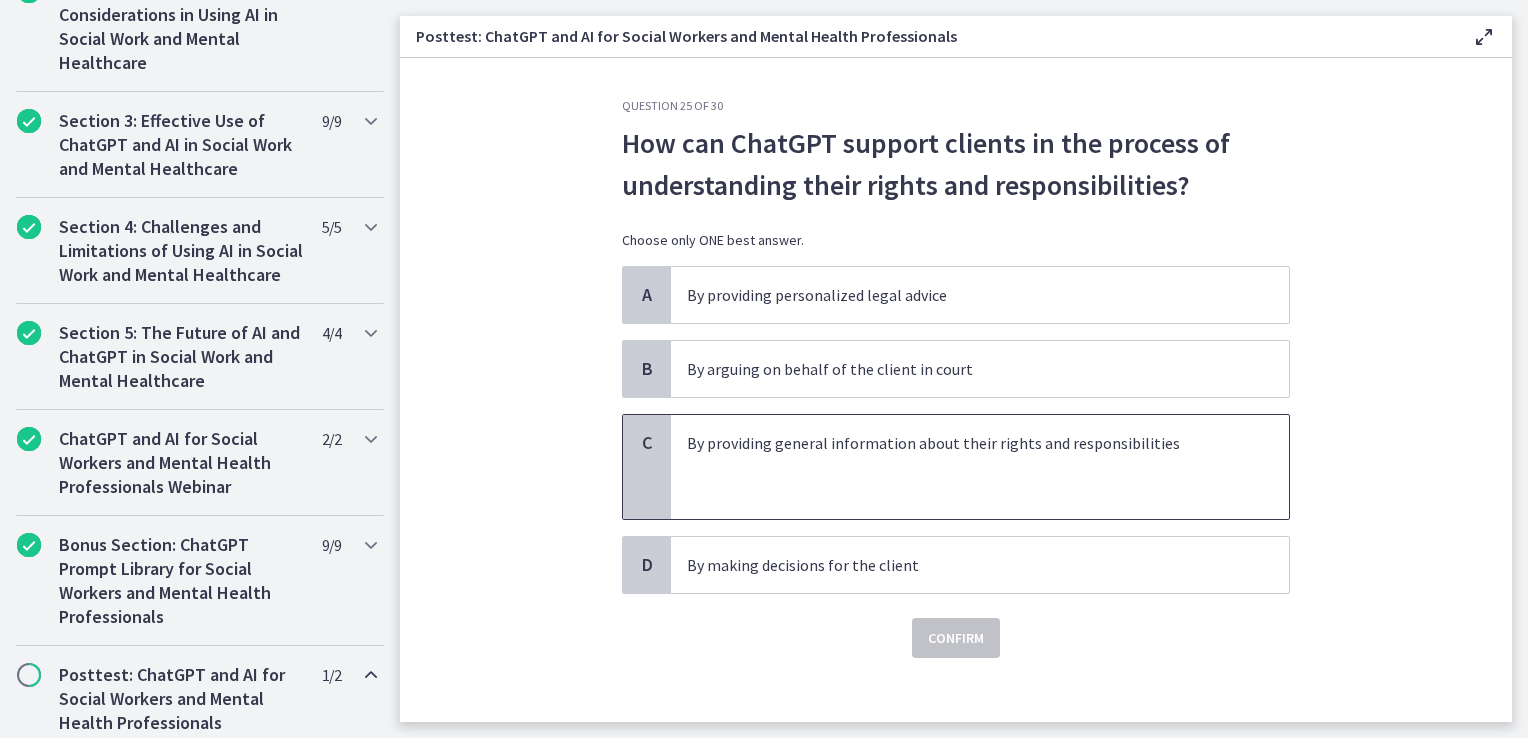 click at bounding box center (960, 467) 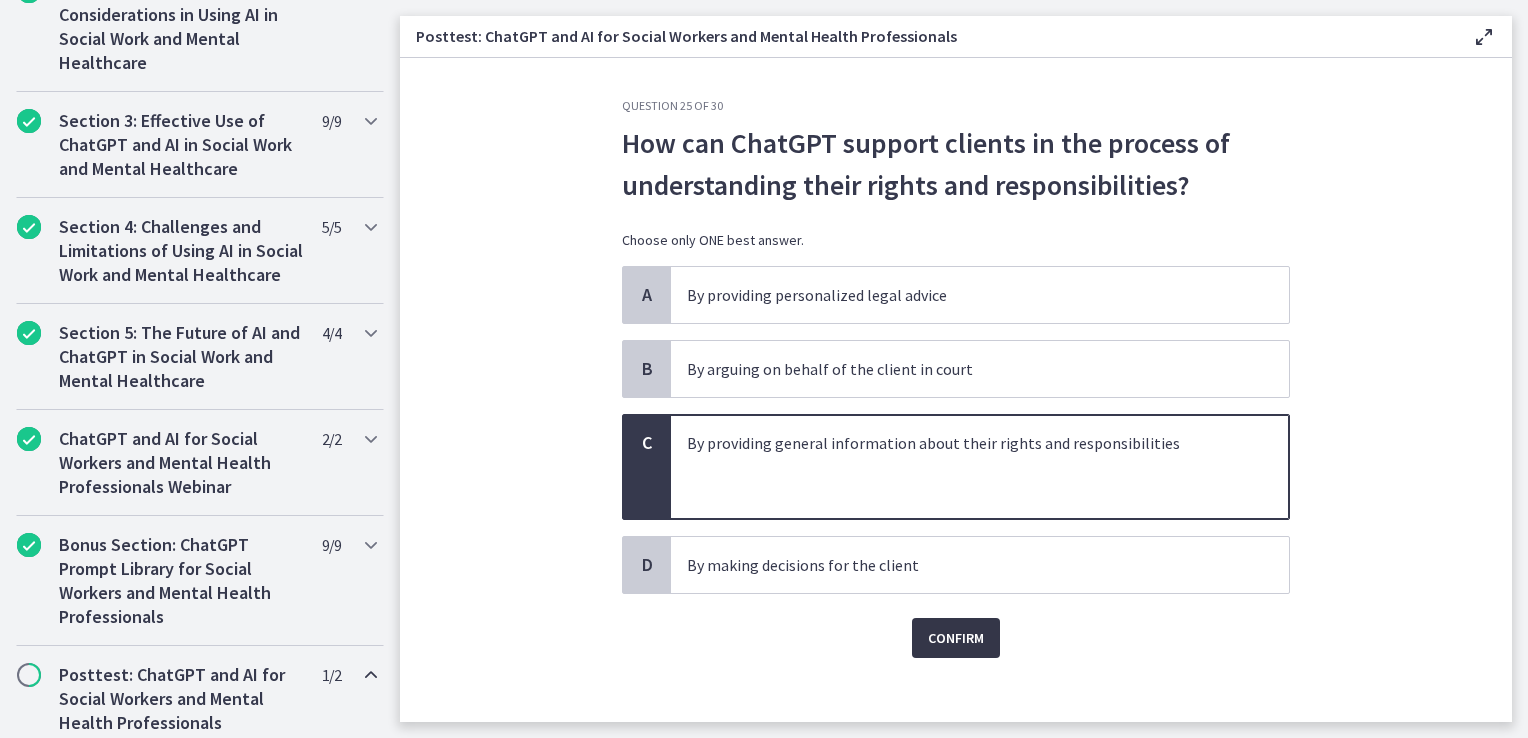 click on "Confirm" at bounding box center (956, 638) 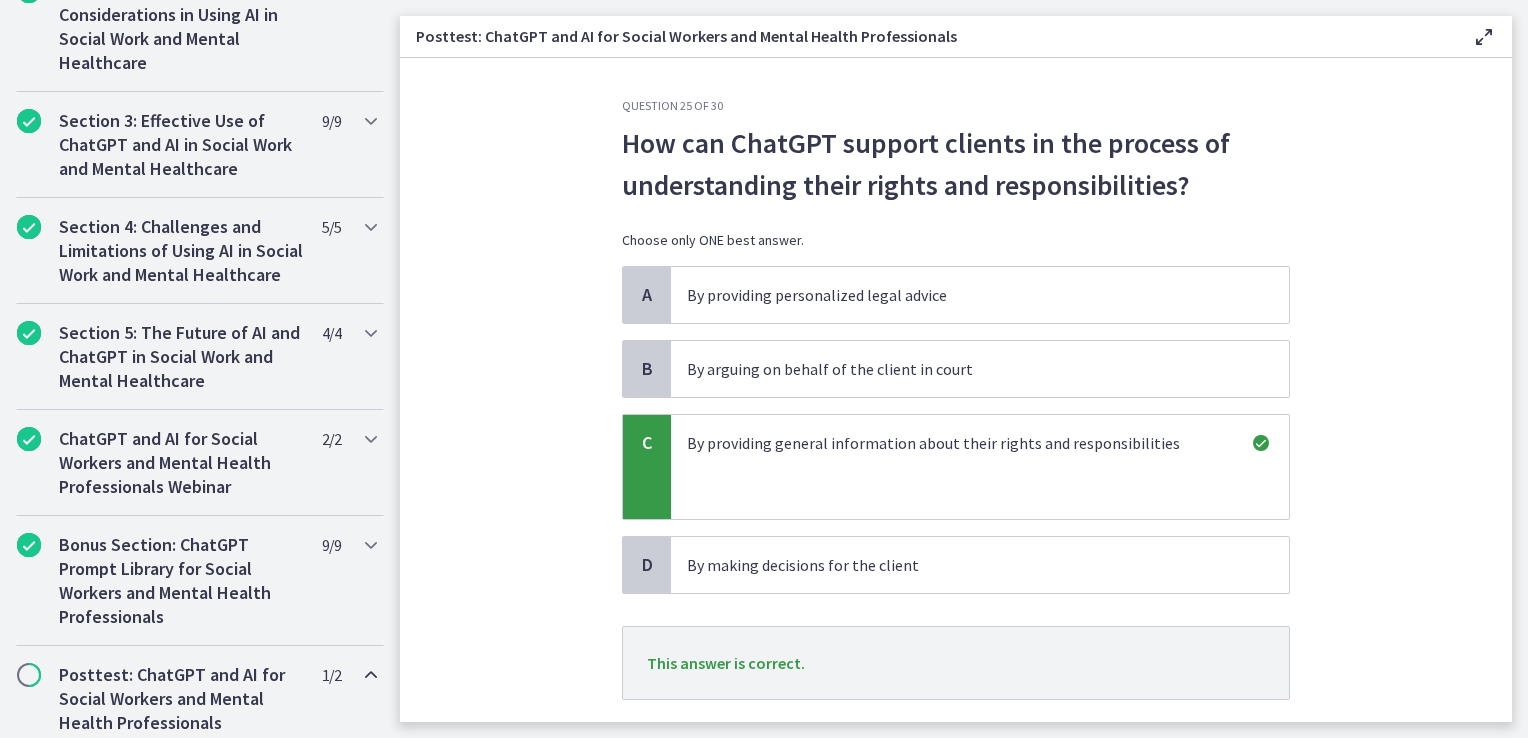 scroll, scrollTop: 100, scrollLeft: 0, axis: vertical 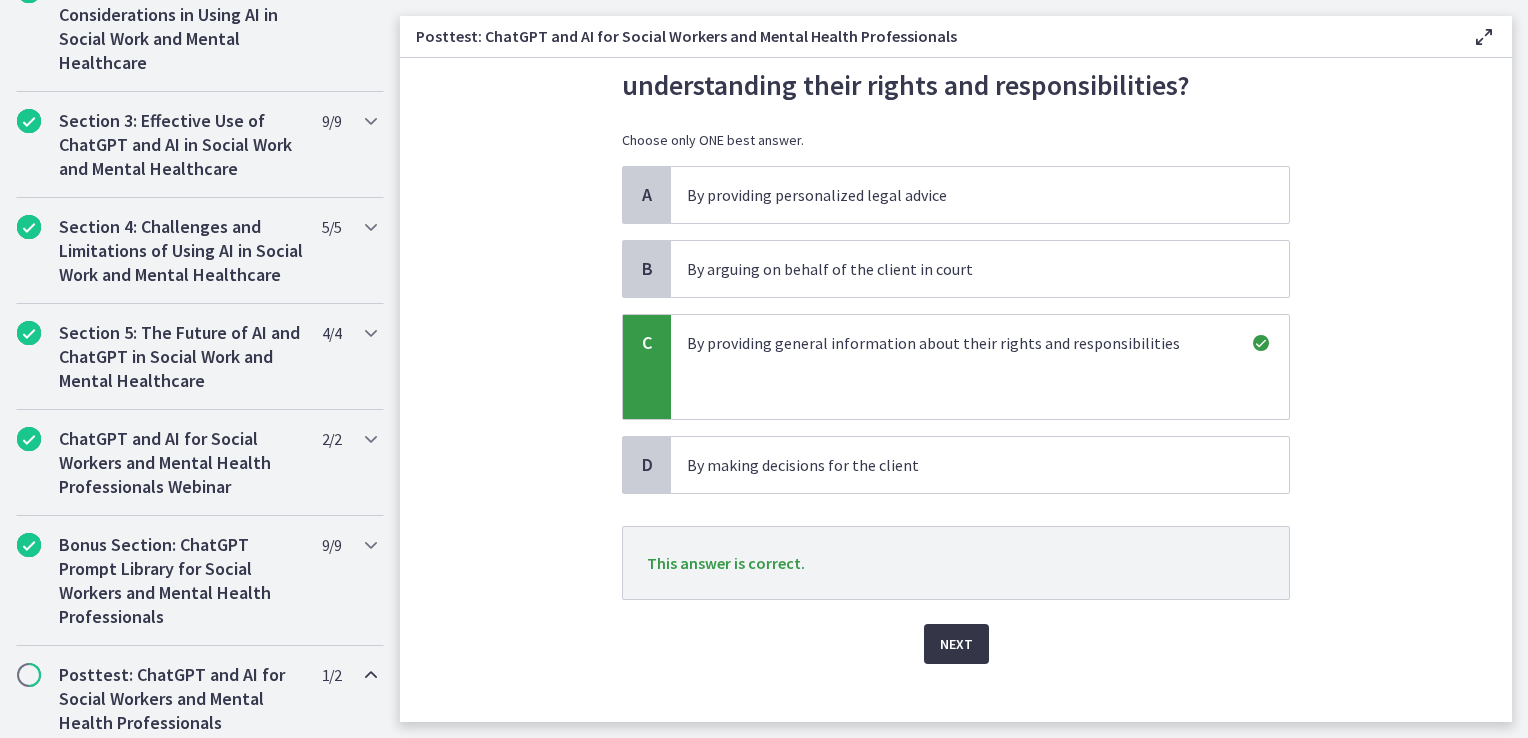 click on "Next" at bounding box center (956, 644) 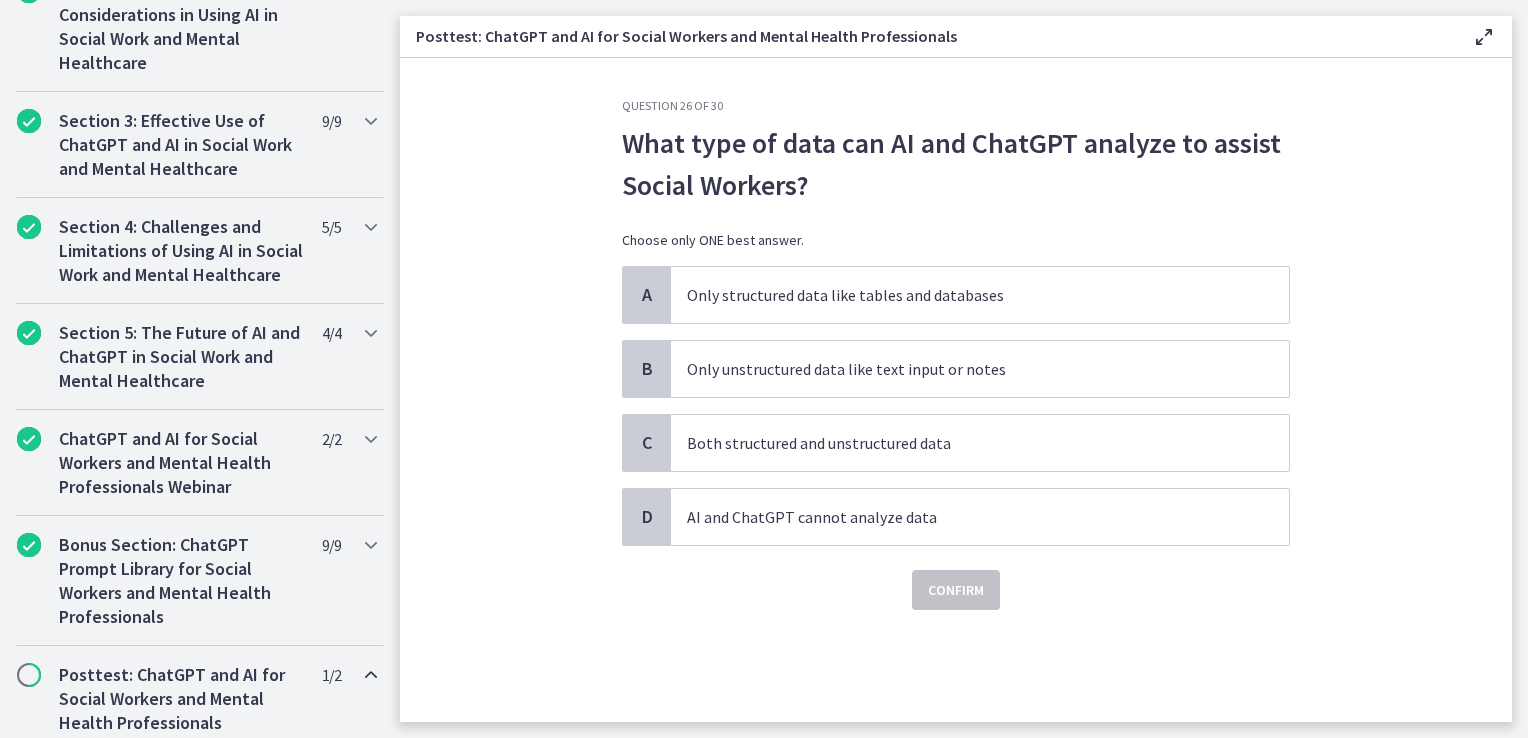 scroll, scrollTop: 0, scrollLeft: 0, axis: both 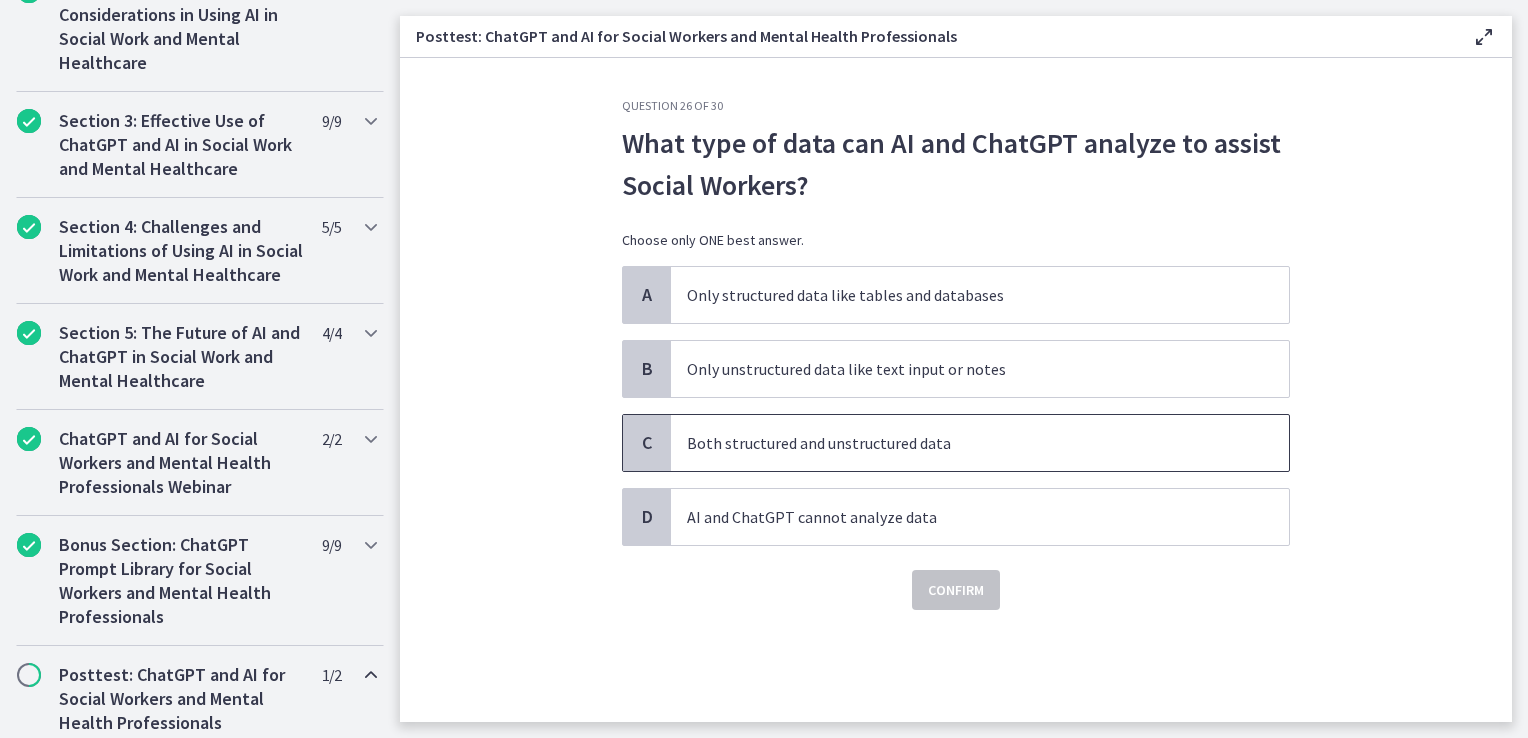 click on "Both structured and unstructured data" at bounding box center (960, 443) 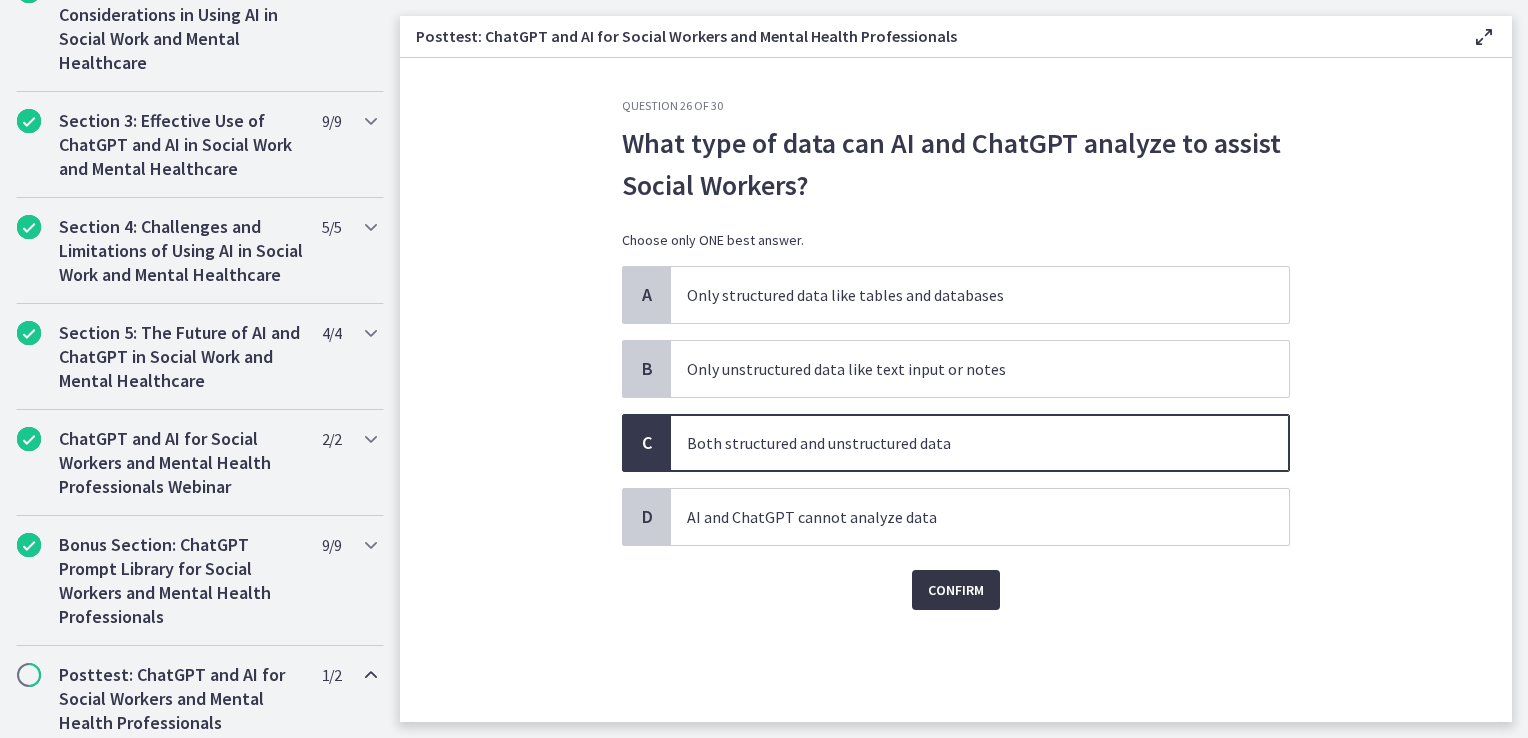 click on "Confirm" at bounding box center [956, 590] 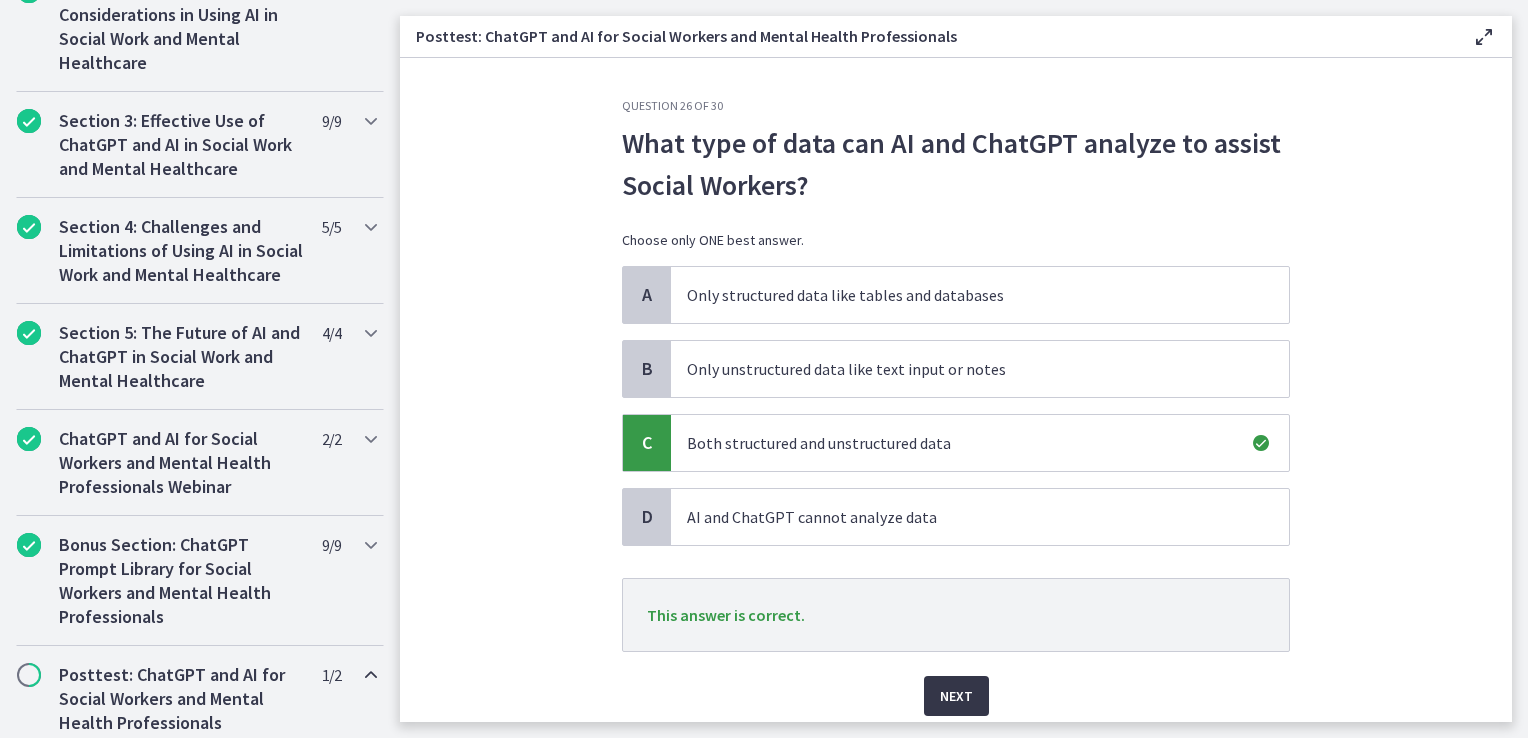click on "Next" at bounding box center [956, 696] 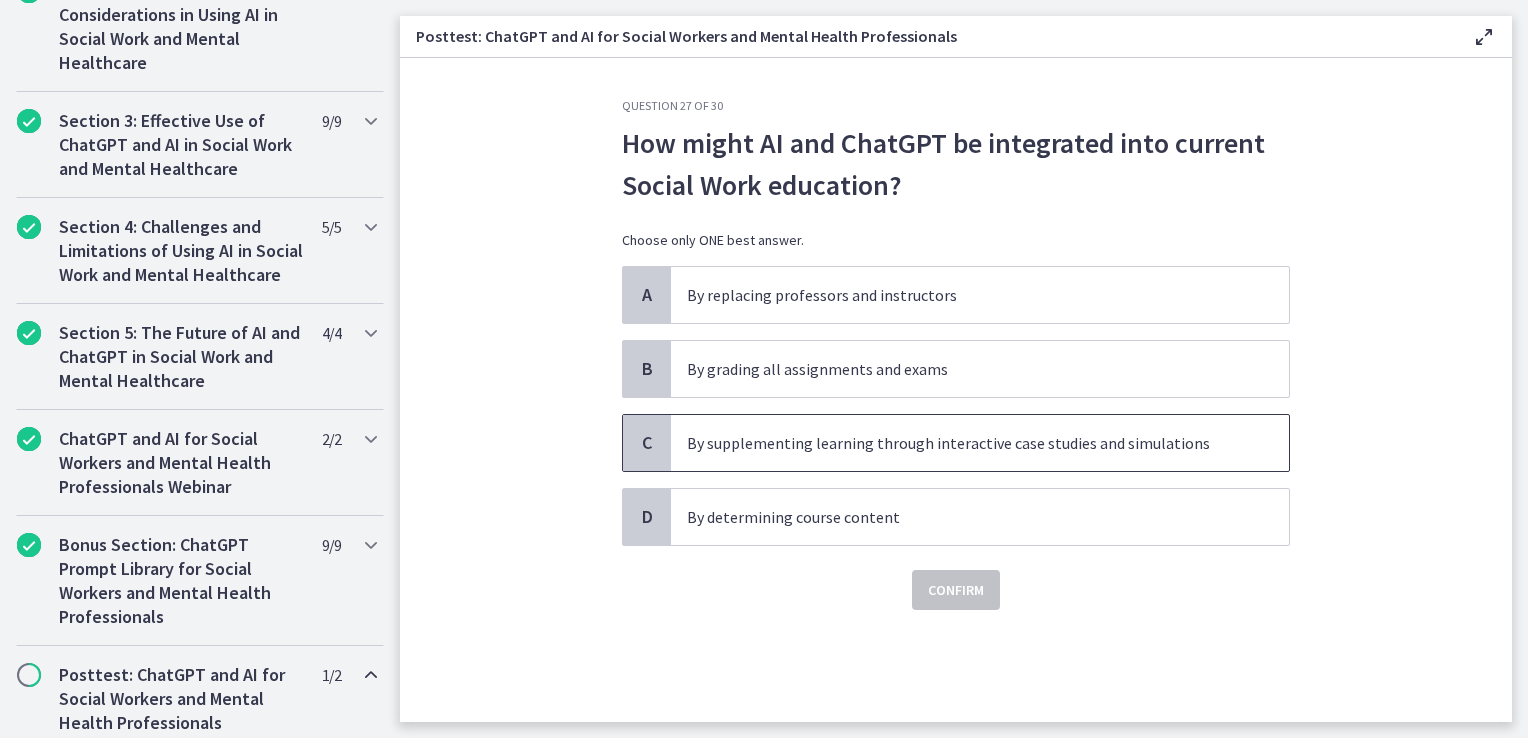click on "By supplementing learning through interactive case studies and simulations" at bounding box center (980, 443) 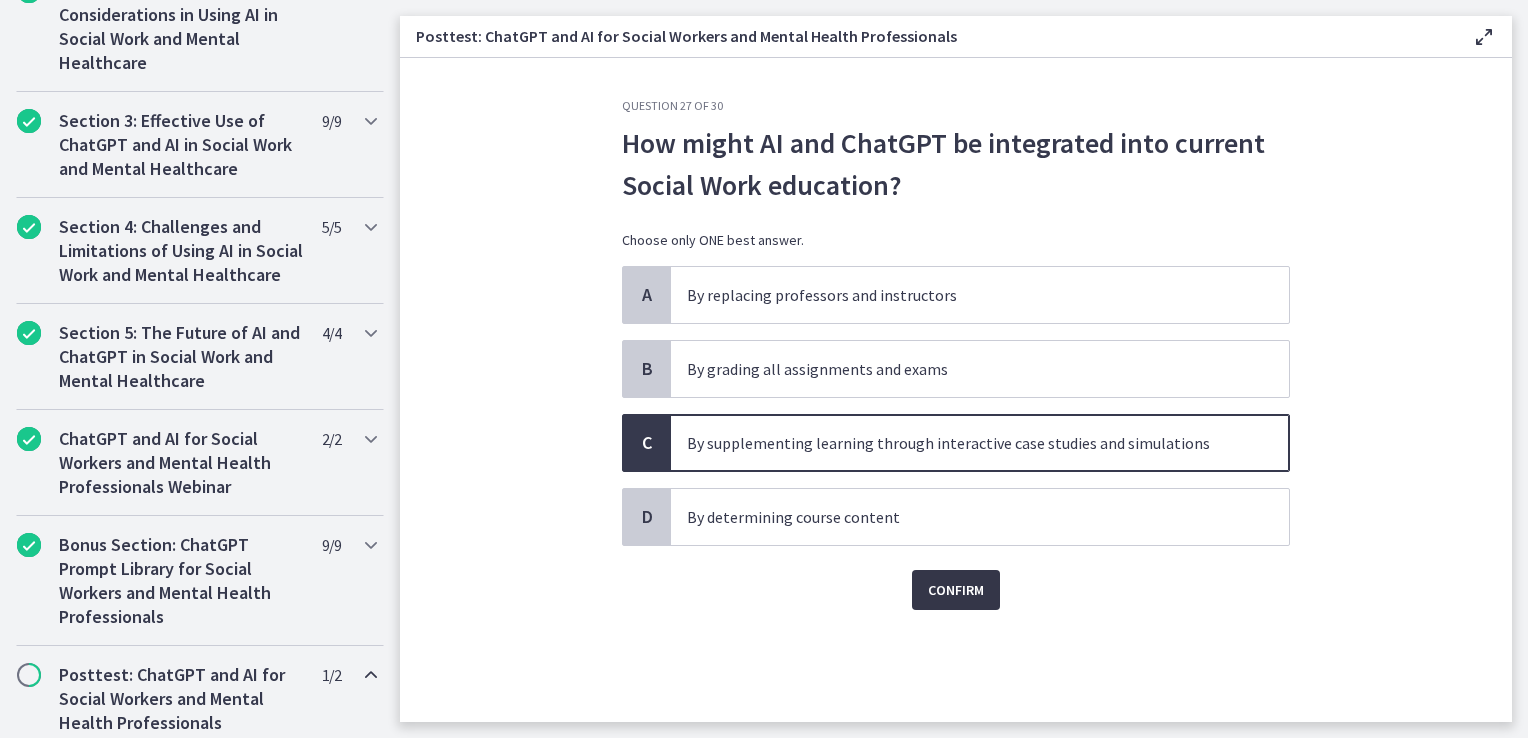 click on "Confirm" at bounding box center [956, 590] 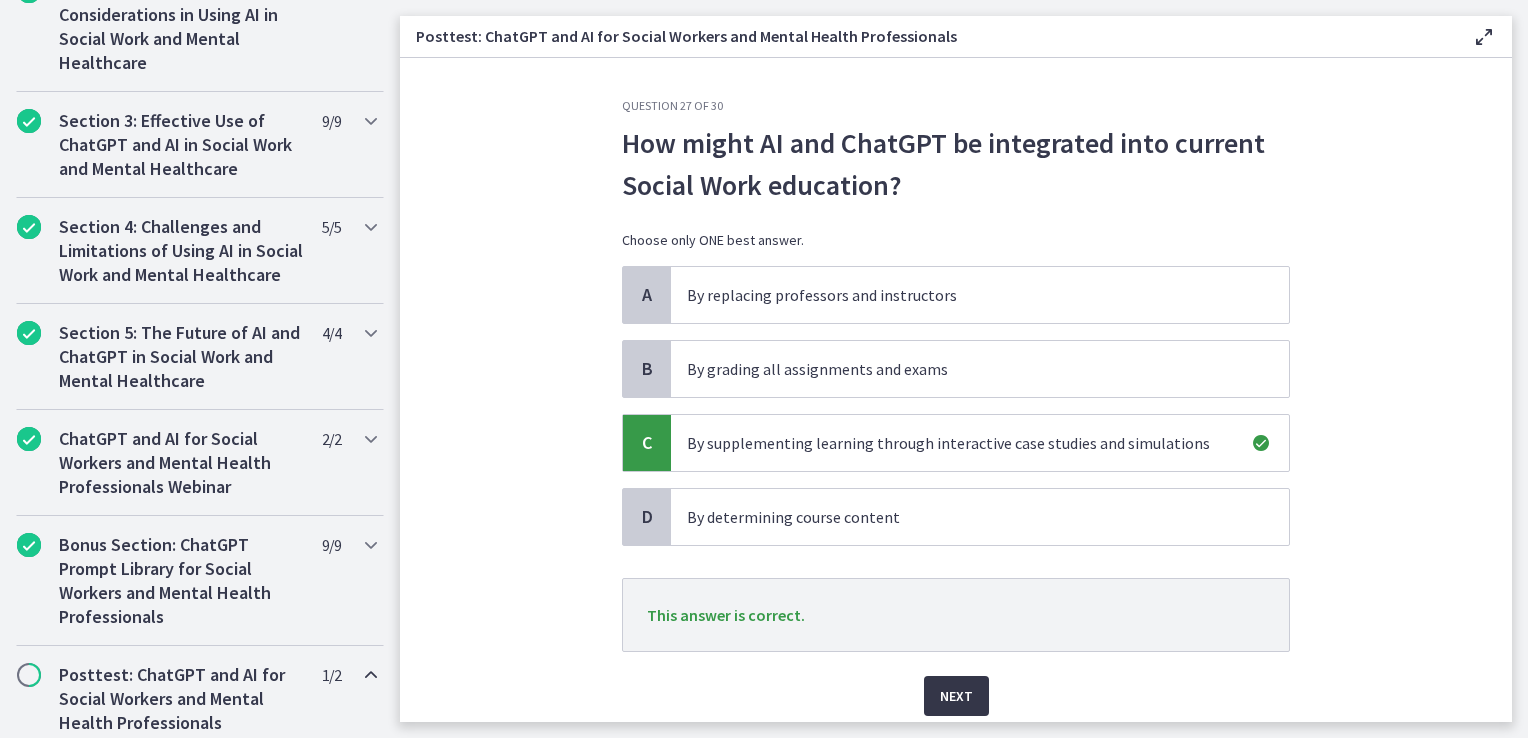 click on "Next" at bounding box center (956, 696) 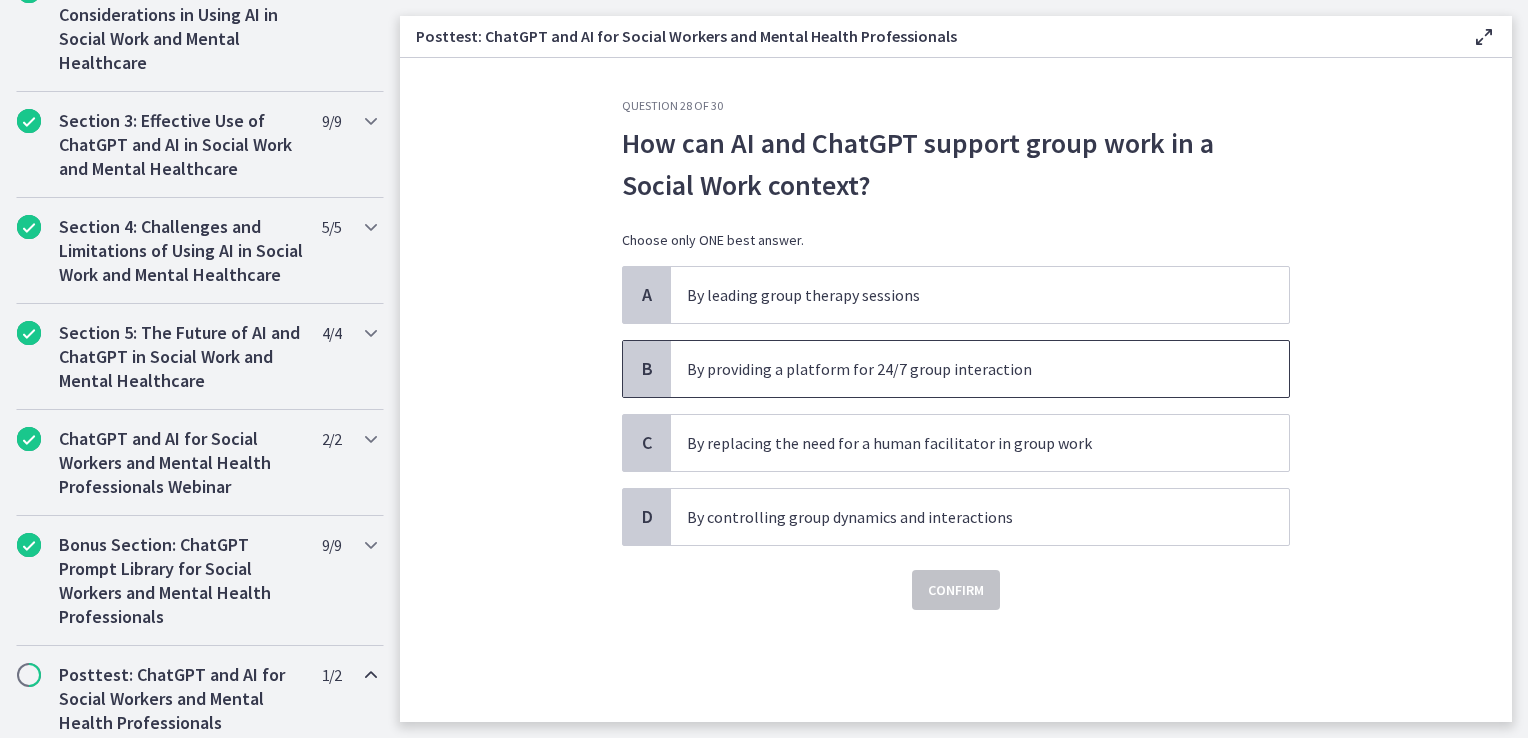 click on "By providing a platform for 24/7 group interaction" at bounding box center (960, 369) 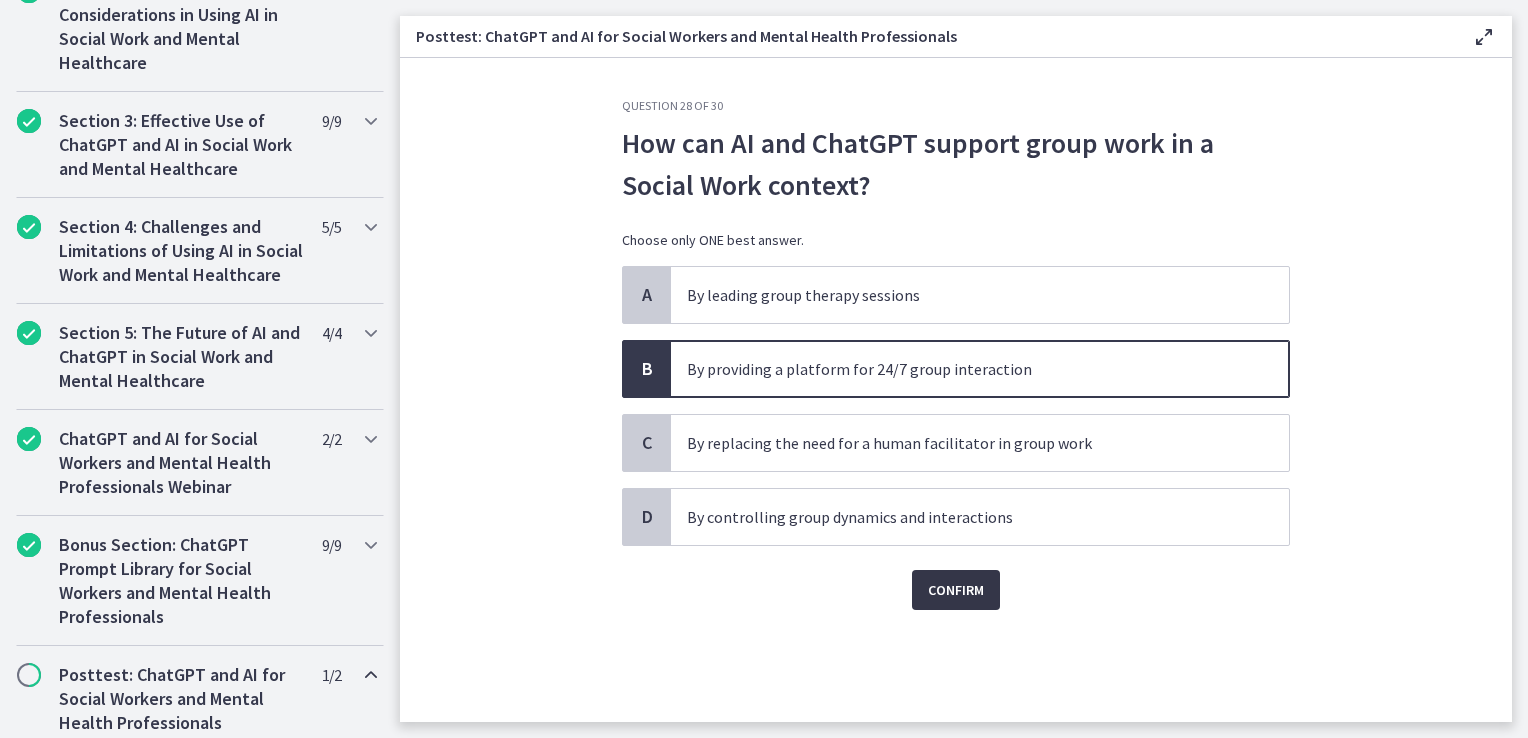 click on "Confirm" at bounding box center (956, 590) 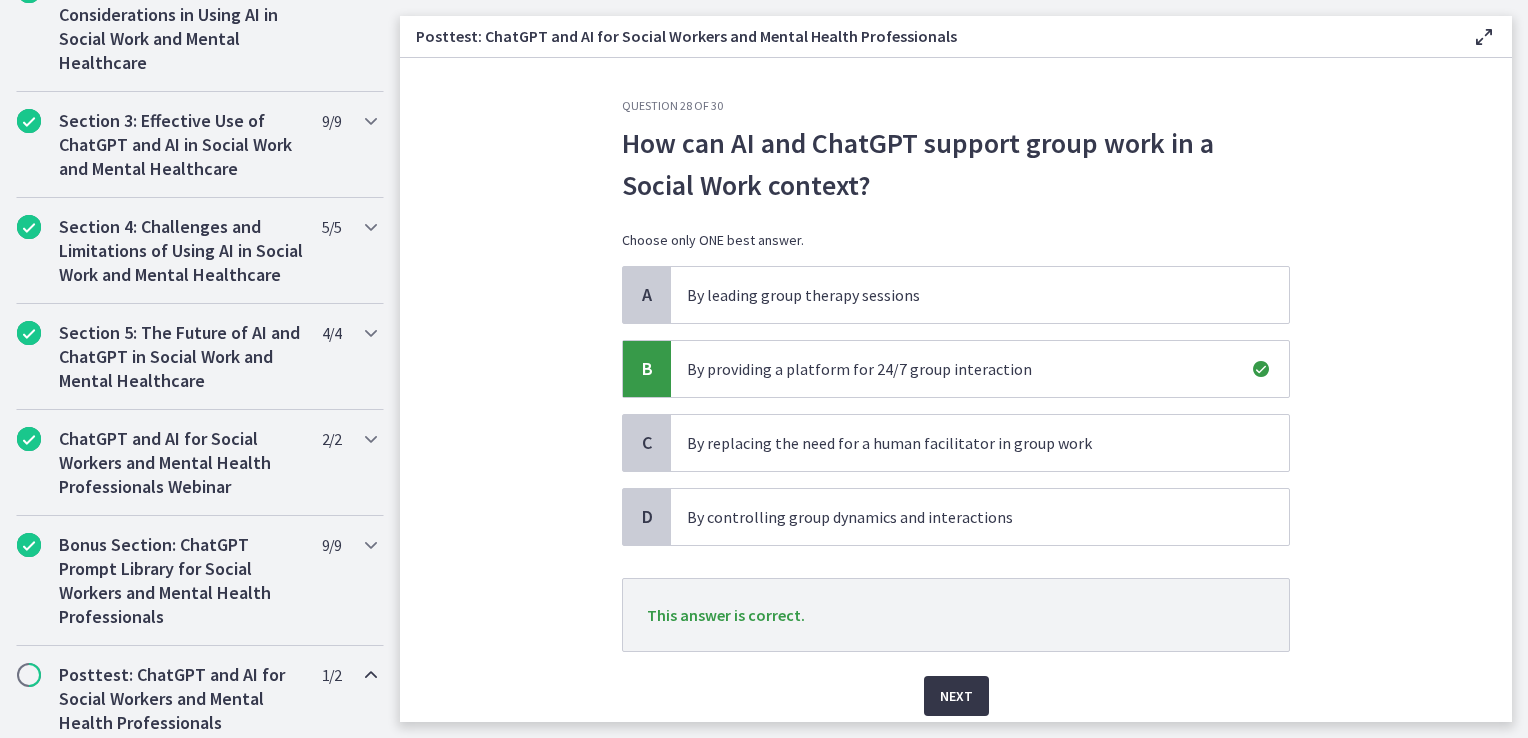 click on "Next" at bounding box center (956, 696) 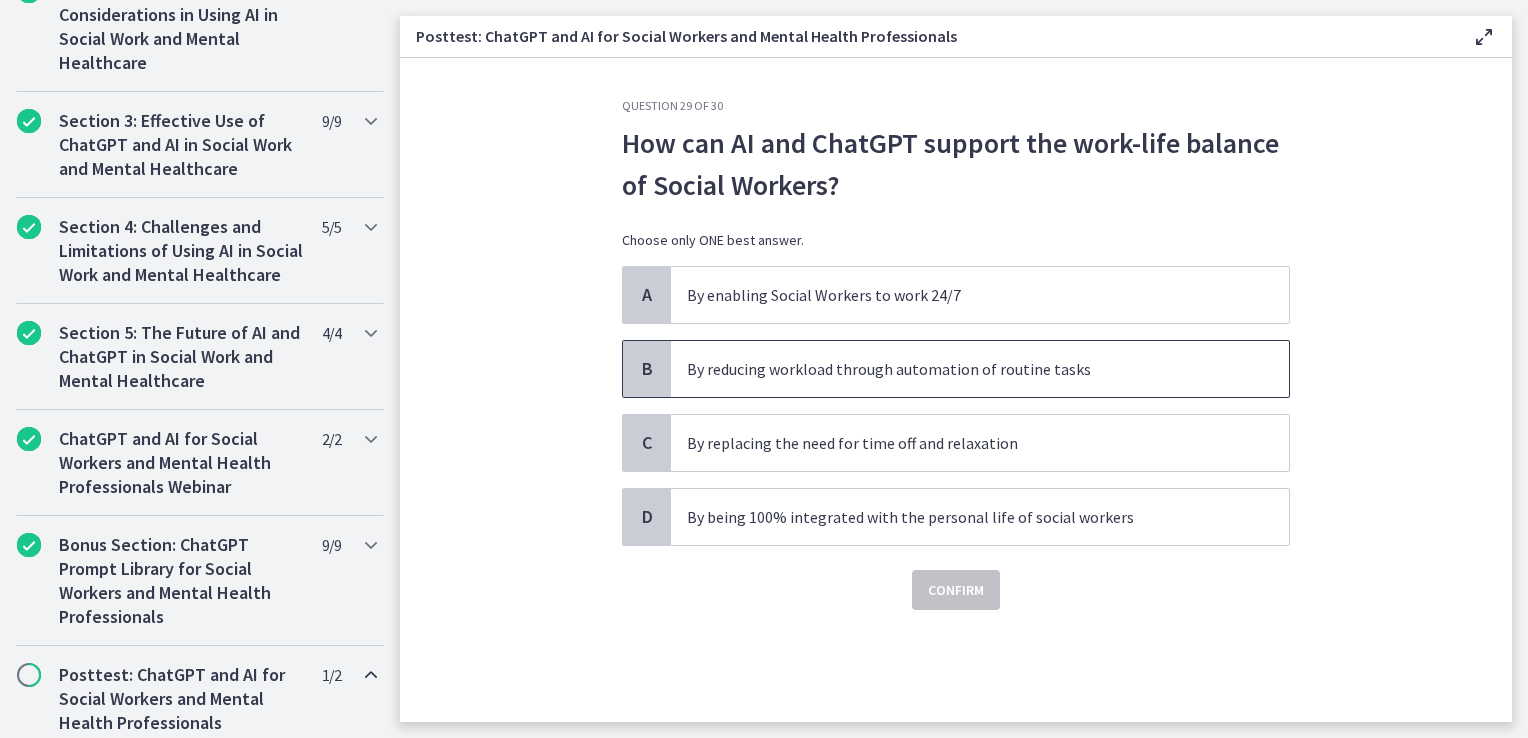 click on "By reducing workload through automation of routine tasks" at bounding box center (980, 369) 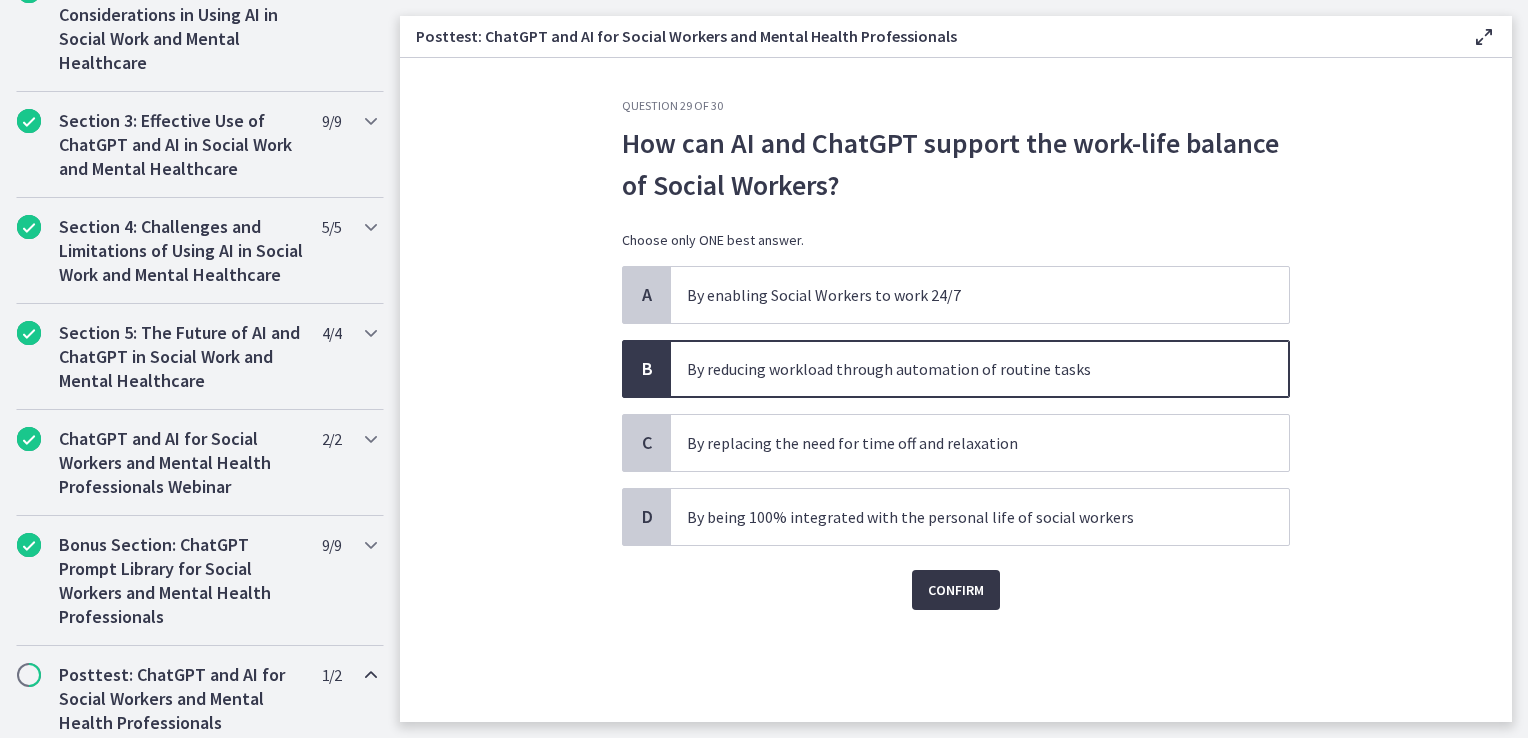 click on "Confirm" at bounding box center [956, 590] 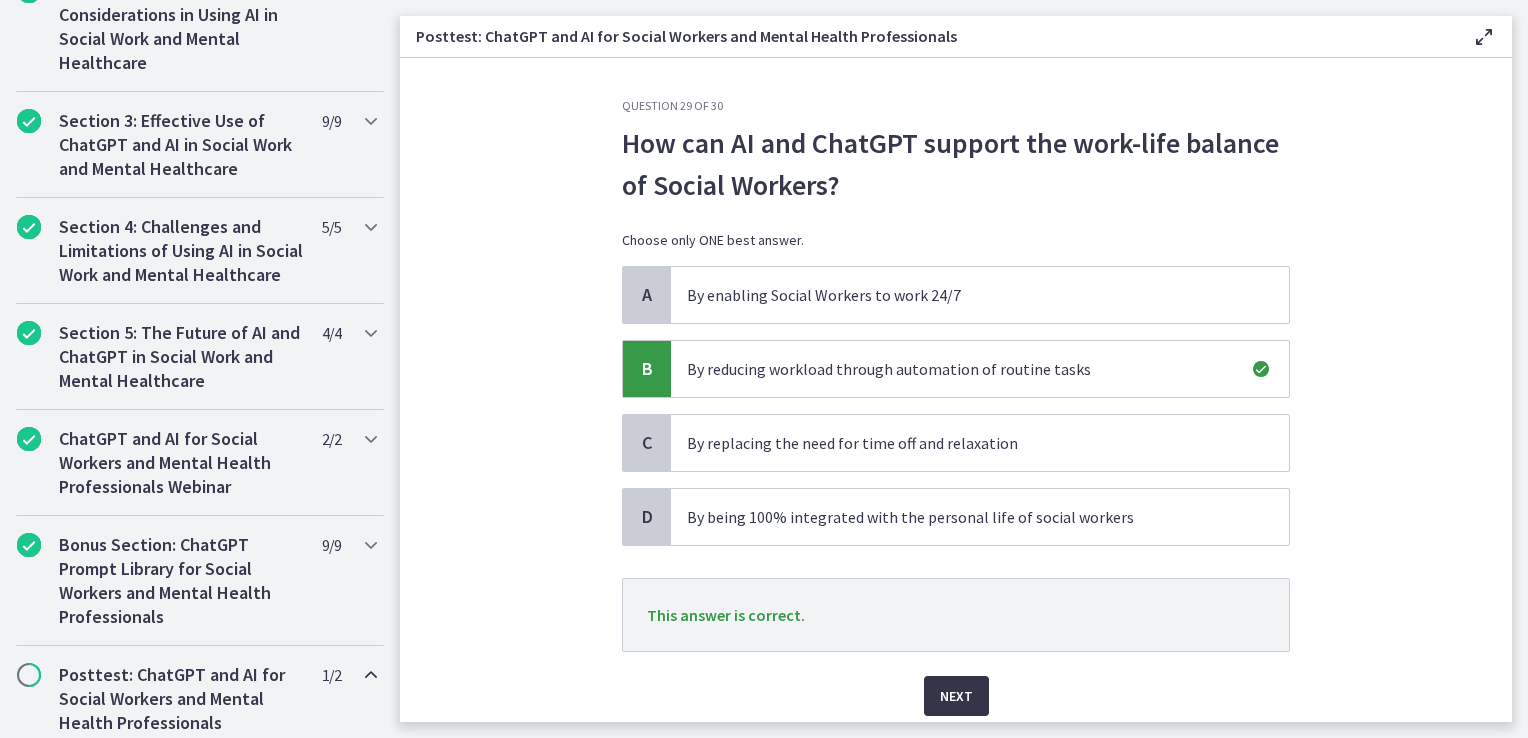click on "Next" at bounding box center (956, 696) 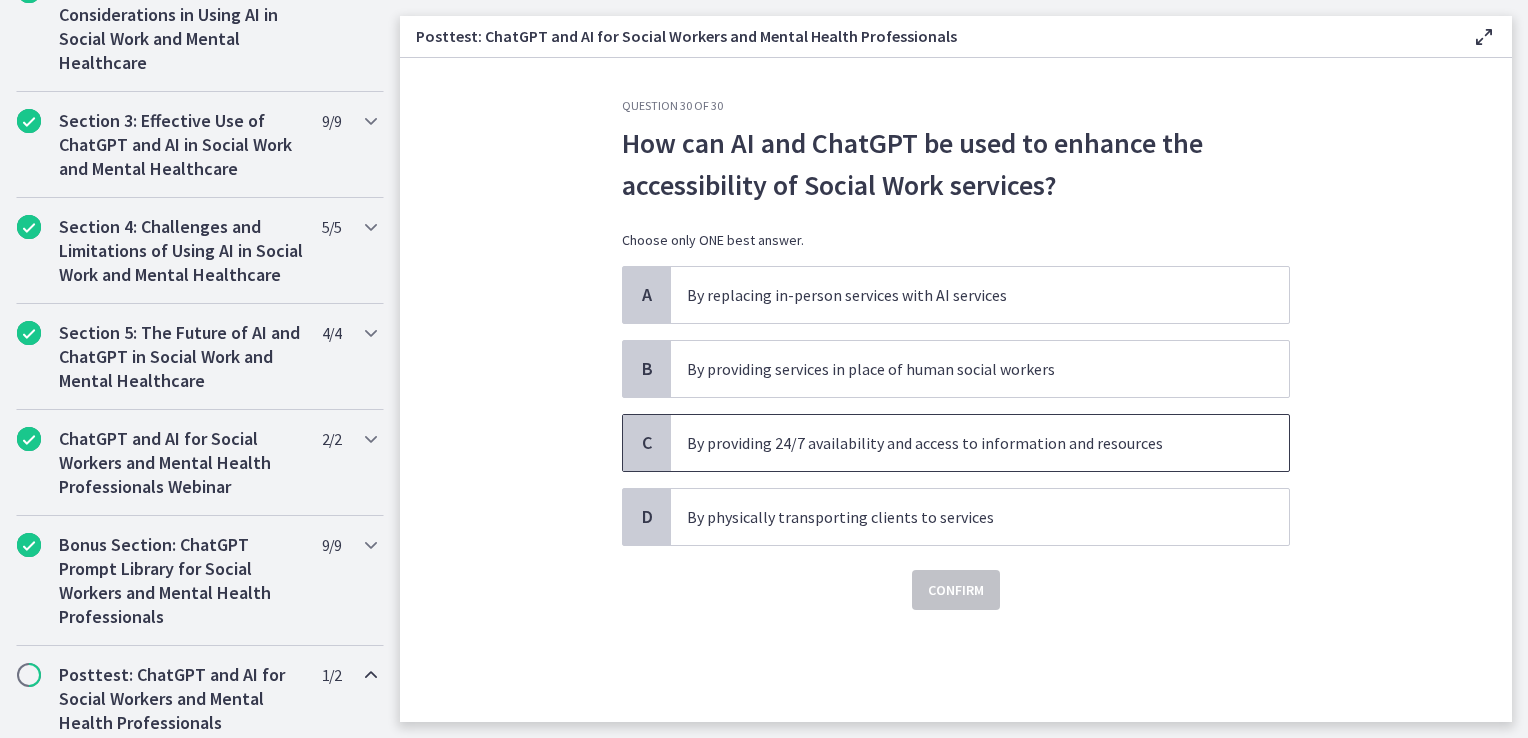 click on "By providing 24/7 availability and access to information and resources" at bounding box center [960, 443] 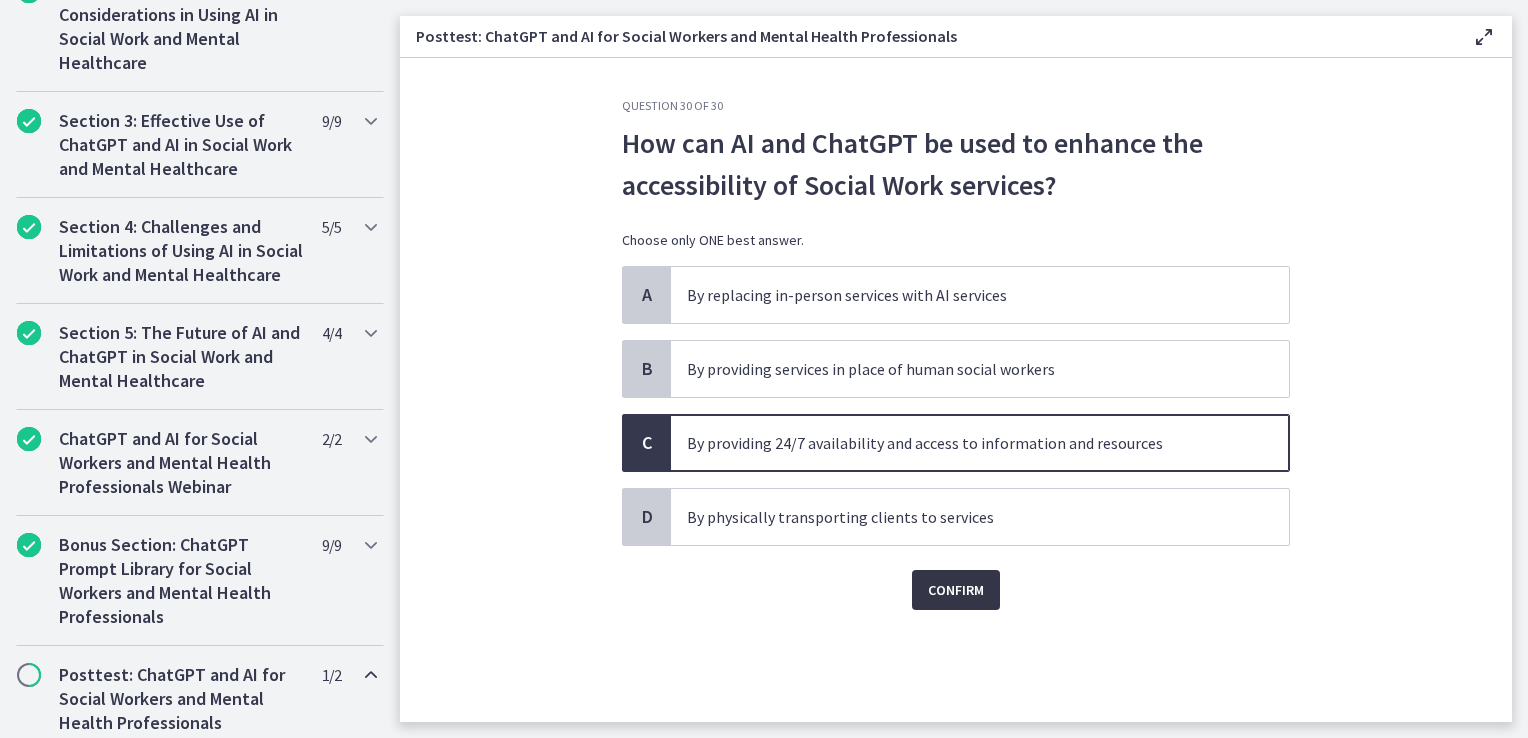 click on "Confirm" at bounding box center (956, 590) 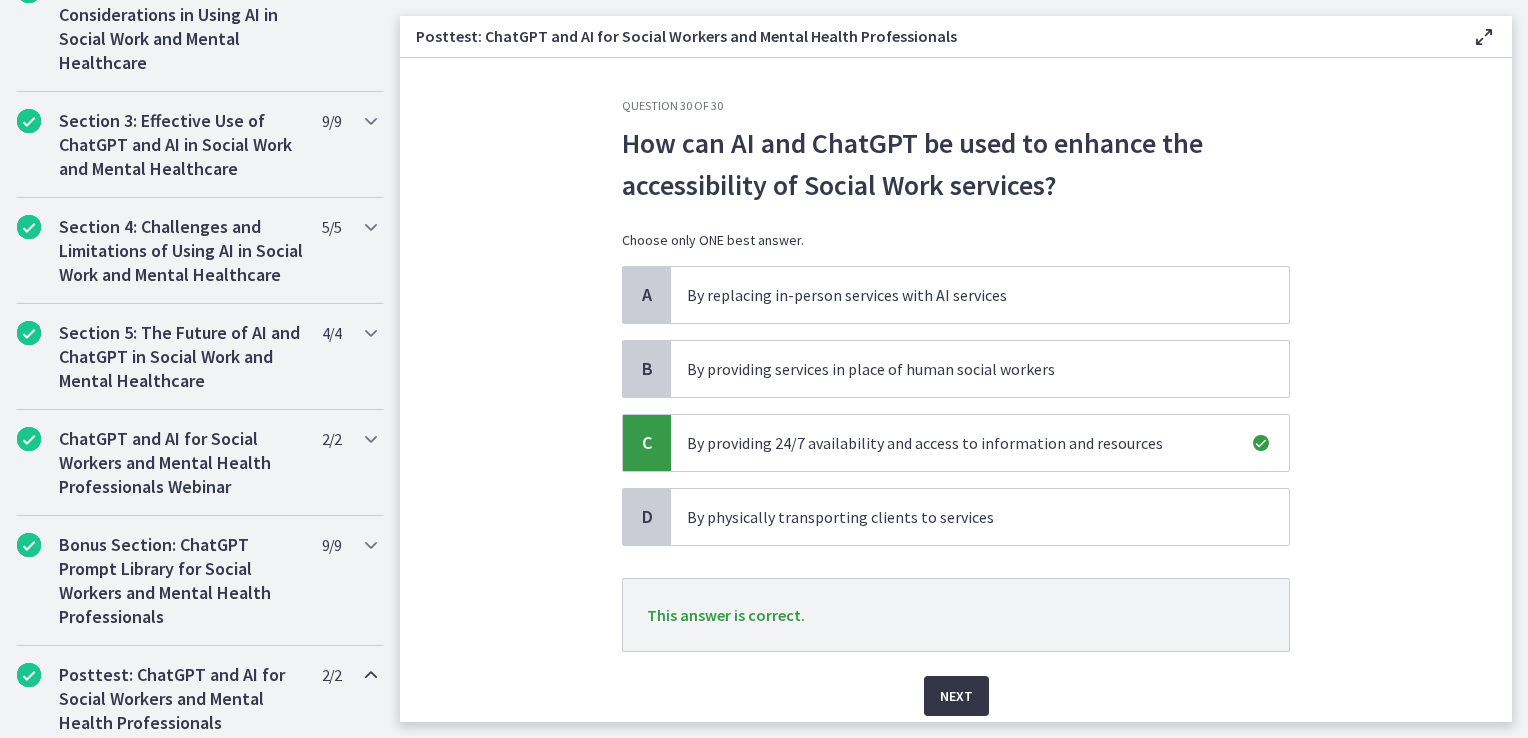 click on "Next" at bounding box center [956, 696] 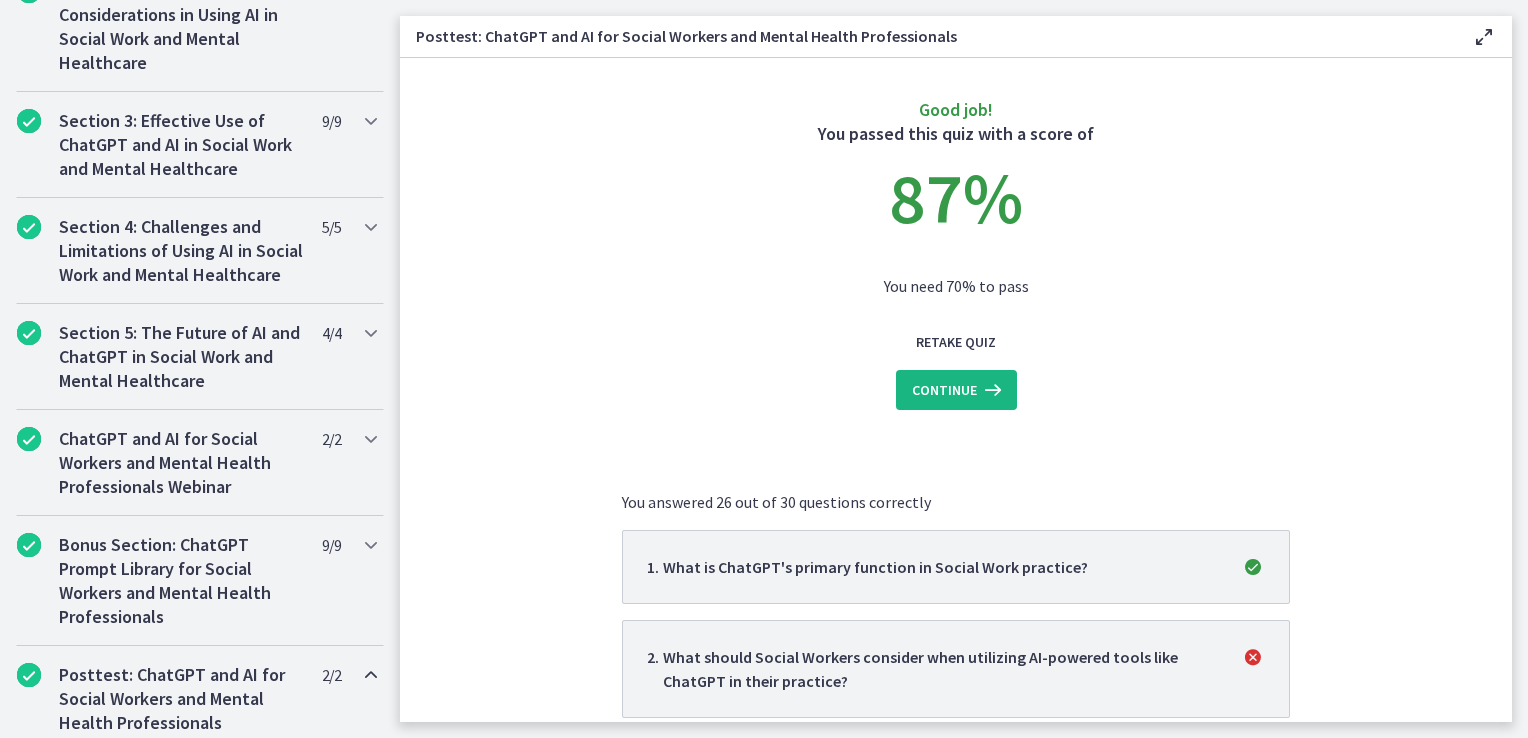 click on "Continue" at bounding box center [944, 390] 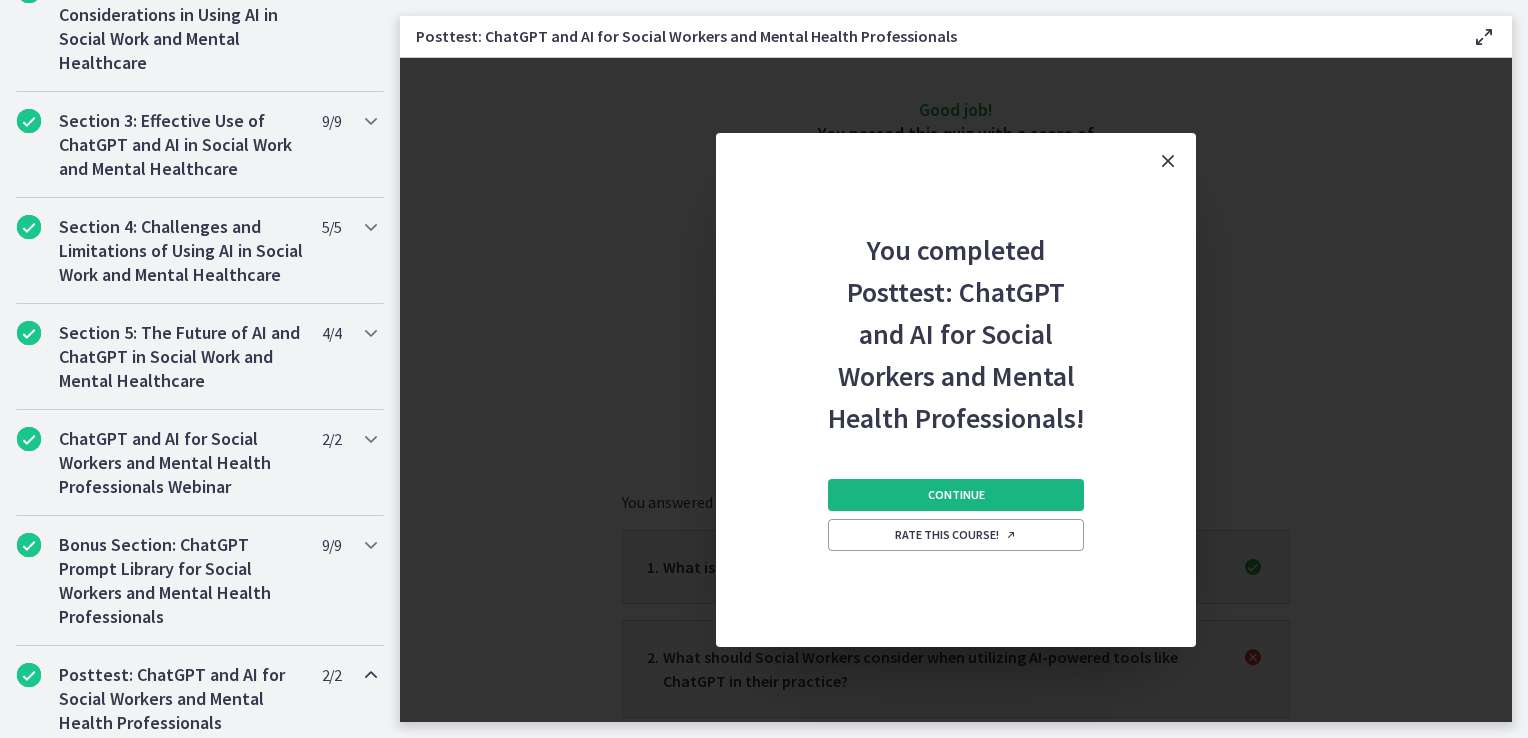 click on "Continue" at bounding box center (956, 495) 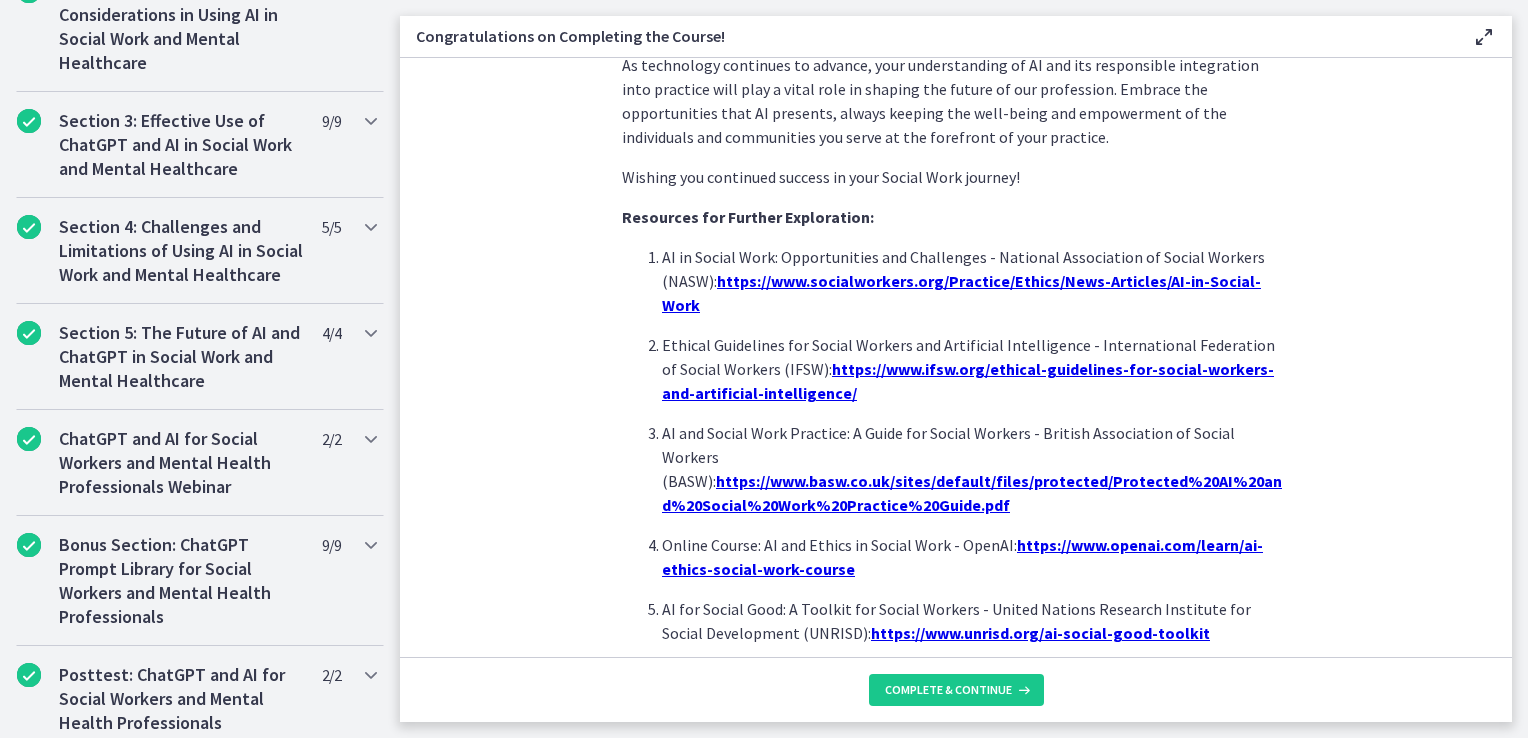scroll, scrollTop: 1732, scrollLeft: 0, axis: vertical 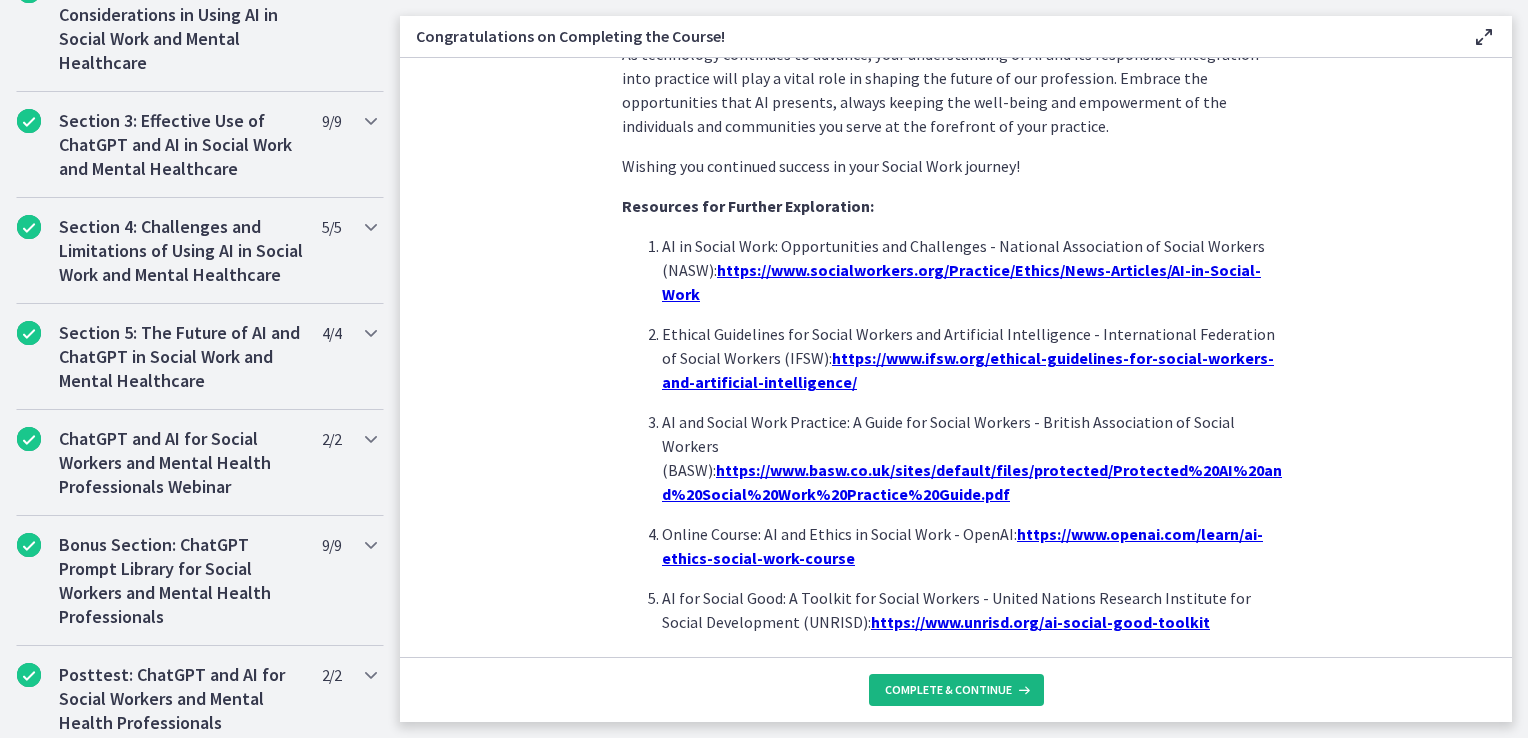 click on "Complete & continue" at bounding box center [948, 690] 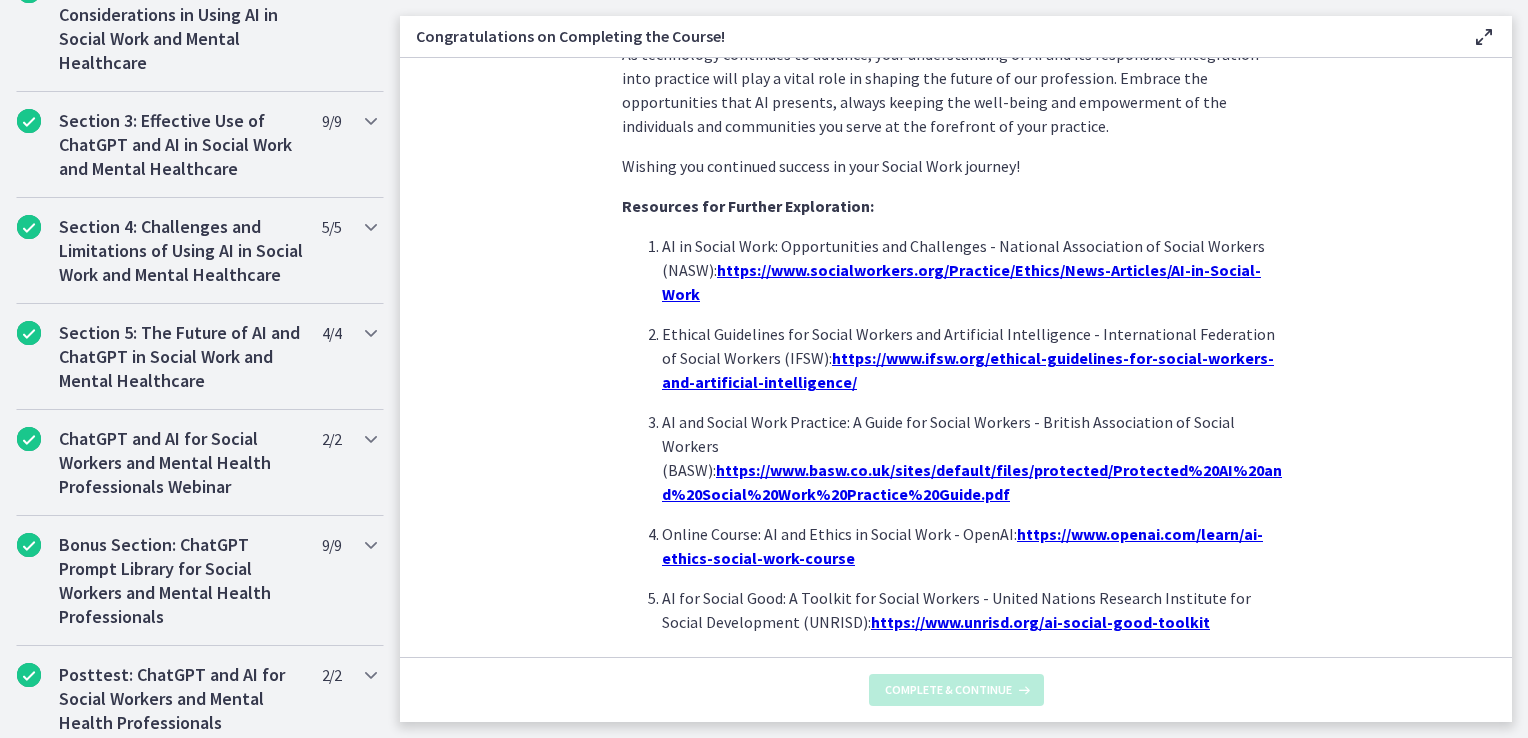 scroll, scrollTop: 0, scrollLeft: 0, axis: both 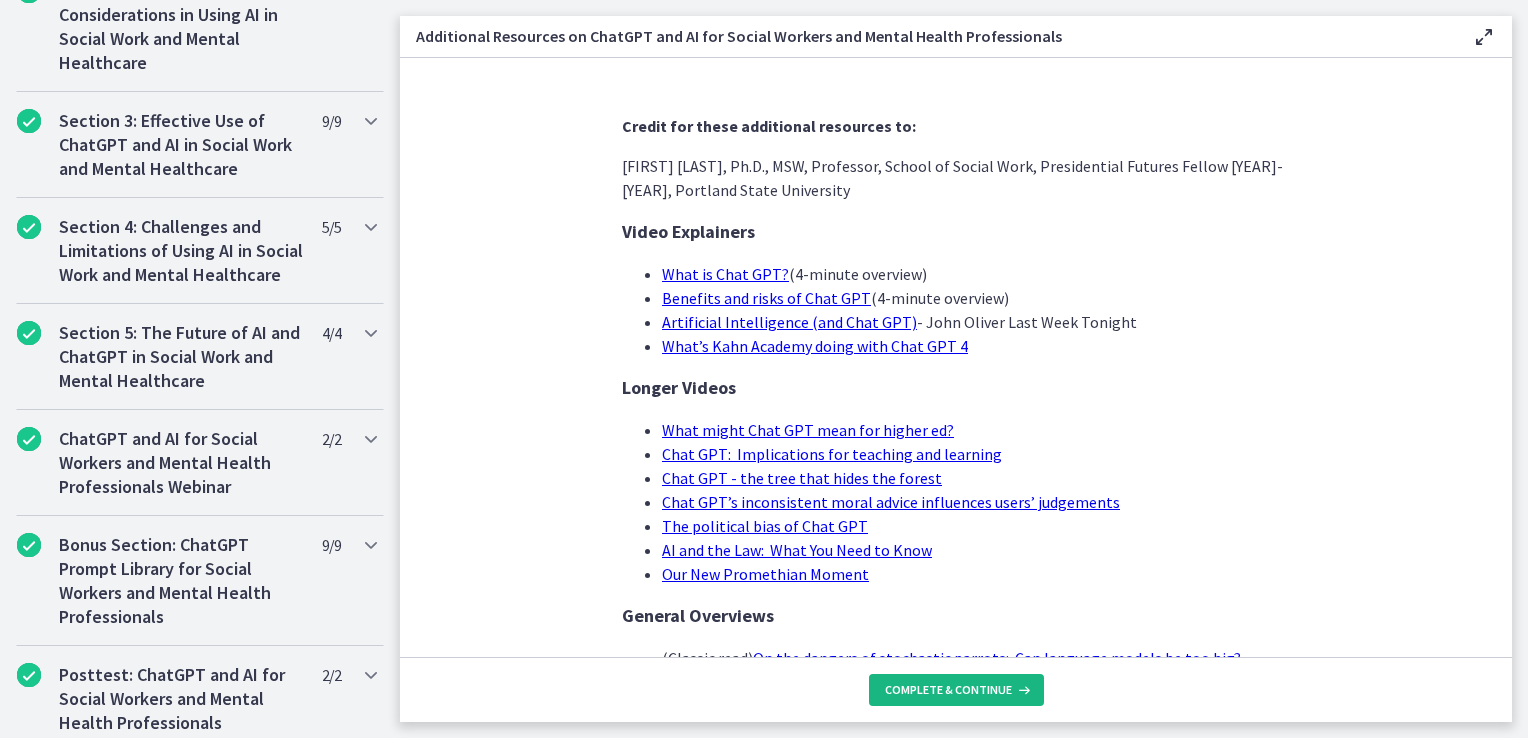 click on "Complete & continue" at bounding box center [948, 690] 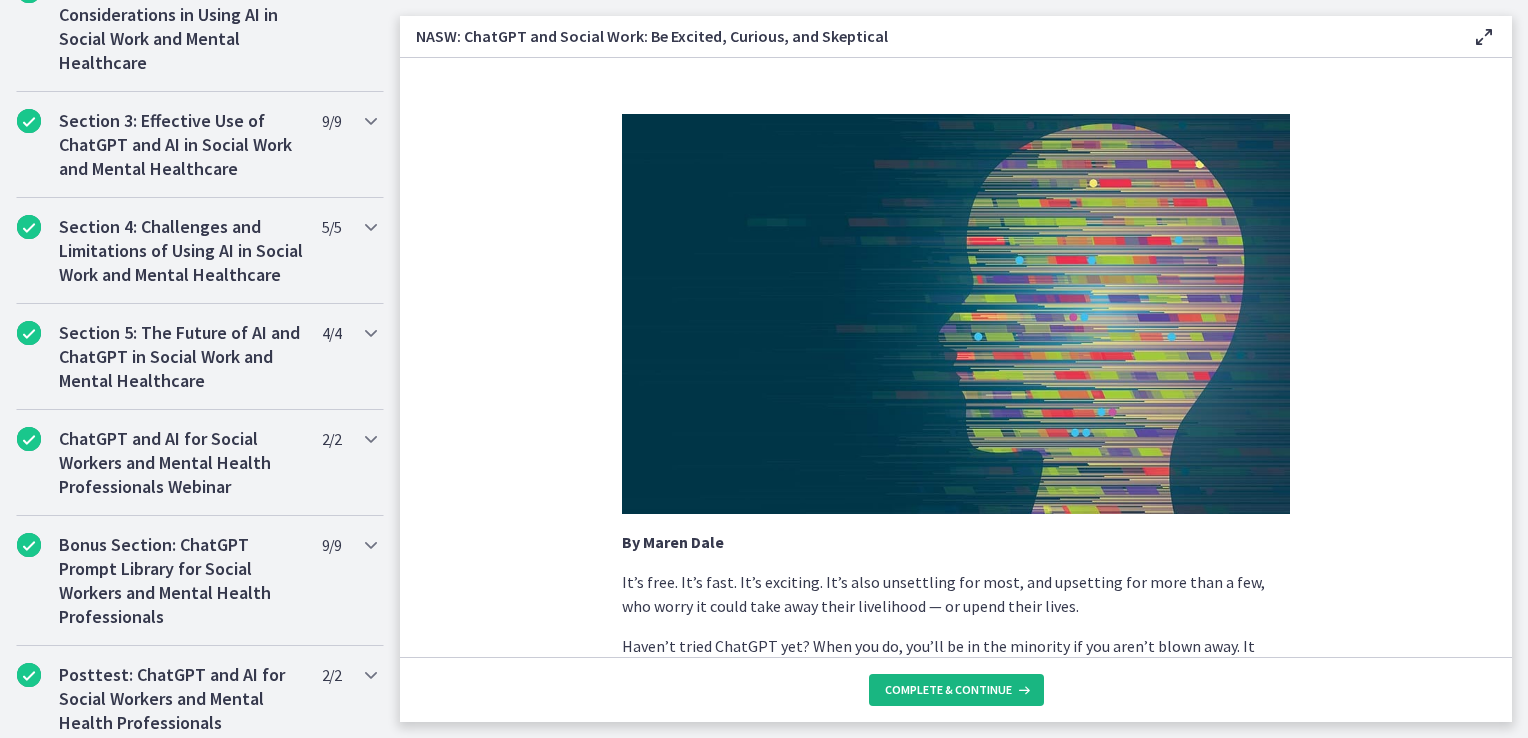 click on "Complete & continue" at bounding box center (948, 690) 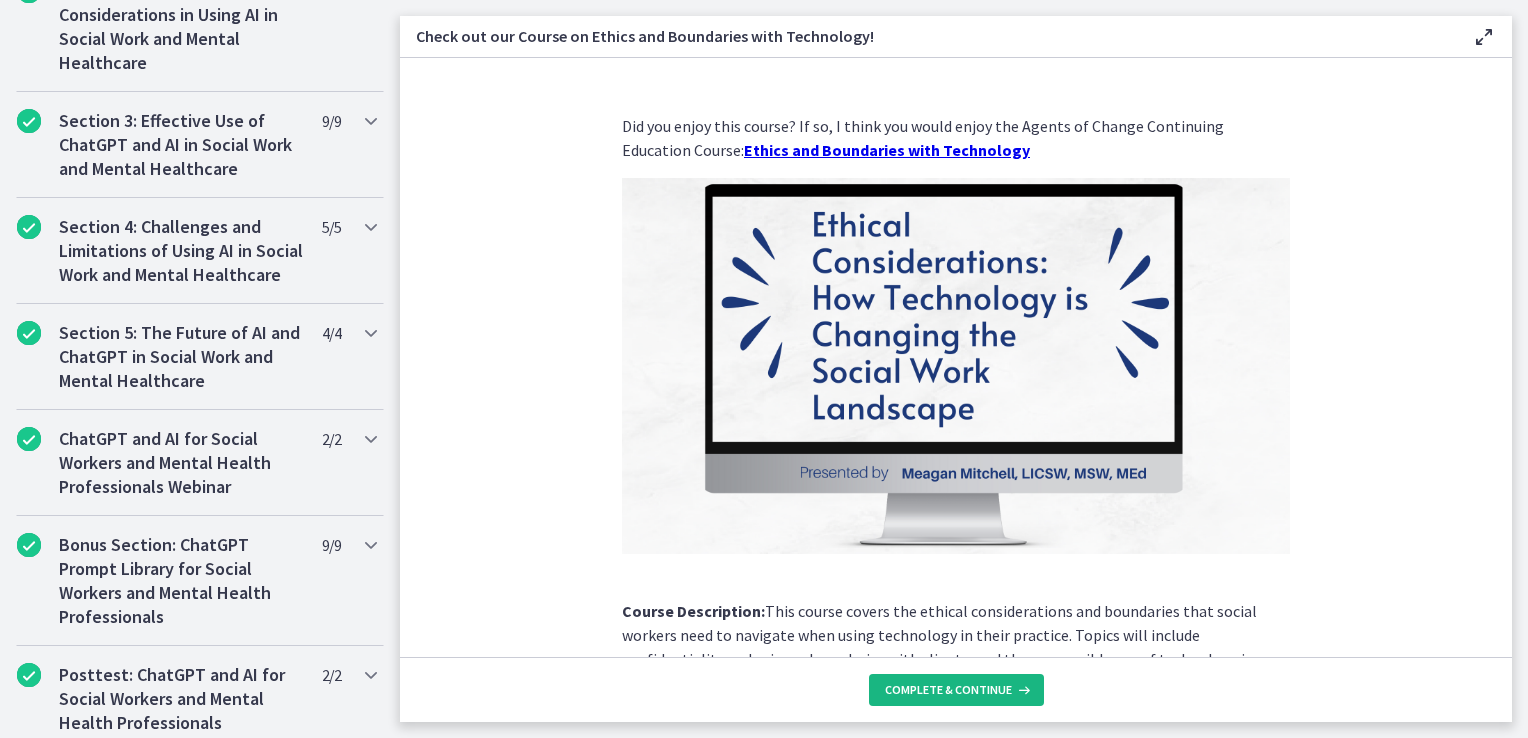 click on "Complete & continue" at bounding box center [956, 690] 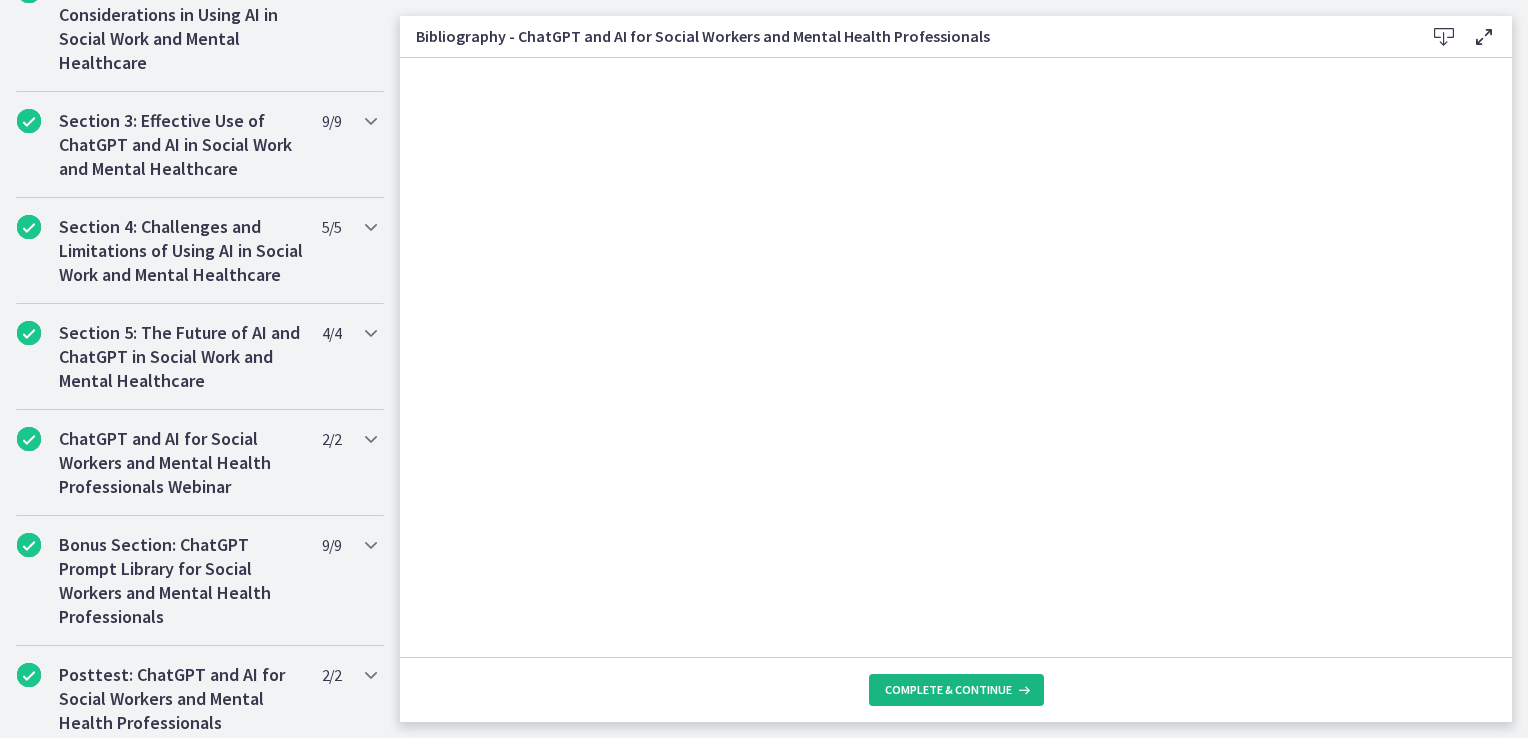 click on "Complete & continue" at bounding box center [956, 690] 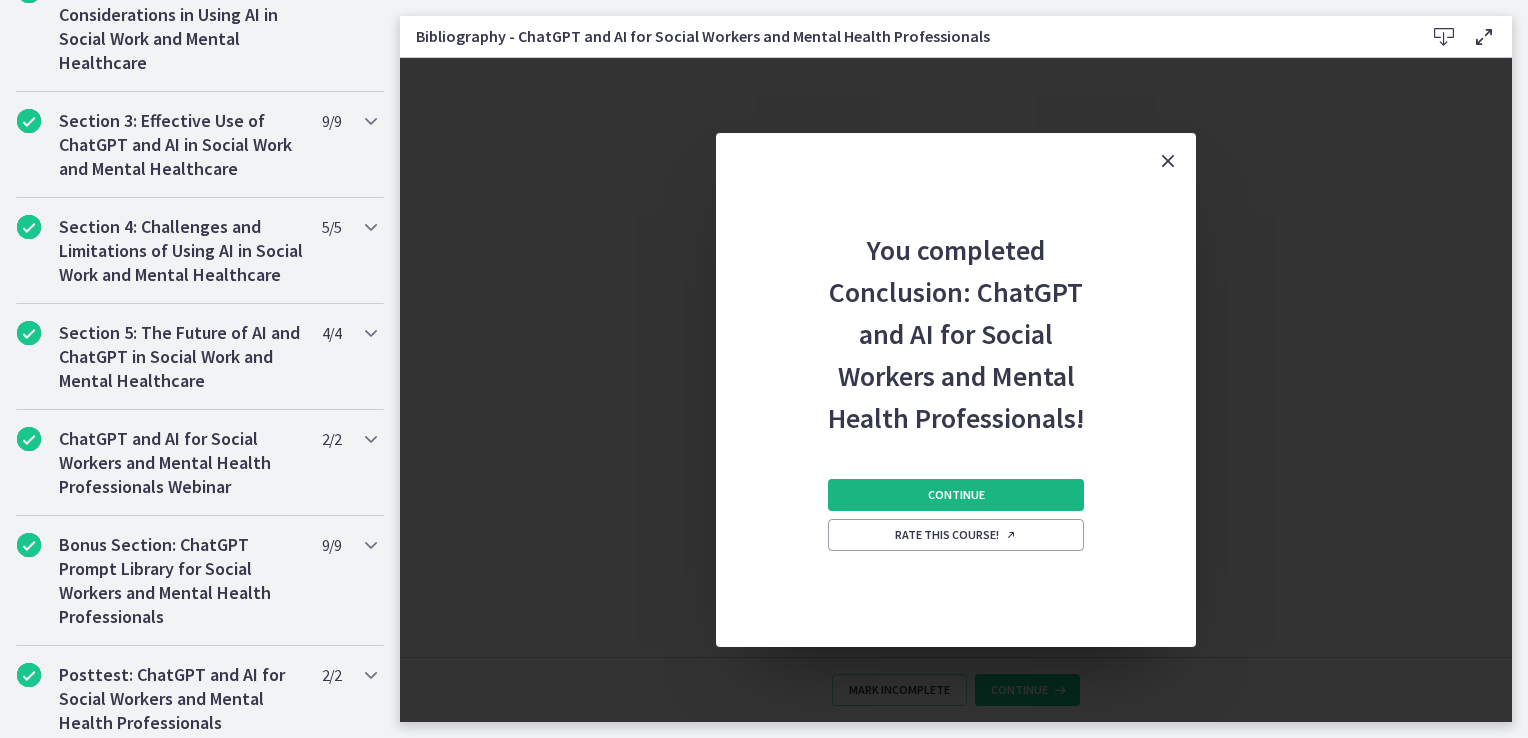 click on "Continue" at bounding box center (956, 495) 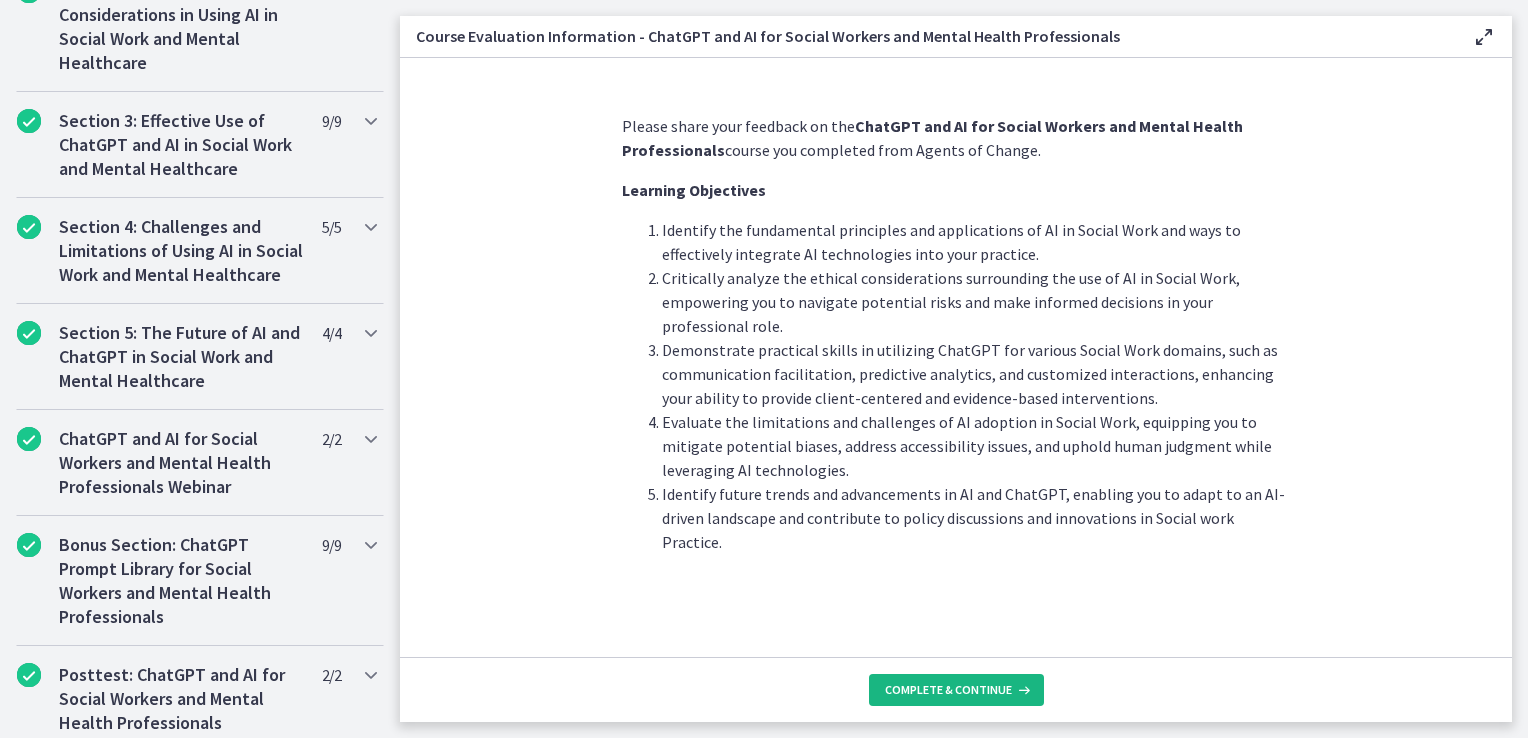 click on "Complete & continue" at bounding box center (948, 690) 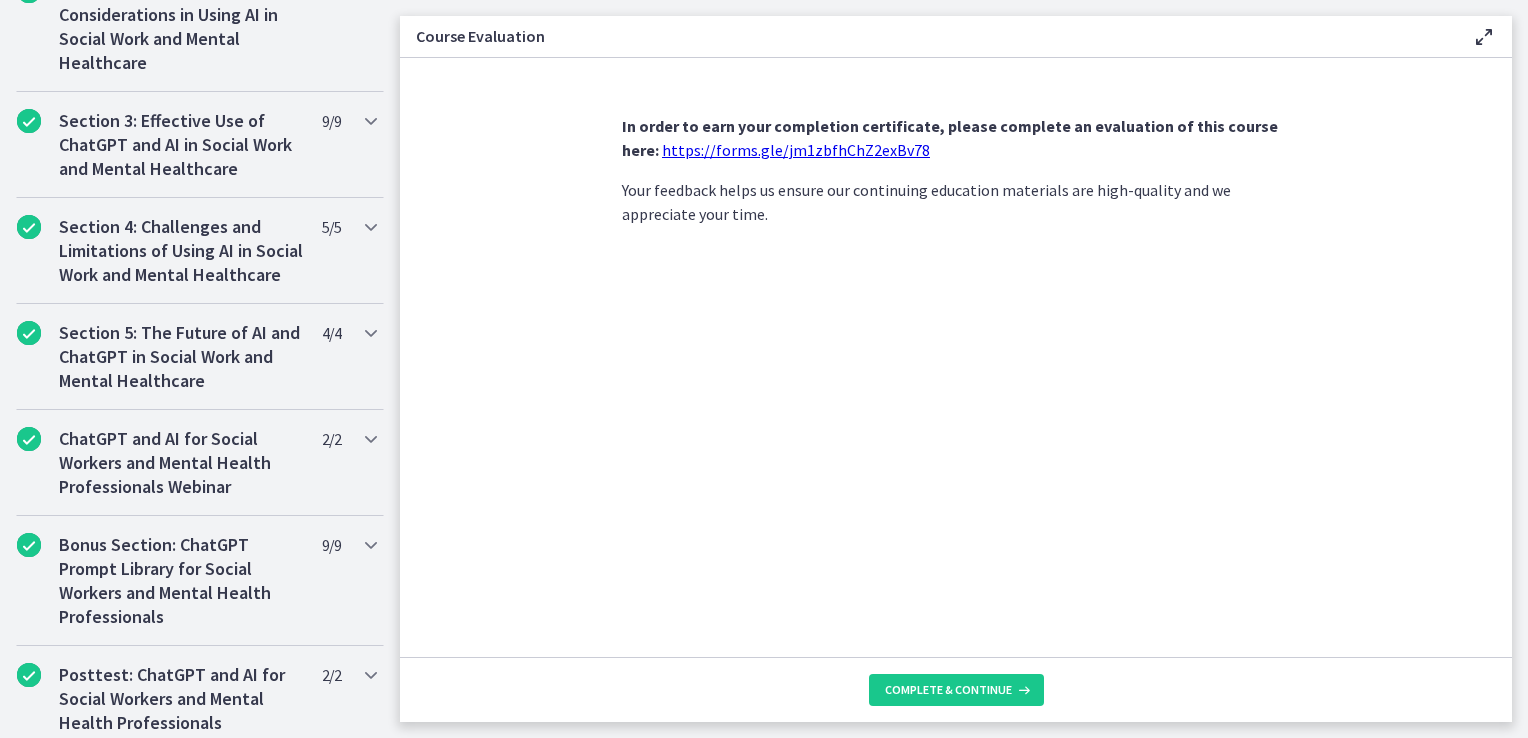 click on "https://forms.gle/jm1zbfhChZ2exBv78" at bounding box center (796, 150) 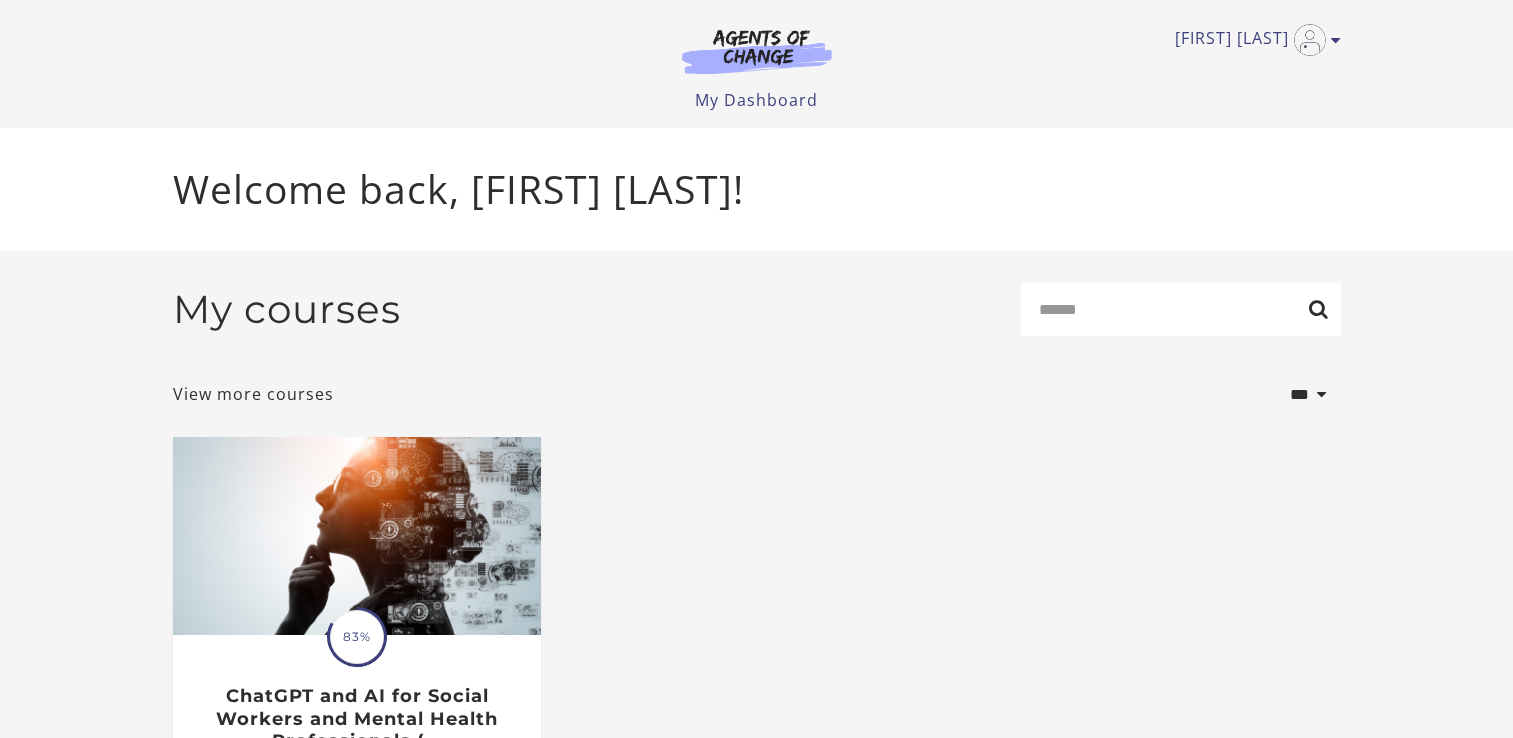 scroll, scrollTop: 0, scrollLeft: 0, axis: both 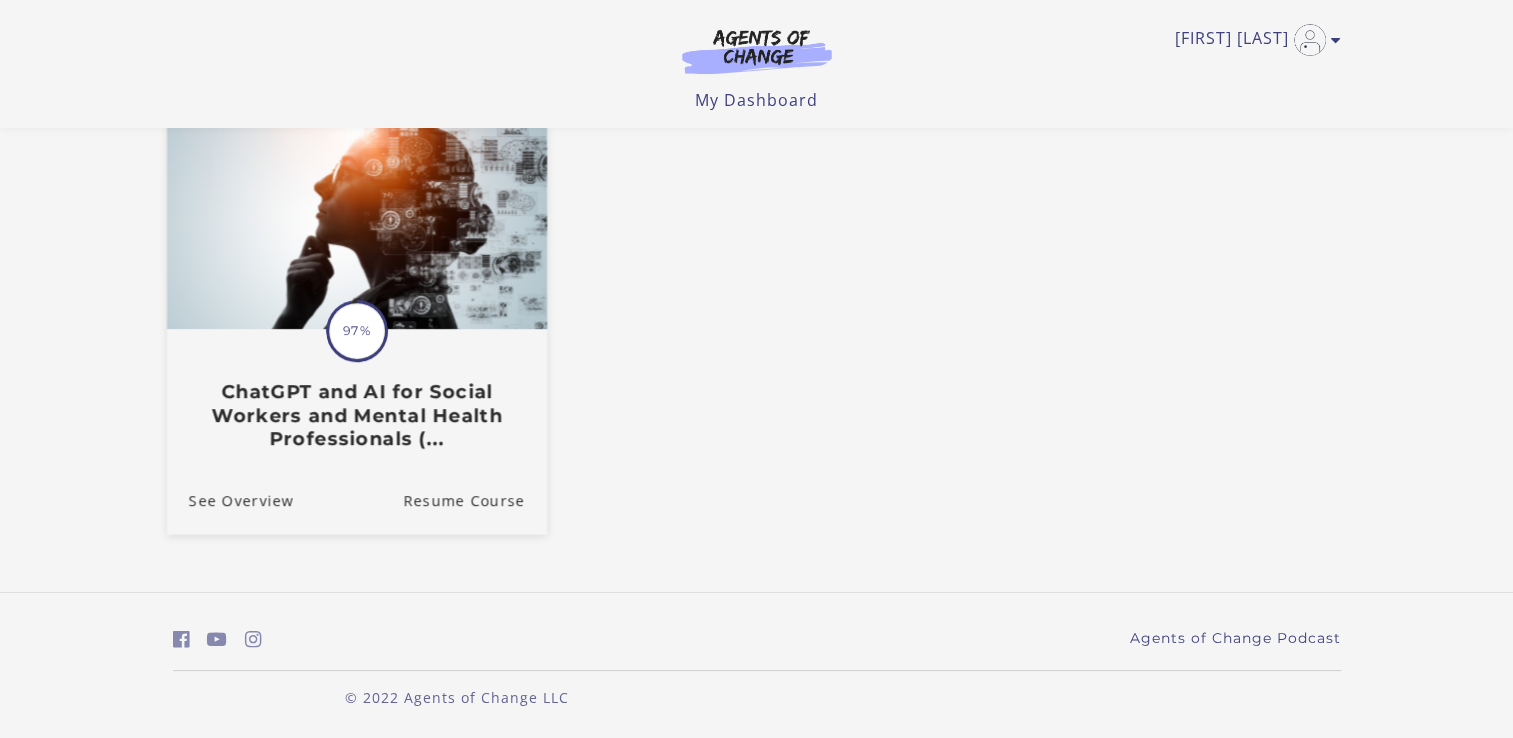 click at bounding box center (356, 227) 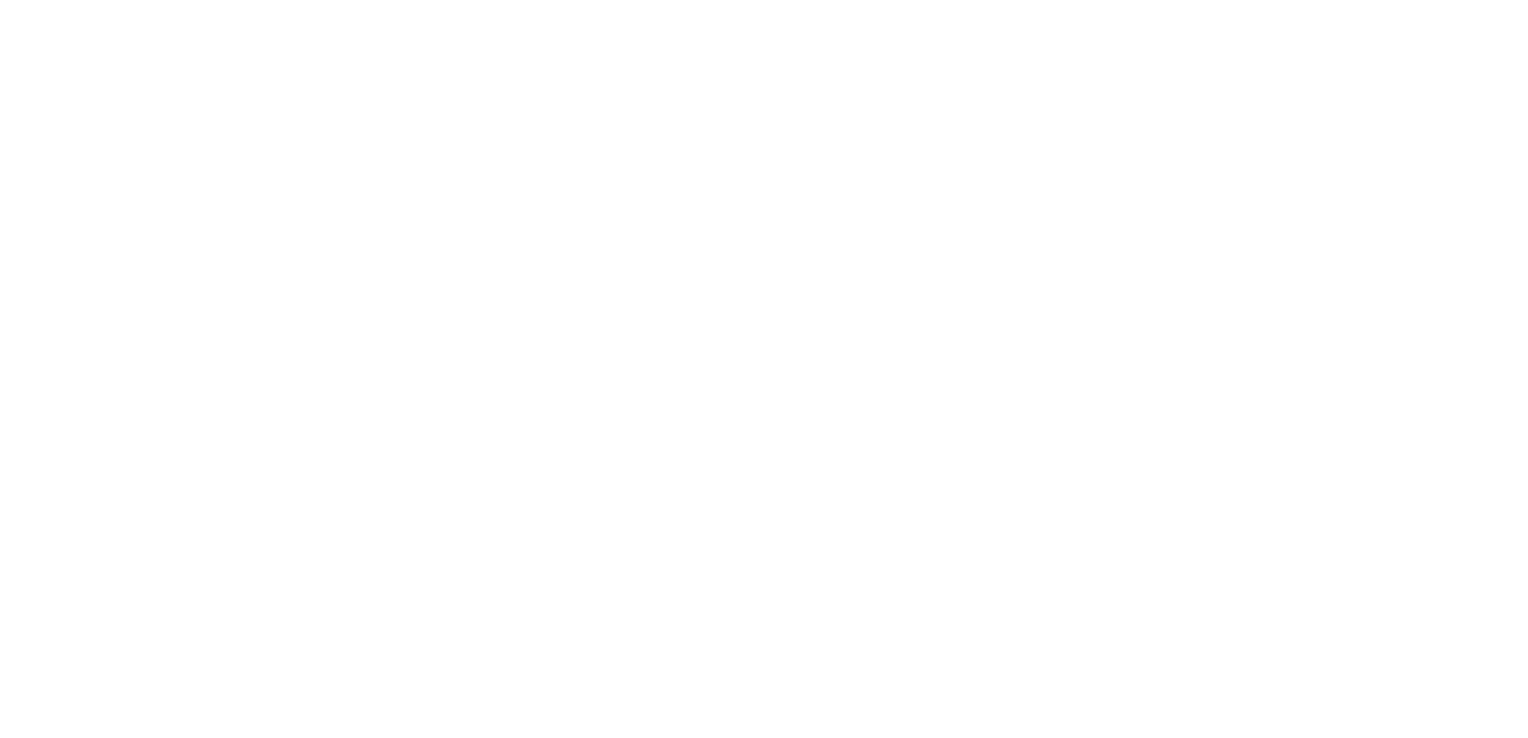 scroll, scrollTop: 0, scrollLeft: 0, axis: both 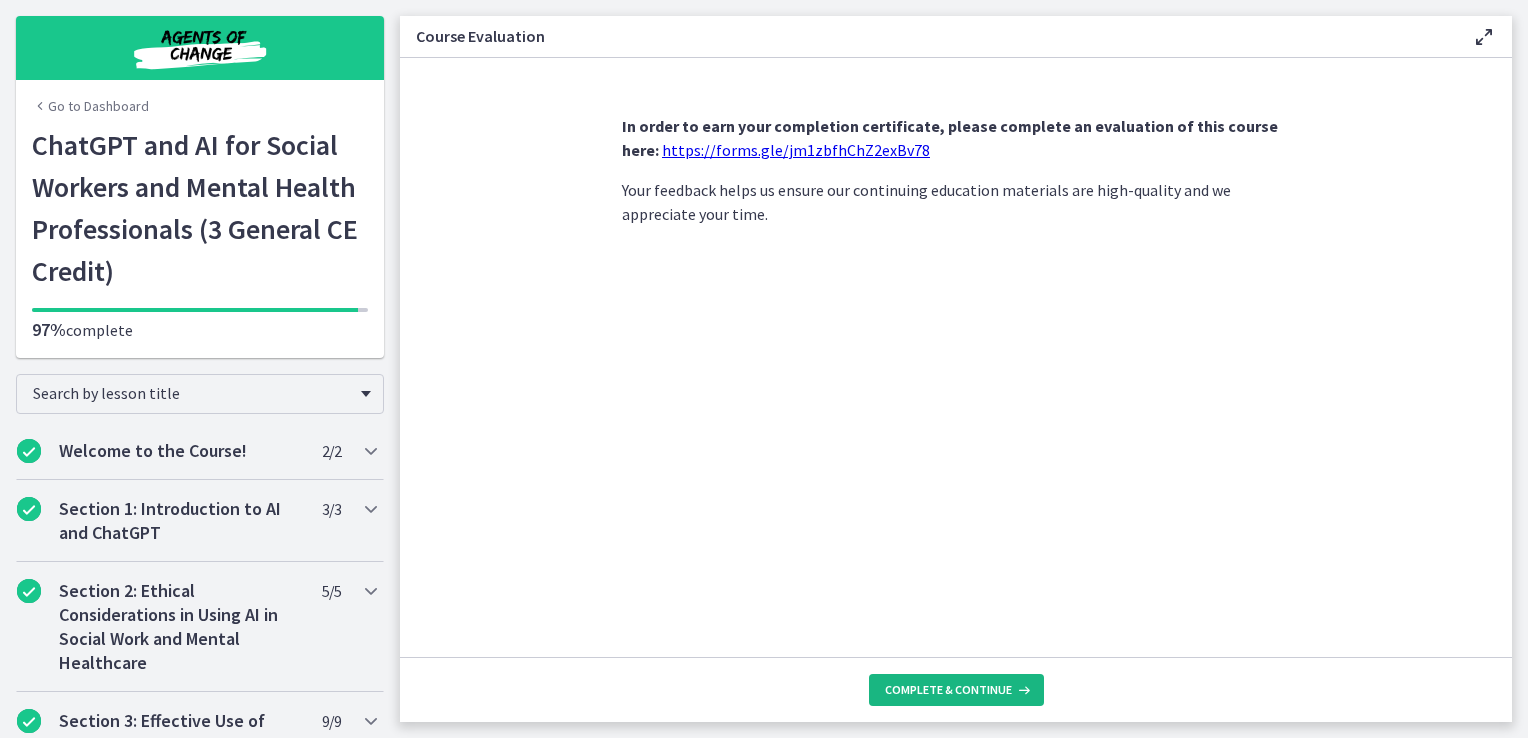 click on "Complete & continue" at bounding box center [948, 690] 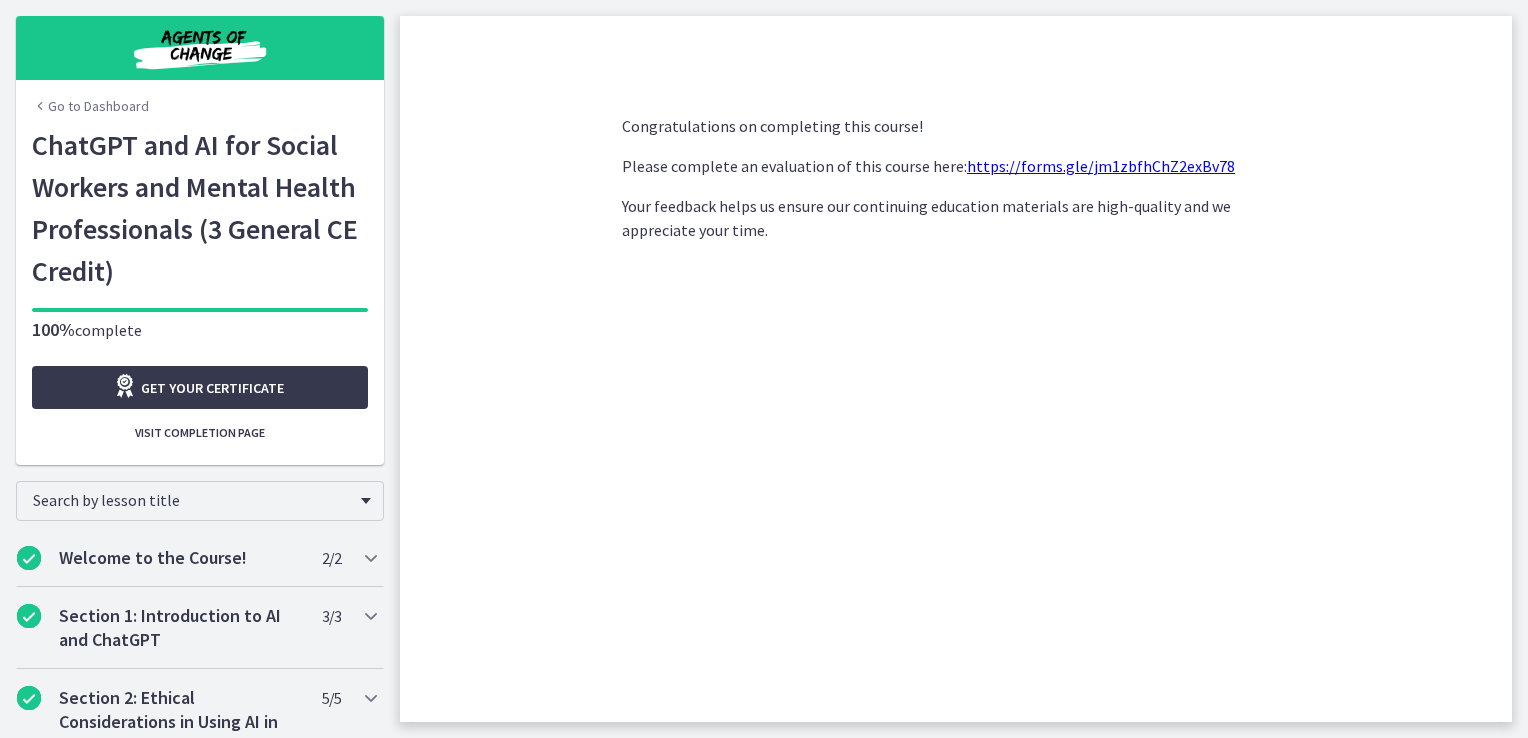 click on "https://forms.gle/jm1zbfhChZ2exBv78" at bounding box center (1101, 166) 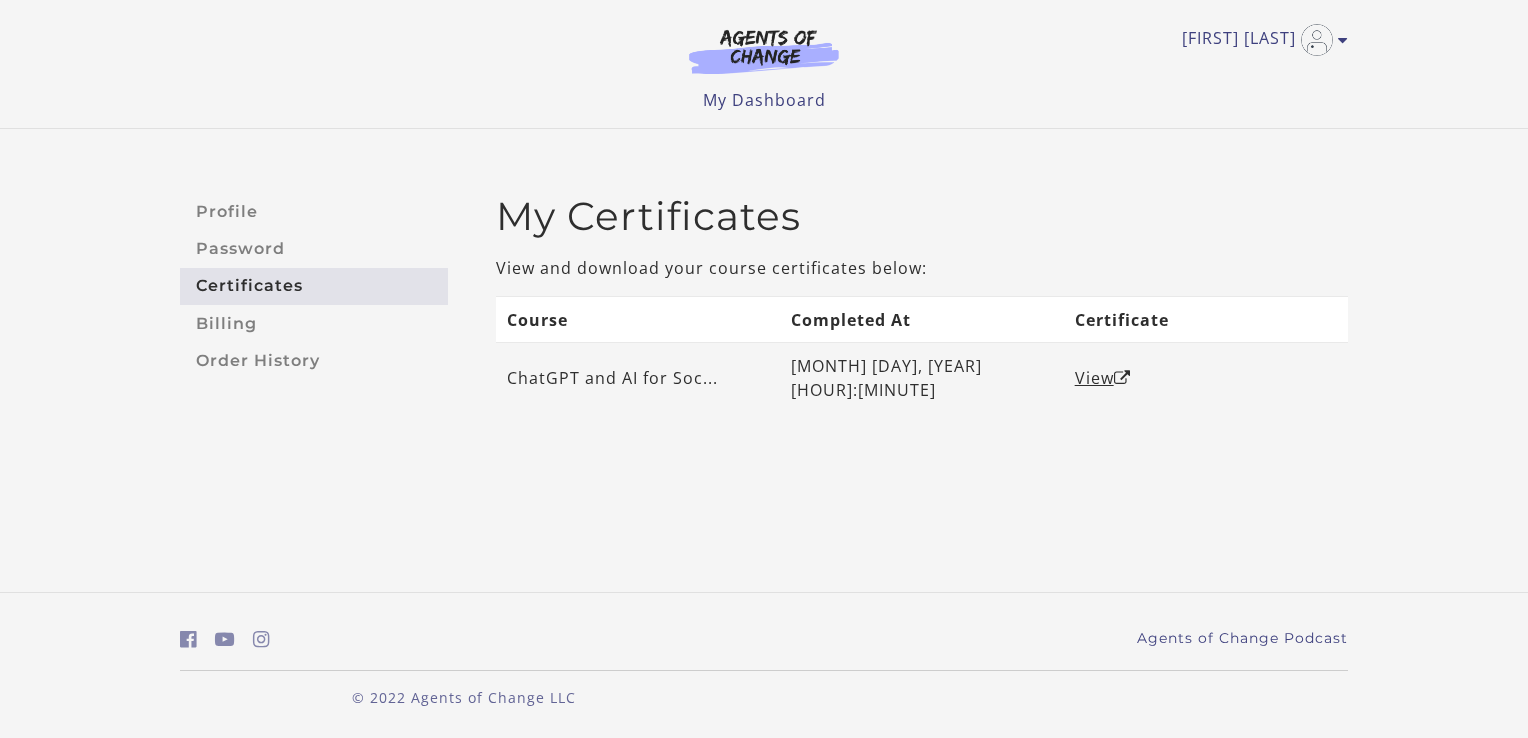 scroll, scrollTop: 0, scrollLeft: 0, axis: both 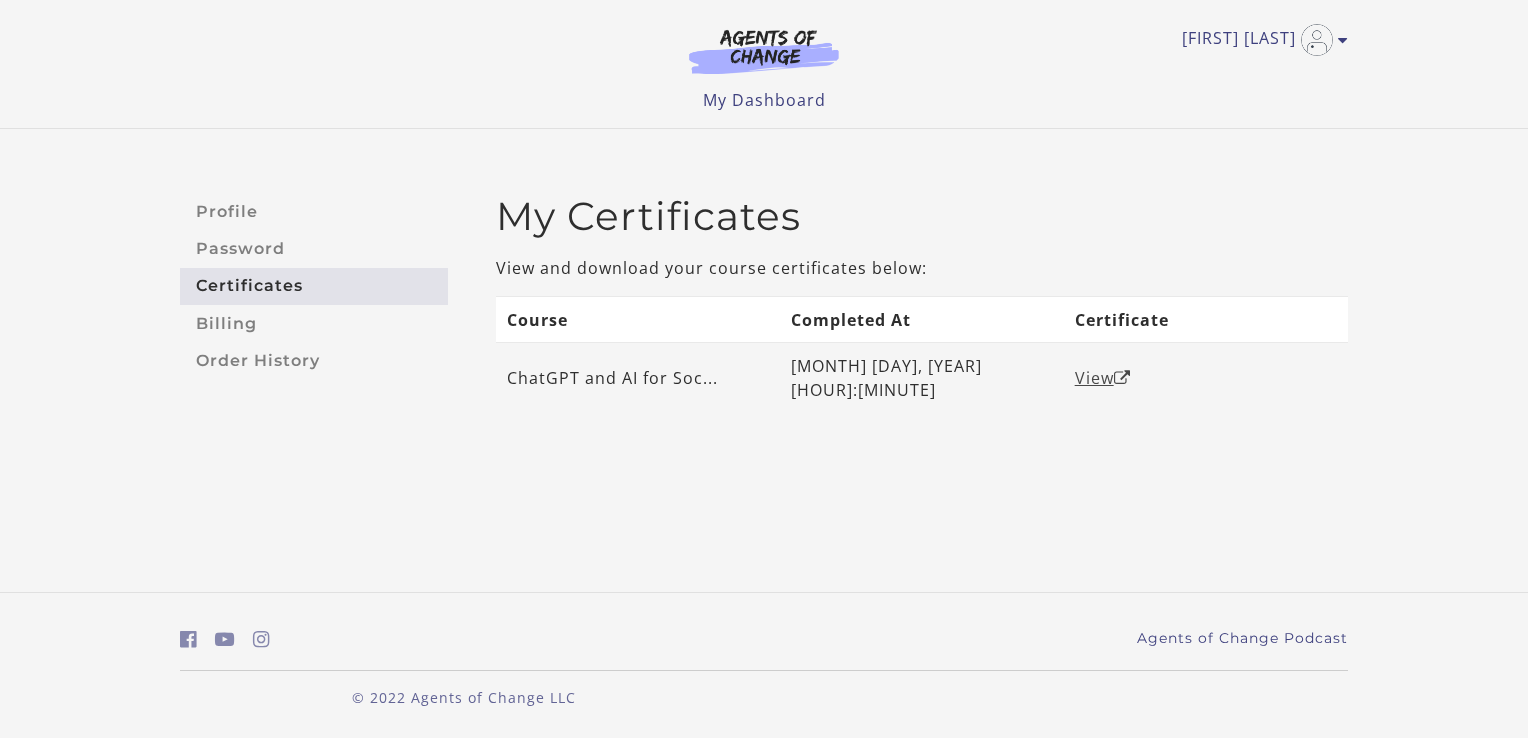 click on "View" at bounding box center [1103, 378] 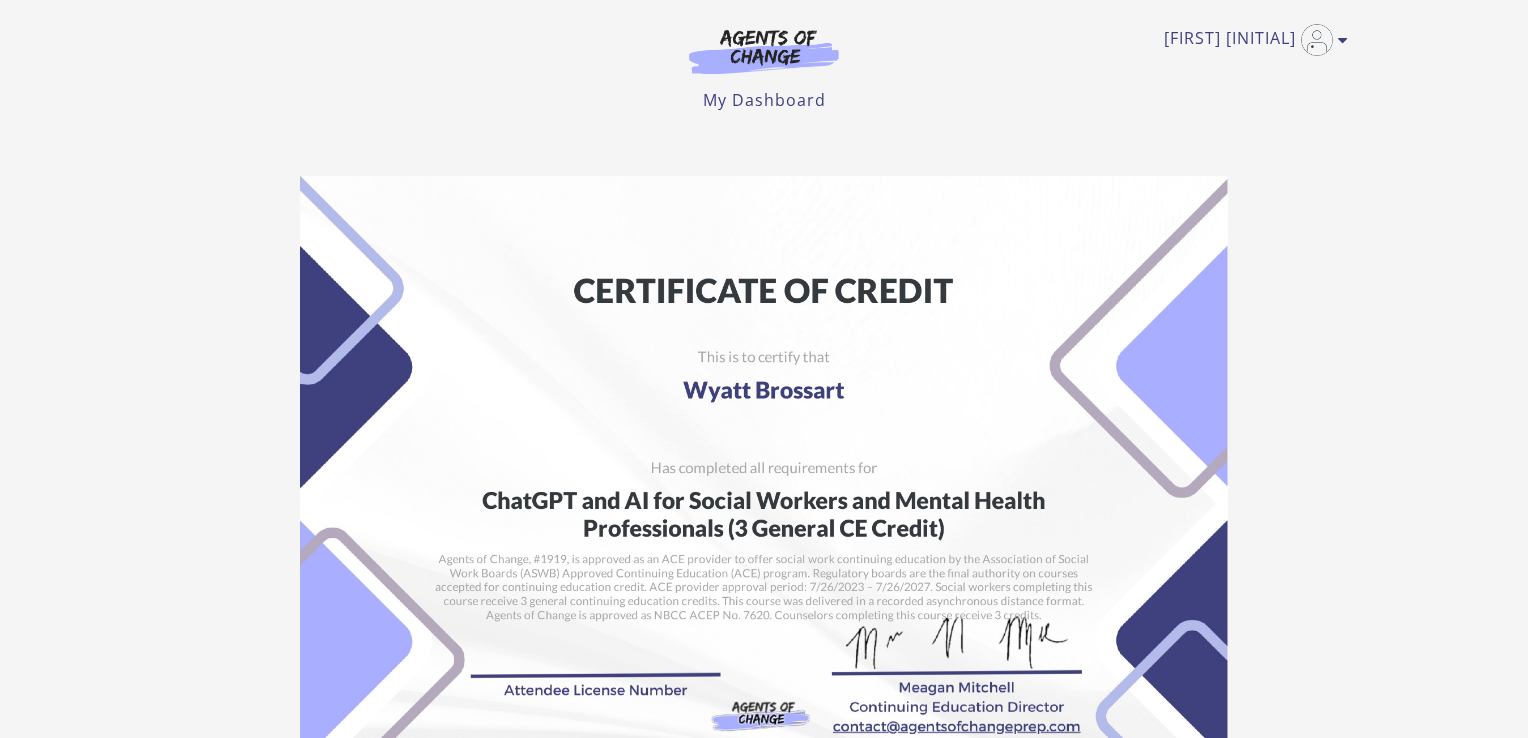 scroll, scrollTop: 0, scrollLeft: 0, axis: both 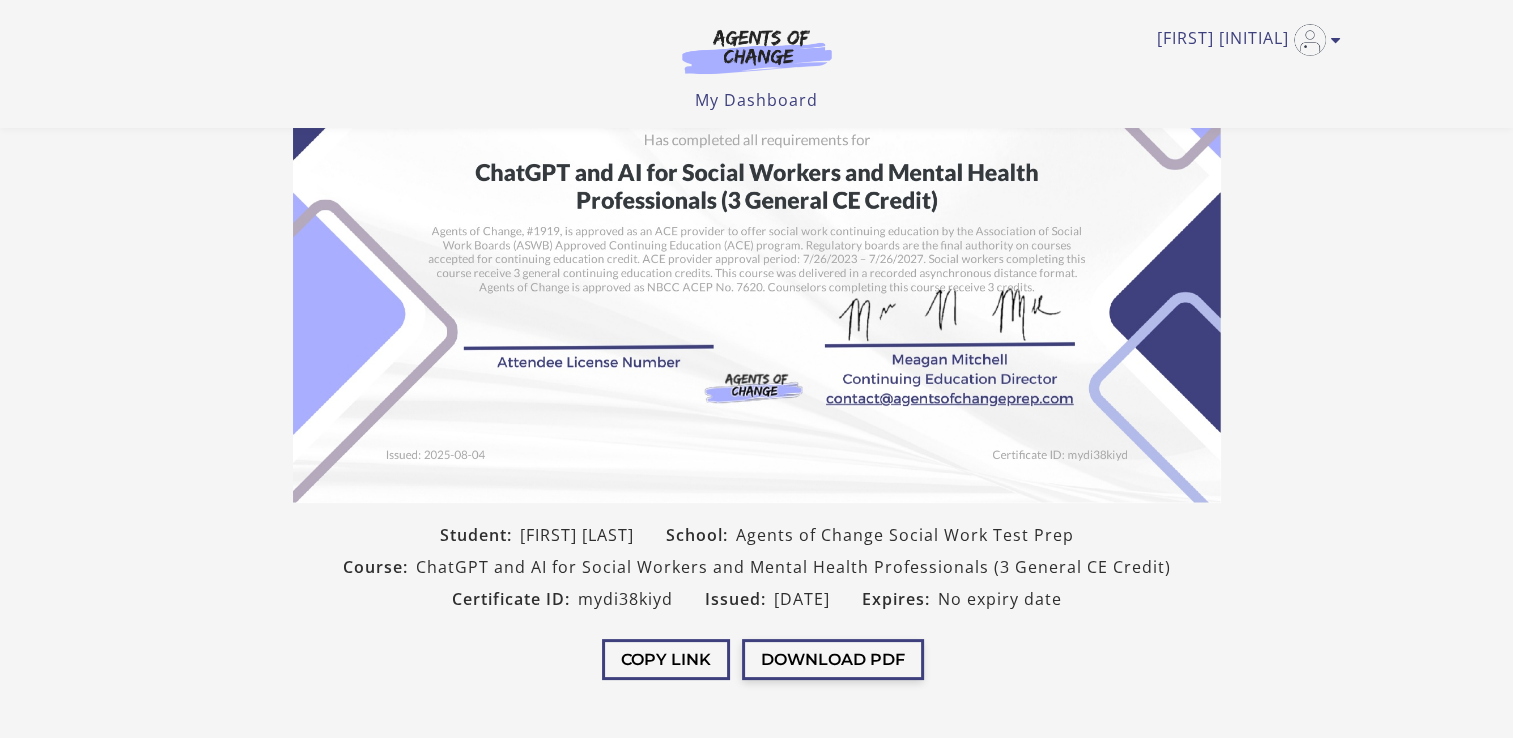 click on "Download PDF" at bounding box center [833, 659] 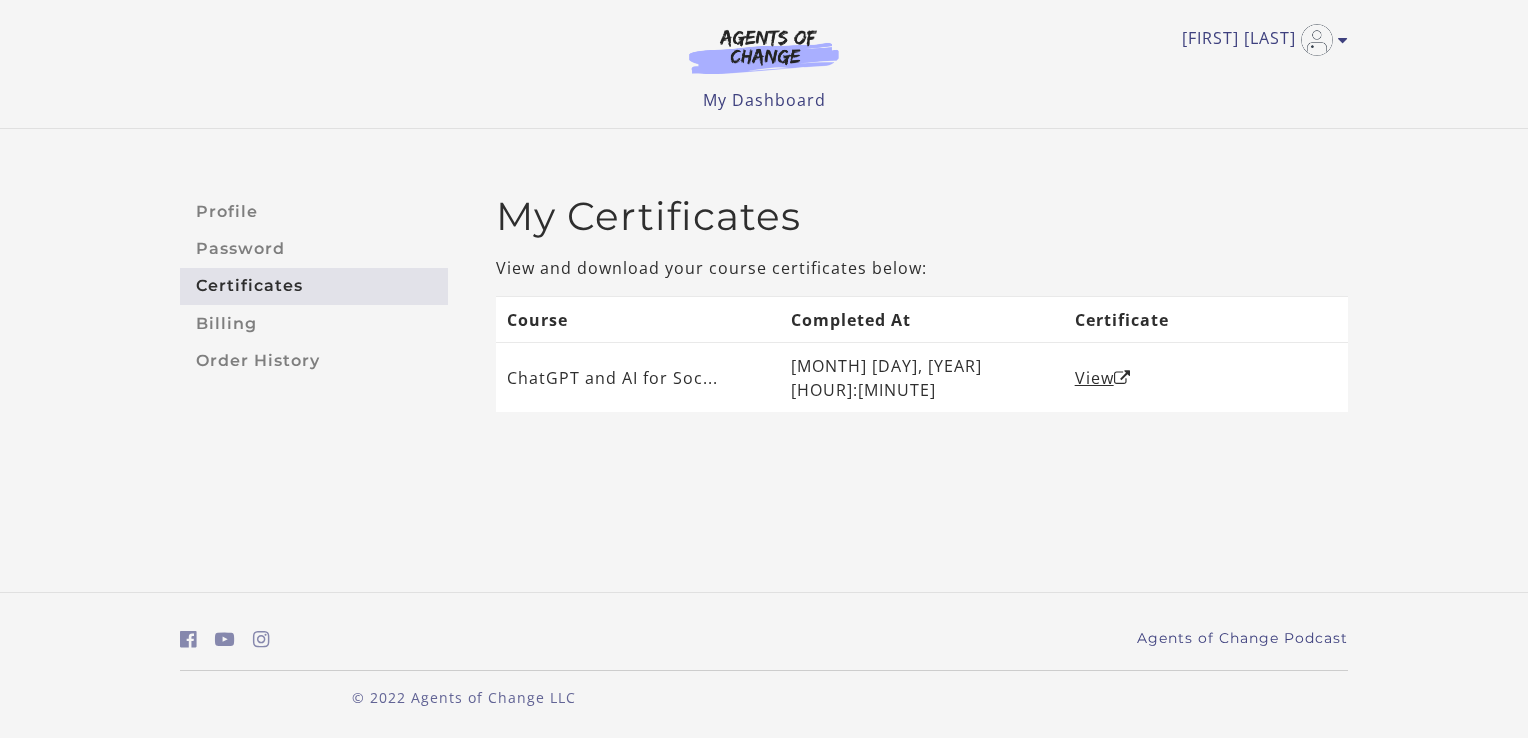 scroll, scrollTop: 0, scrollLeft: 0, axis: both 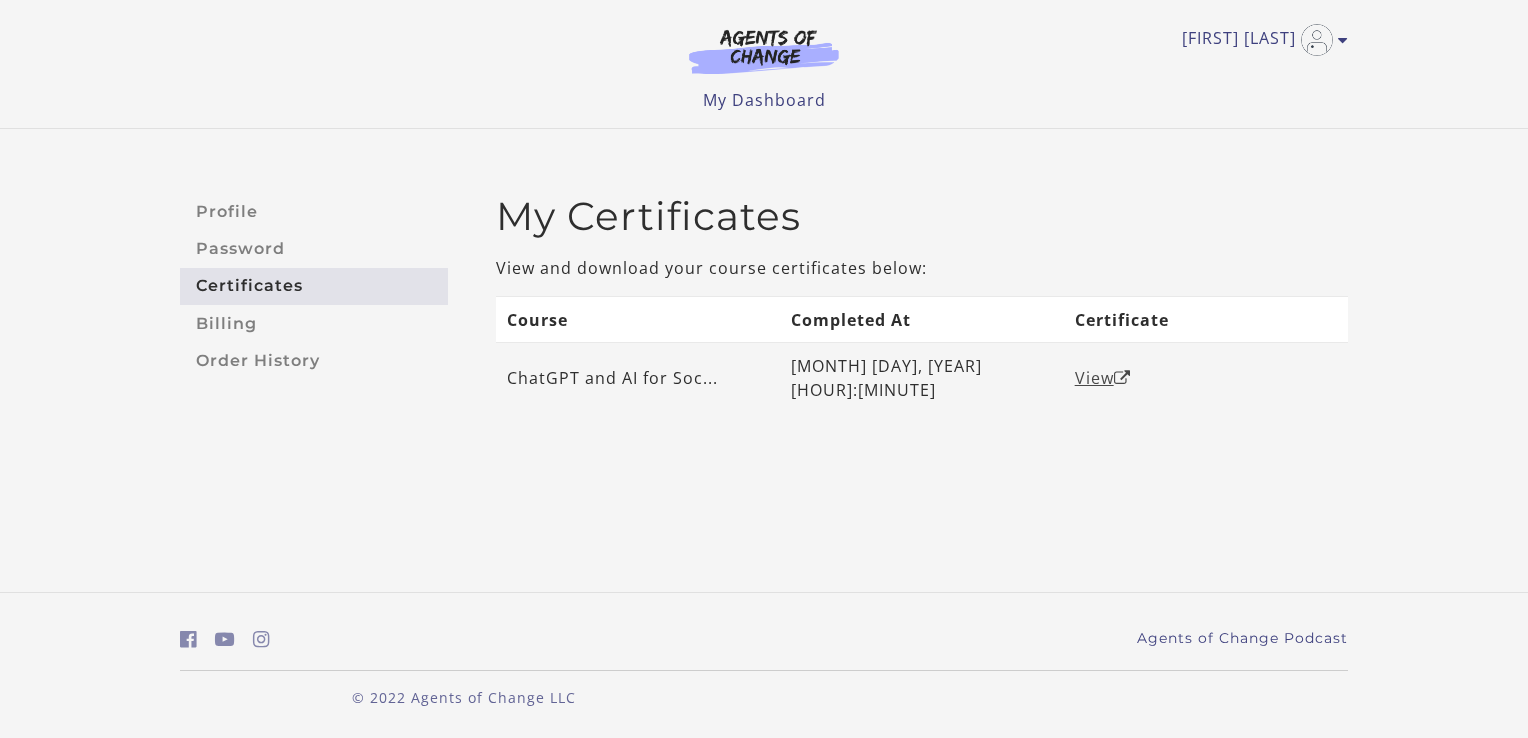 click on "View" at bounding box center (1103, 378) 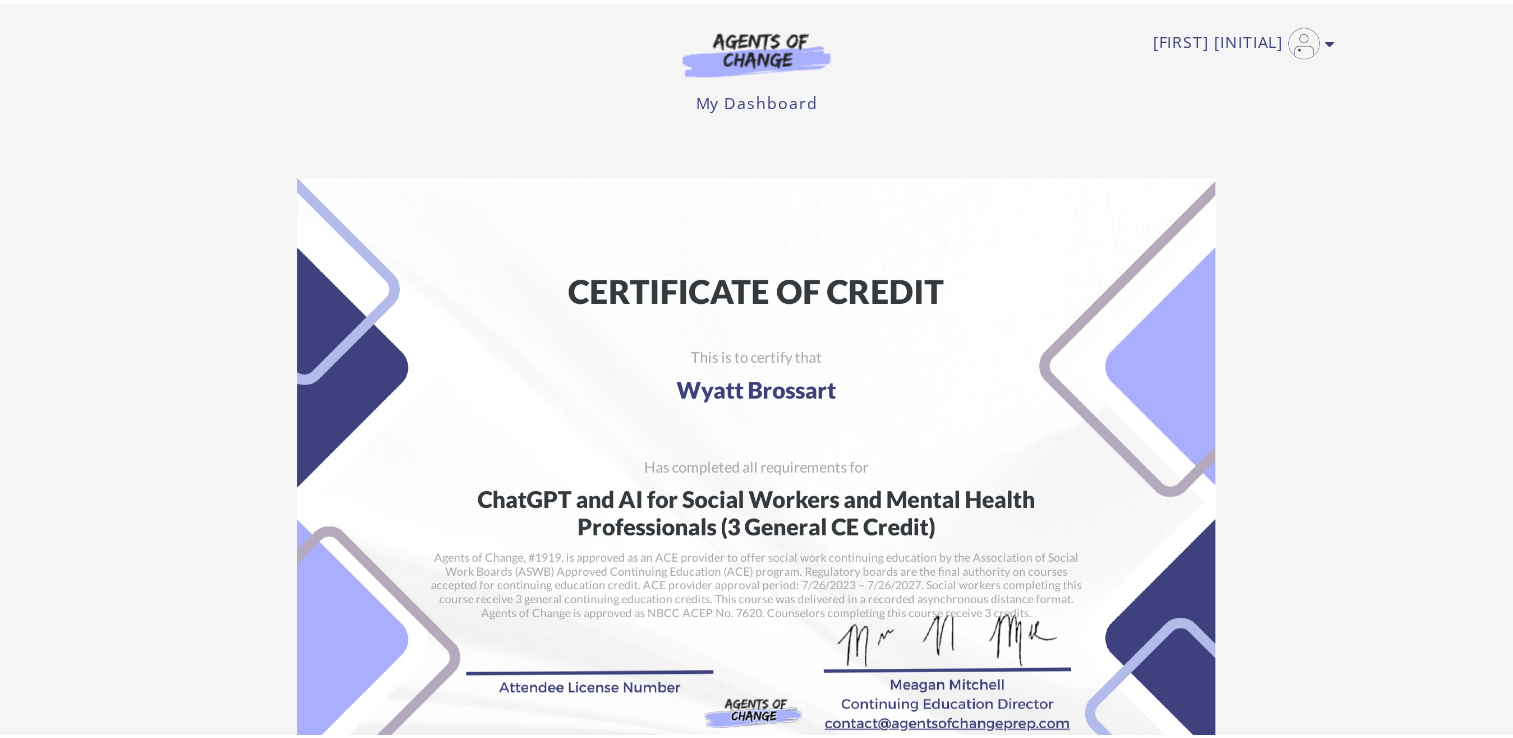 scroll, scrollTop: 0, scrollLeft: 0, axis: both 